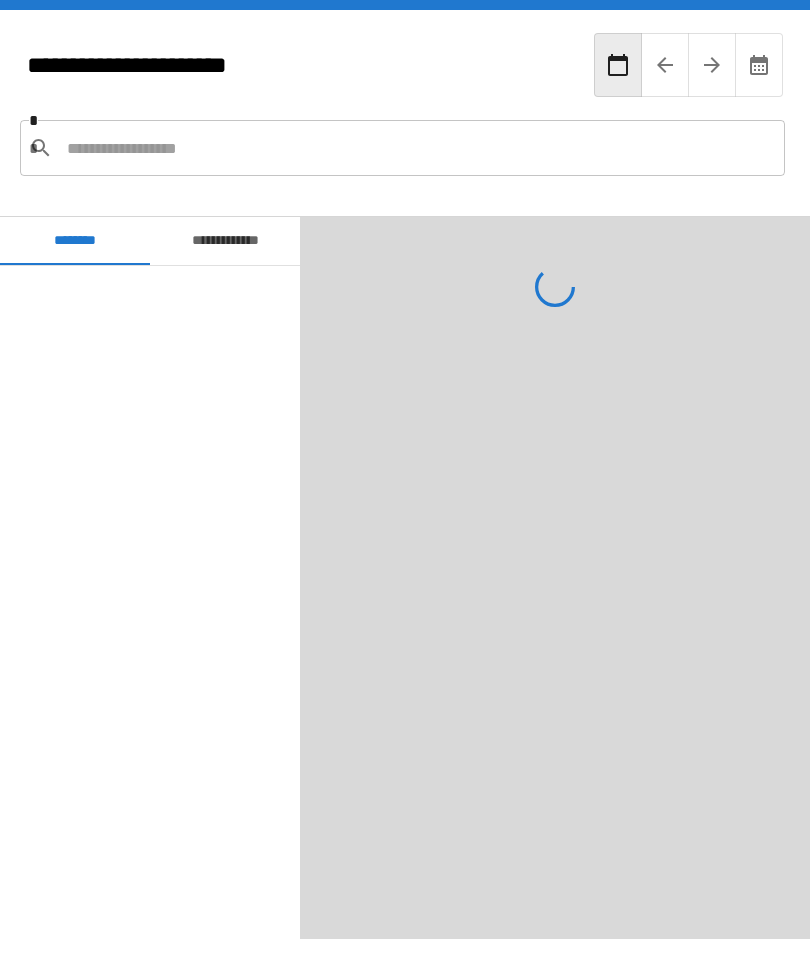scroll, scrollTop: 0, scrollLeft: 0, axis: both 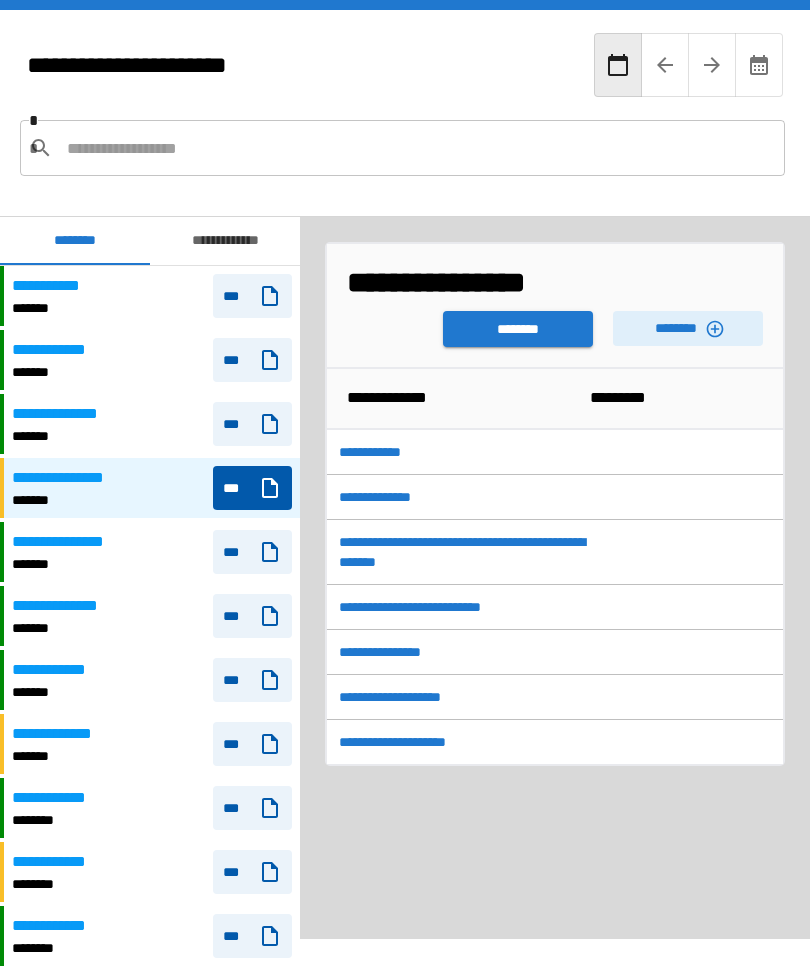 click on "********" at bounding box center (518, 329) 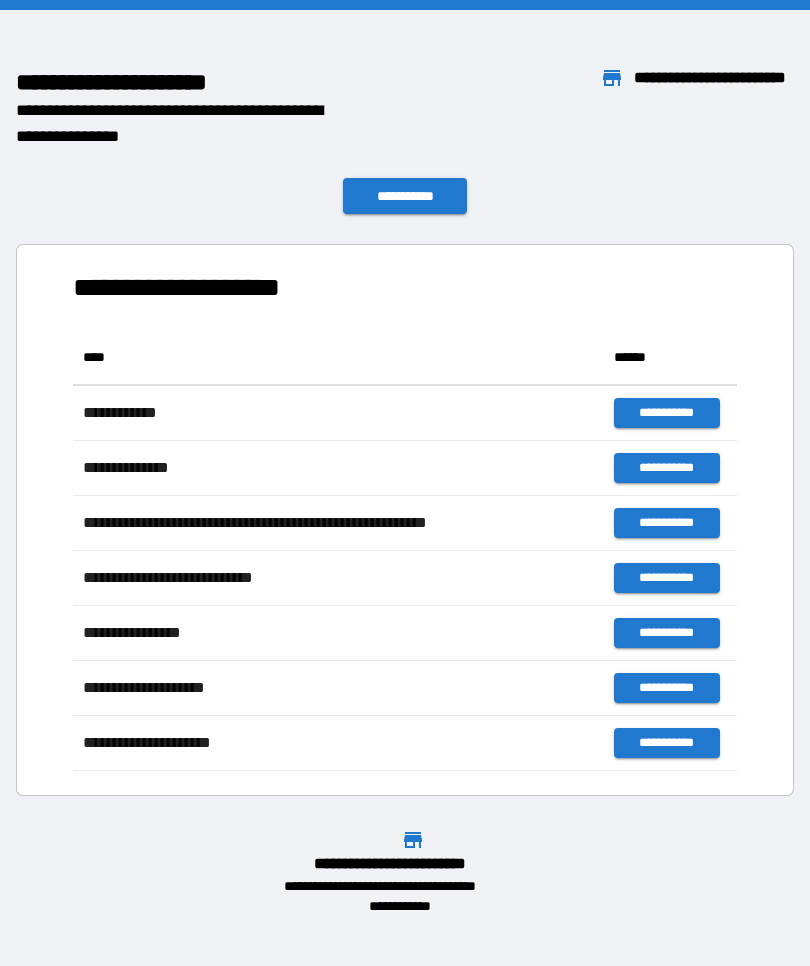 scroll, scrollTop: 441, scrollLeft: 664, axis: both 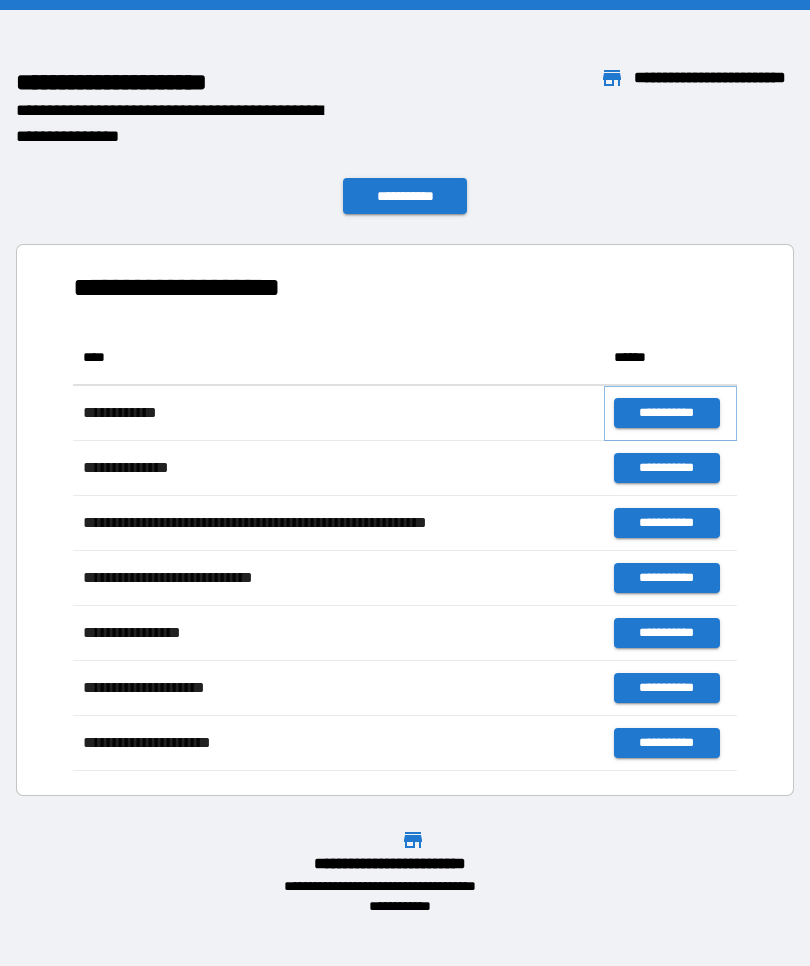 click on "**********" at bounding box center (666, 413) 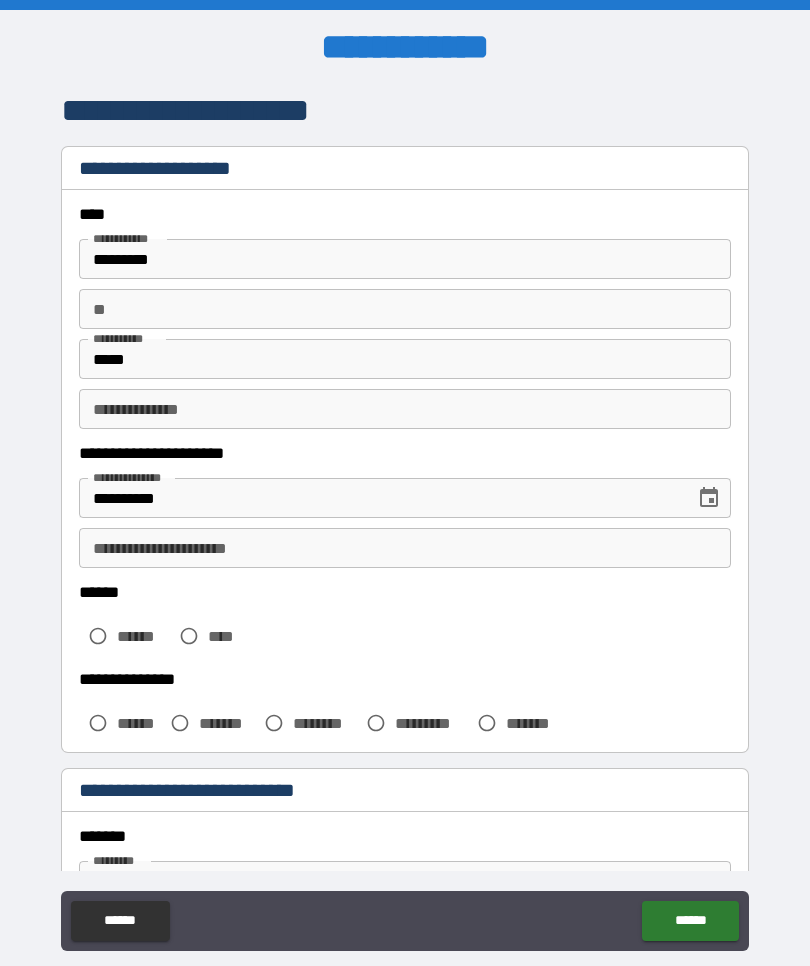 click on "**********" at bounding box center (405, 409) 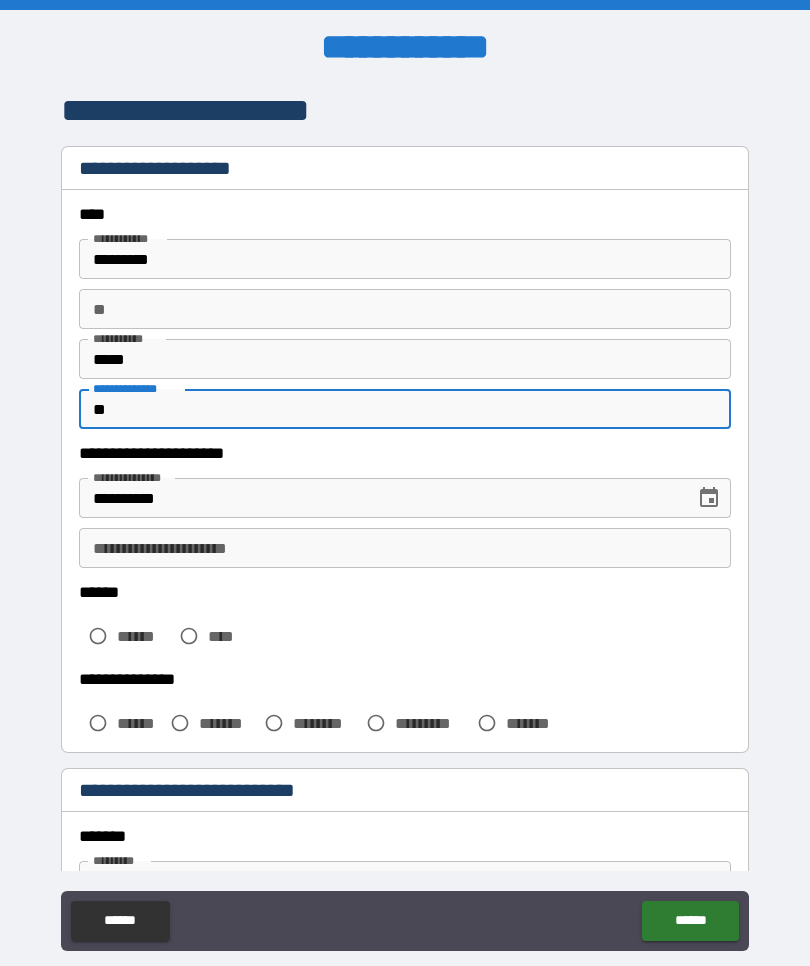 type on "*" 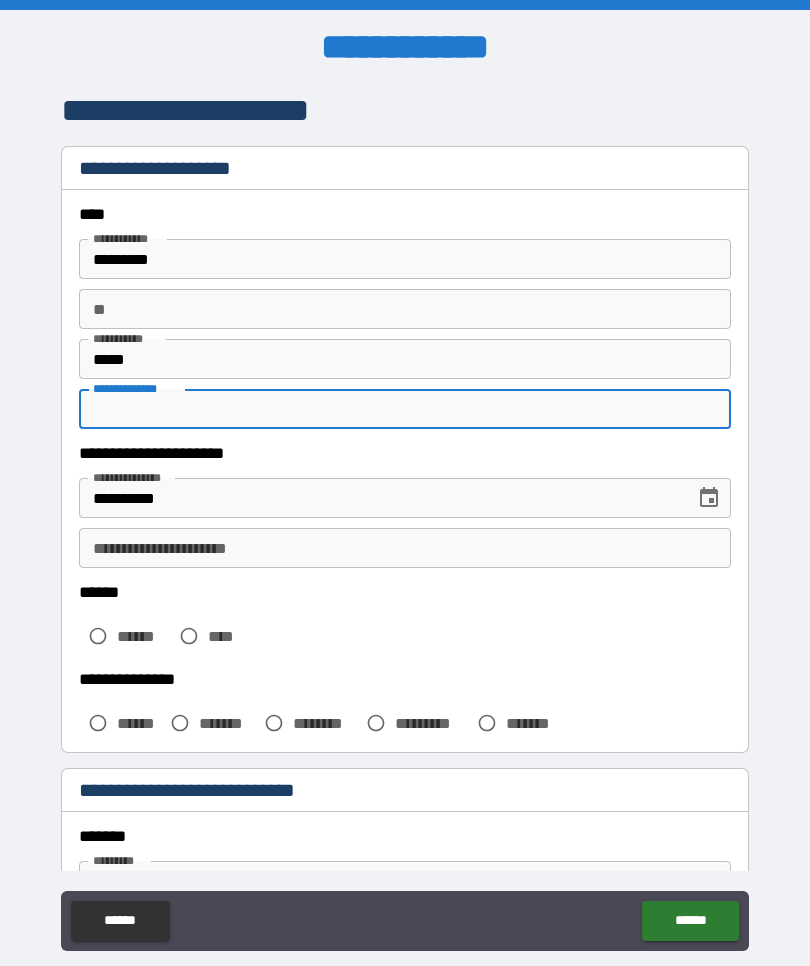 type on "*" 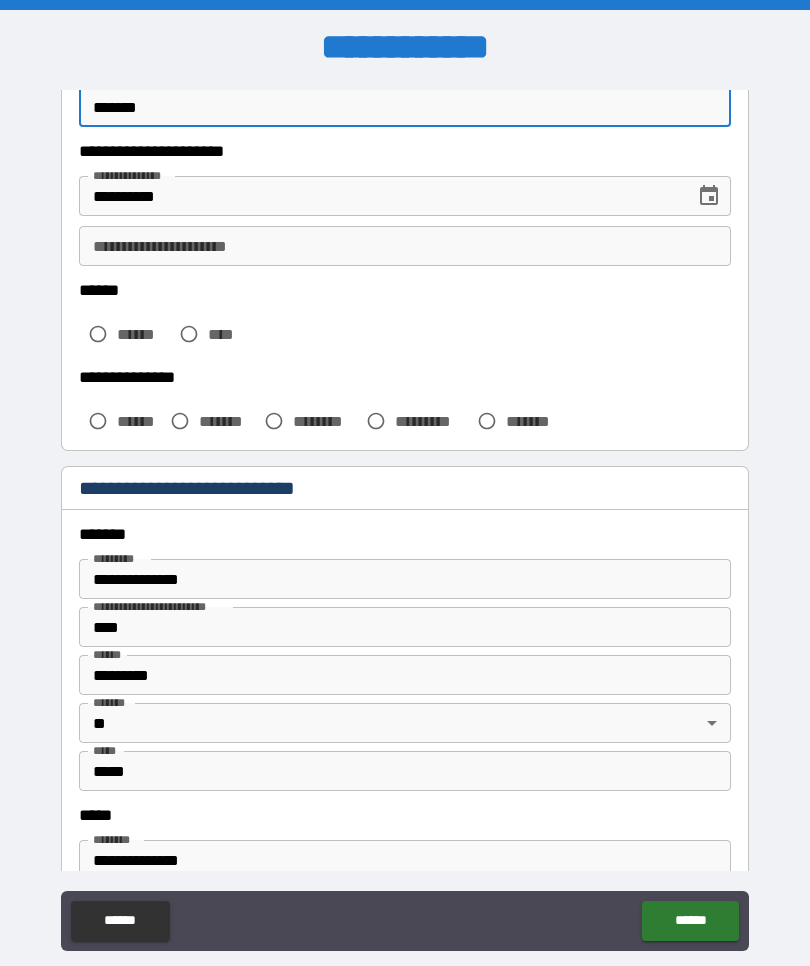 scroll, scrollTop: 304, scrollLeft: 0, axis: vertical 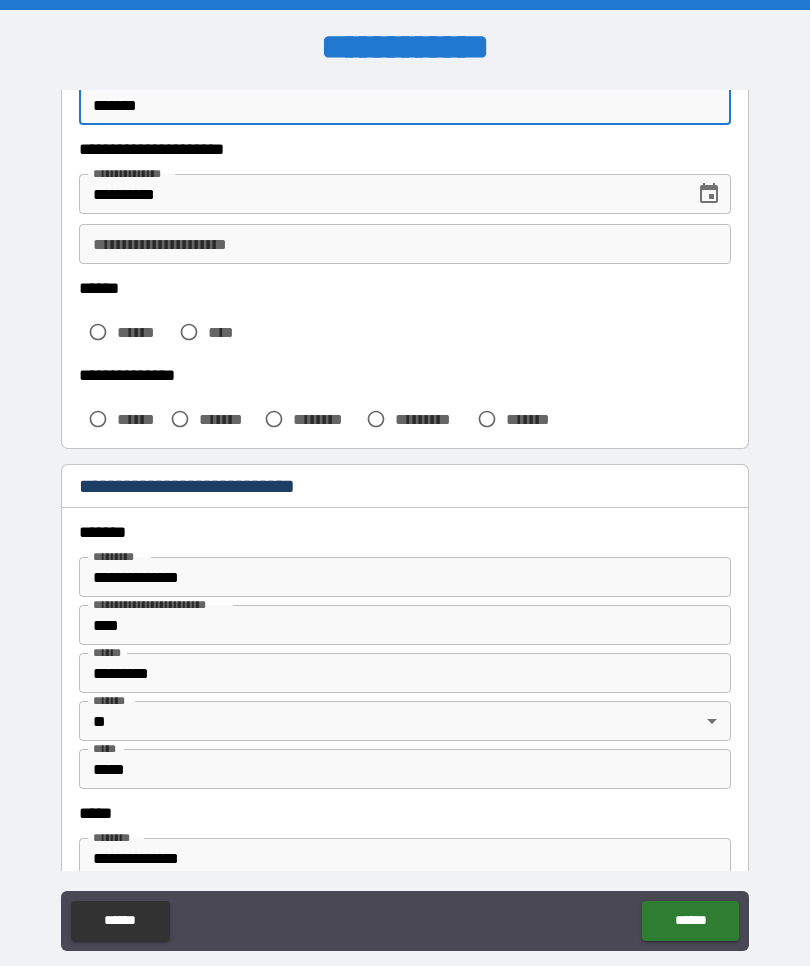 type on "*******" 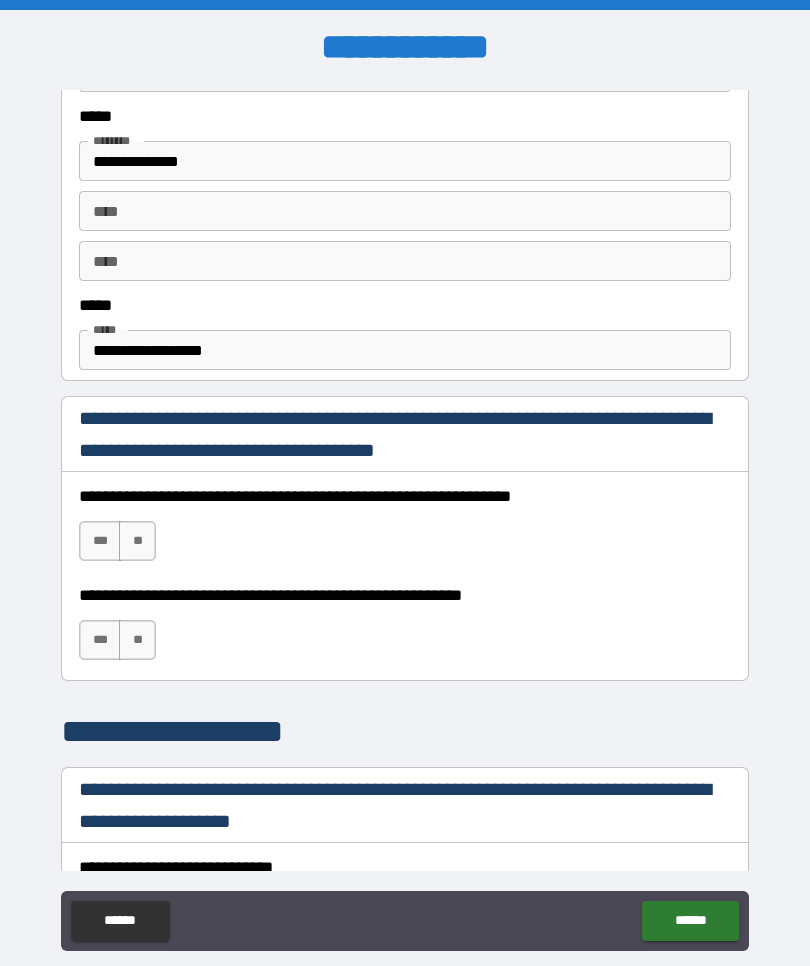 scroll, scrollTop: 1003, scrollLeft: 0, axis: vertical 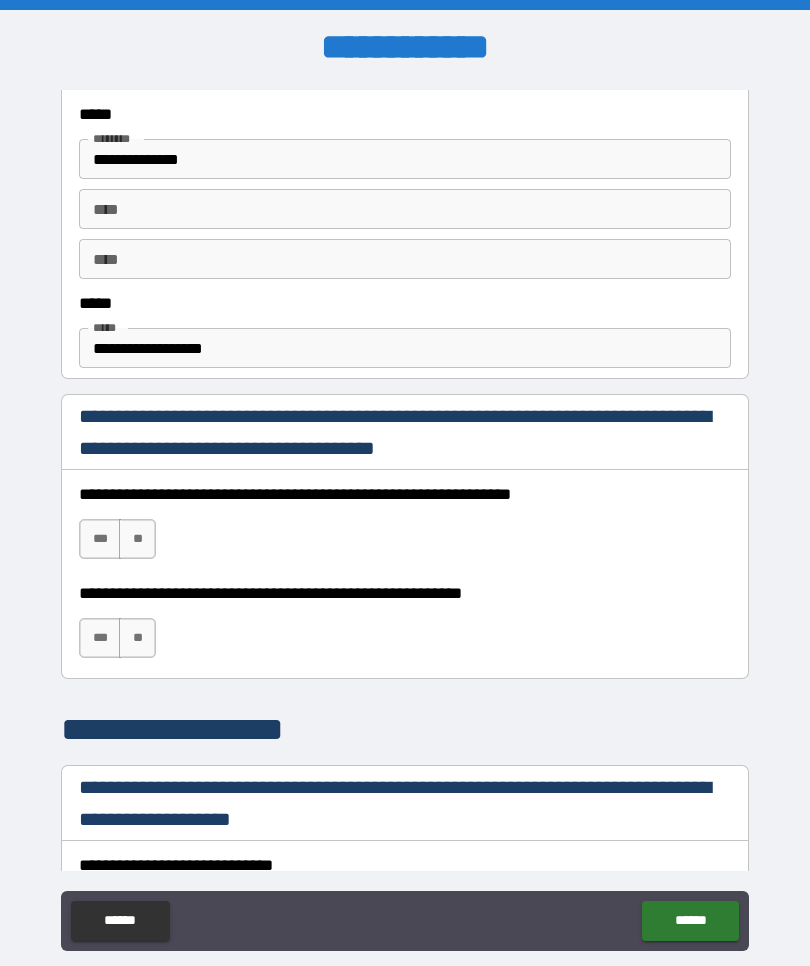 click on "***" at bounding box center [100, 638] 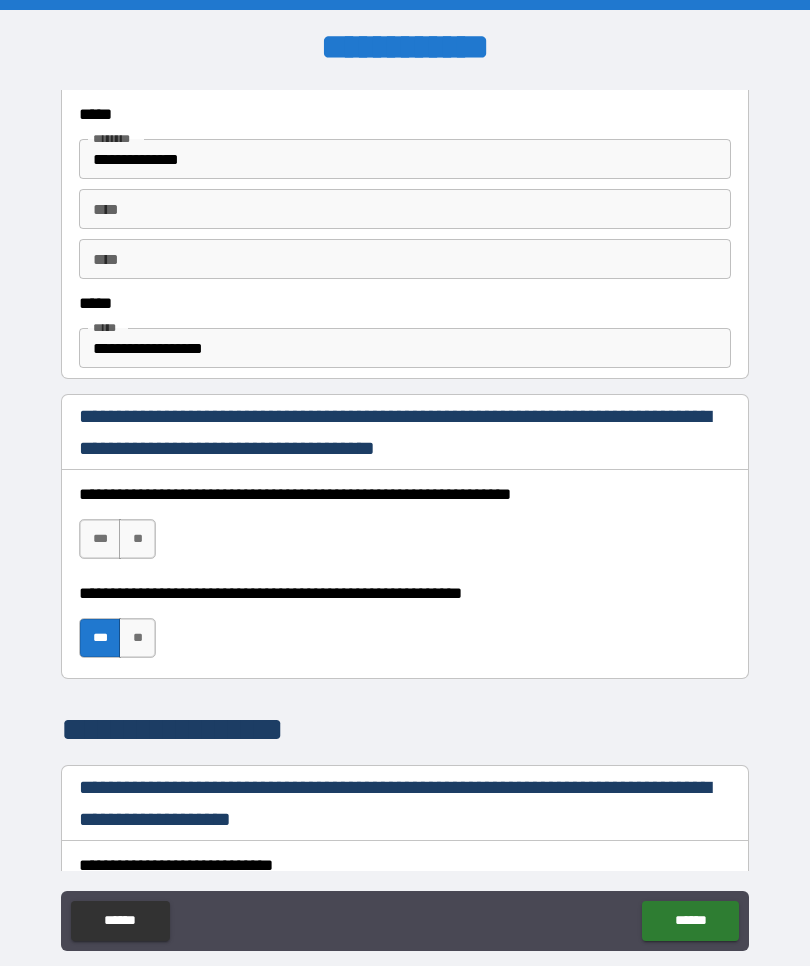 click on "**" at bounding box center [137, 539] 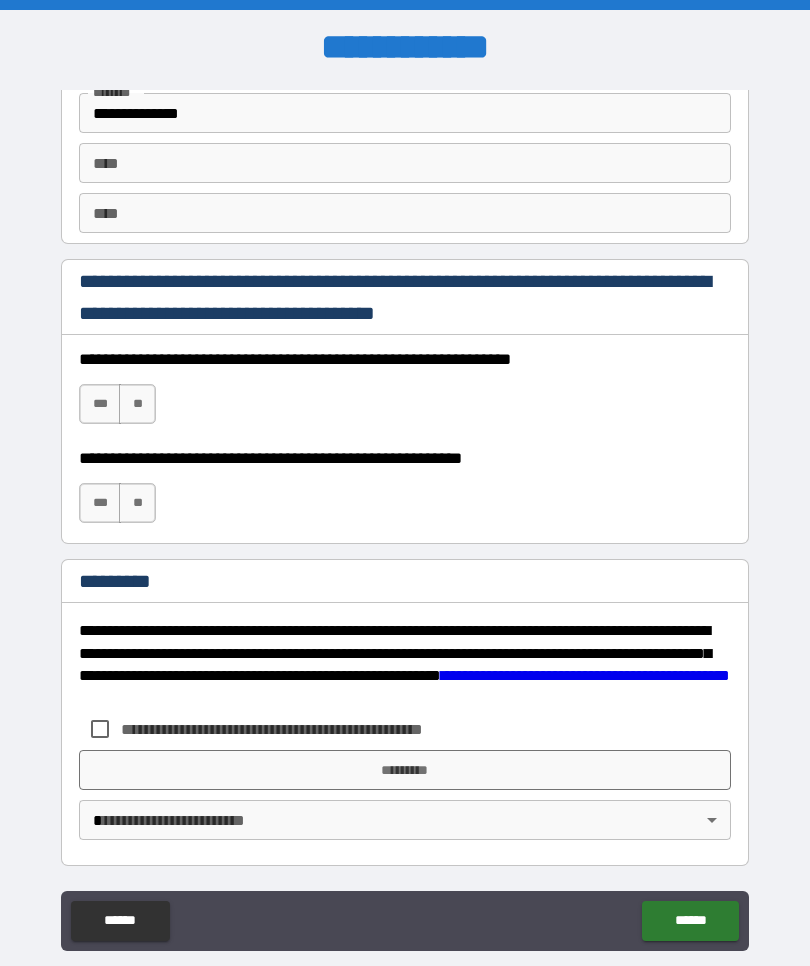scroll, scrollTop: 2725, scrollLeft: 0, axis: vertical 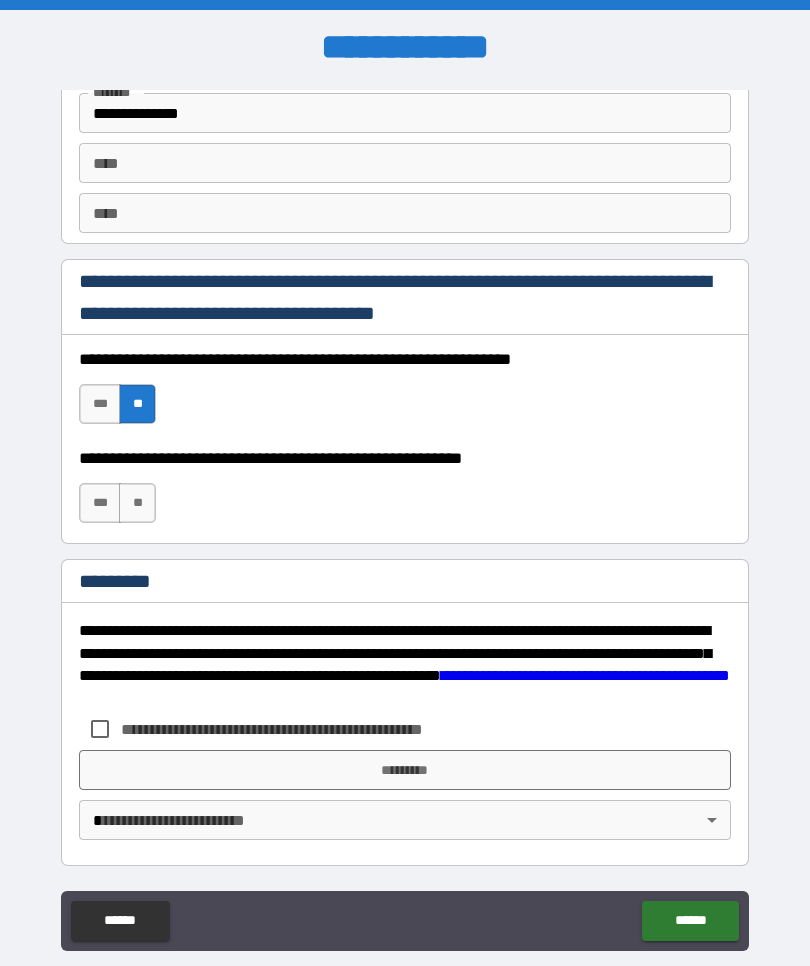 click on "***" at bounding box center [100, 503] 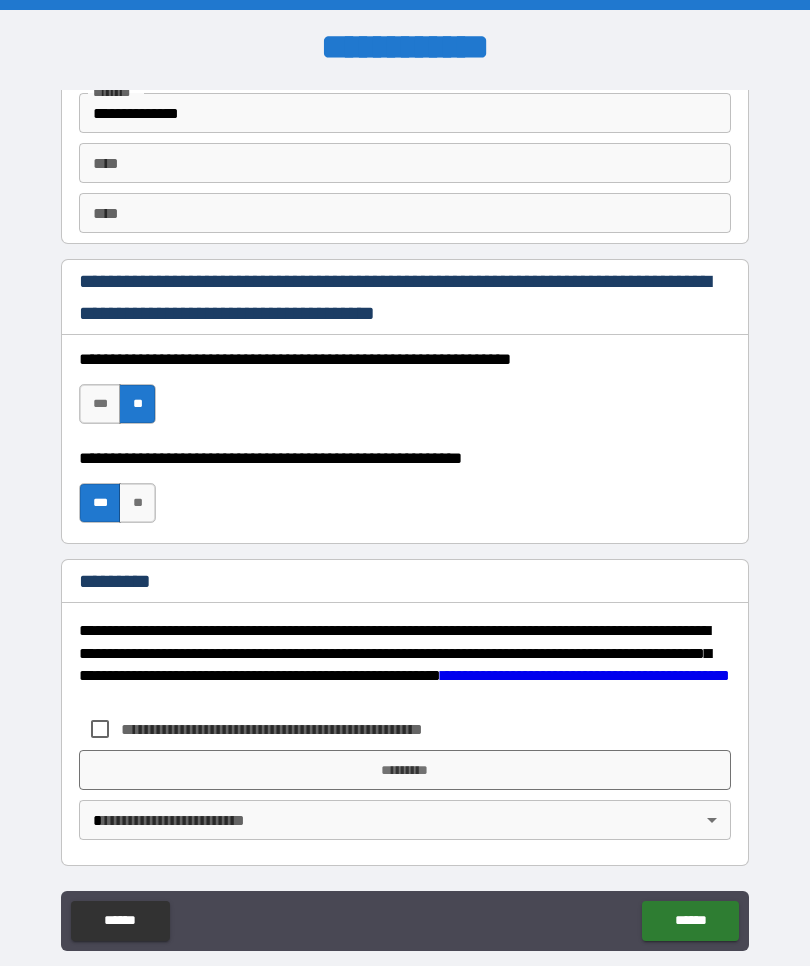 scroll, scrollTop: 2725, scrollLeft: 0, axis: vertical 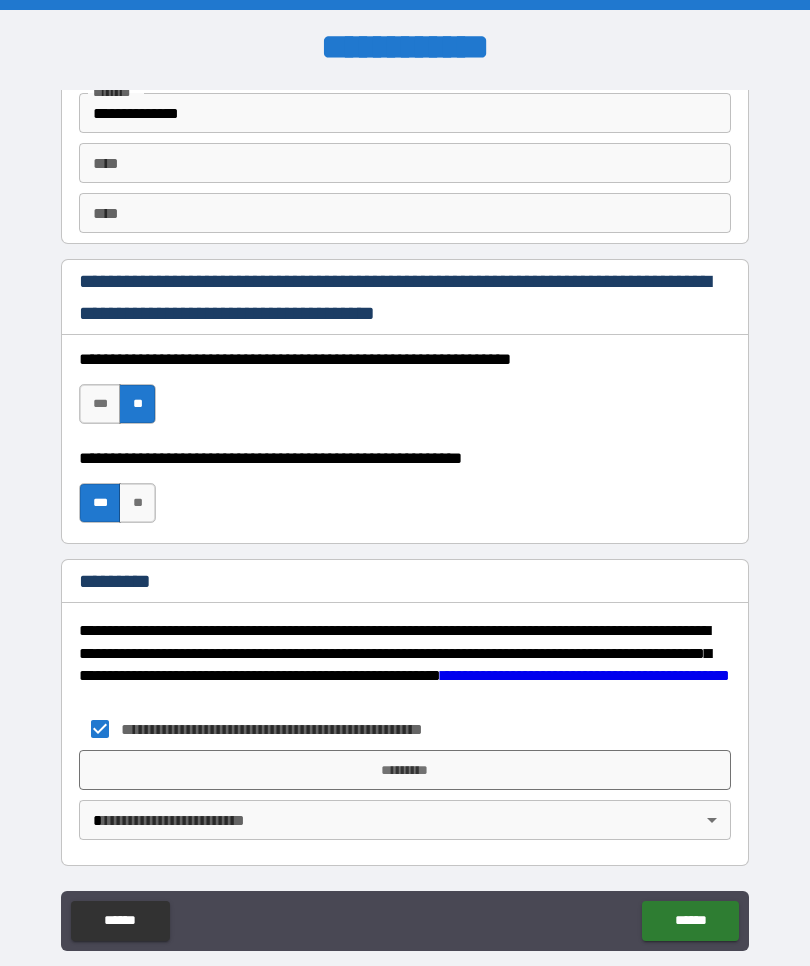 click on "*********" at bounding box center (405, 770) 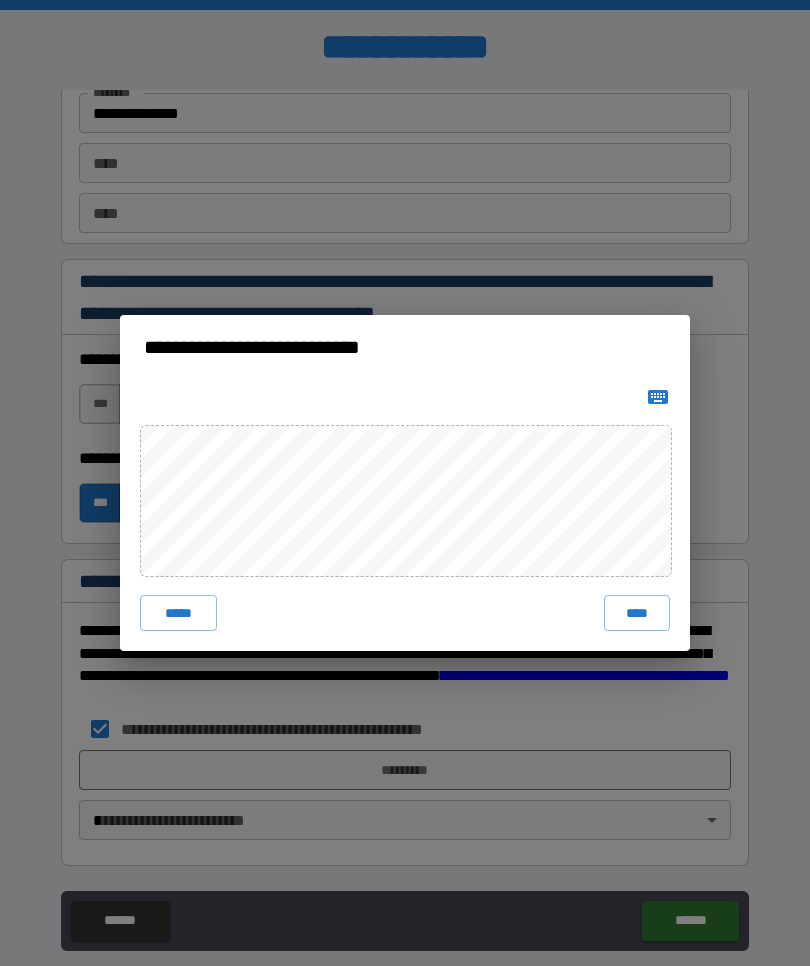 click on "**********" at bounding box center [405, 483] 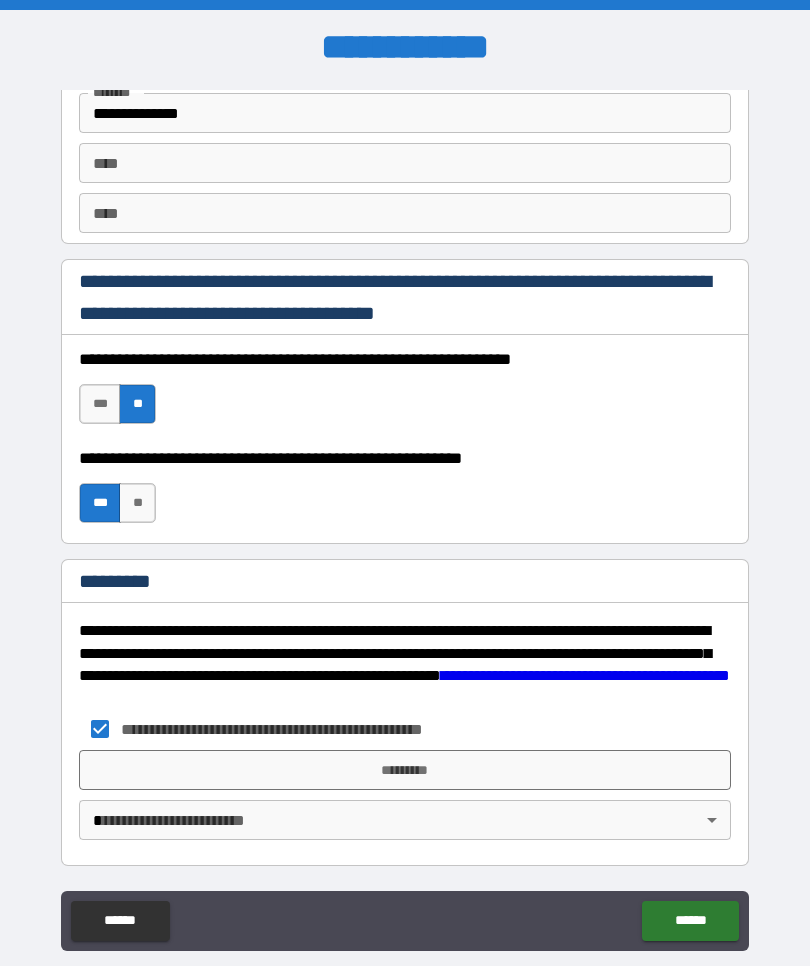 click on "*********" at bounding box center [405, 770] 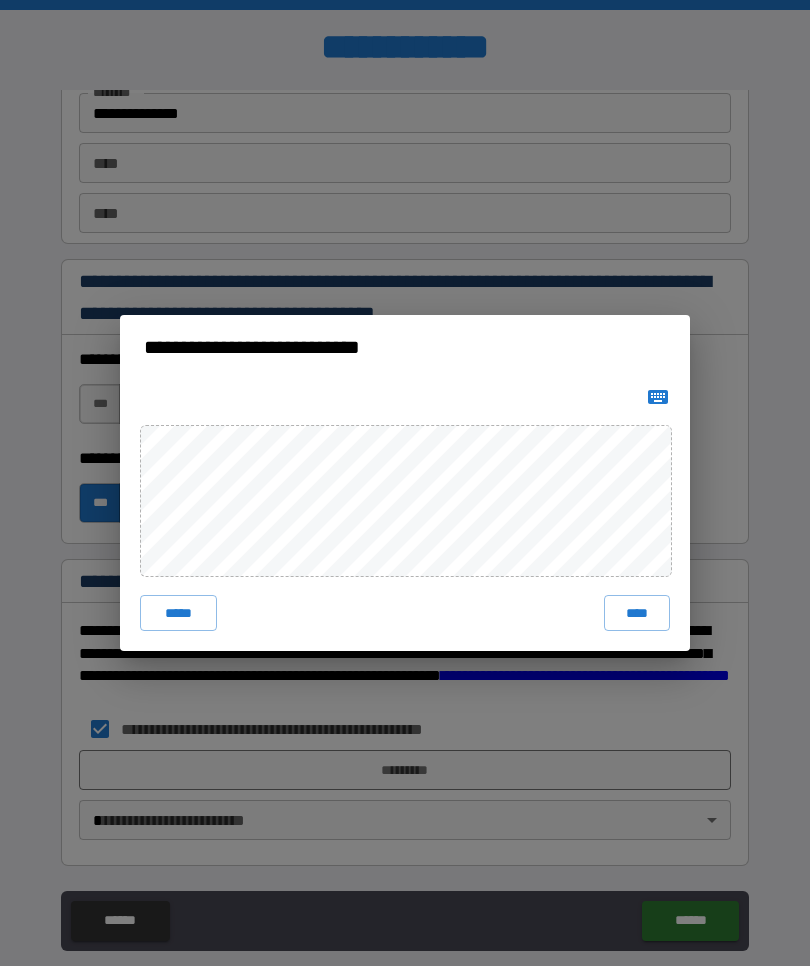 click on "****" at bounding box center [637, 613] 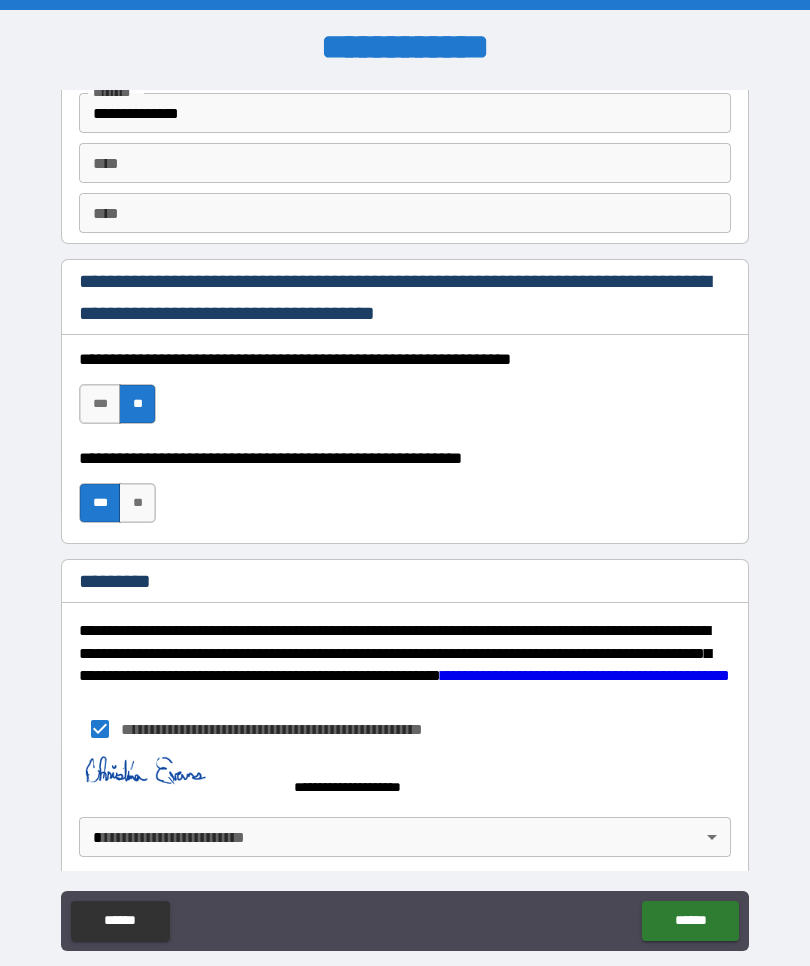 click on "**********" at bounding box center (405, 517) 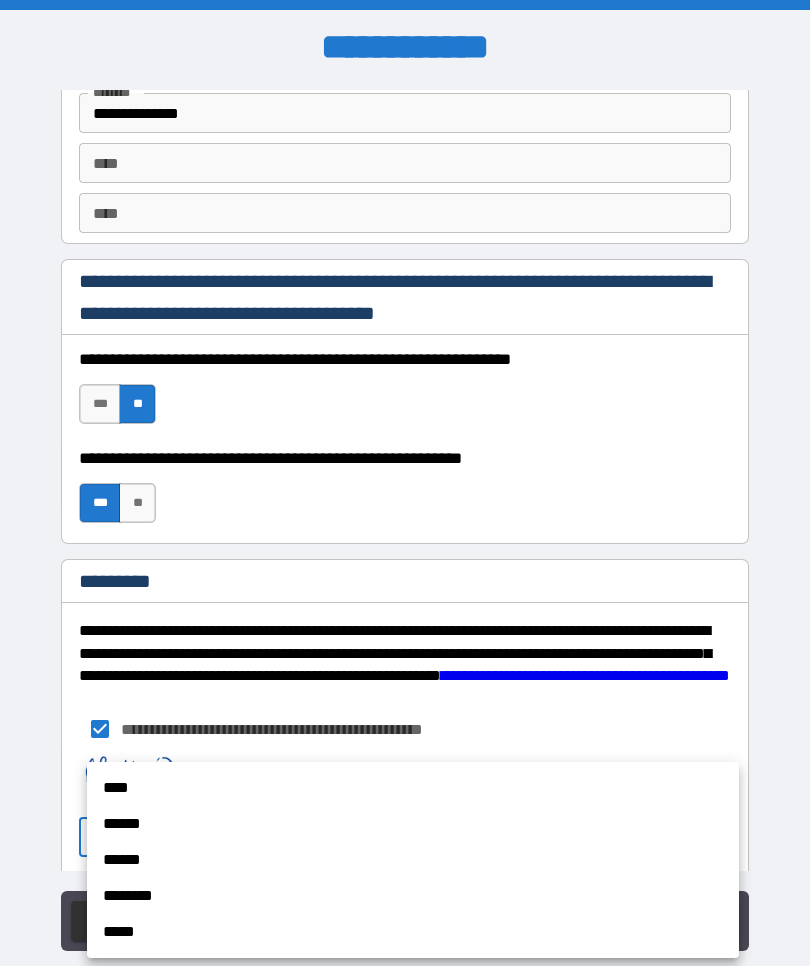 click on "****" at bounding box center (413, 788) 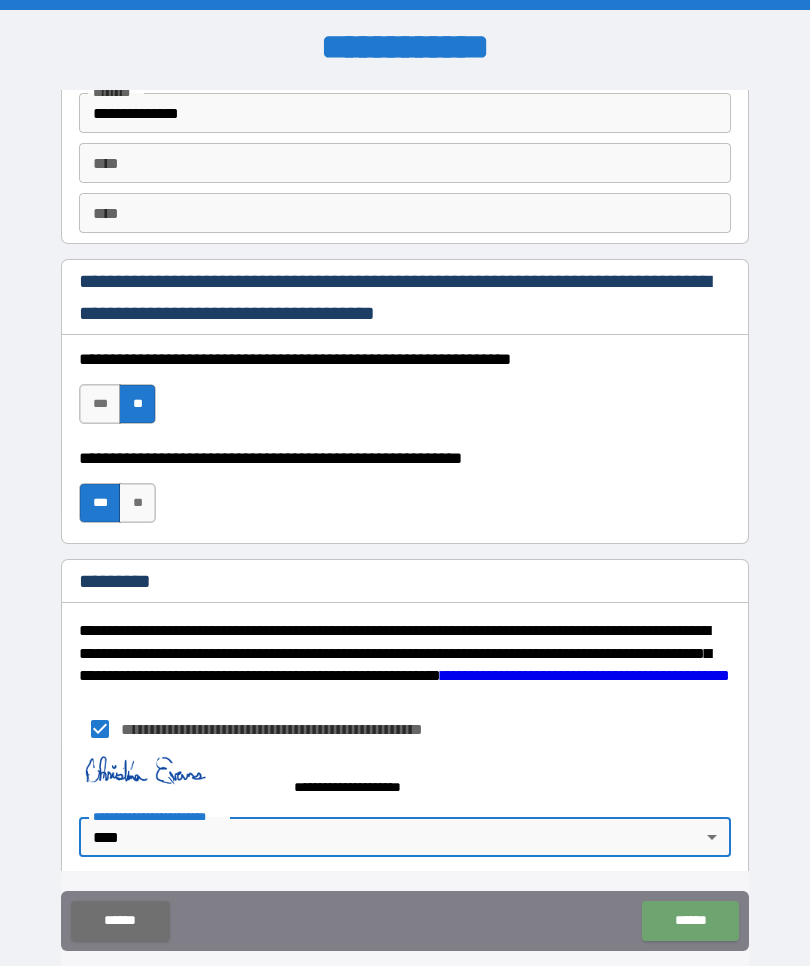 click on "******" at bounding box center [690, 921] 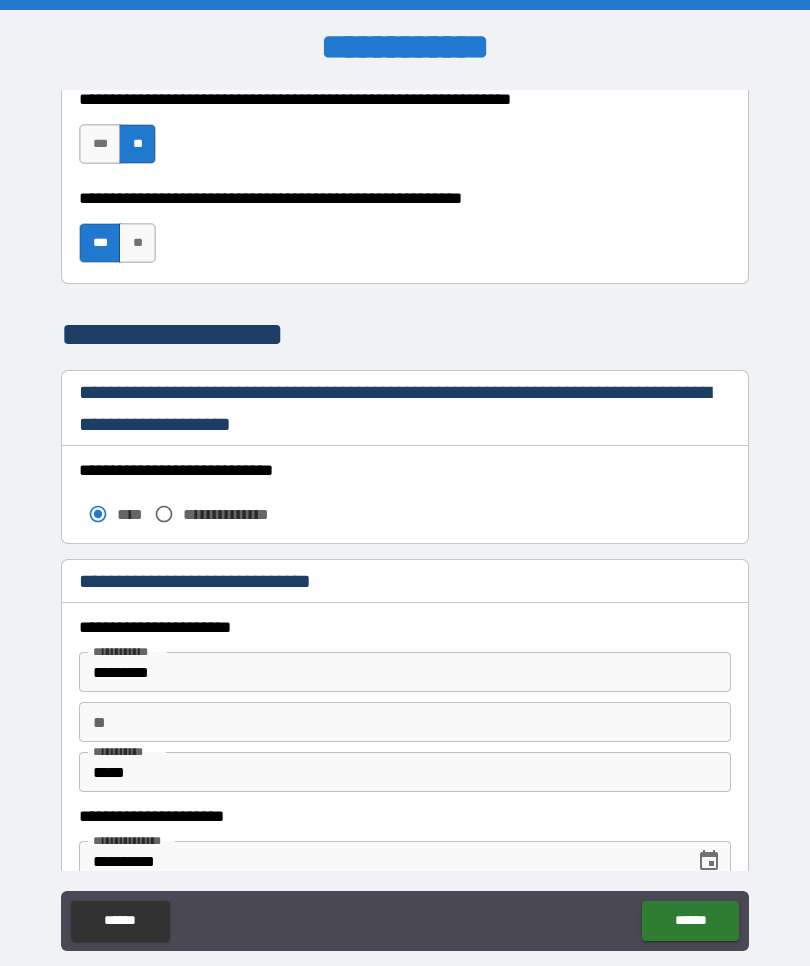 scroll, scrollTop: 1423, scrollLeft: 0, axis: vertical 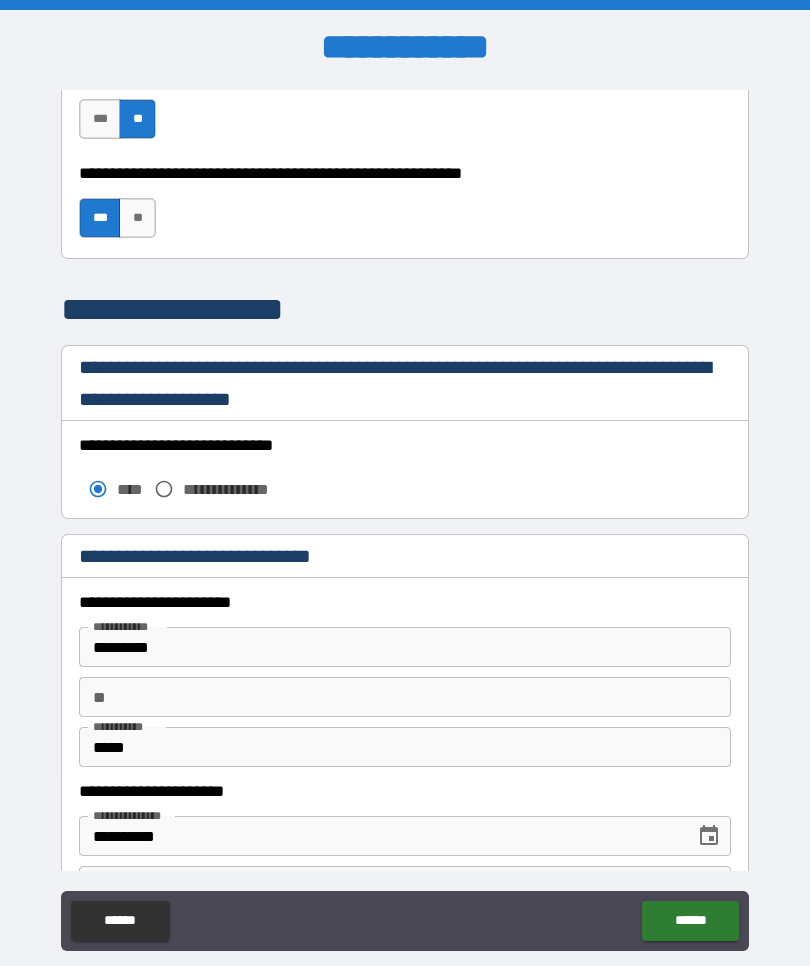 click on "******" at bounding box center (690, 921) 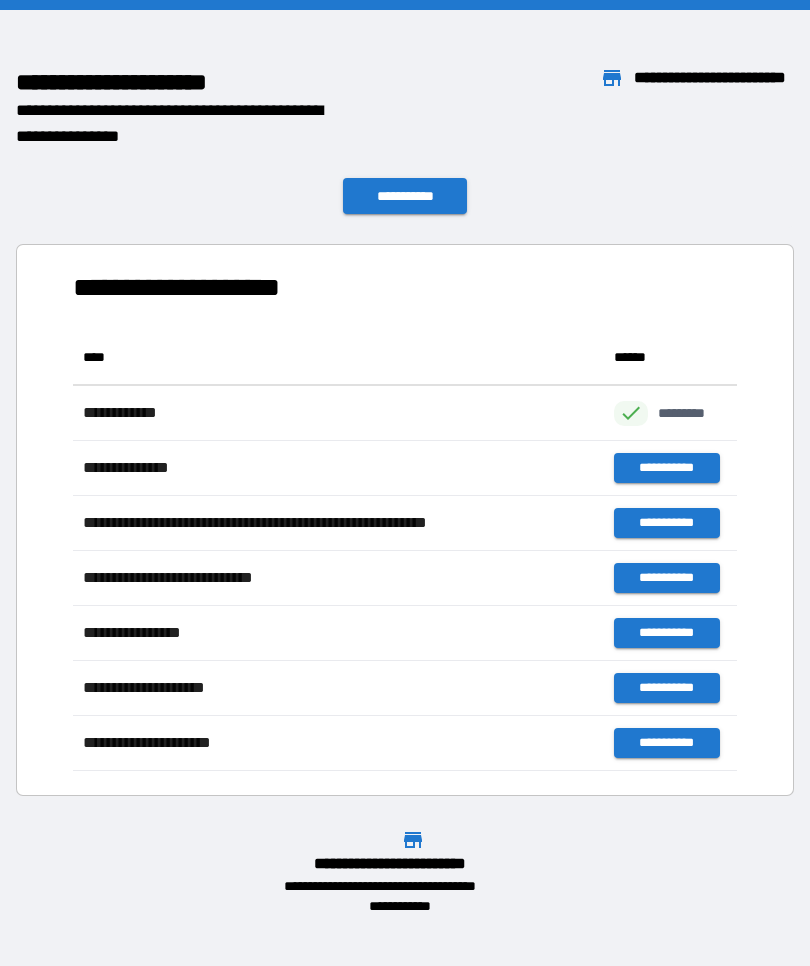 scroll, scrollTop: 441, scrollLeft: 664, axis: both 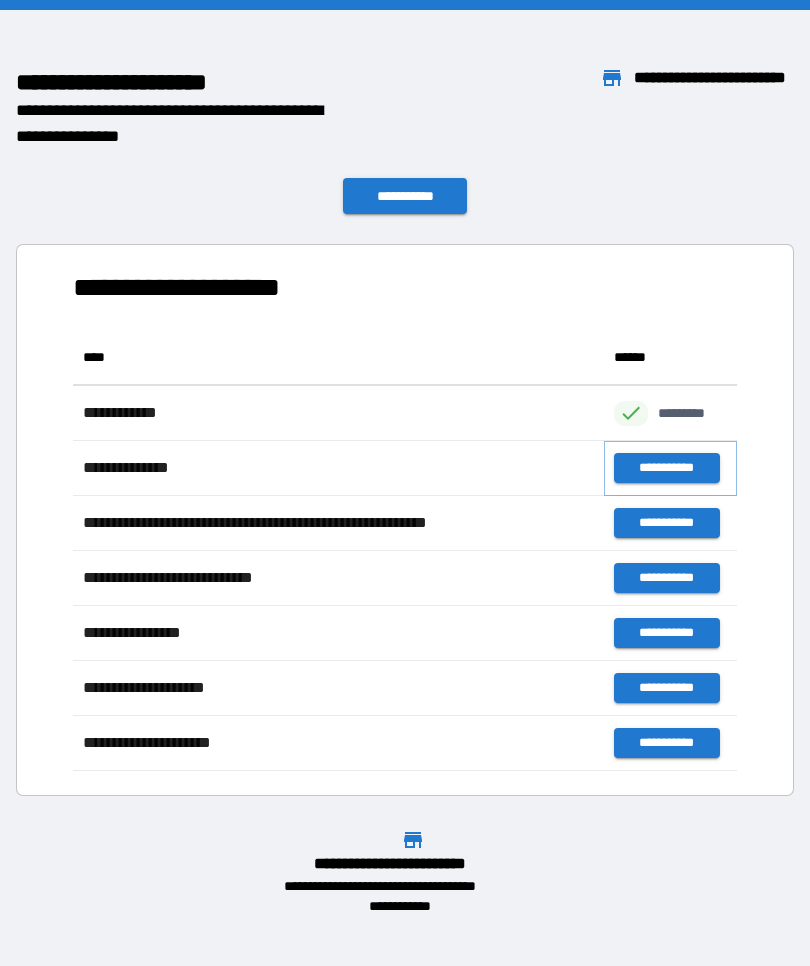 click on "**********" at bounding box center [666, 468] 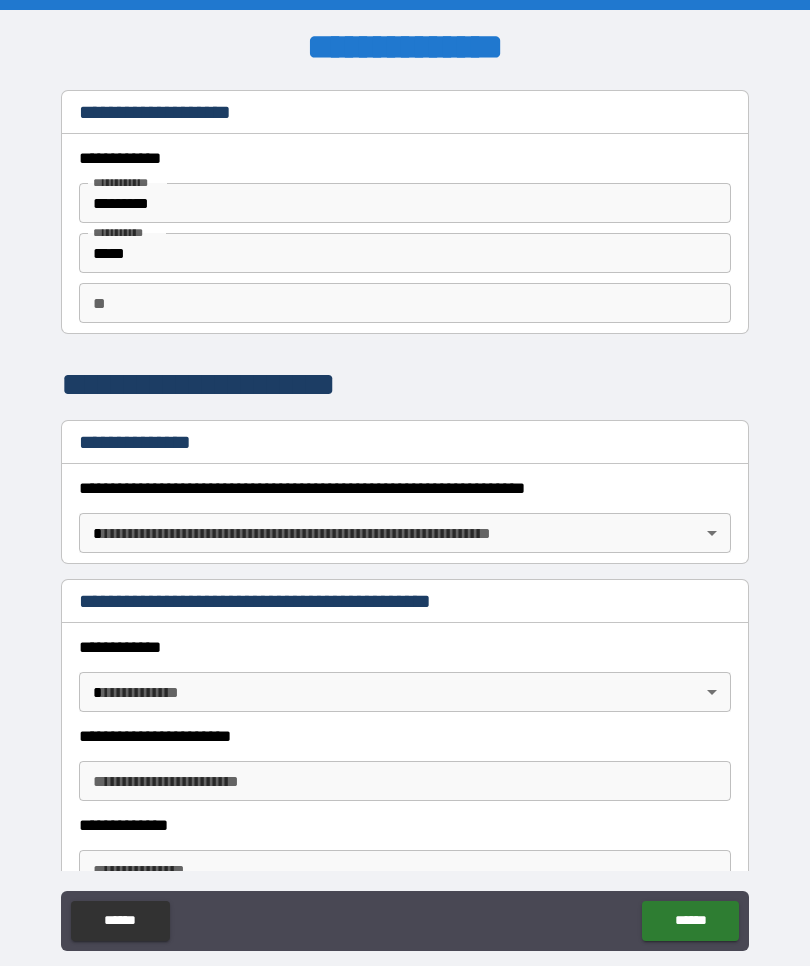 click on "**********" at bounding box center [405, 517] 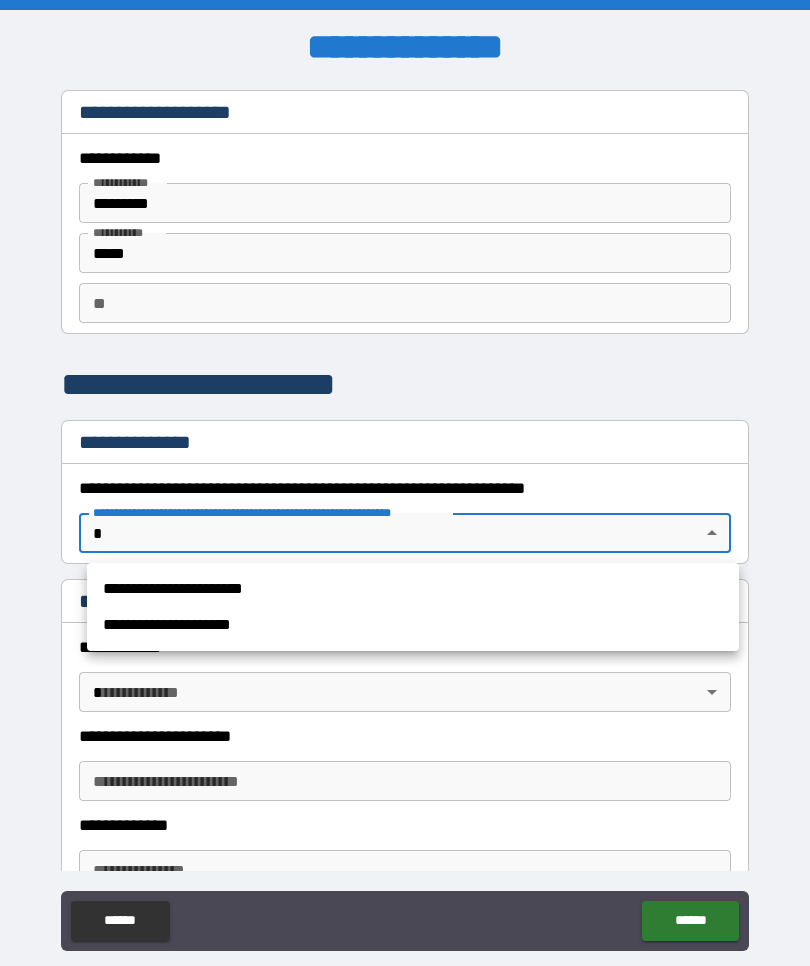 click on "**********" at bounding box center [413, 589] 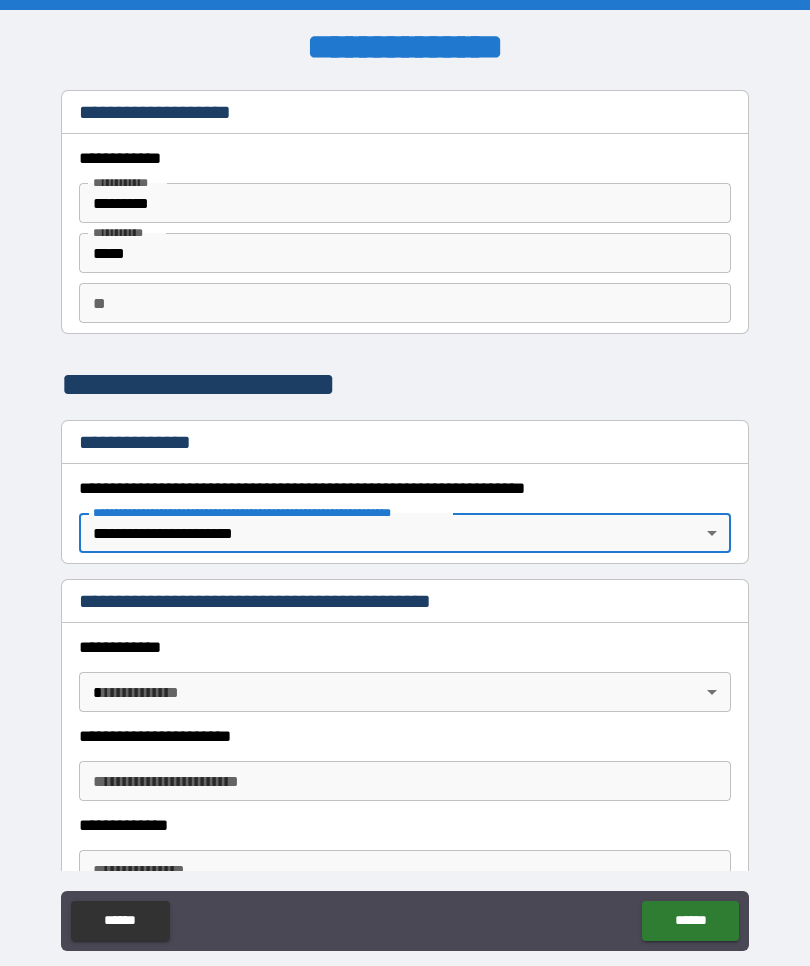 click on "**********" at bounding box center (405, 517) 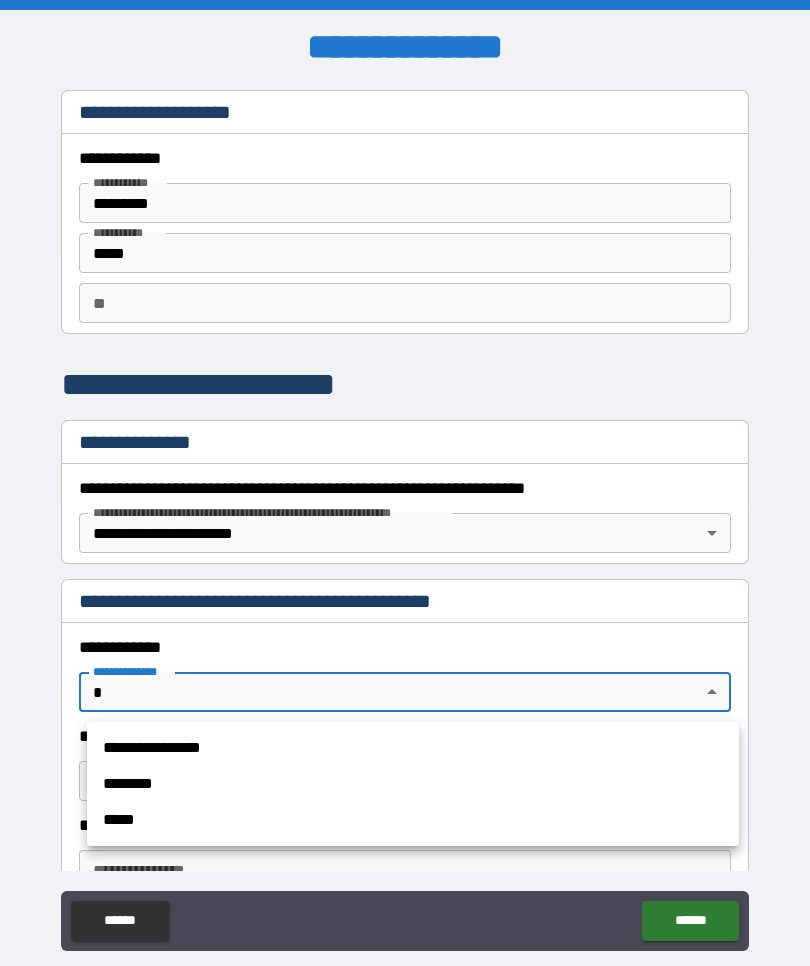 click on "**********" at bounding box center [413, 748] 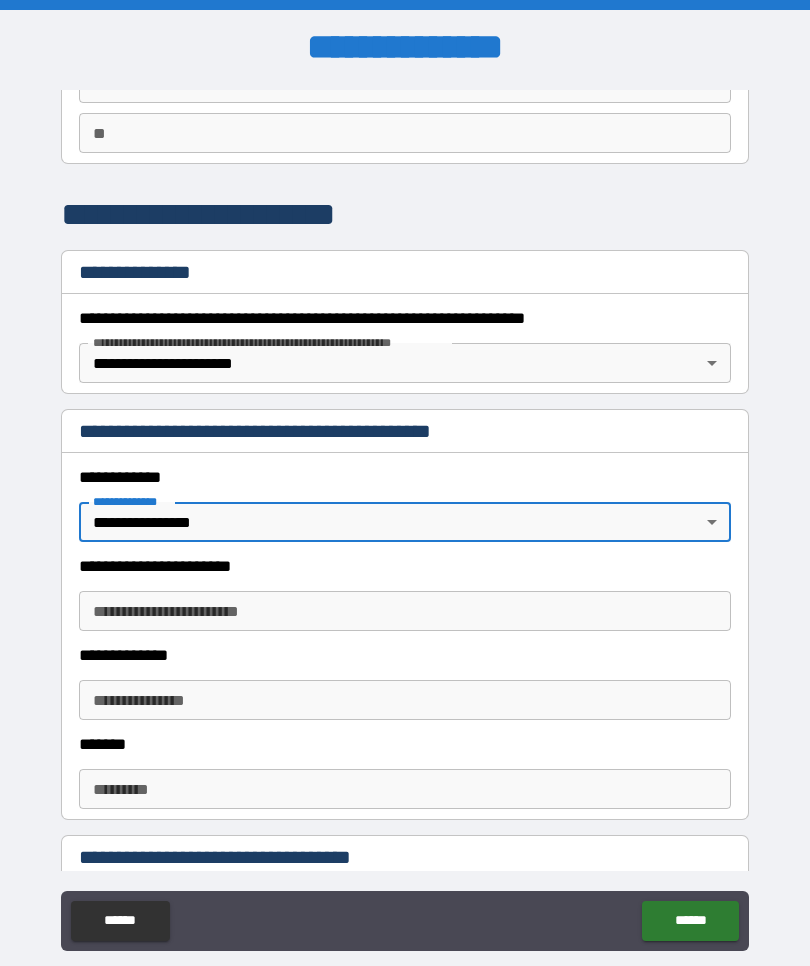 scroll, scrollTop: 204, scrollLeft: 0, axis: vertical 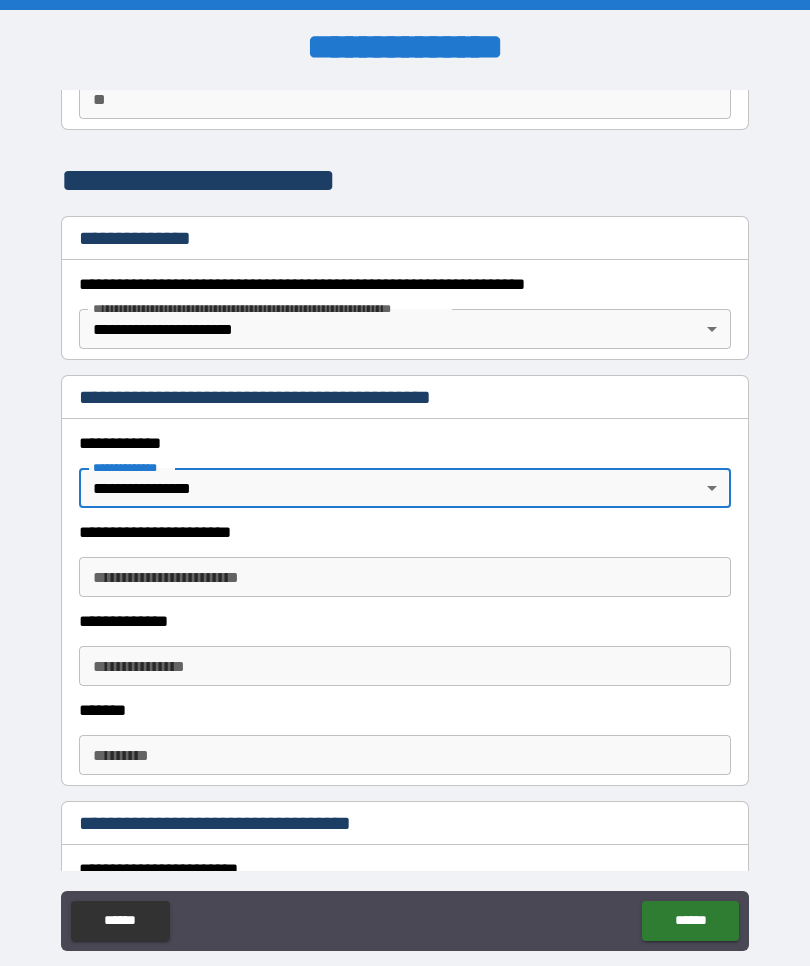 click on "**********" at bounding box center [405, 577] 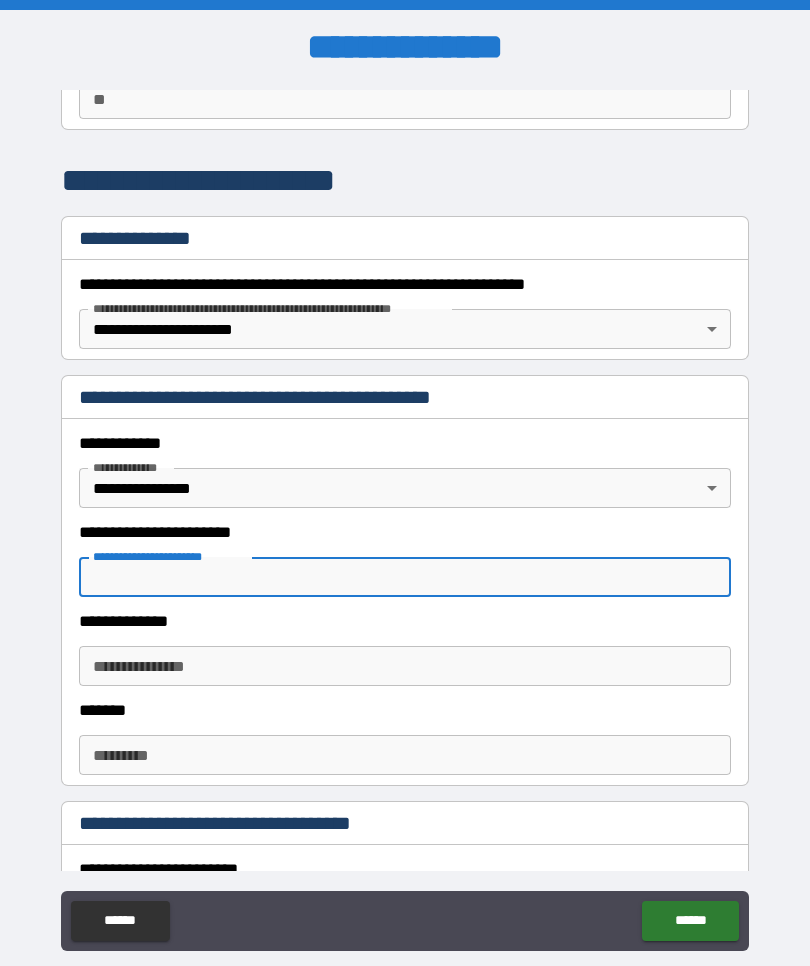 click on "**********" at bounding box center (405, 577) 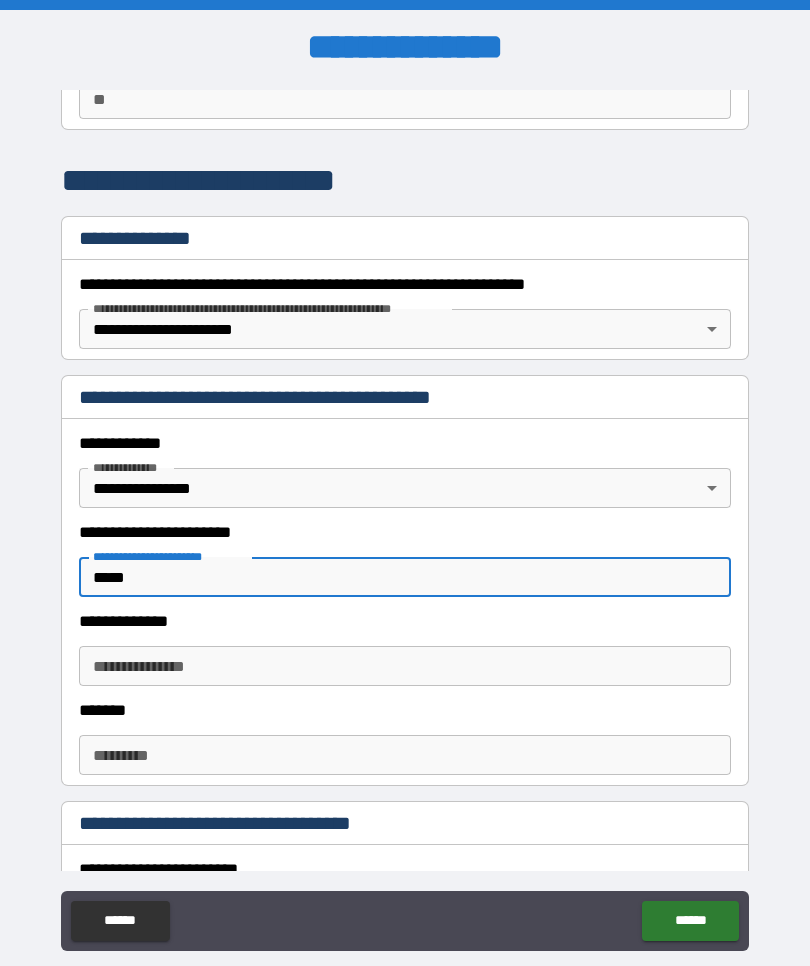 type on "*****" 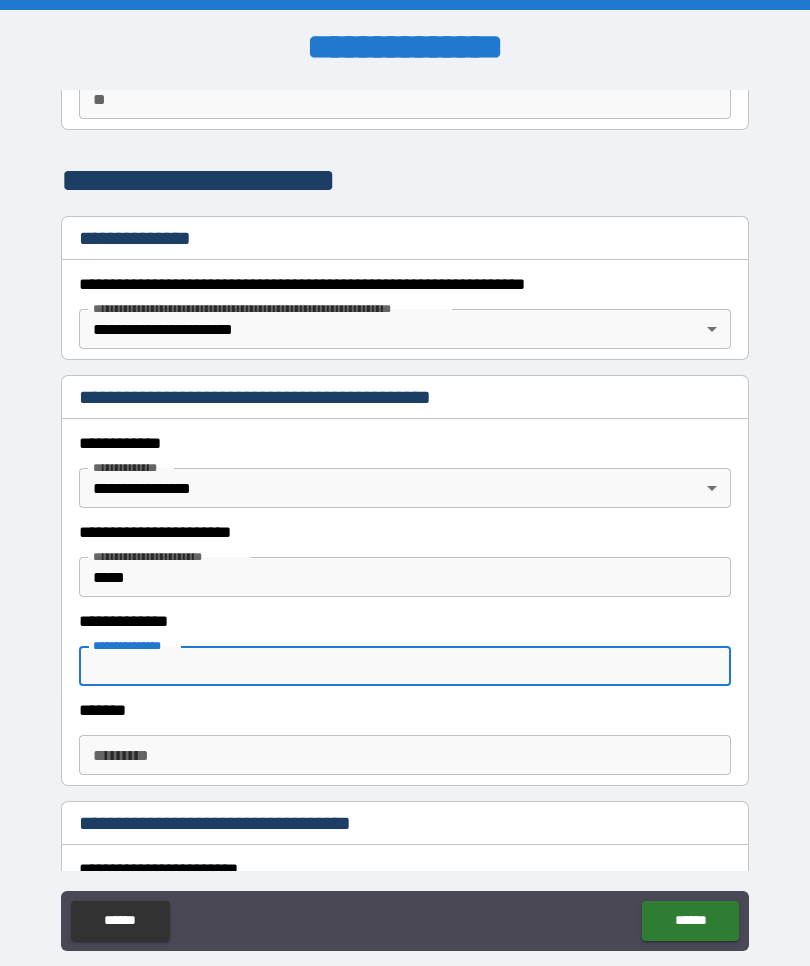 click on "*******   * *******   *" at bounding box center (405, 755) 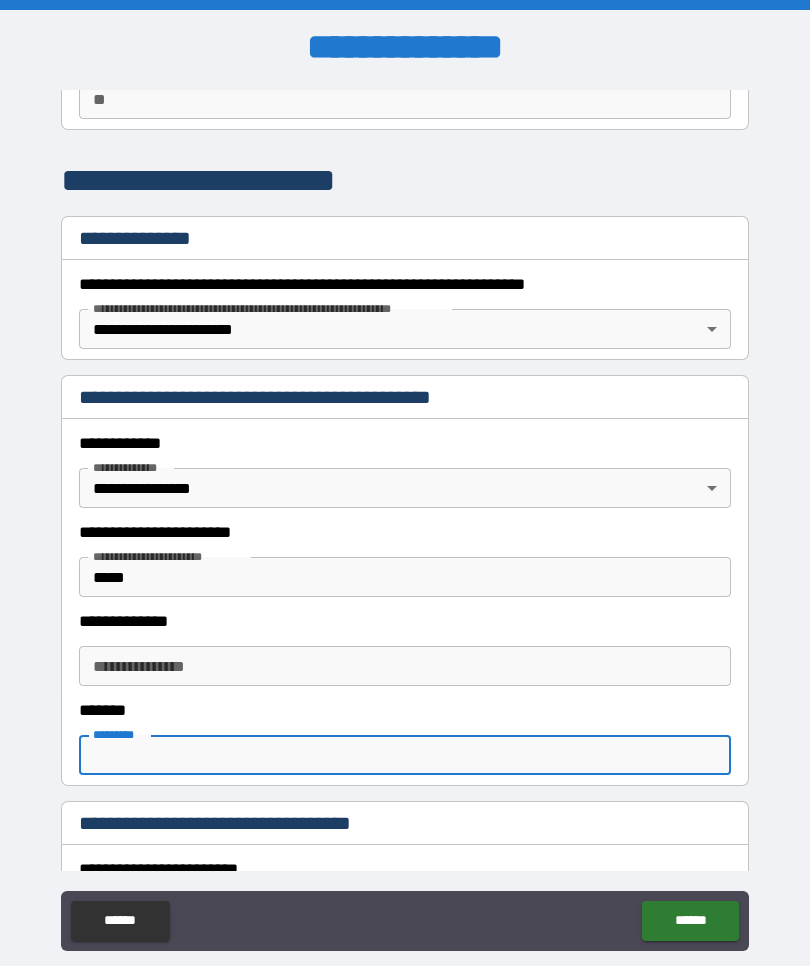 click on "**********" at bounding box center [405, 666] 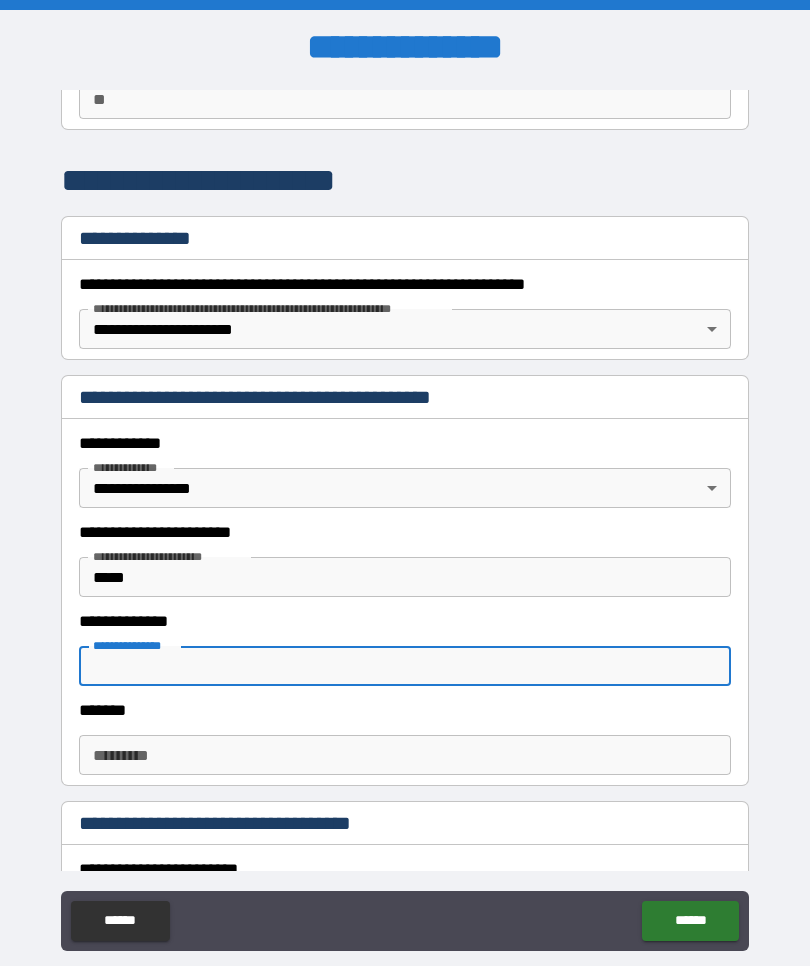 click on "*******   * *******   *" at bounding box center (405, 755) 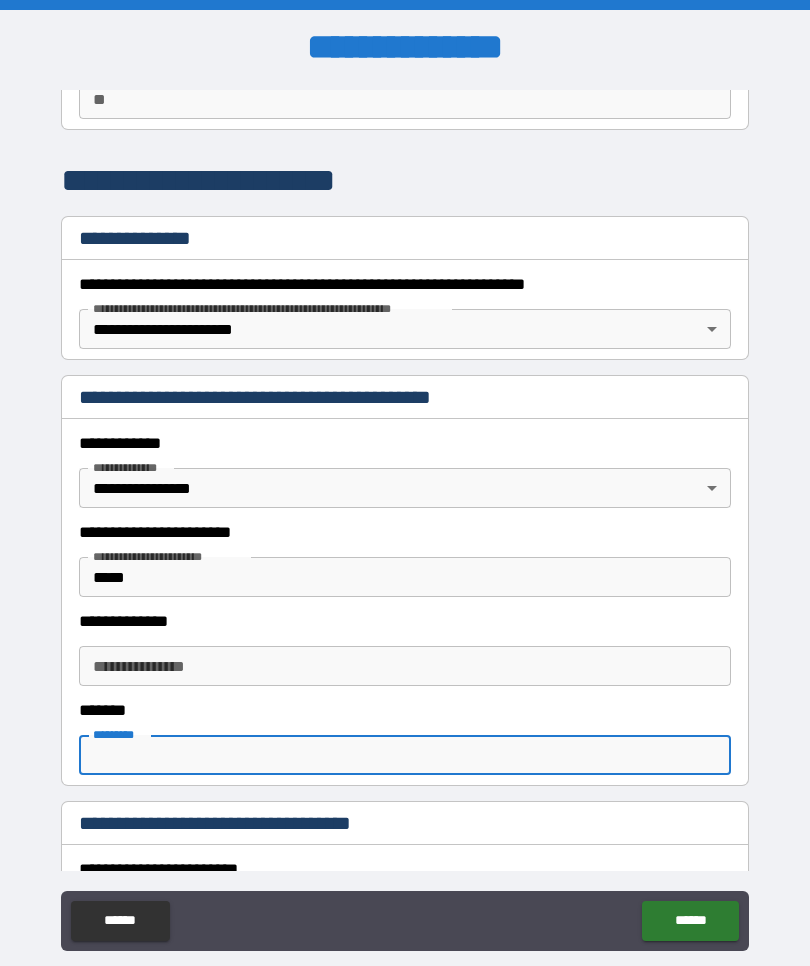 click on "**********" at bounding box center (405, 666) 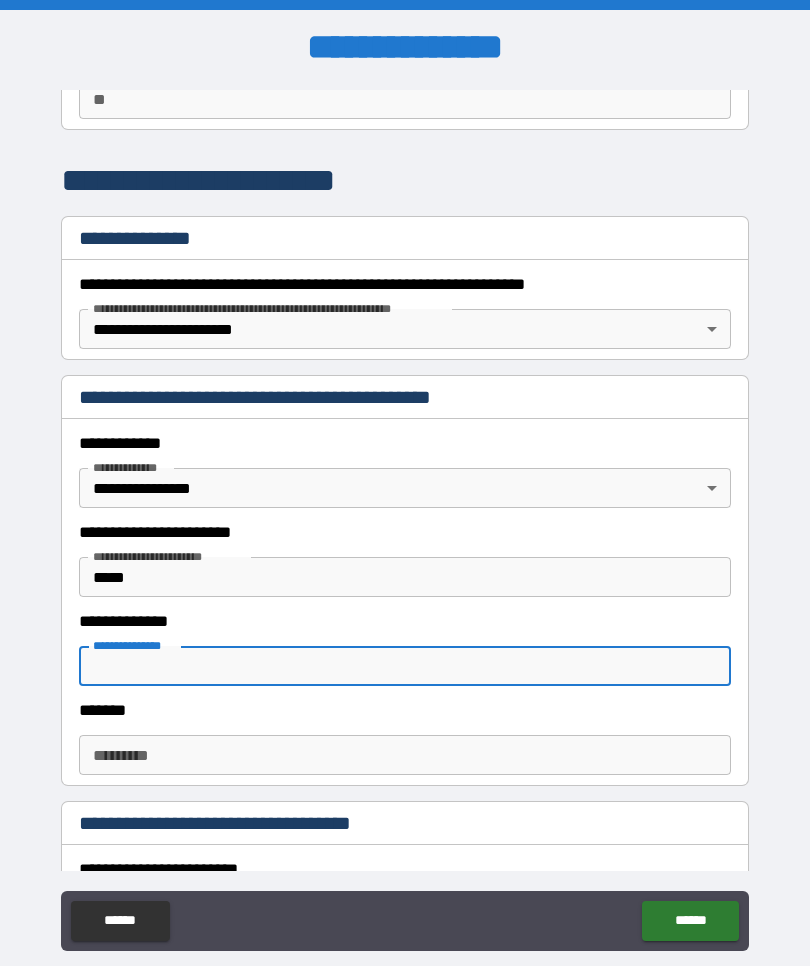 click on "*******   * *******   *" at bounding box center (405, 755) 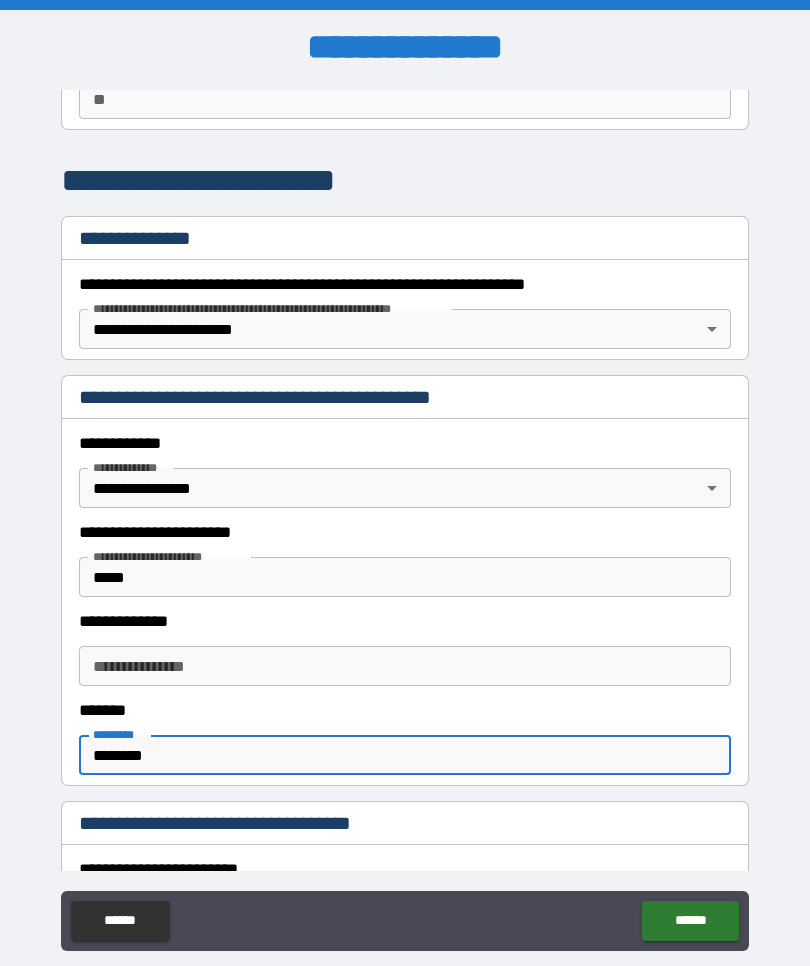 type on "********" 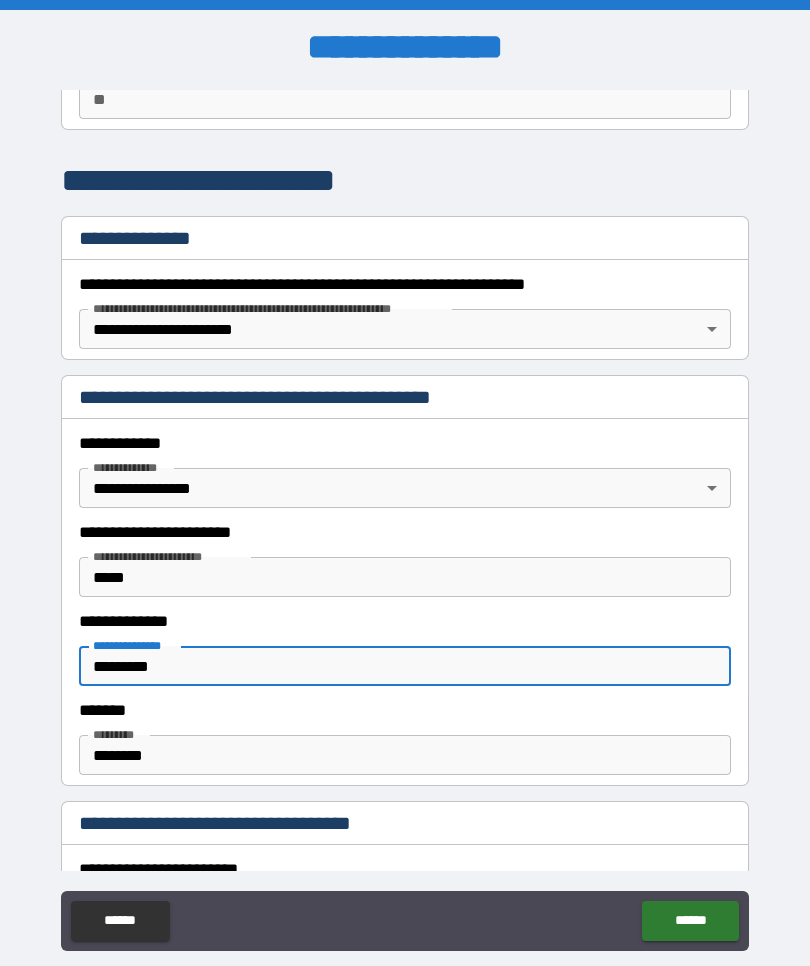 type on "*********" 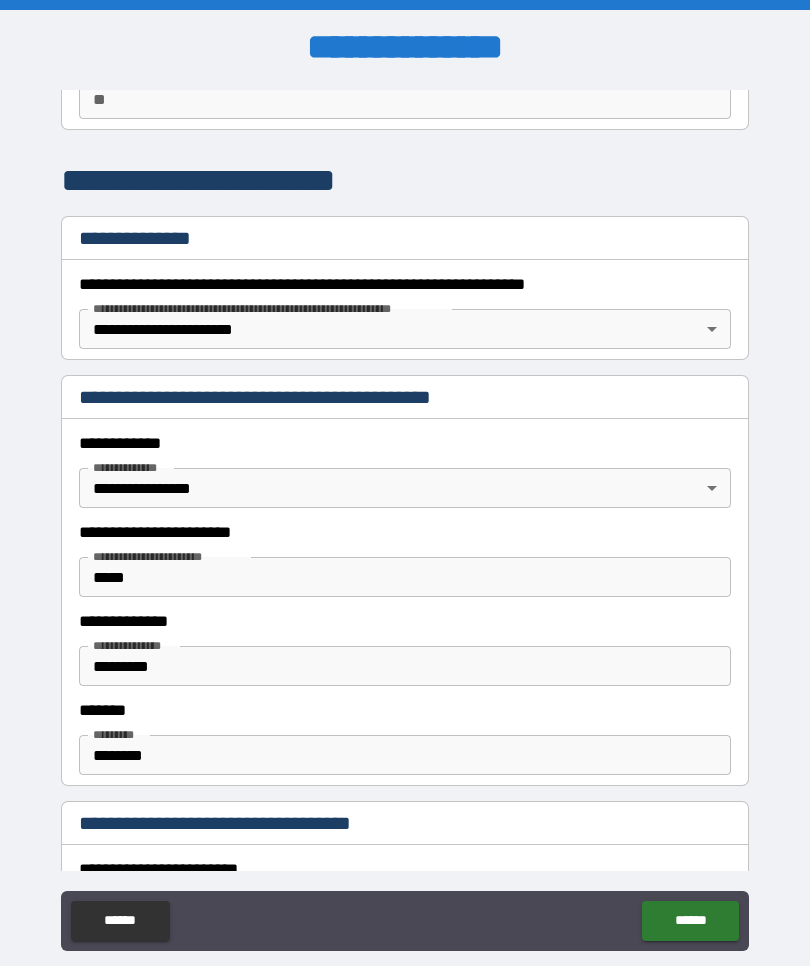 click on "********" at bounding box center [405, 755] 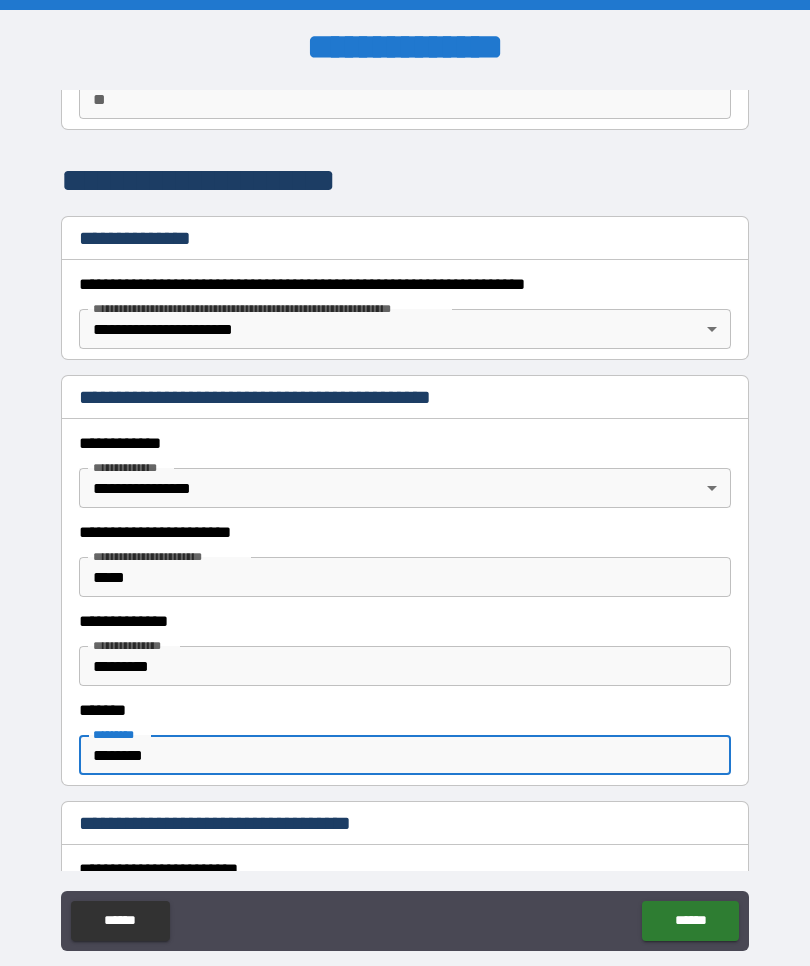 type on "********" 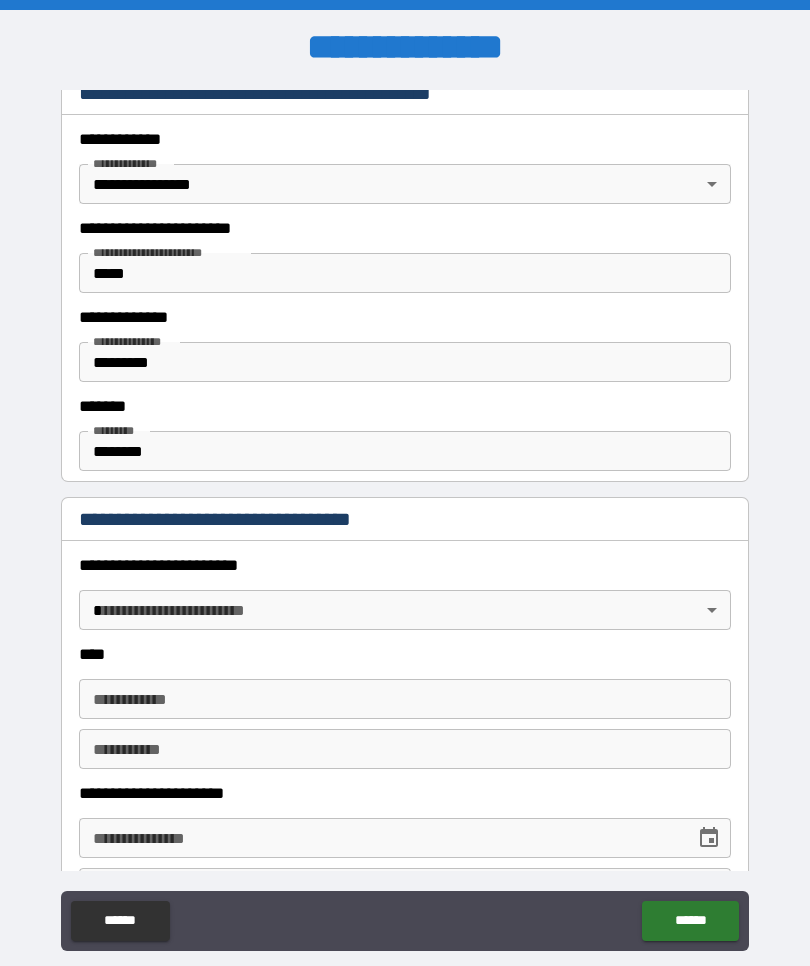 scroll, scrollTop: 512, scrollLeft: 0, axis: vertical 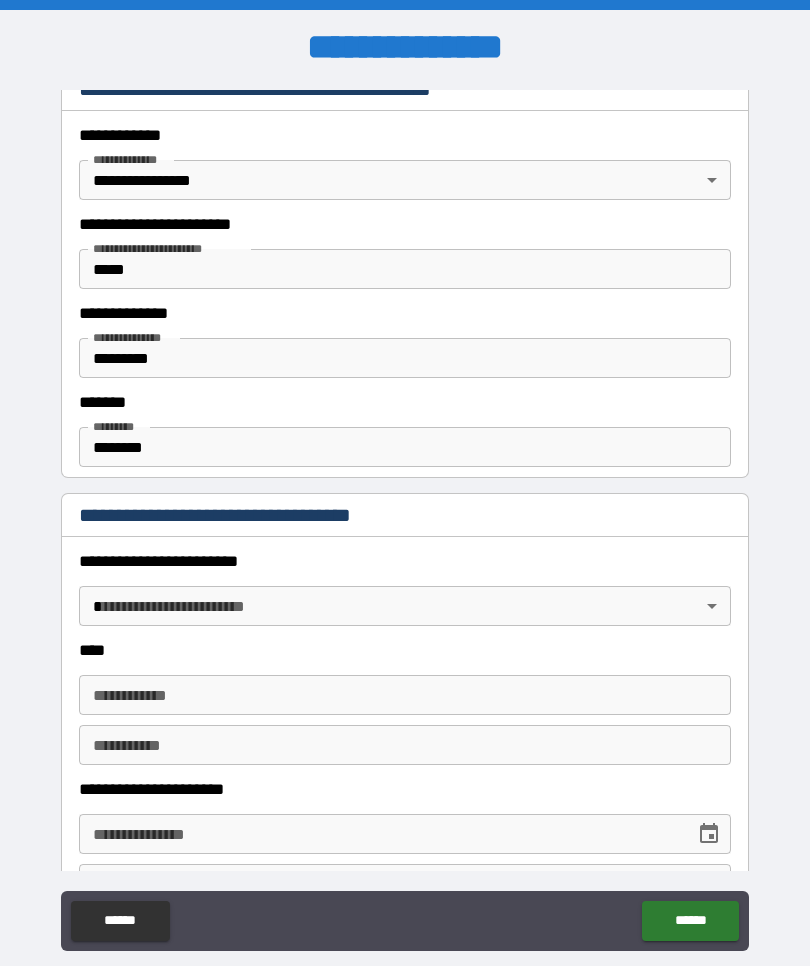click on "**********" at bounding box center (405, 517) 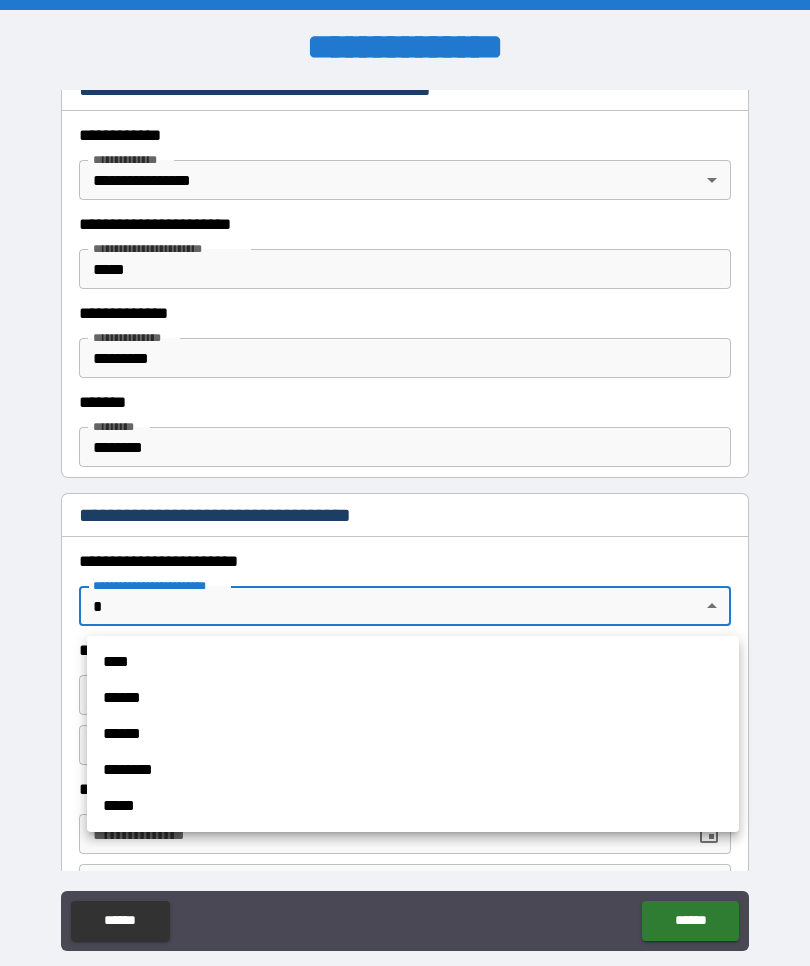 click on "****" at bounding box center (413, 662) 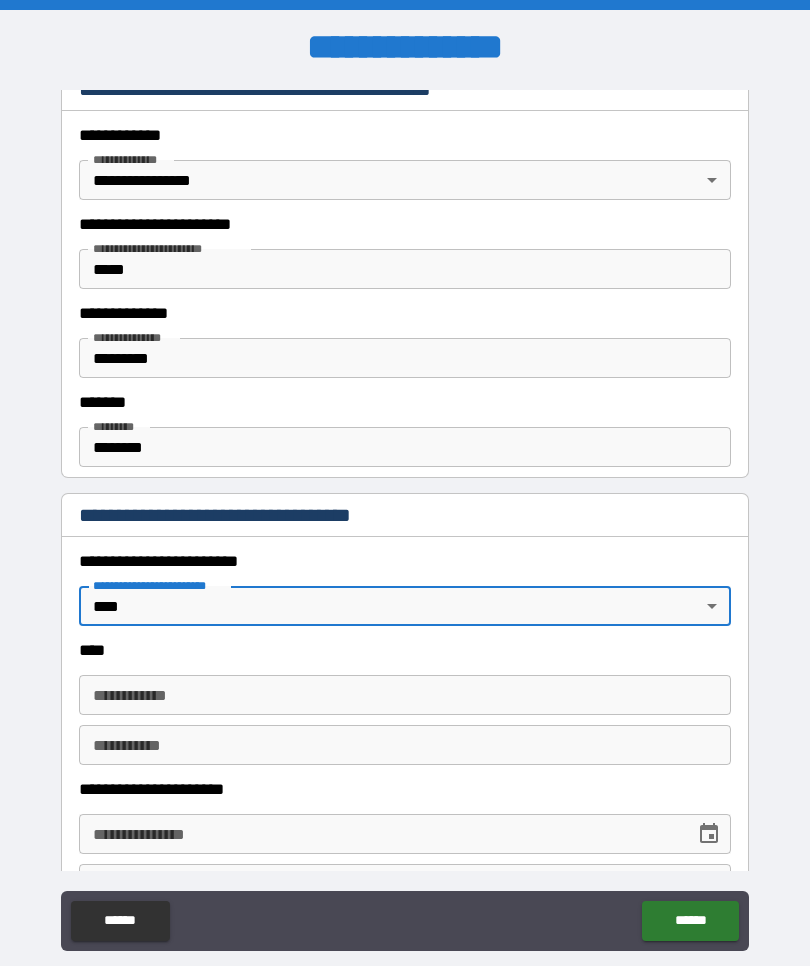 type on "*" 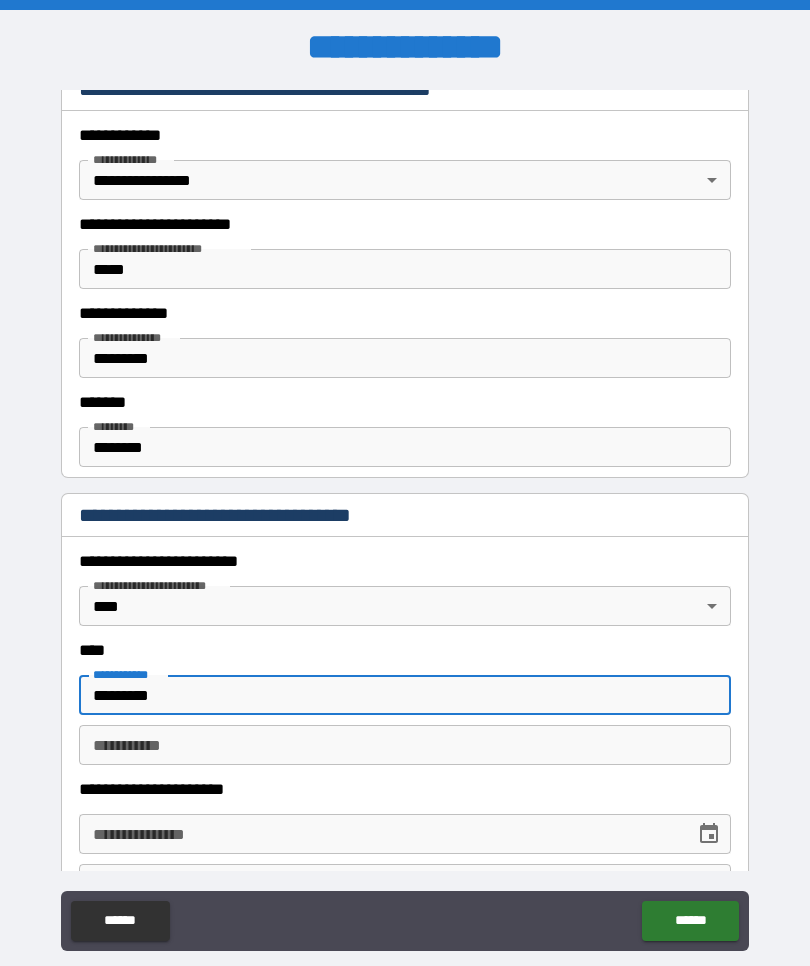 type on "*********" 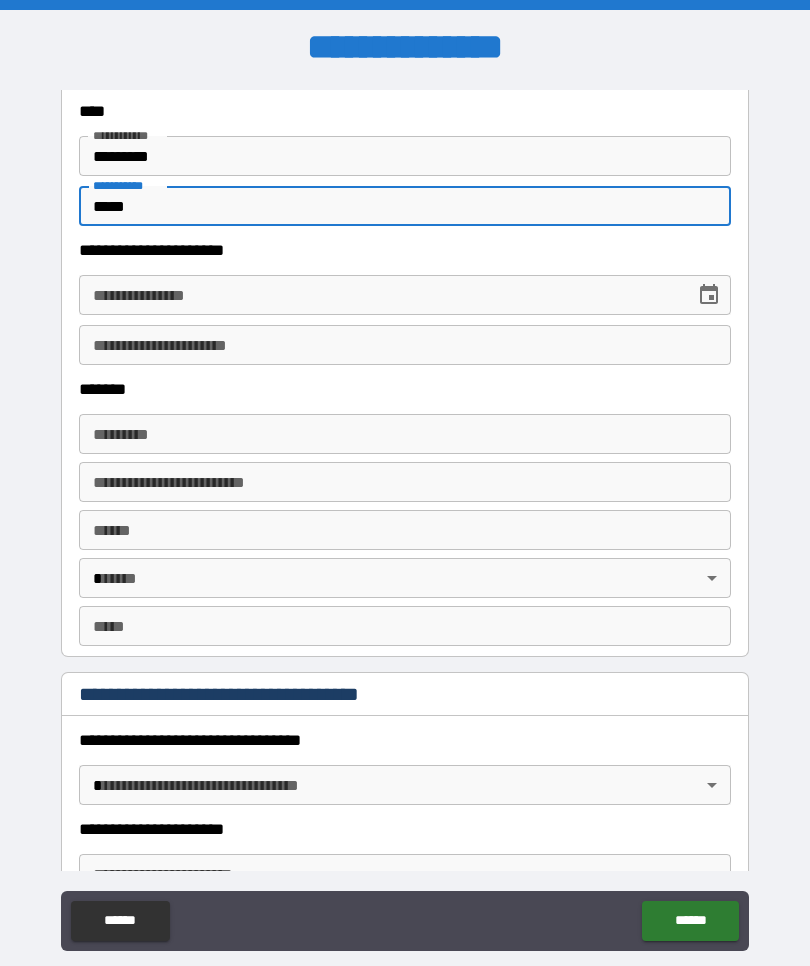 scroll, scrollTop: 1069, scrollLeft: 0, axis: vertical 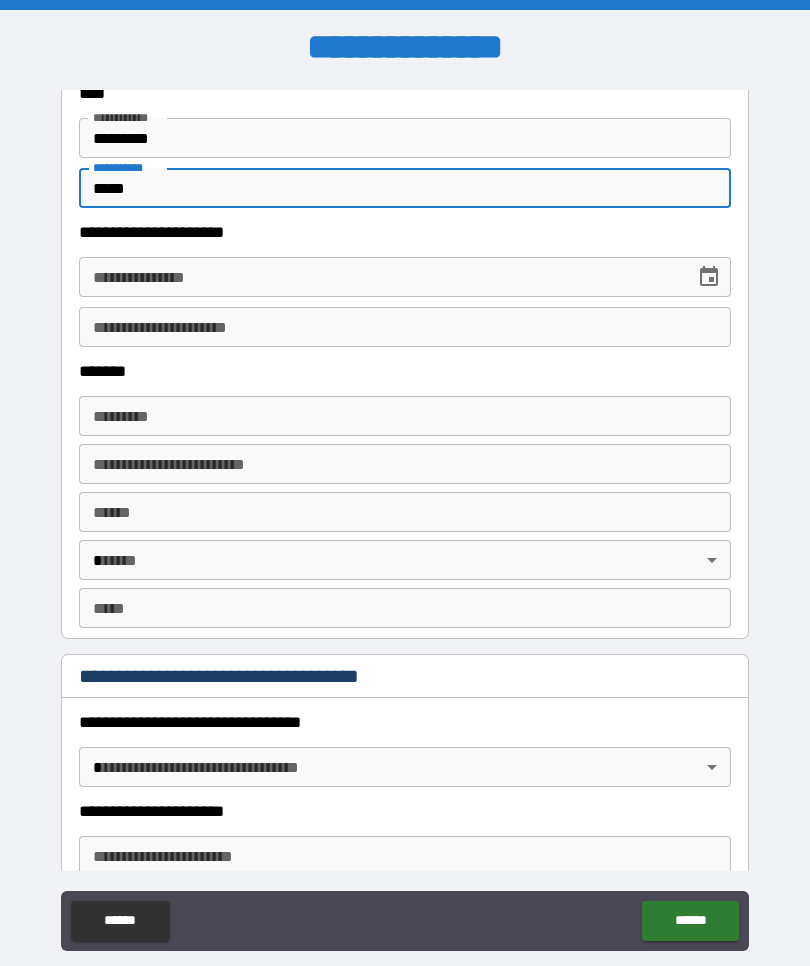 type on "*****" 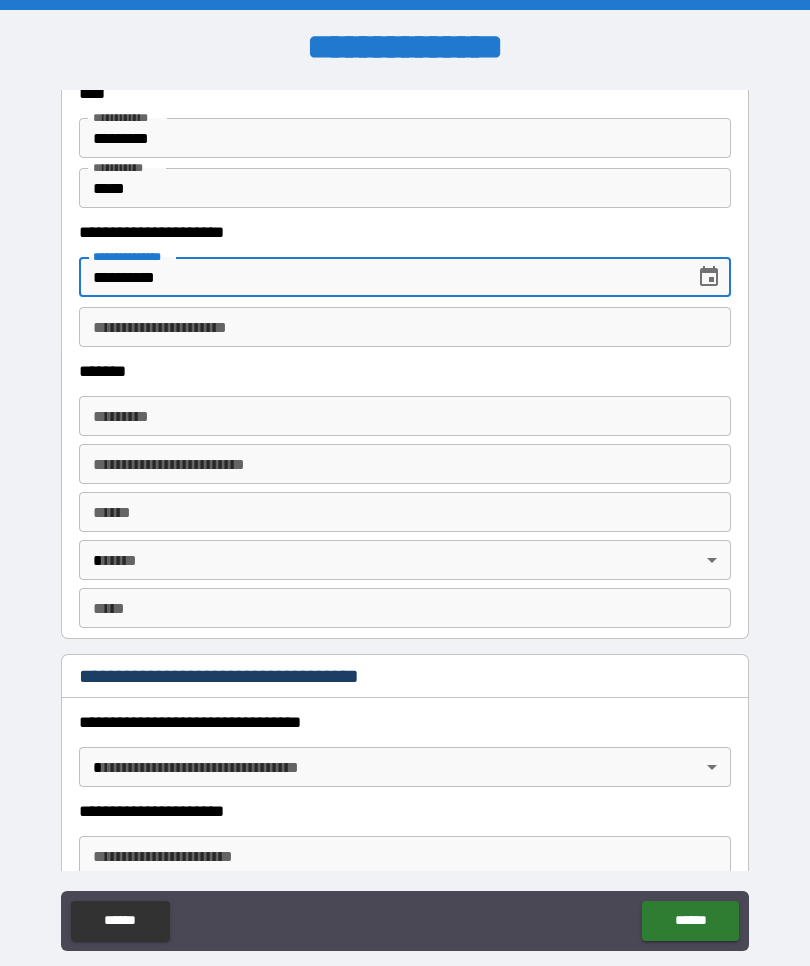 type on "**********" 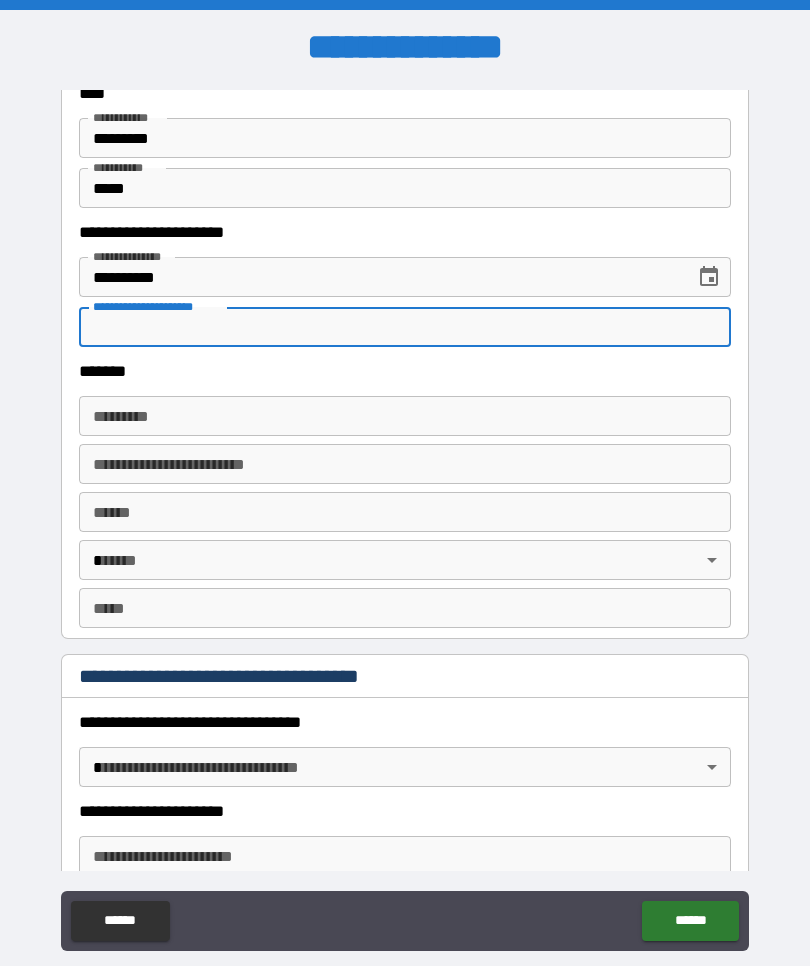 click on "*******   *" at bounding box center [405, 416] 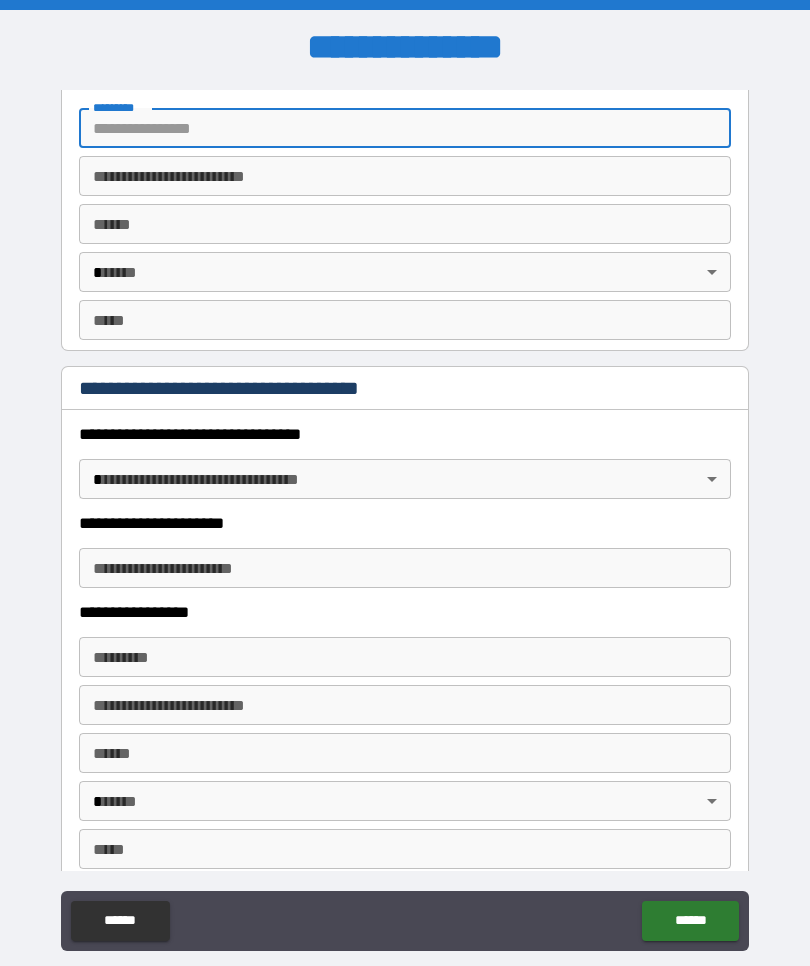 scroll, scrollTop: 1360, scrollLeft: 0, axis: vertical 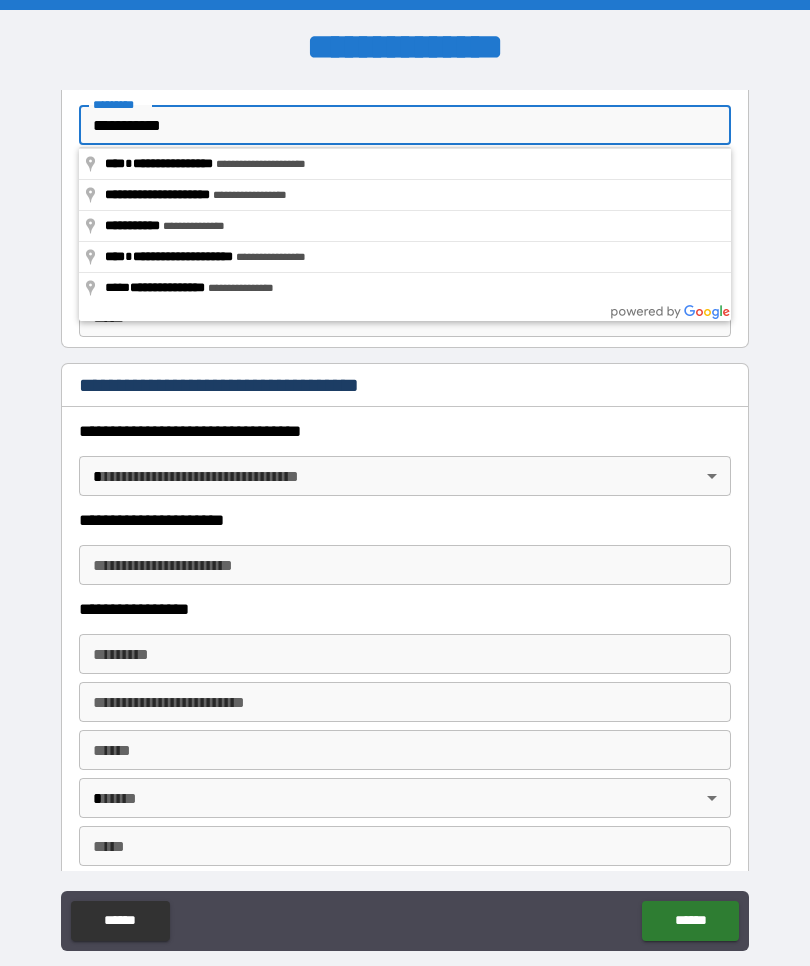 type on "**********" 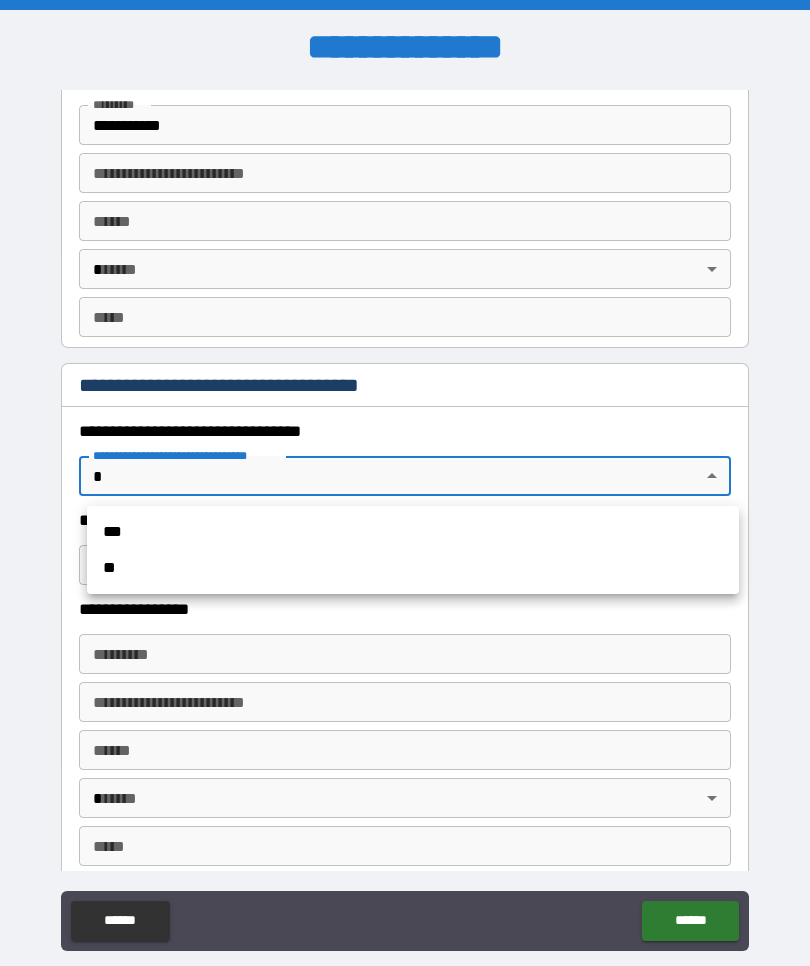 click at bounding box center [405, 483] 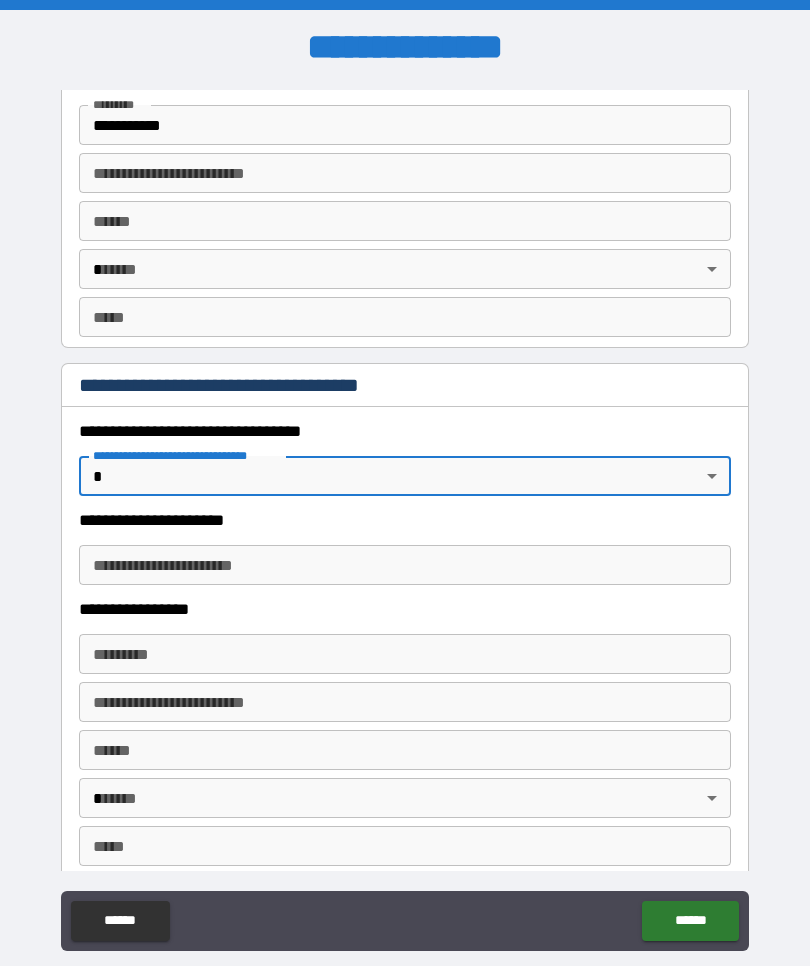 click on "****   *" at bounding box center [405, 221] 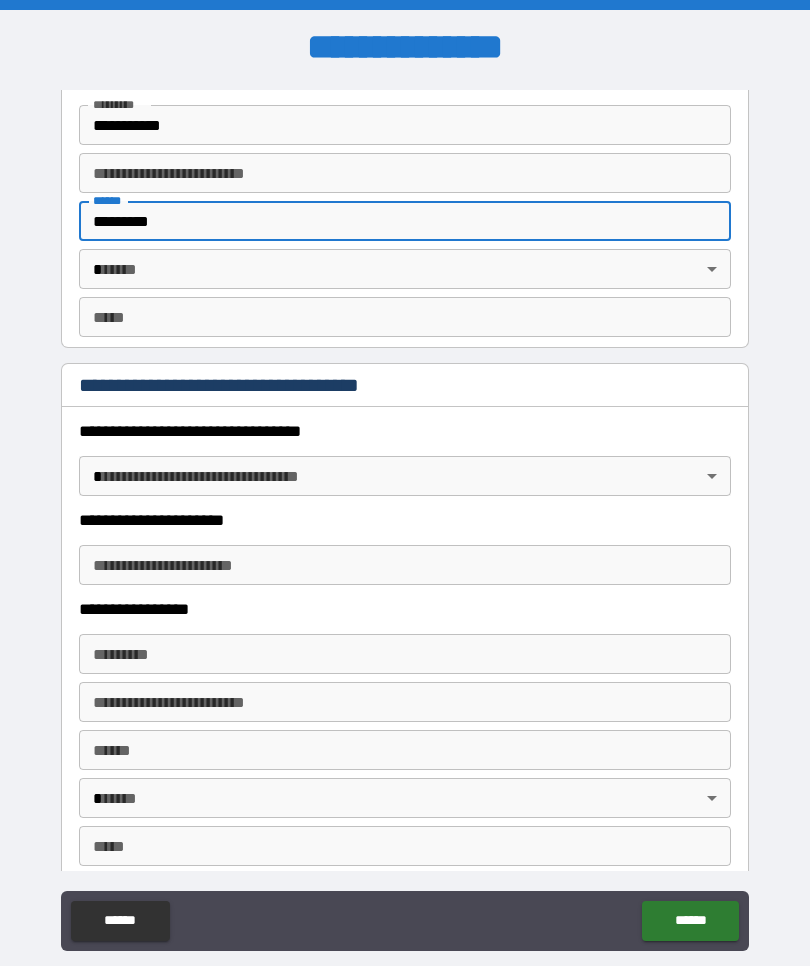 type on "*********" 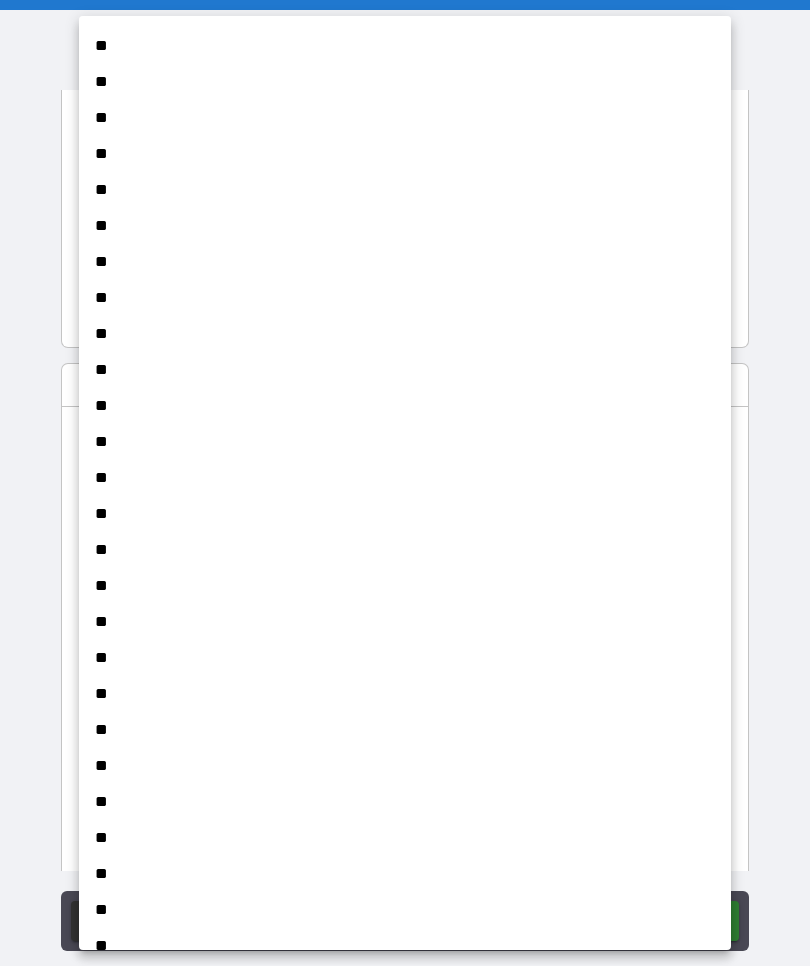 scroll, scrollTop: 1019, scrollLeft: 0, axis: vertical 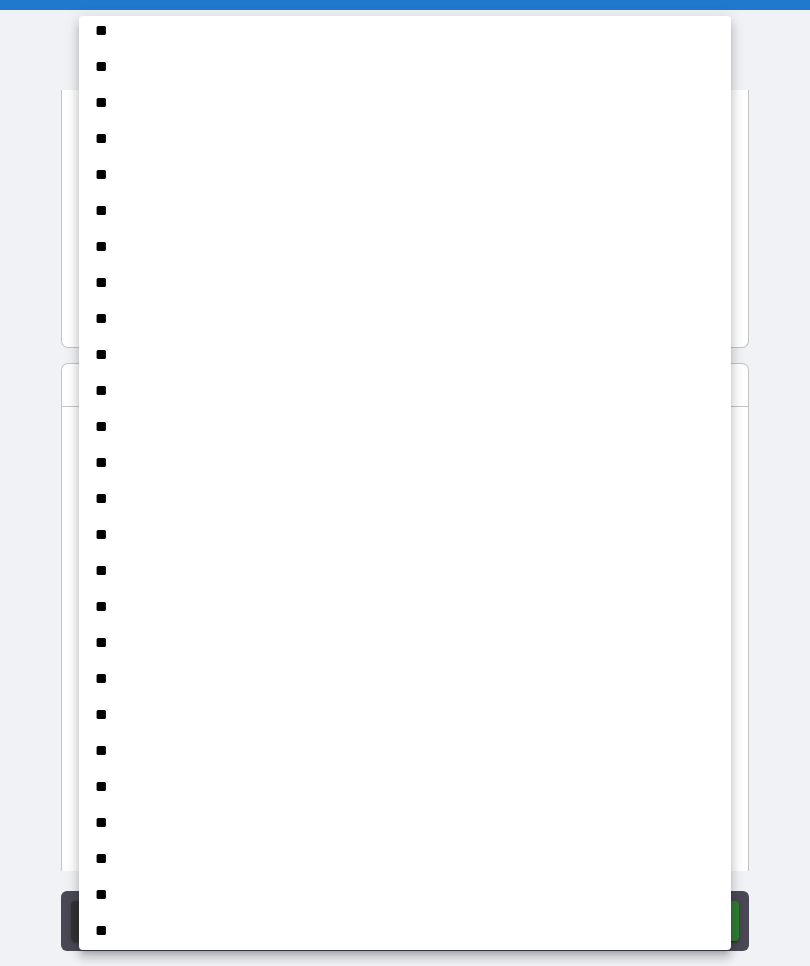 click on "**" at bounding box center (405, 787) 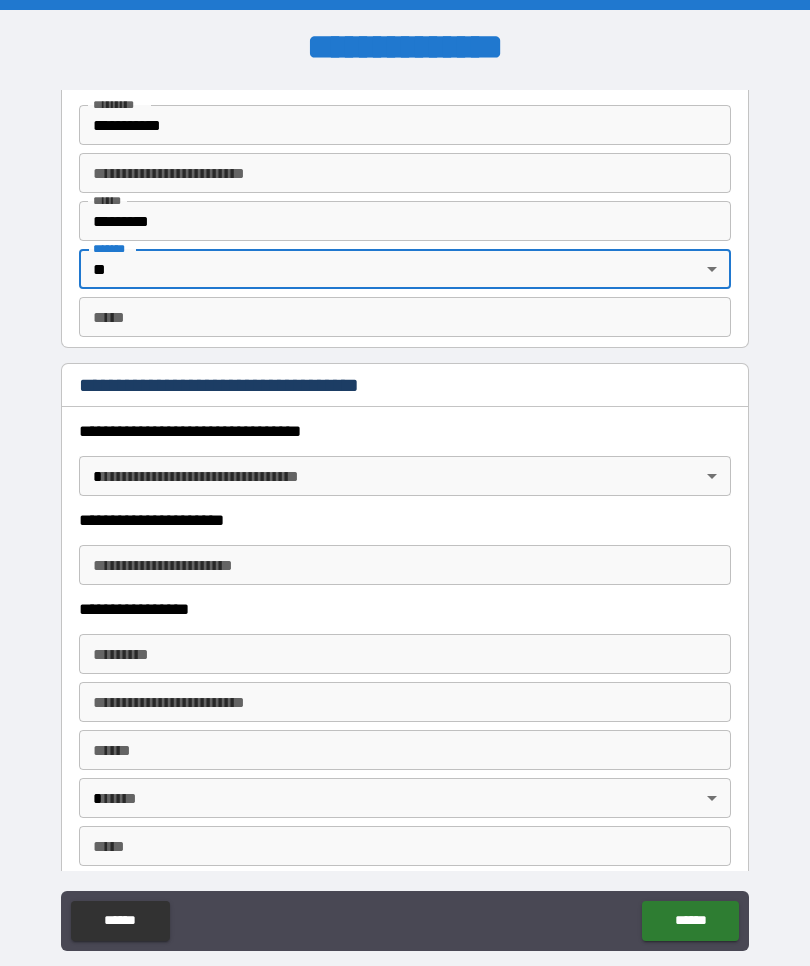 click on "***   *" at bounding box center (405, 317) 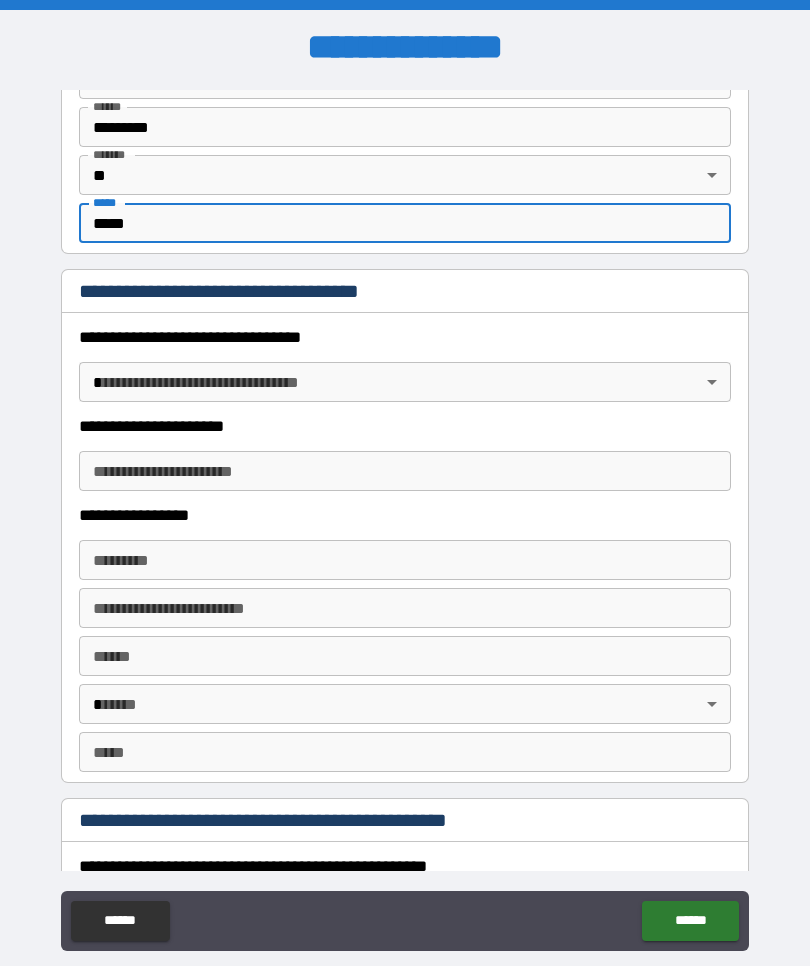 scroll, scrollTop: 1473, scrollLeft: 0, axis: vertical 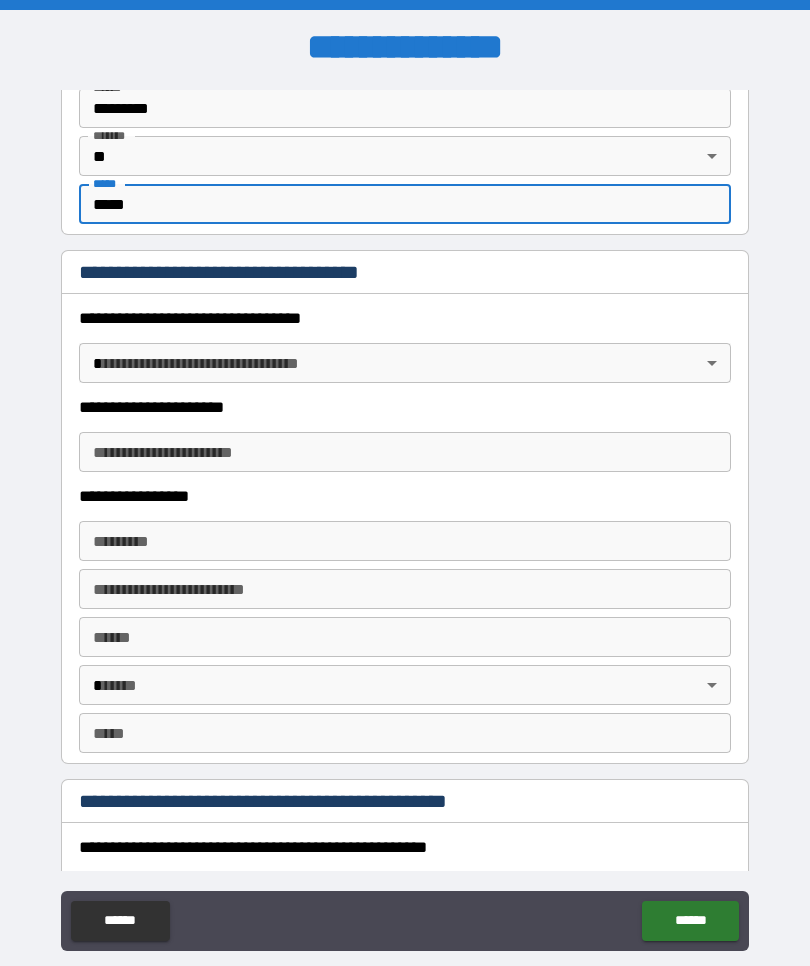 type on "*****" 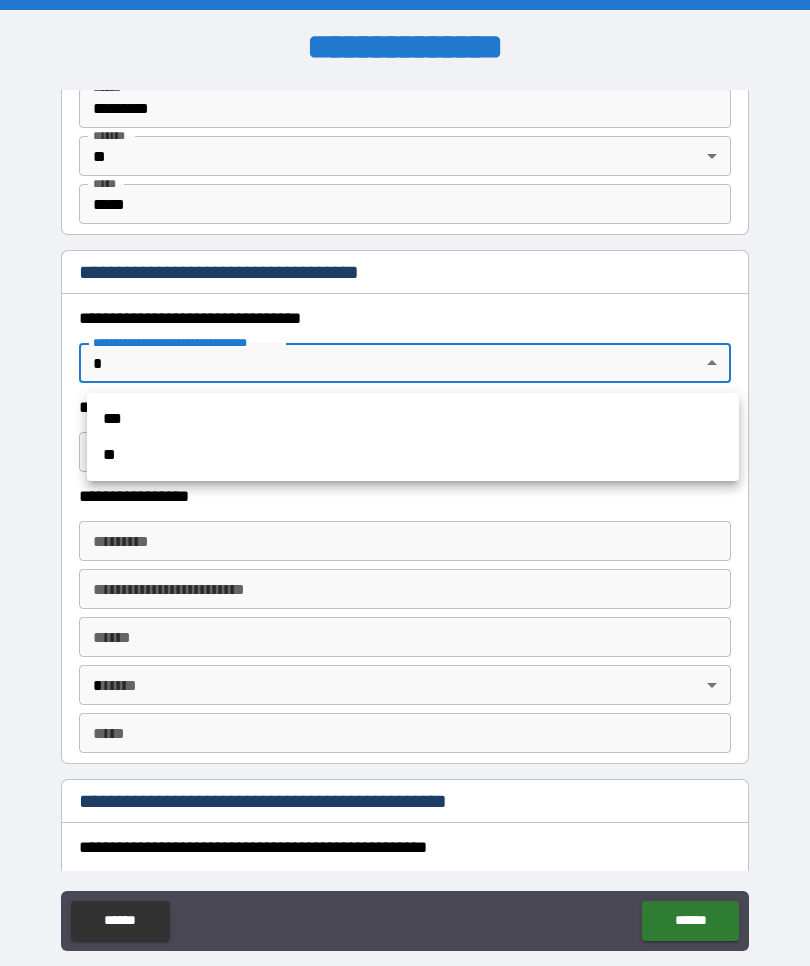 click on "***" at bounding box center (413, 419) 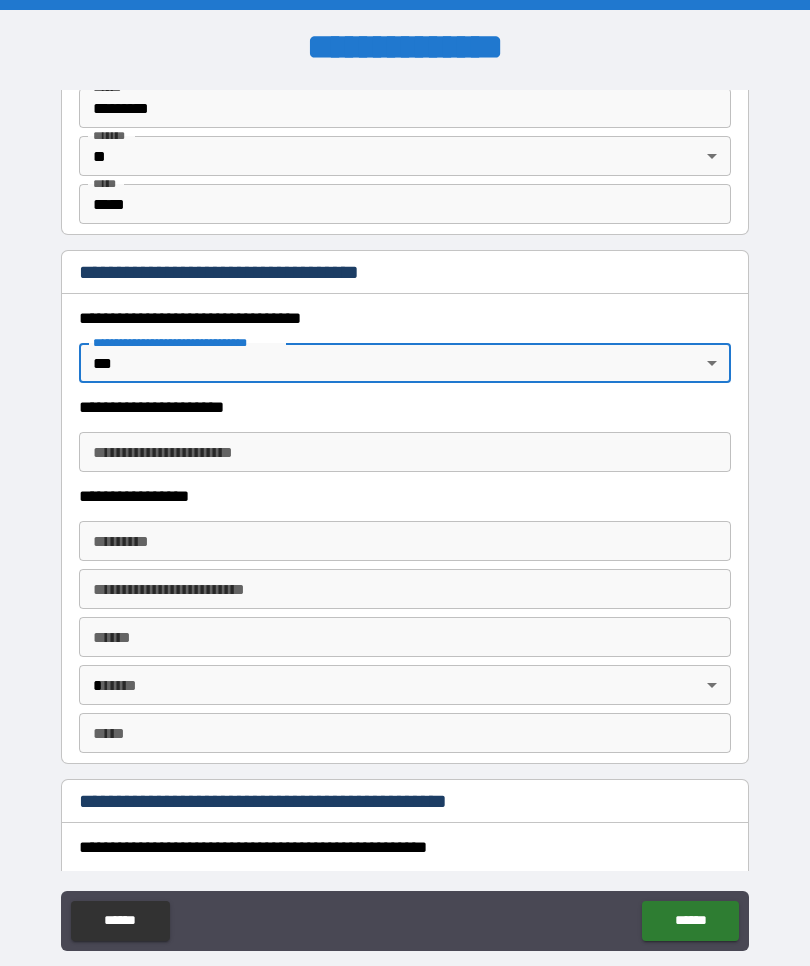type on "*" 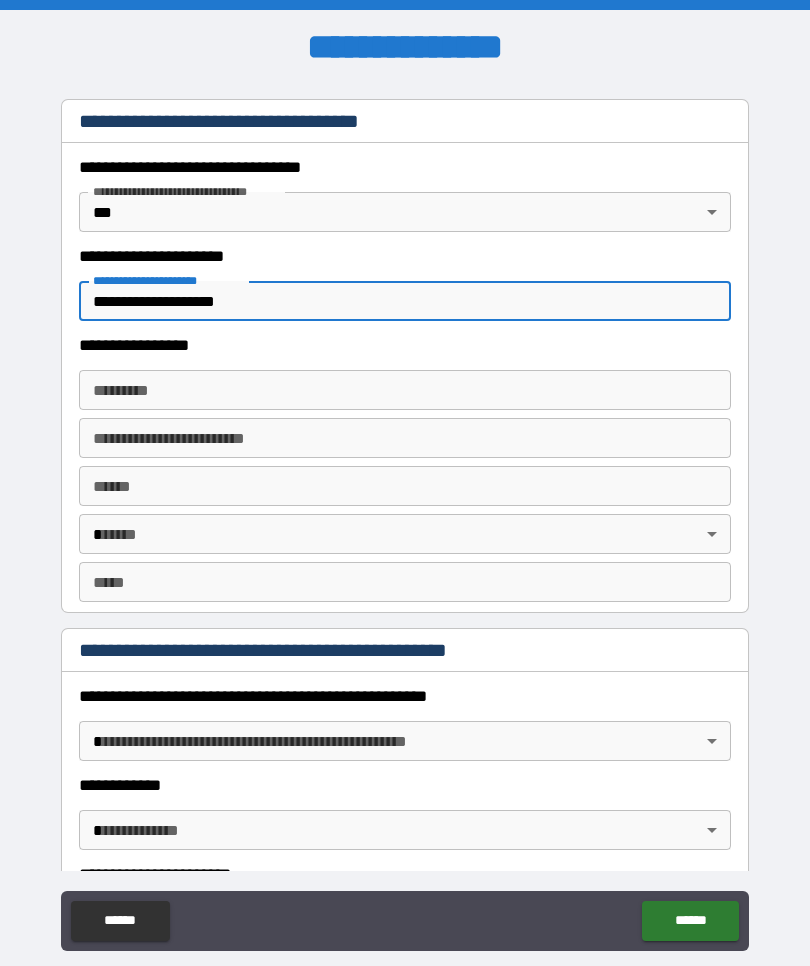 scroll, scrollTop: 1627, scrollLeft: 0, axis: vertical 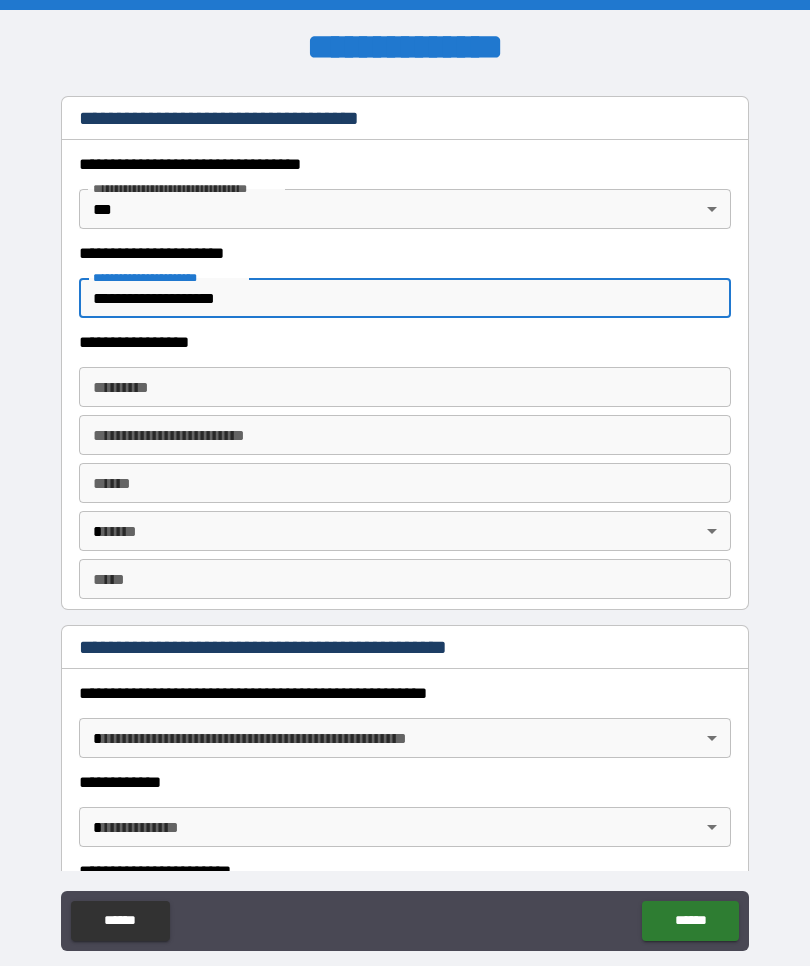 type on "**********" 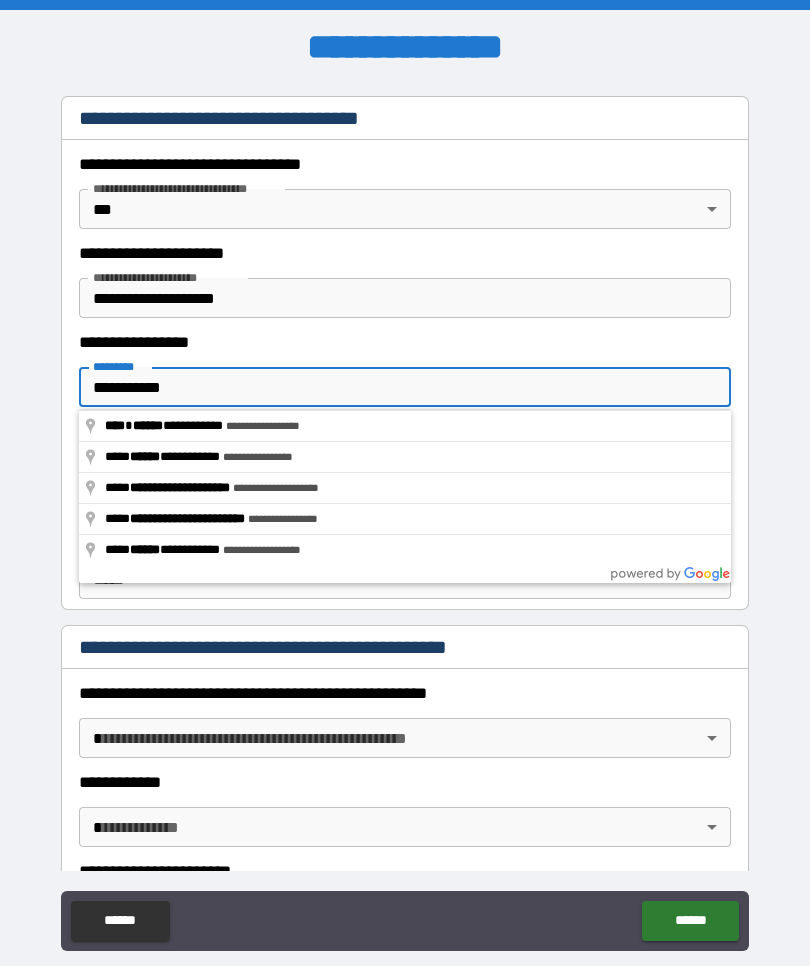 type on "**********" 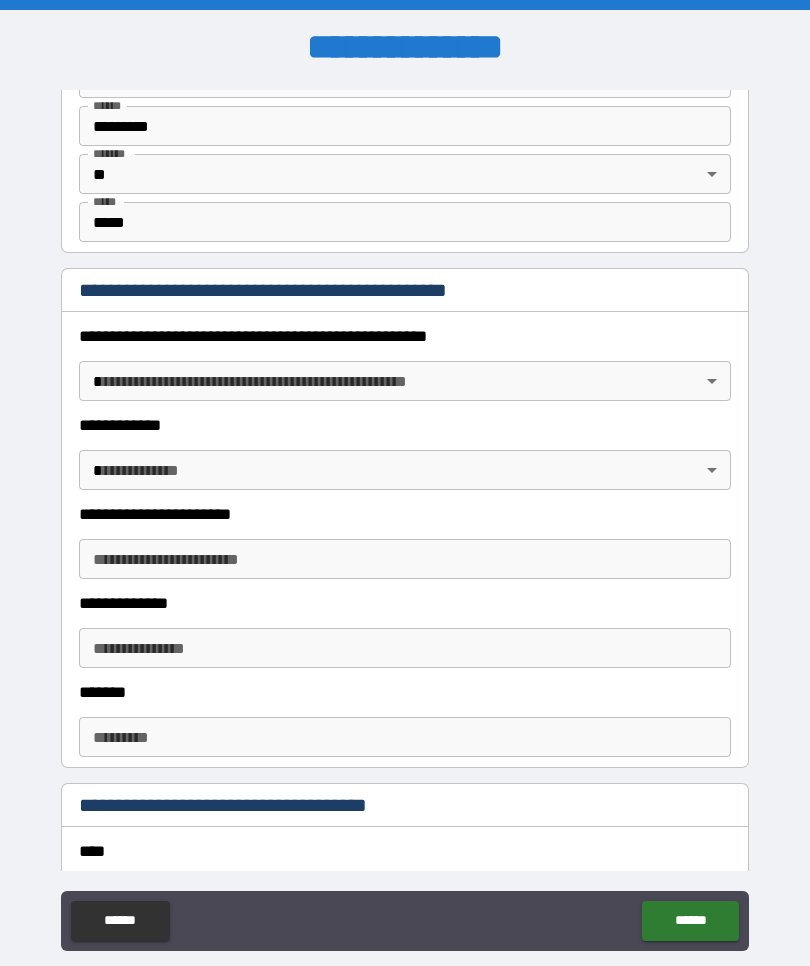 scroll, scrollTop: 1986, scrollLeft: 0, axis: vertical 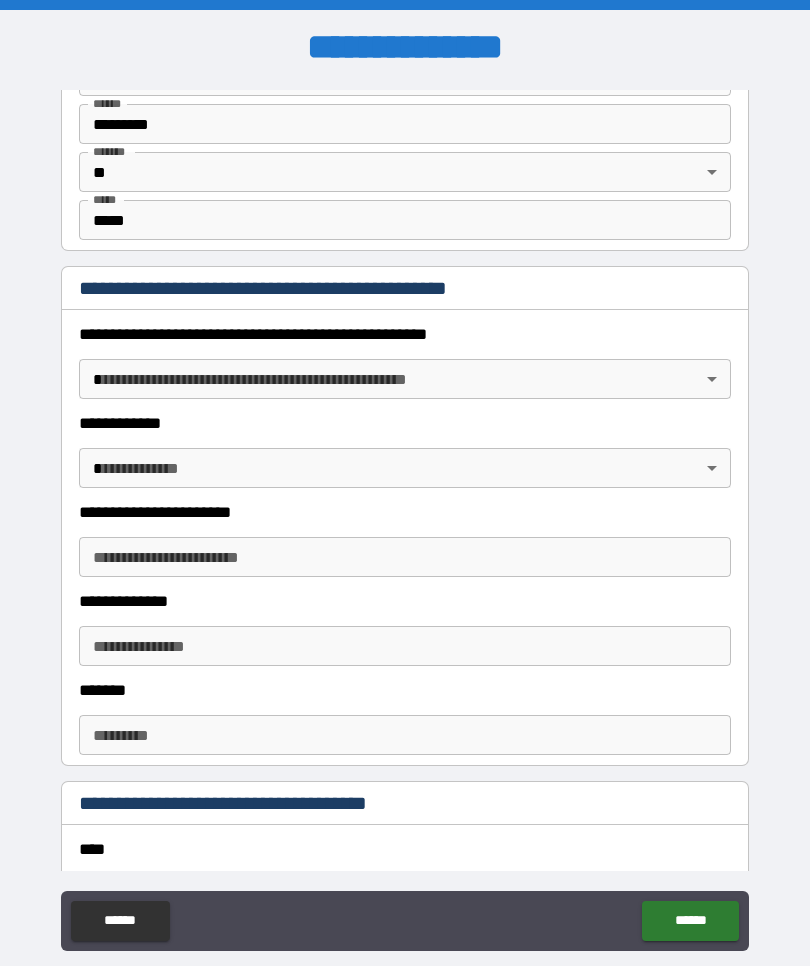 click on "**********" at bounding box center (405, 517) 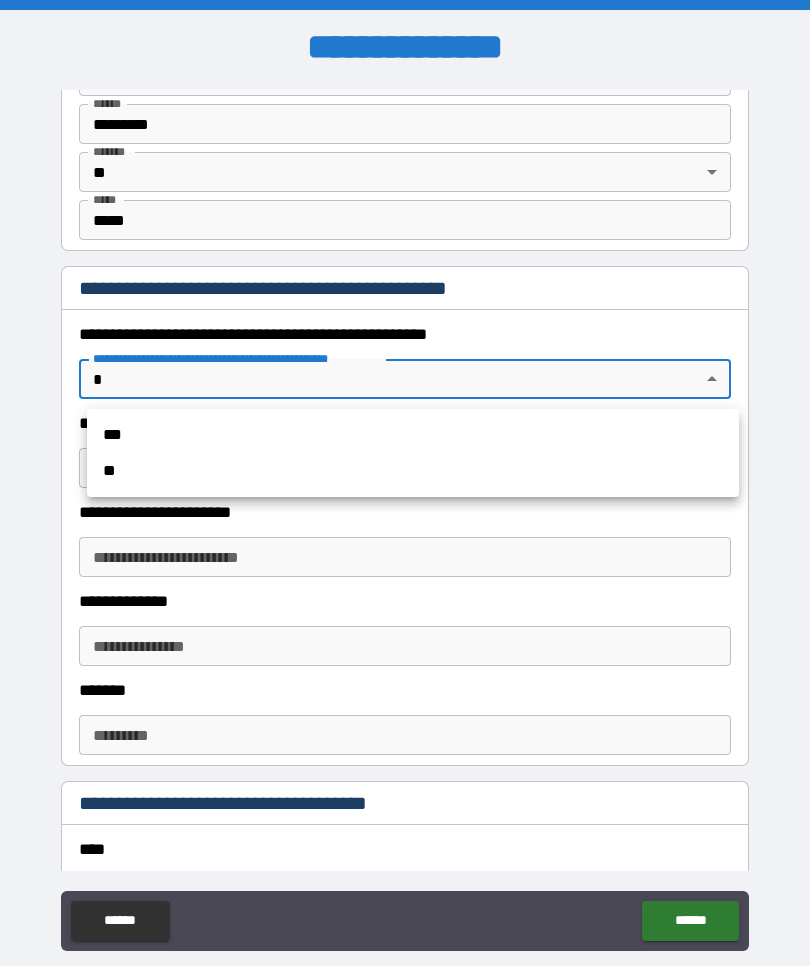 click on "**" at bounding box center [413, 471] 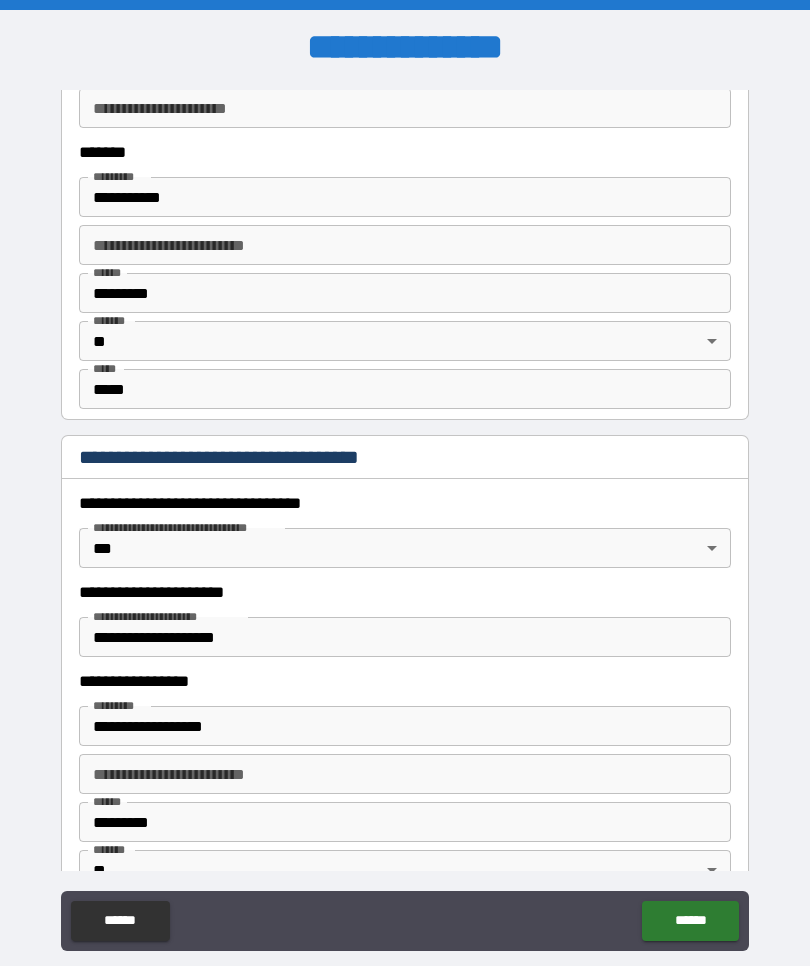 scroll, scrollTop: 1300, scrollLeft: 0, axis: vertical 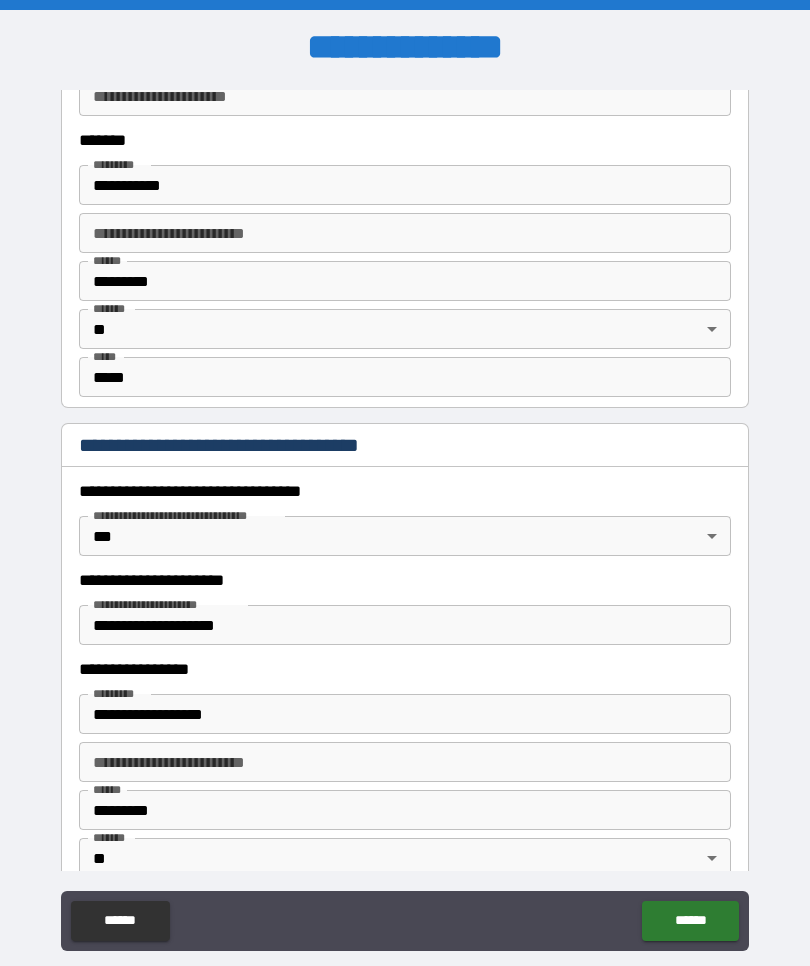 click on "*****" at bounding box center [405, 377] 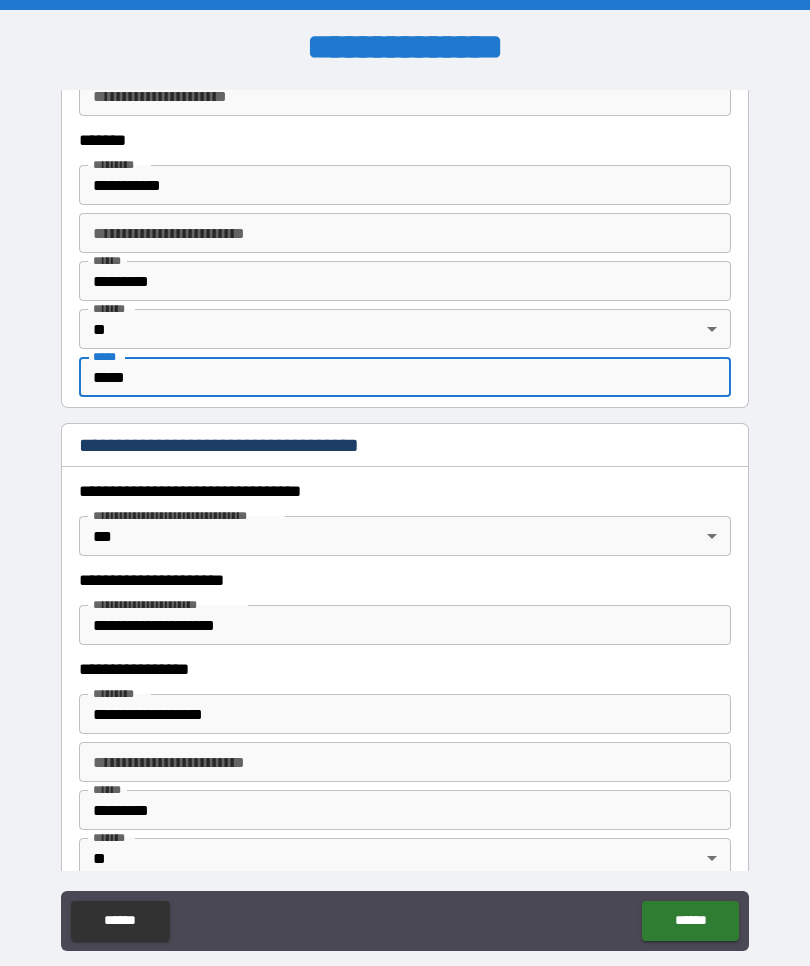 type on "*****" 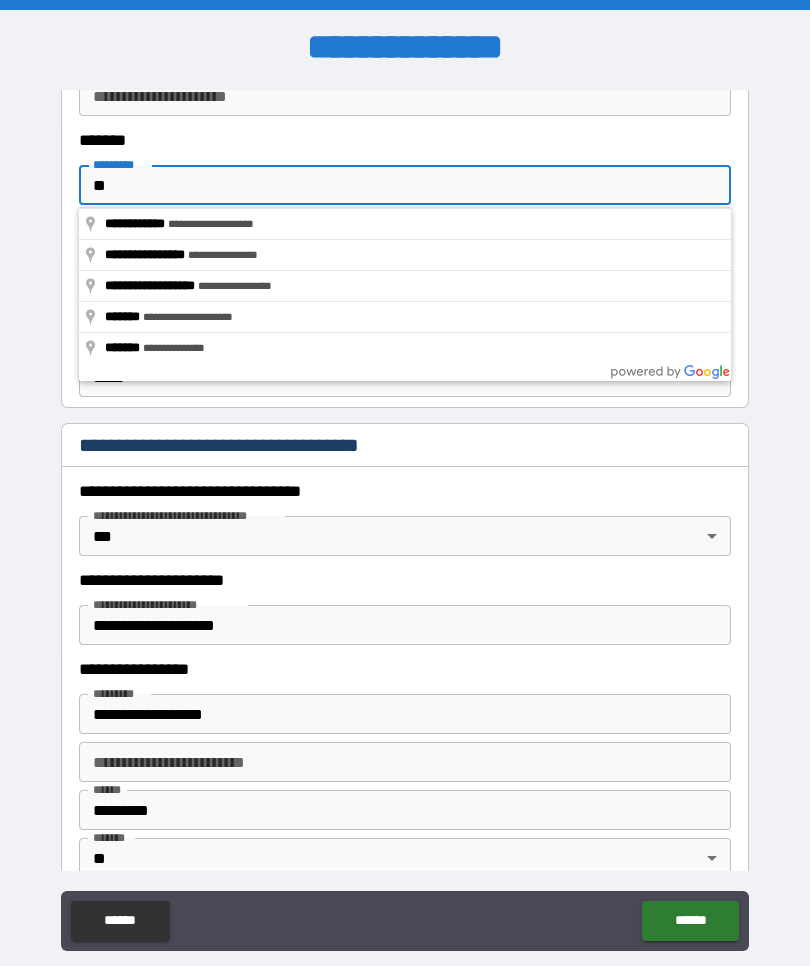 type on "*" 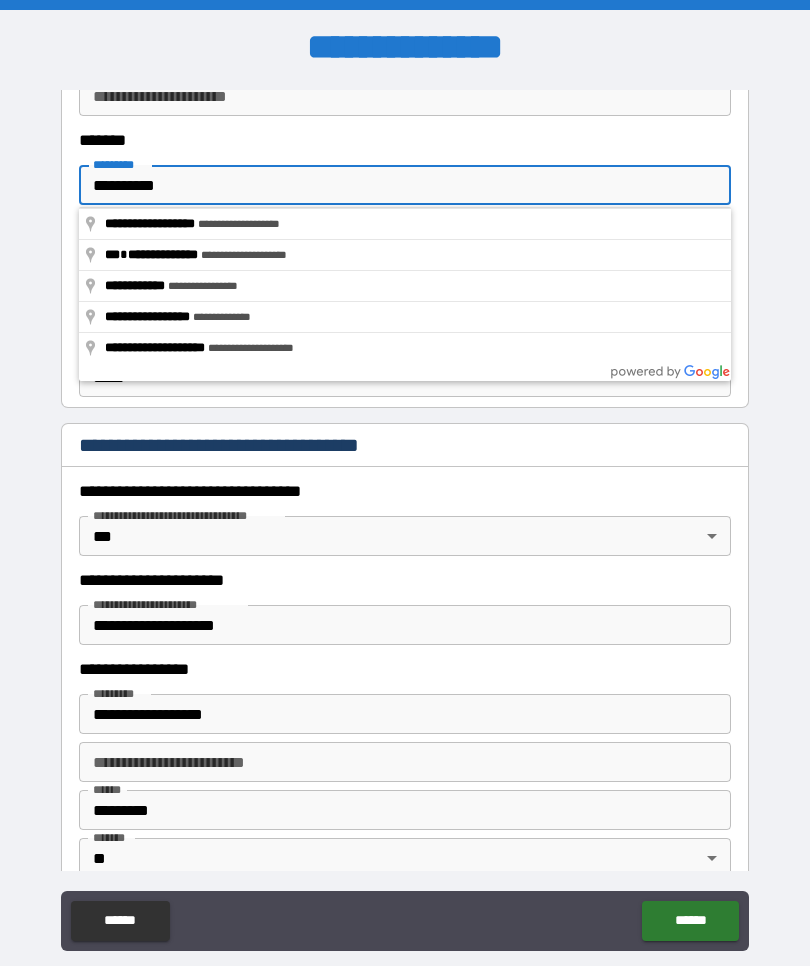 type on "**********" 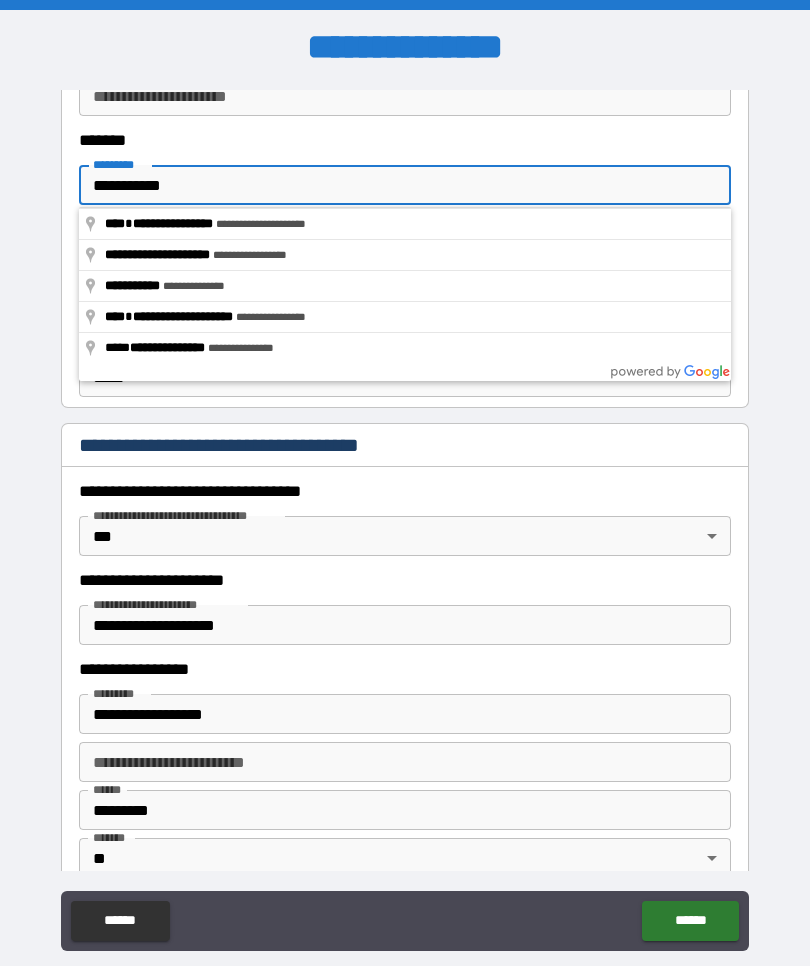 click on "**********" at bounding box center (405, 520) 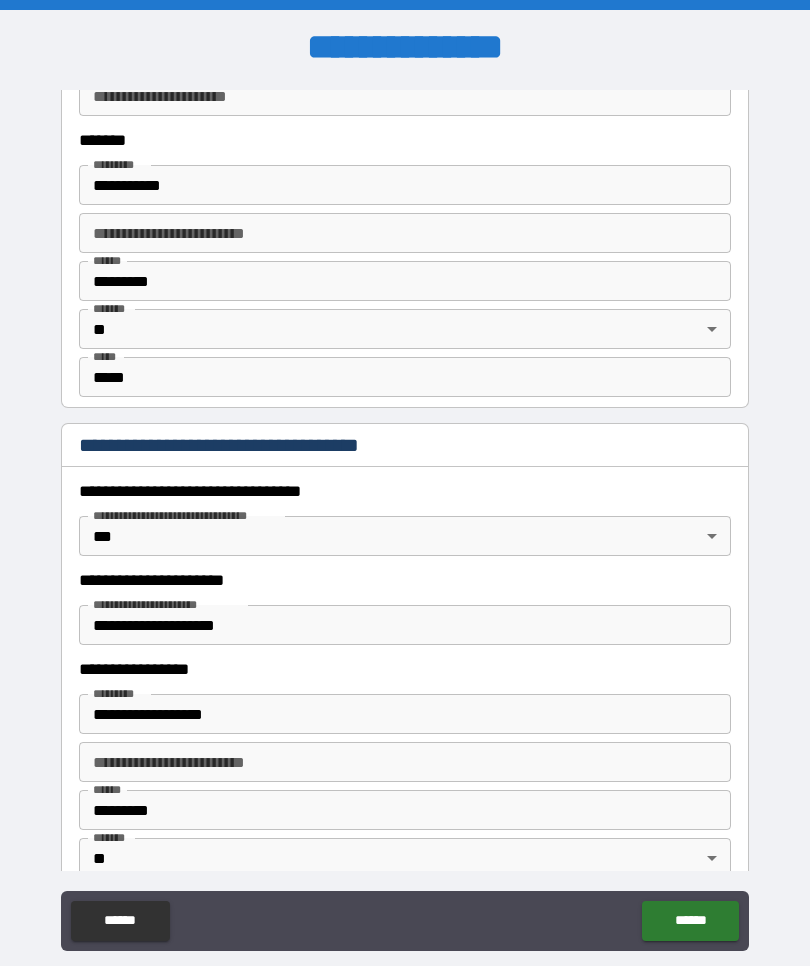 click on "*****" at bounding box center [405, 377] 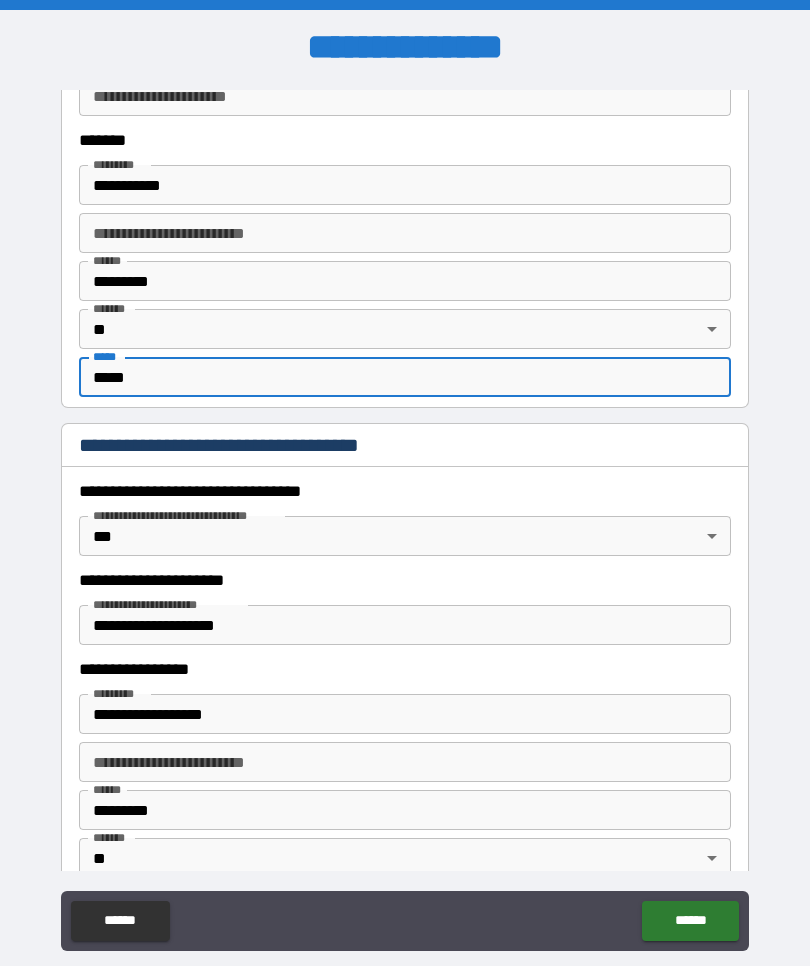 type on "*****" 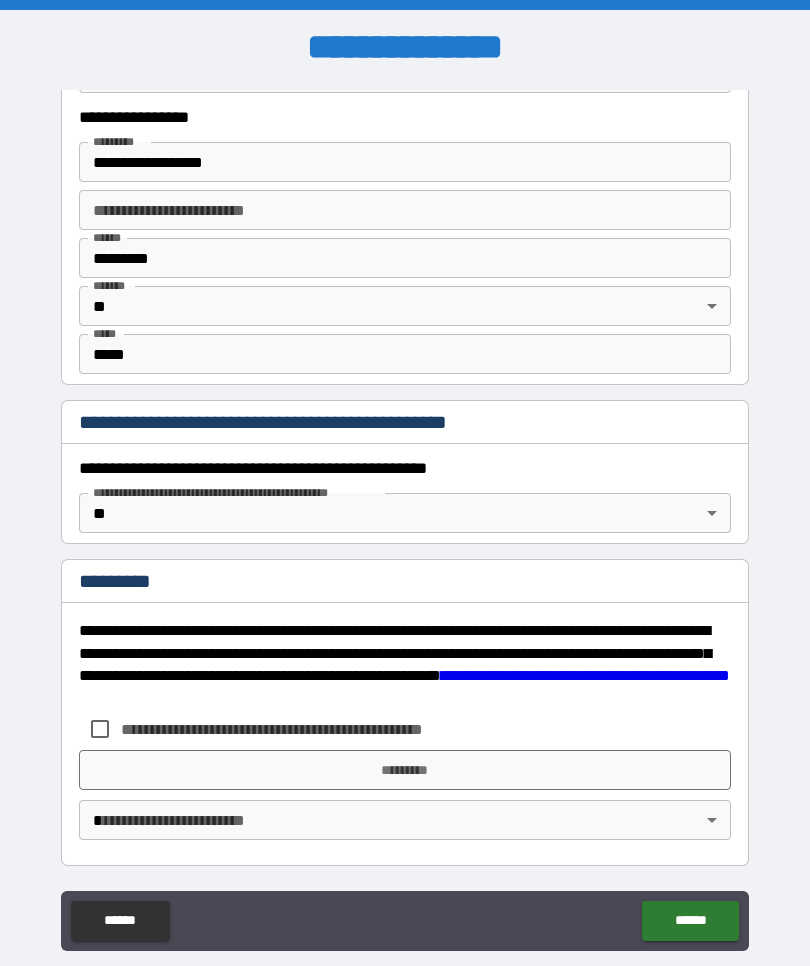 scroll, scrollTop: 1852, scrollLeft: 0, axis: vertical 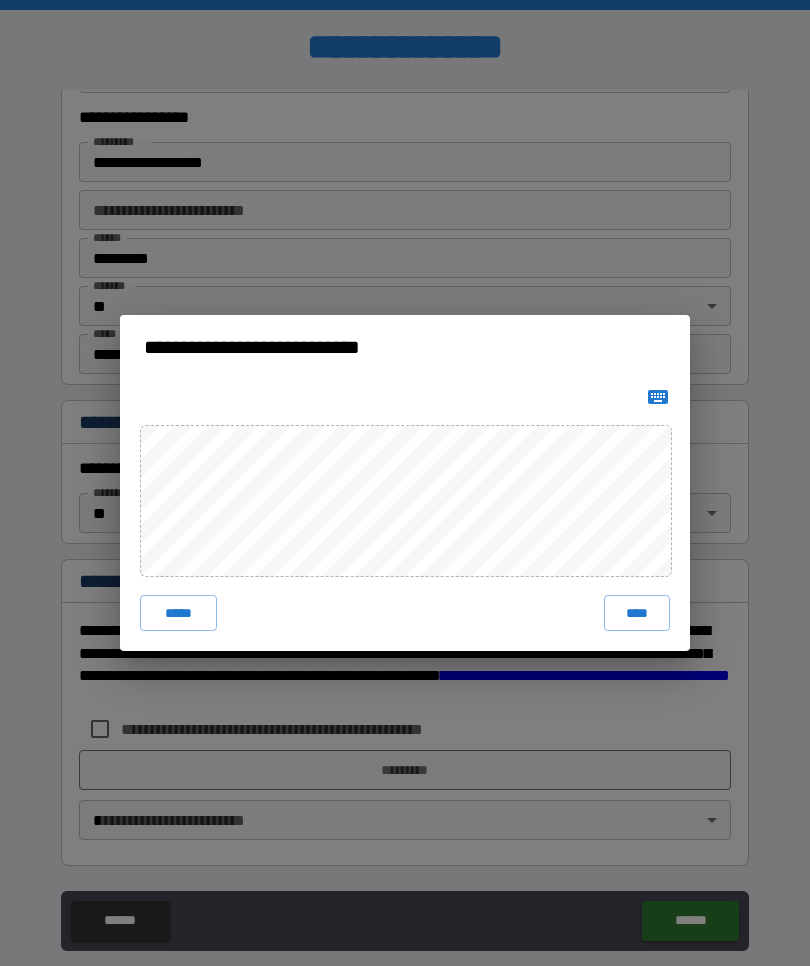 click on "**********" at bounding box center [405, 483] 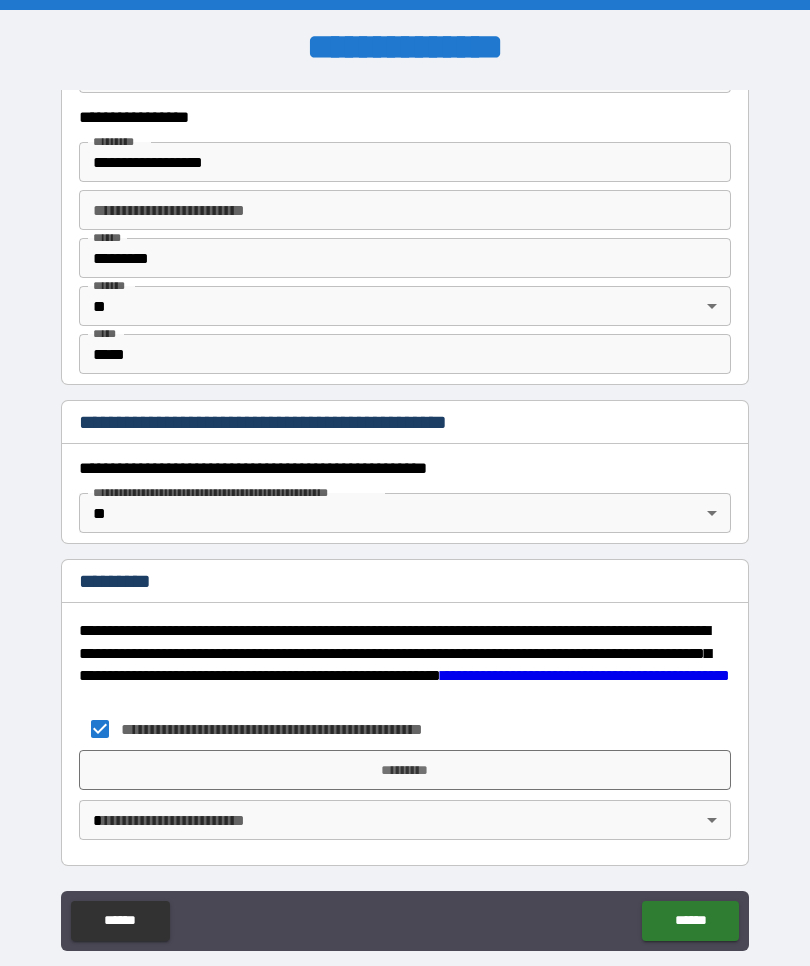 click on "*********" at bounding box center (405, 770) 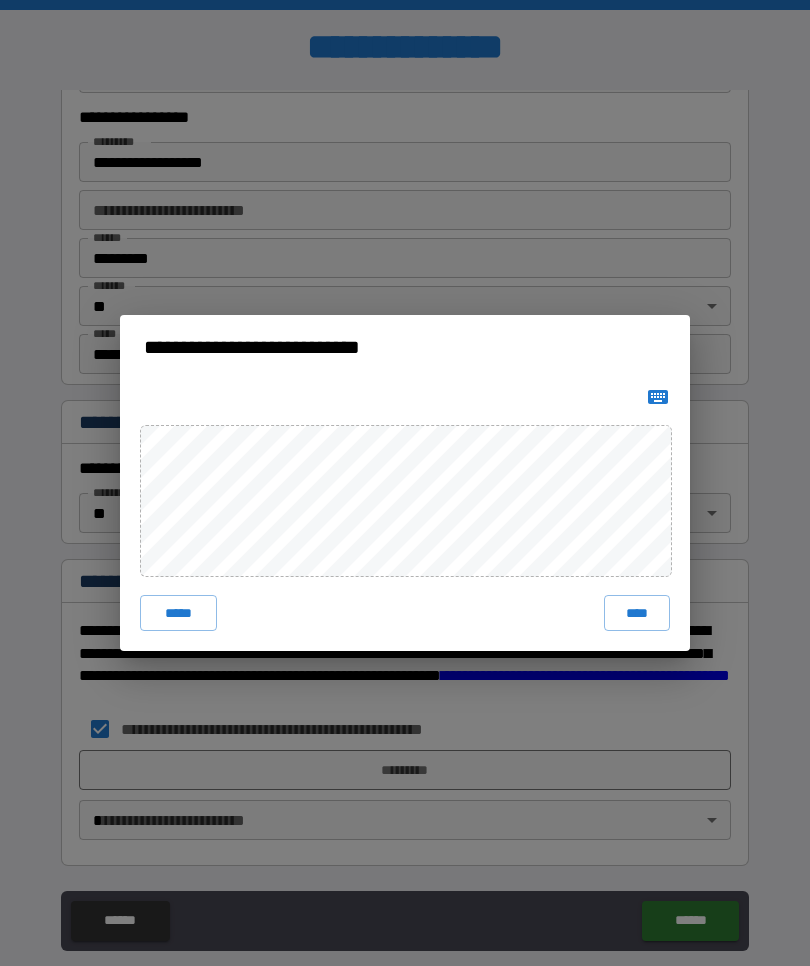 click on "****" at bounding box center [637, 613] 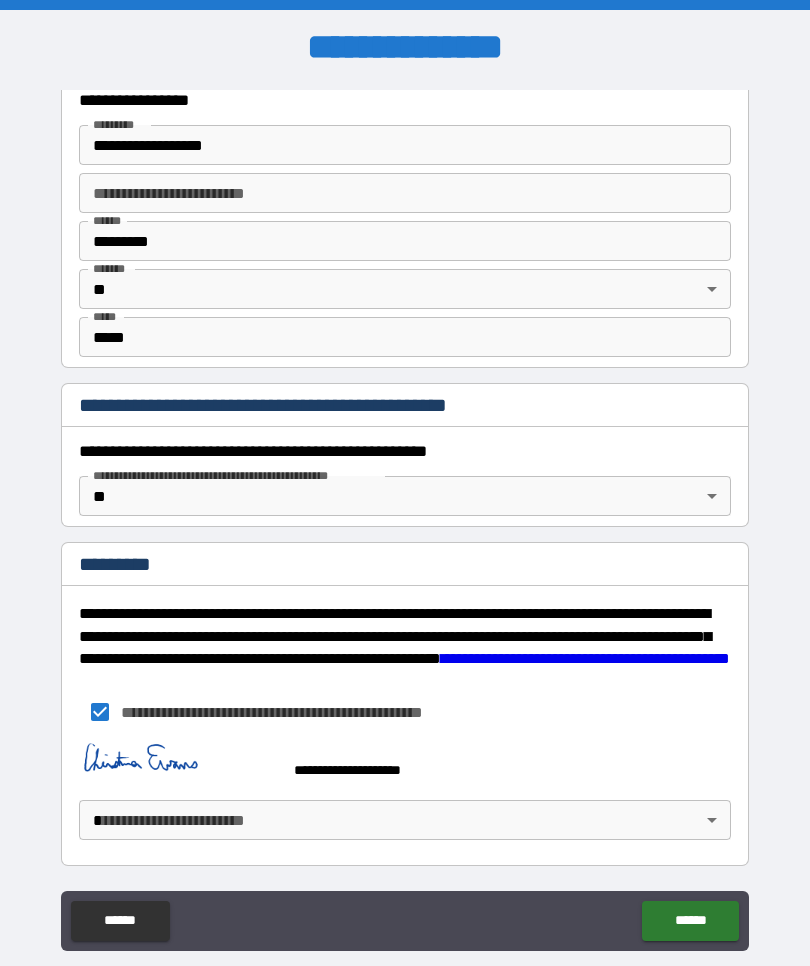 scroll, scrollTop: 1869, scrollLeft: 0, axis: vertical 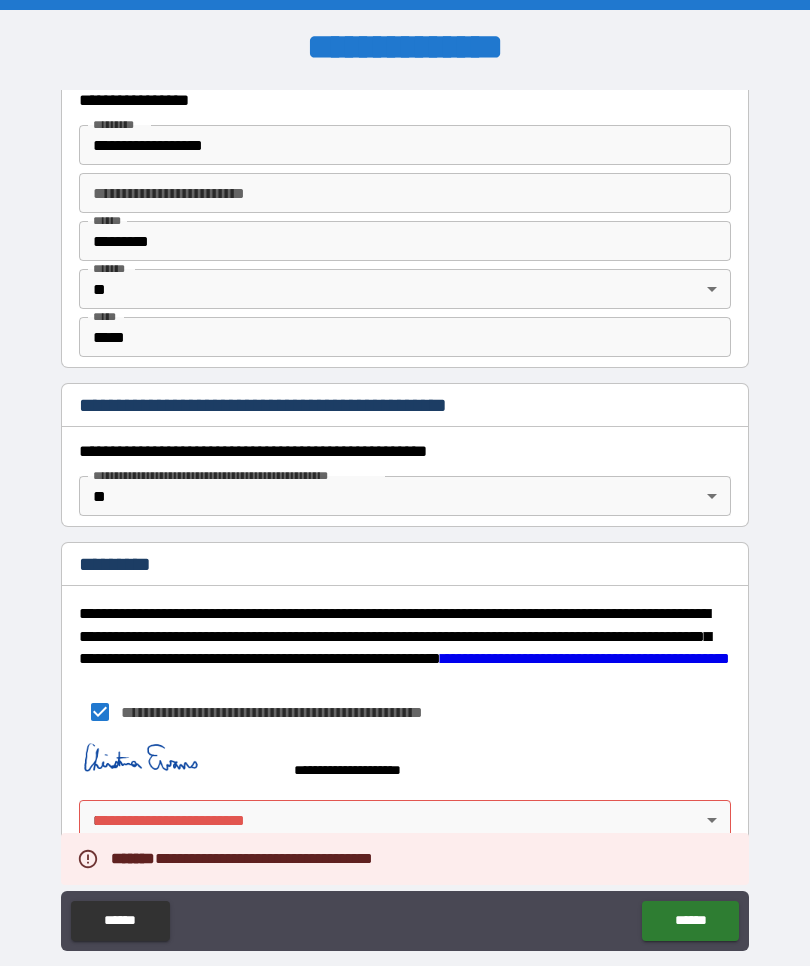 click on "**********" at bounding box center (405, 517) 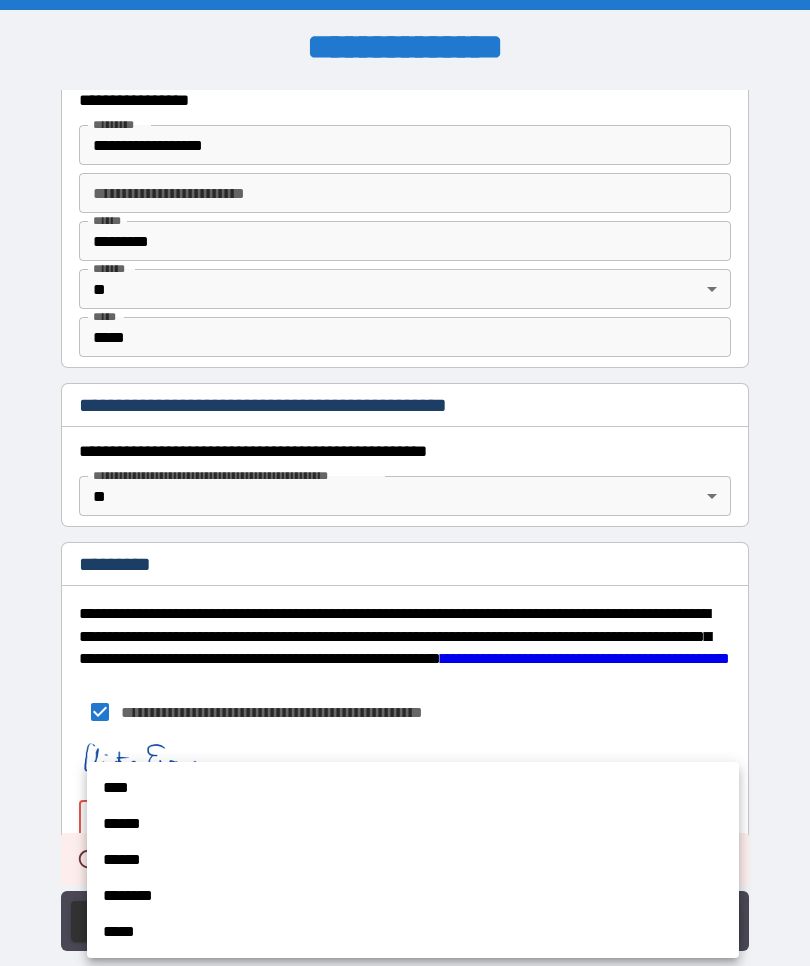 click on "****" at bounding box center [413, 788] 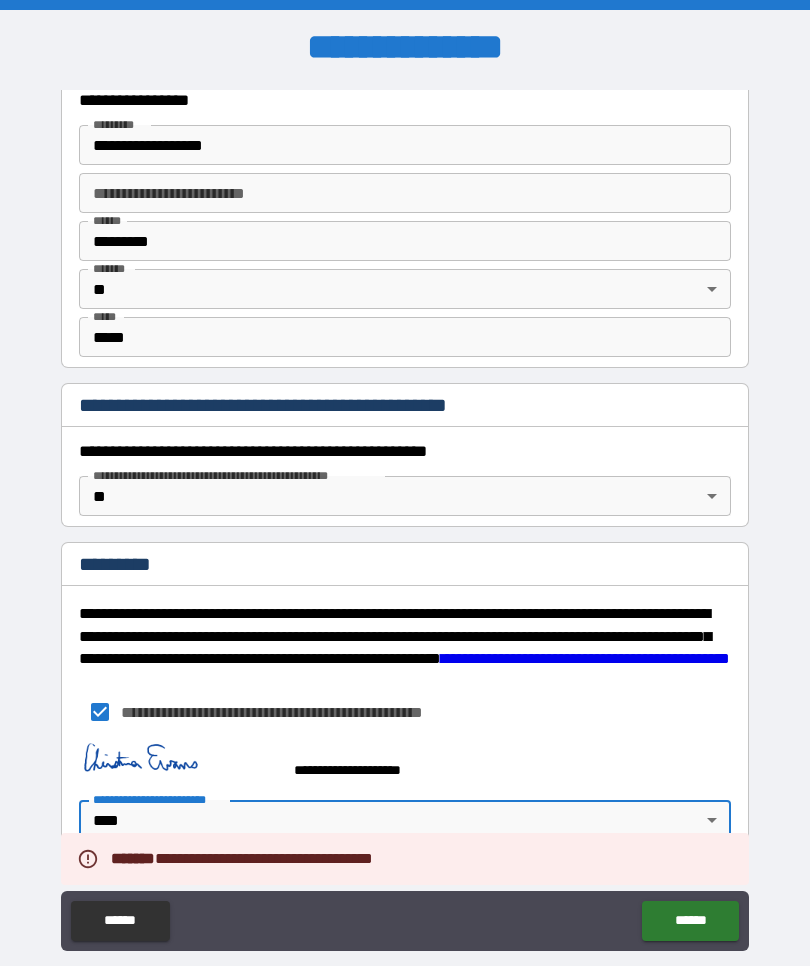 type on "*" 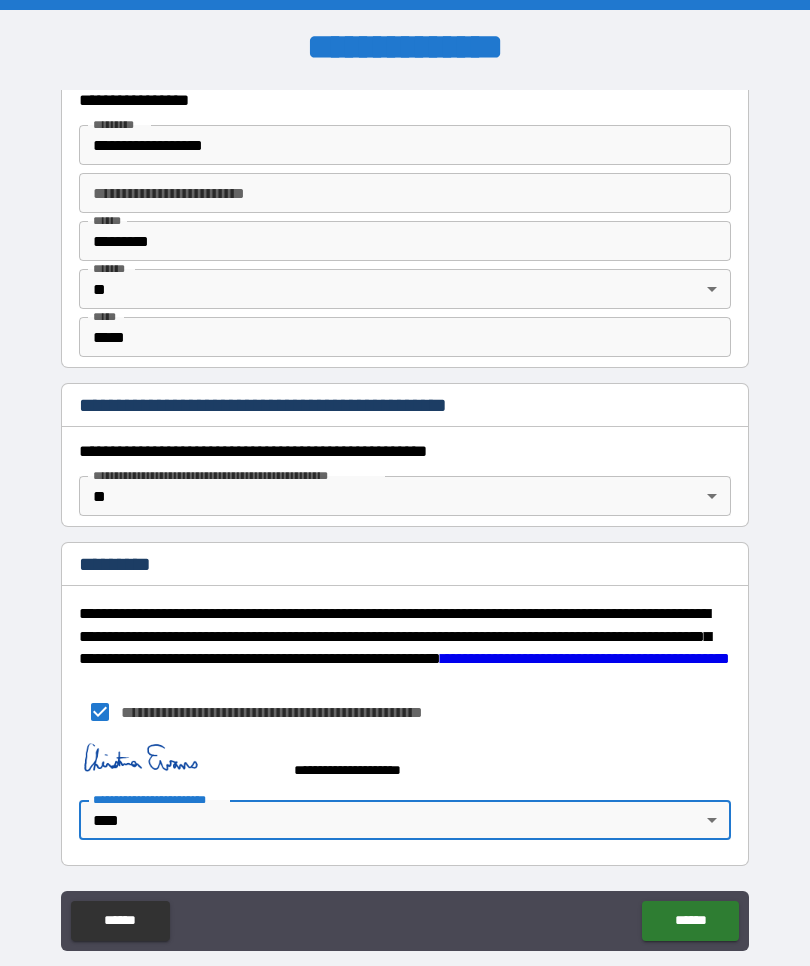 scroll, scrollTop: 1869, scrollLeft: 0, axis: vertical 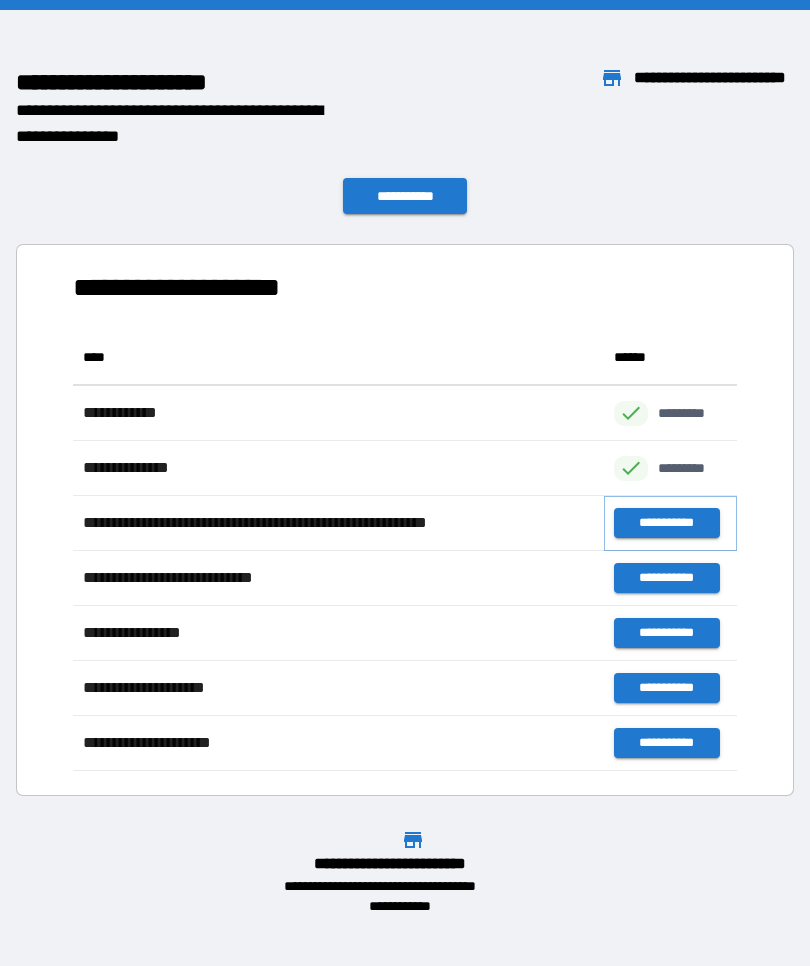 click on "**********" at bounding box center [666, 523] 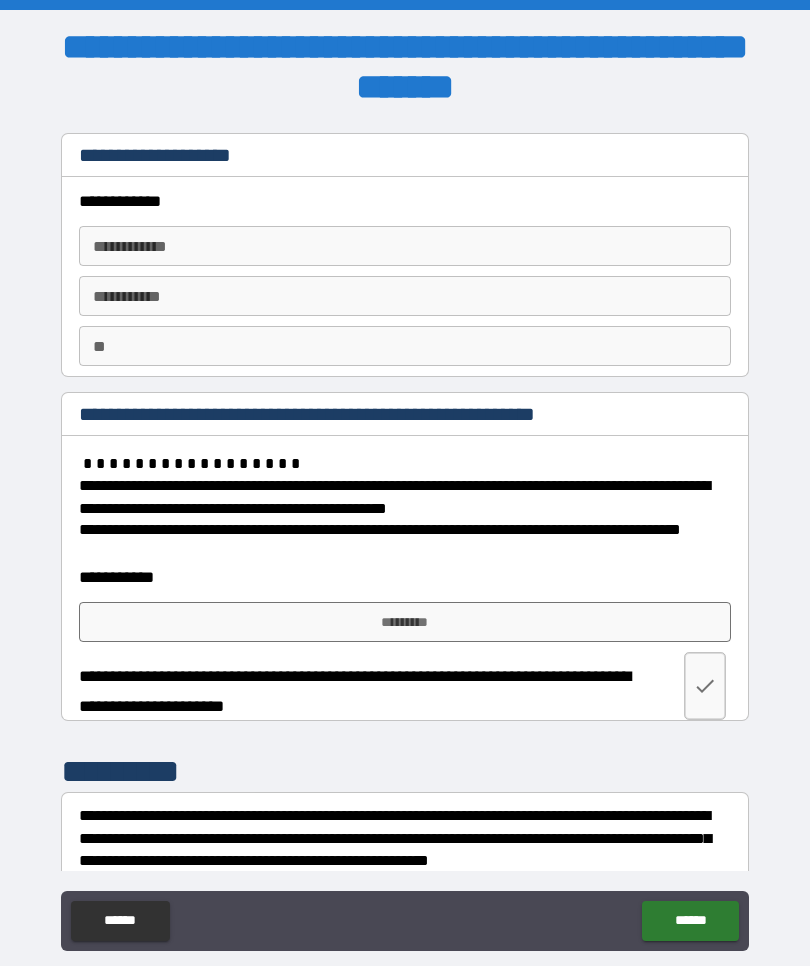 click on "**********" at bounding box center (405, 246) 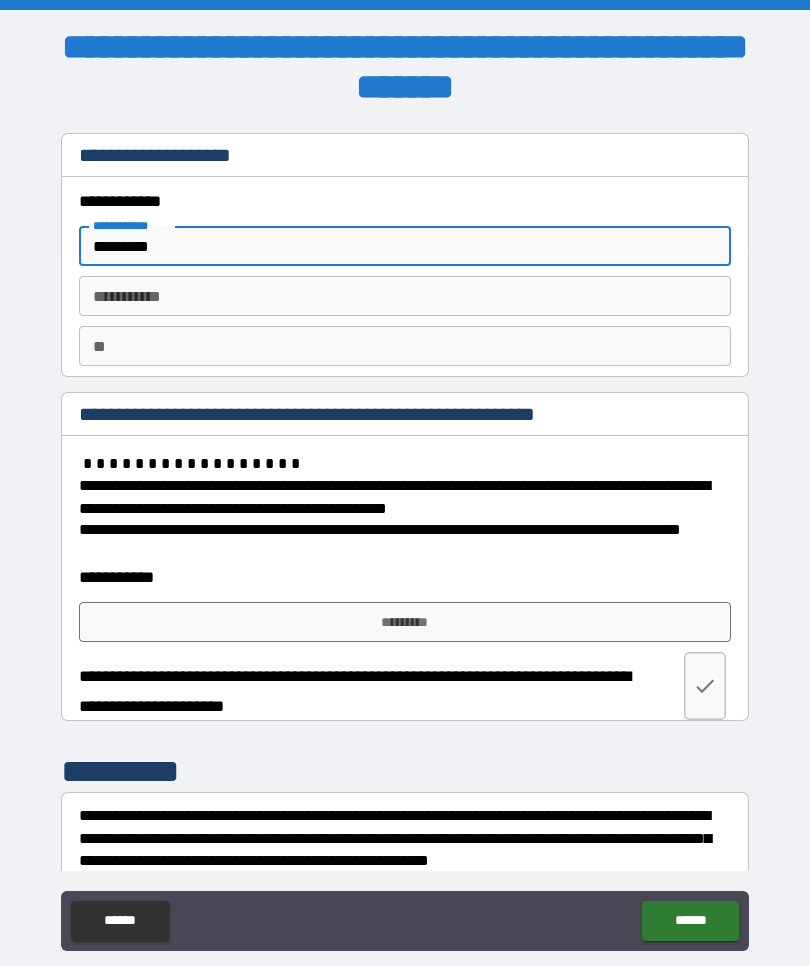 type on "*********" 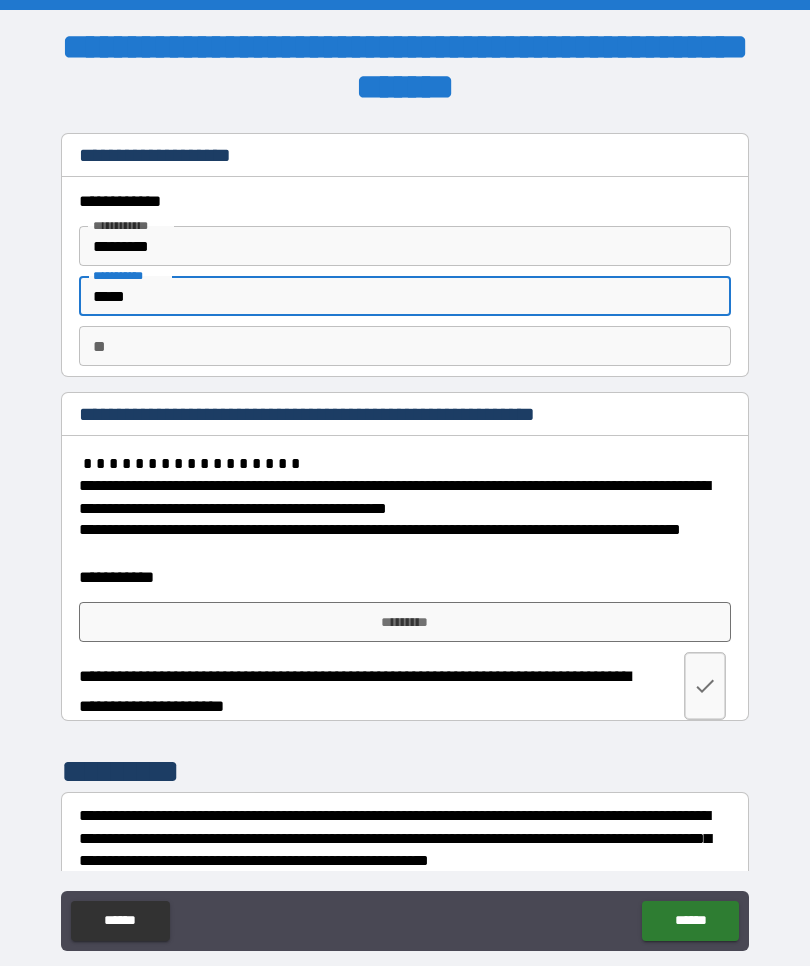 type on "*****" 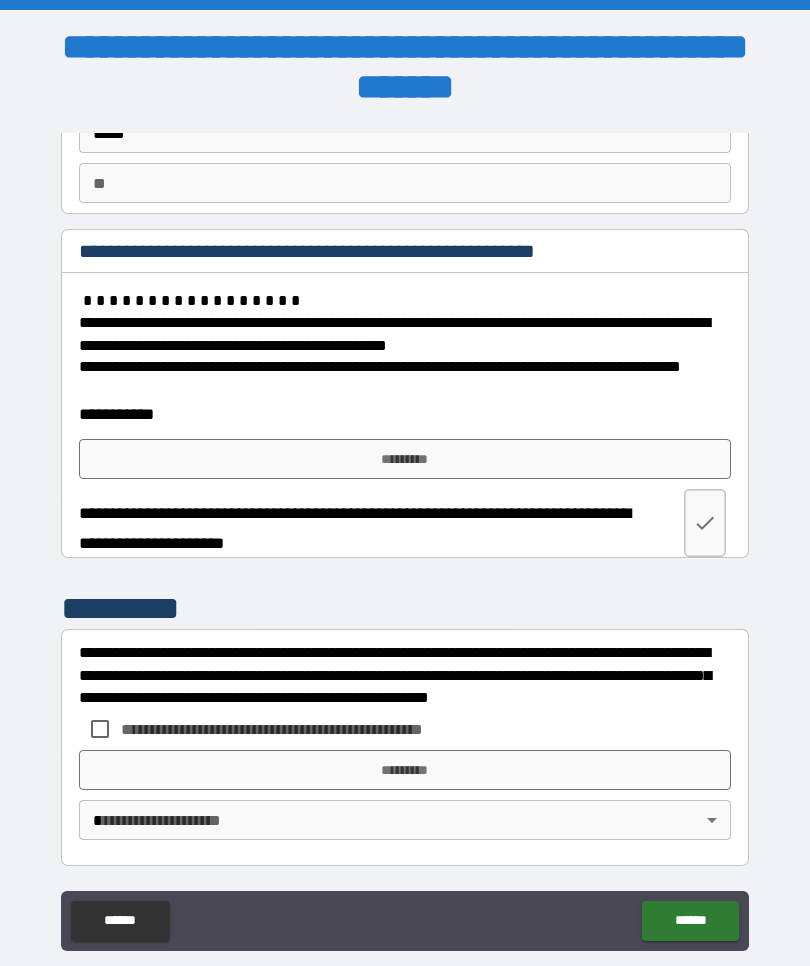 scroll, scrollTop: 163, scrollLeft: 0, axis: vertical 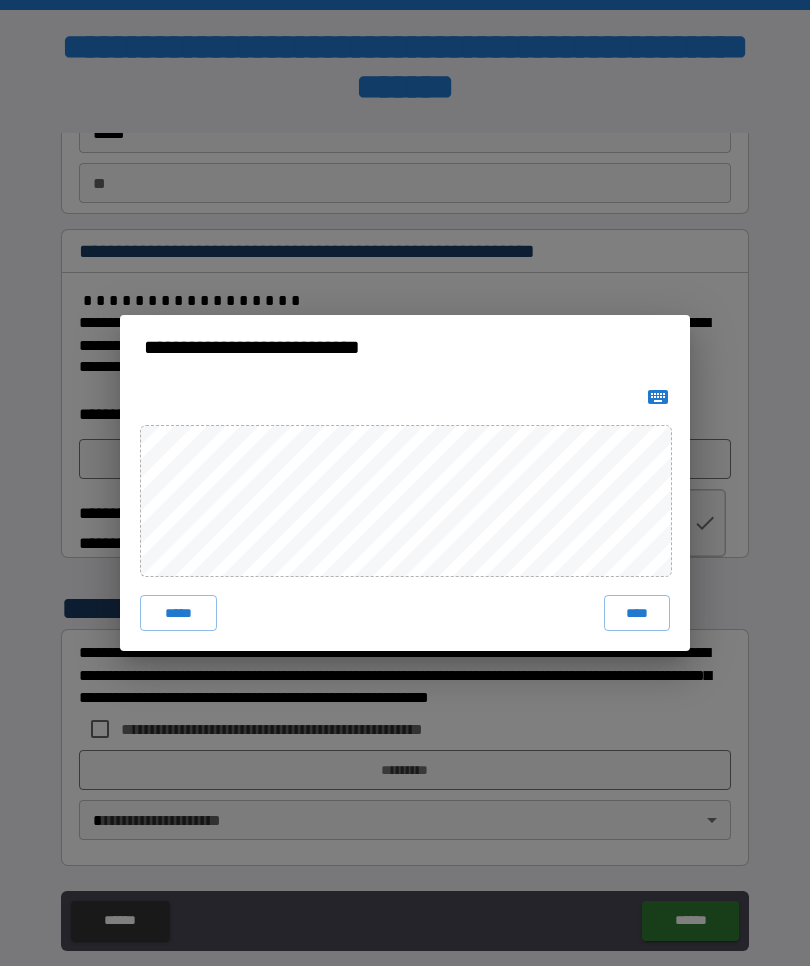 click on "****" at bounding box center [637, 613] 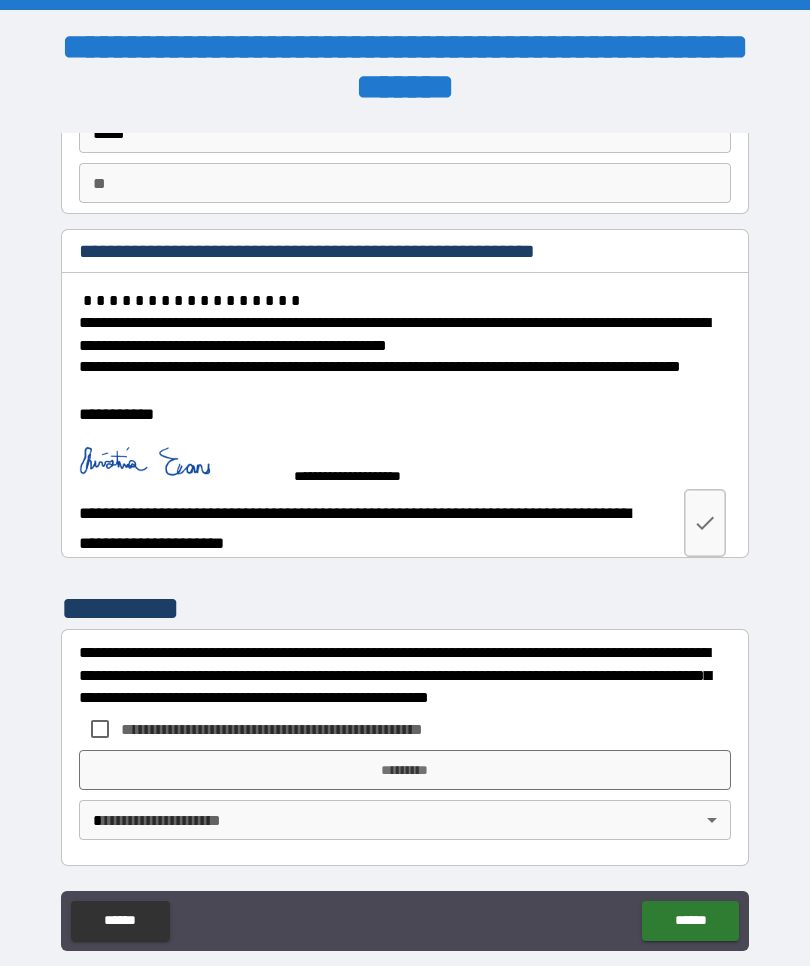 scroll, scrollTop: 153, scrollLeft: 0, axis: vertical 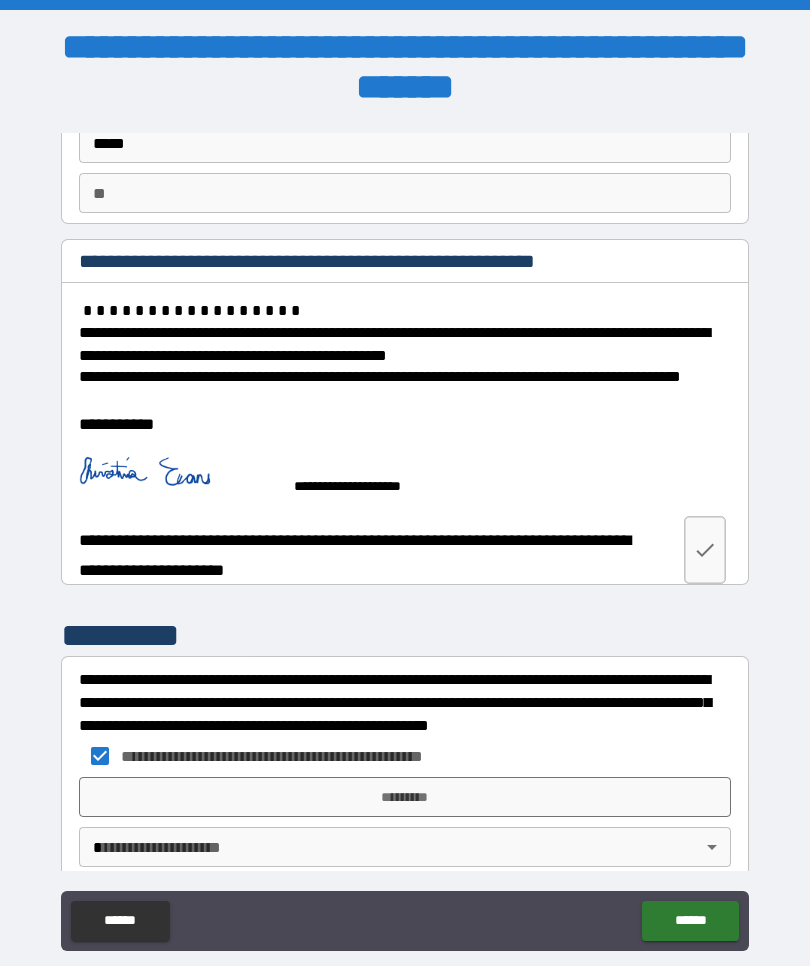 click on "*********" at bounding box center [405, 797] 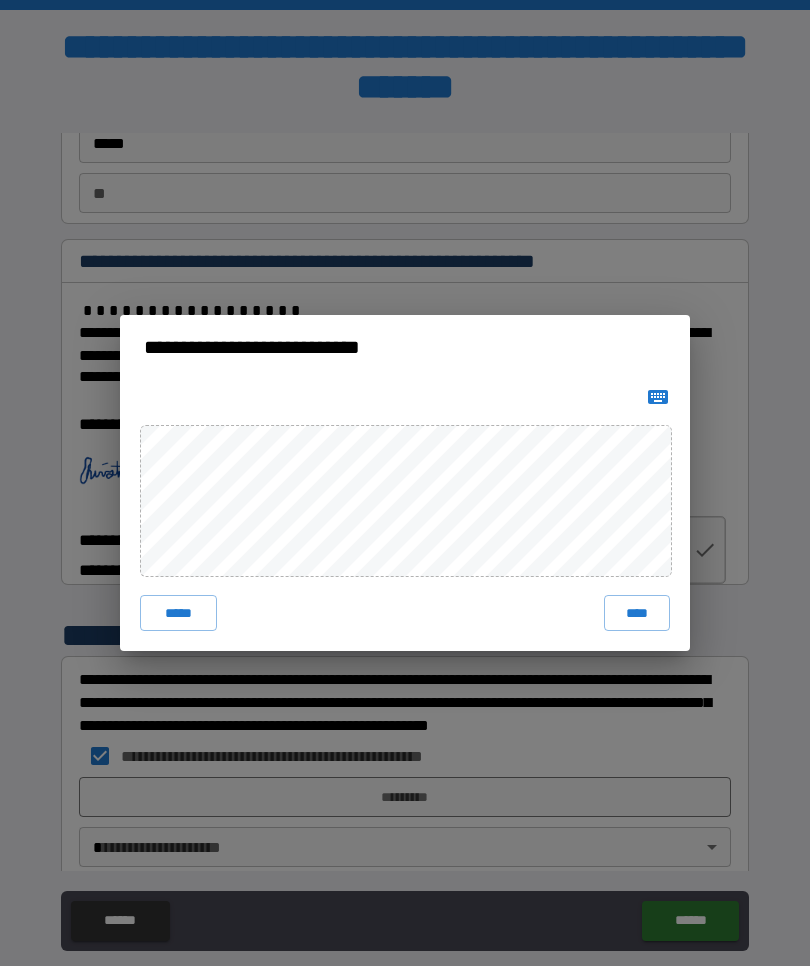 click on "****" at bounding box center (637, 613) 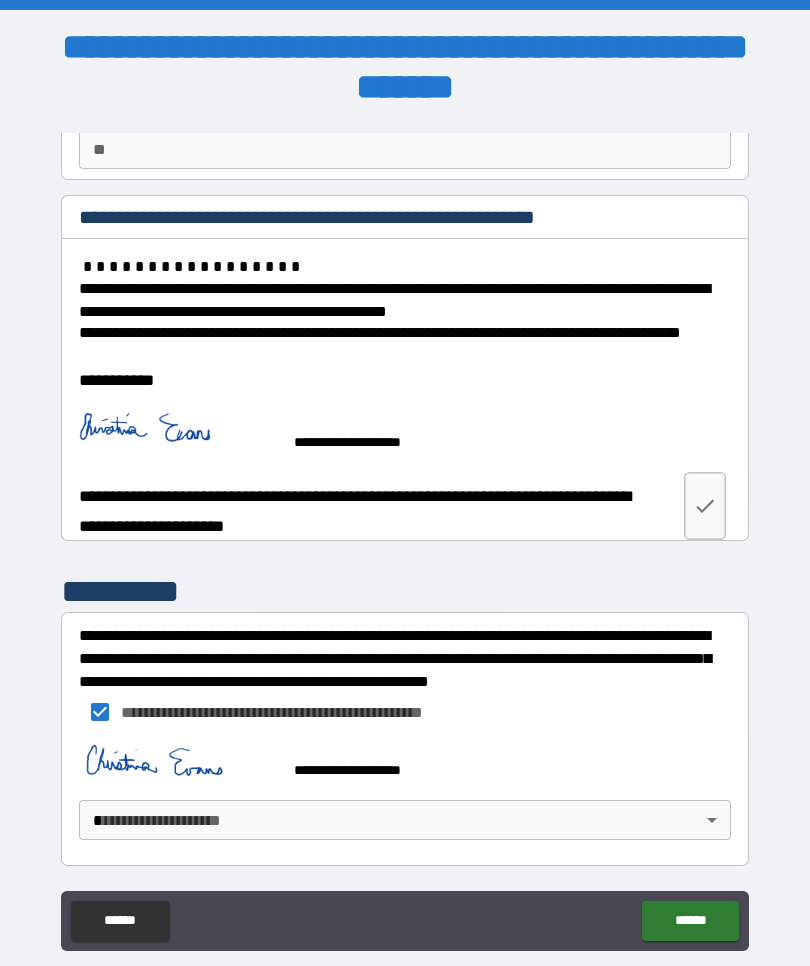 scroll, scrollTop: 197, scrollLeft: 0, axis: vertical 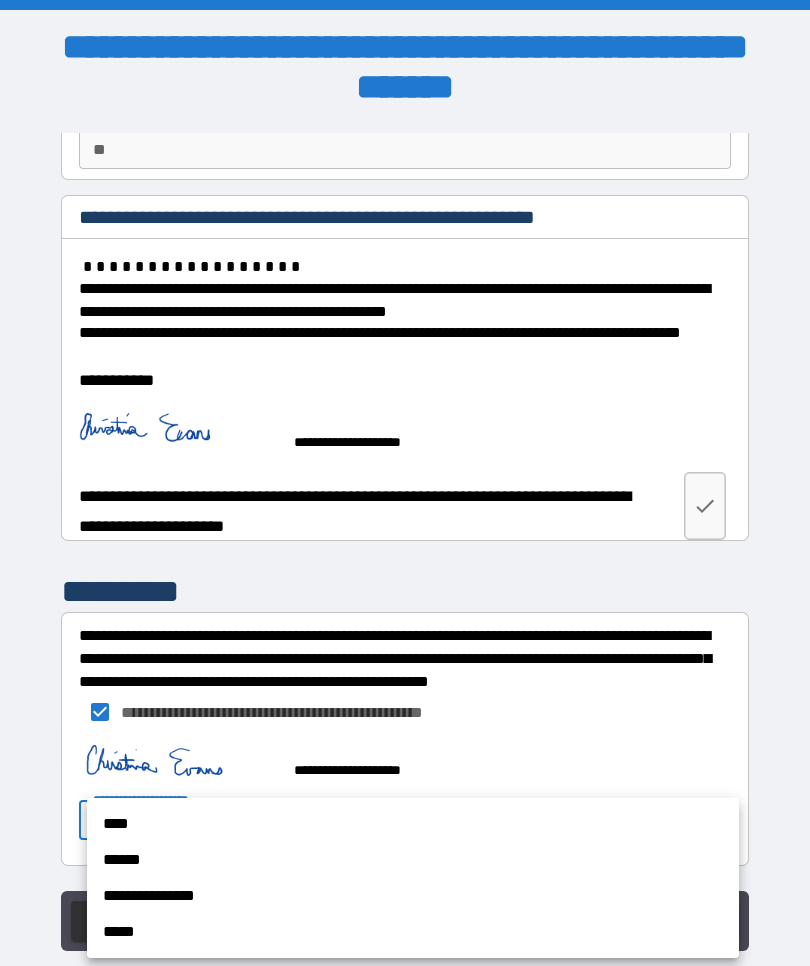 click on "****" at bounding box center (413, 824) 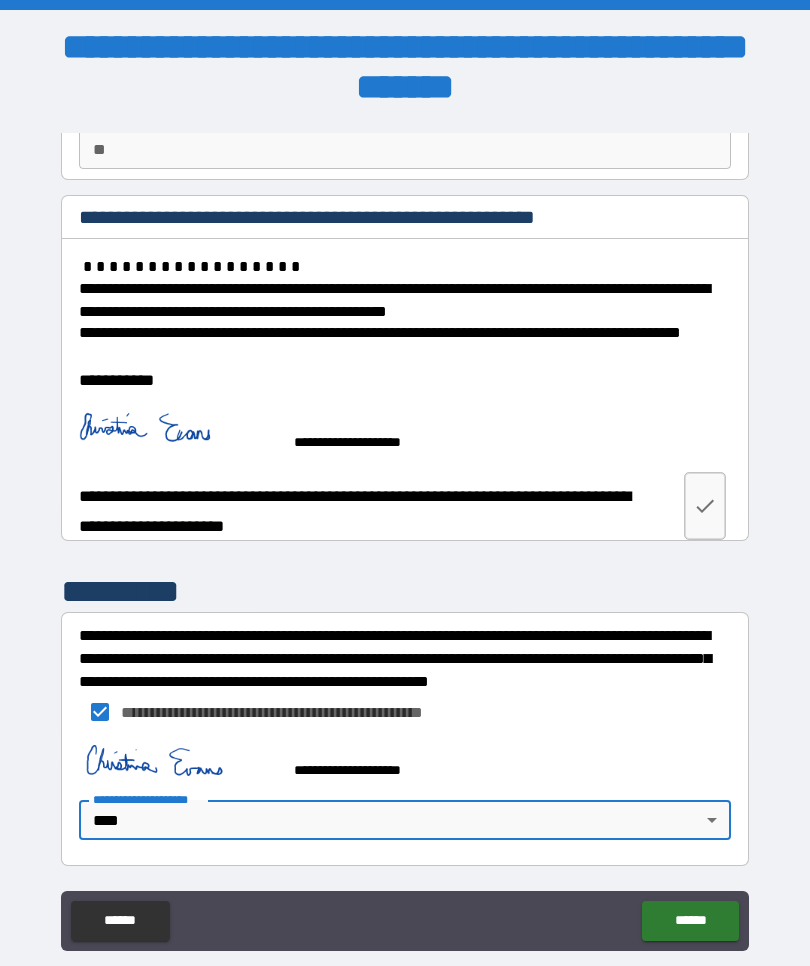 click on "******" at bounding box center [690, 921] 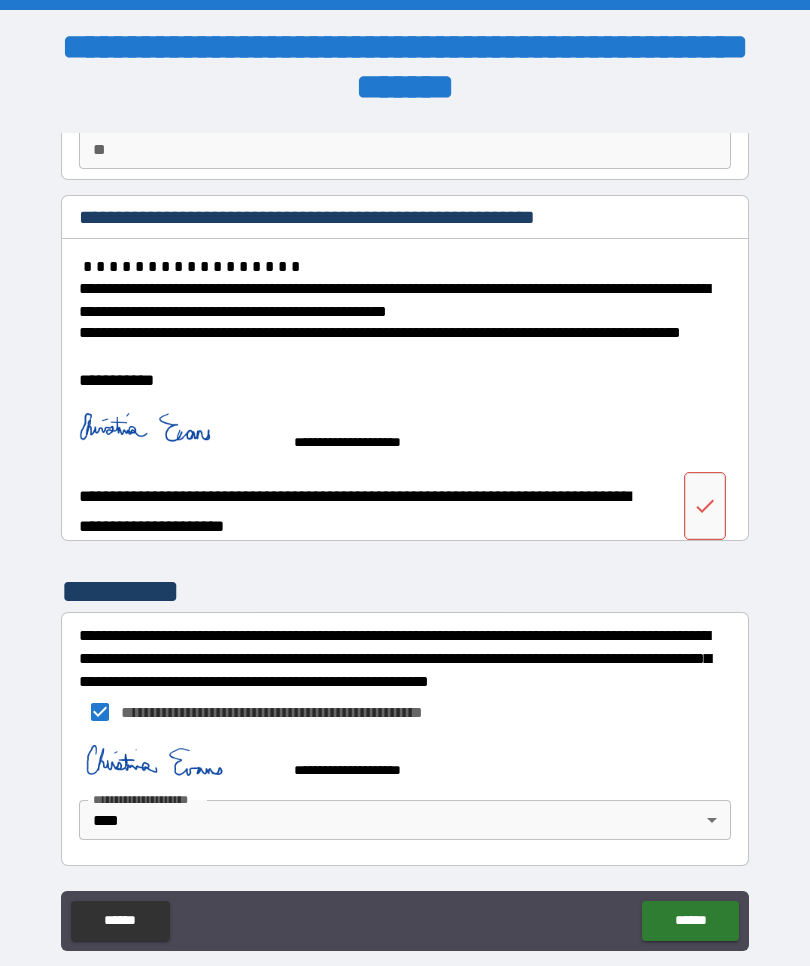 scroll, scrollTop: 197, scrollLeft: 0, axis: vertical 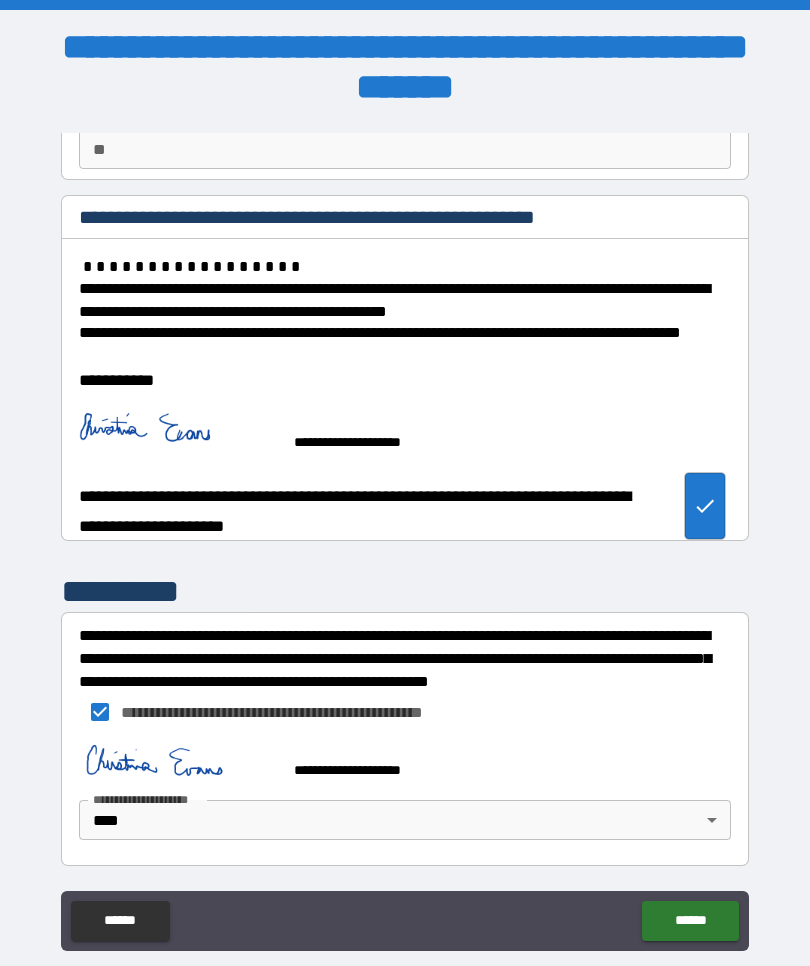 click on "******" at bounding box center (690, 921) 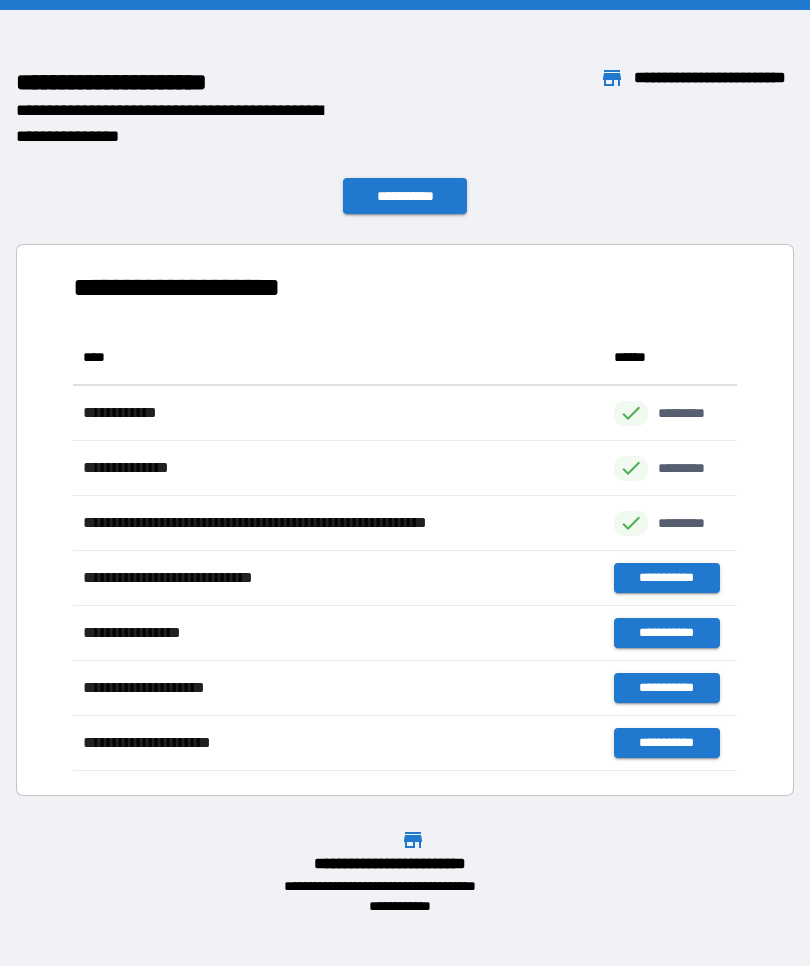 scroll, scrollTop: 1, scrollLeft: 1, axis: both 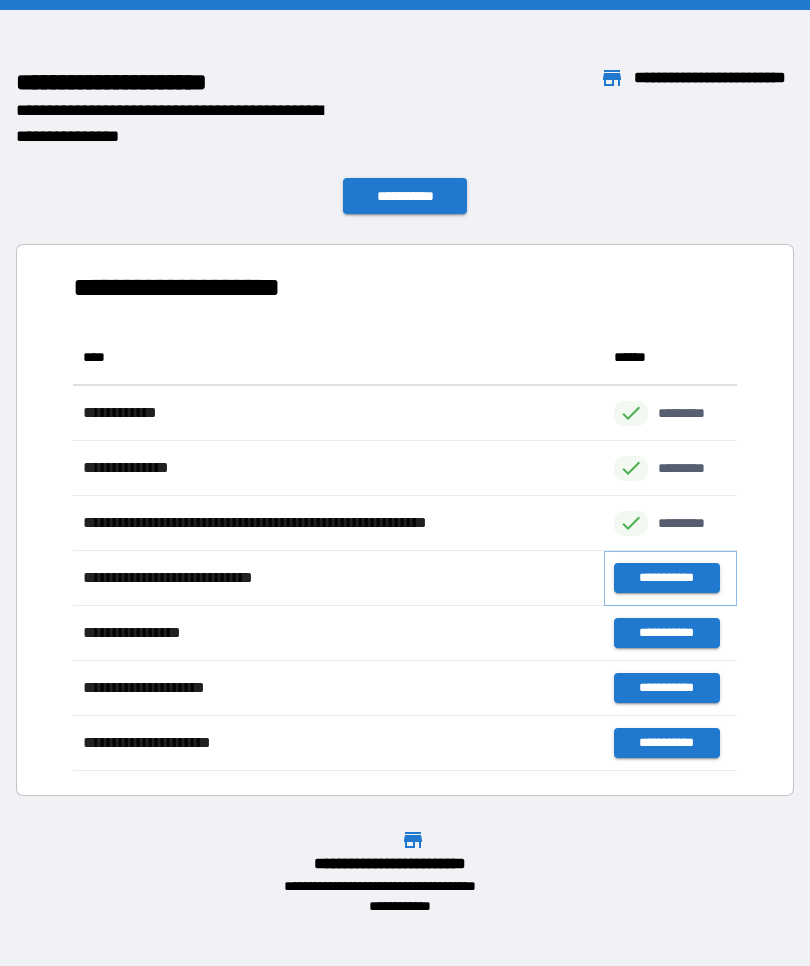 click on "**********" at bounding box center [666, 578] 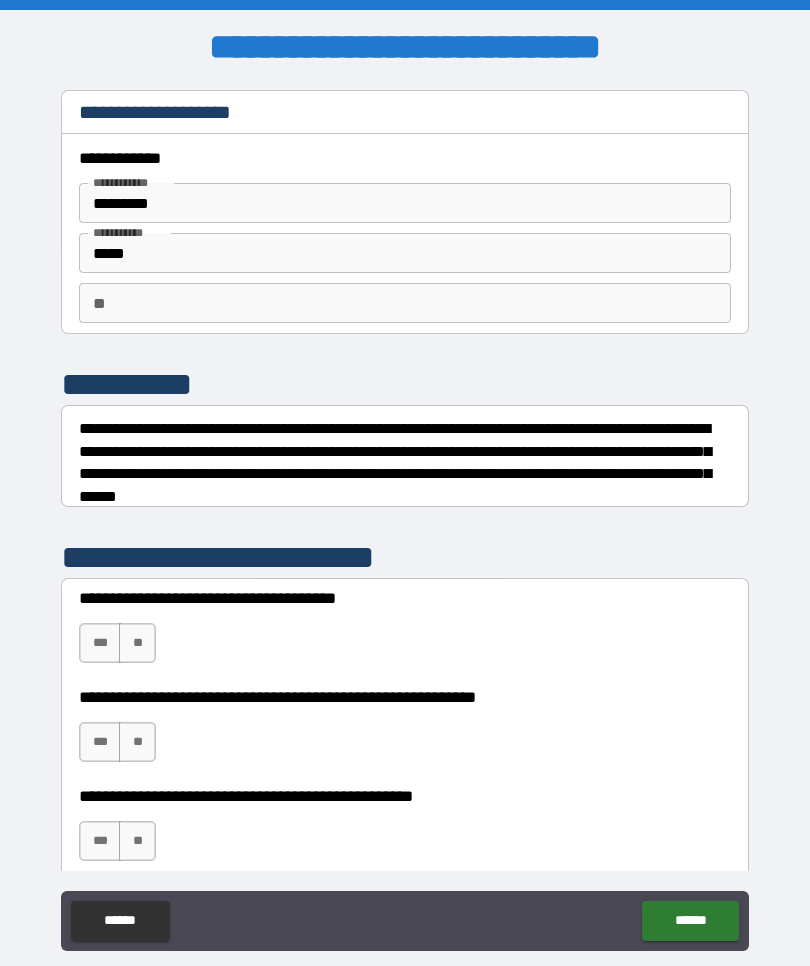 click on "**" at bounding box center [137, 742] 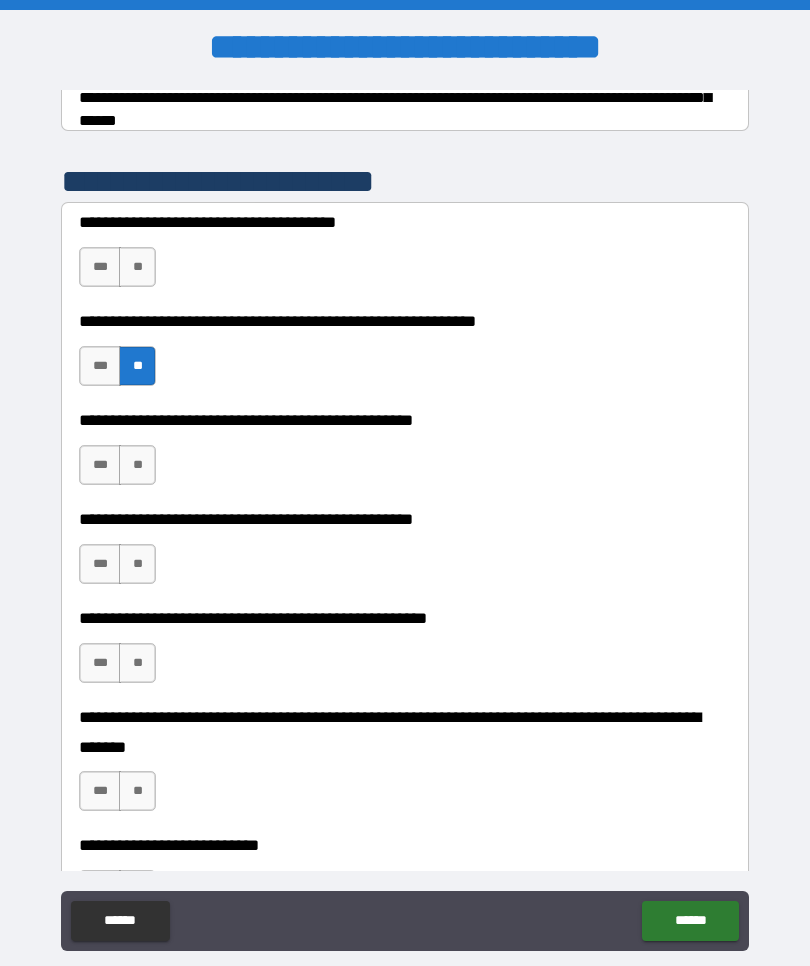 scroll, scrollTop: 377, scrollLeft: 0, axis: vertical 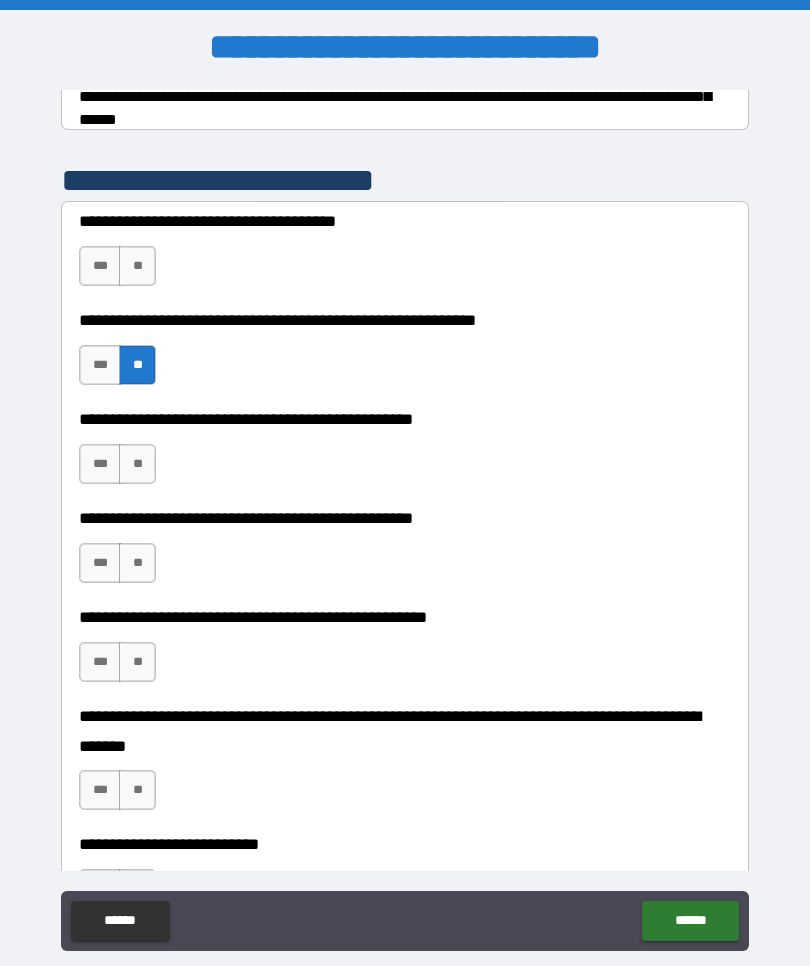 click on "**" at bounding box center (137, 464) 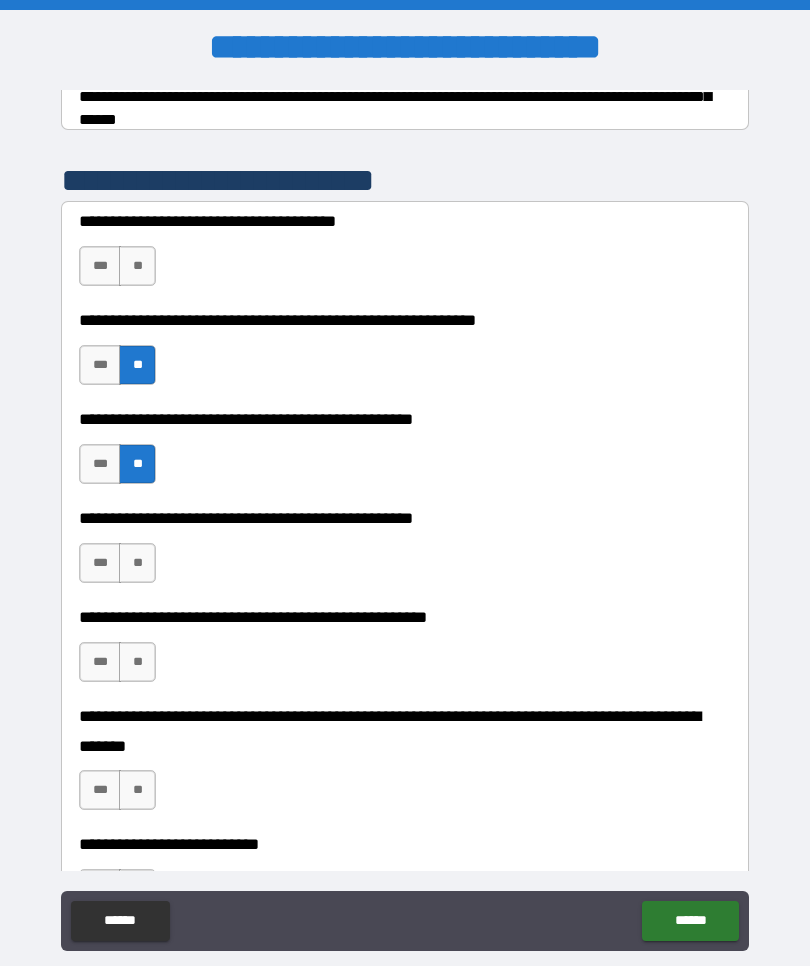 click on "***" at bounding box center [100, 563] 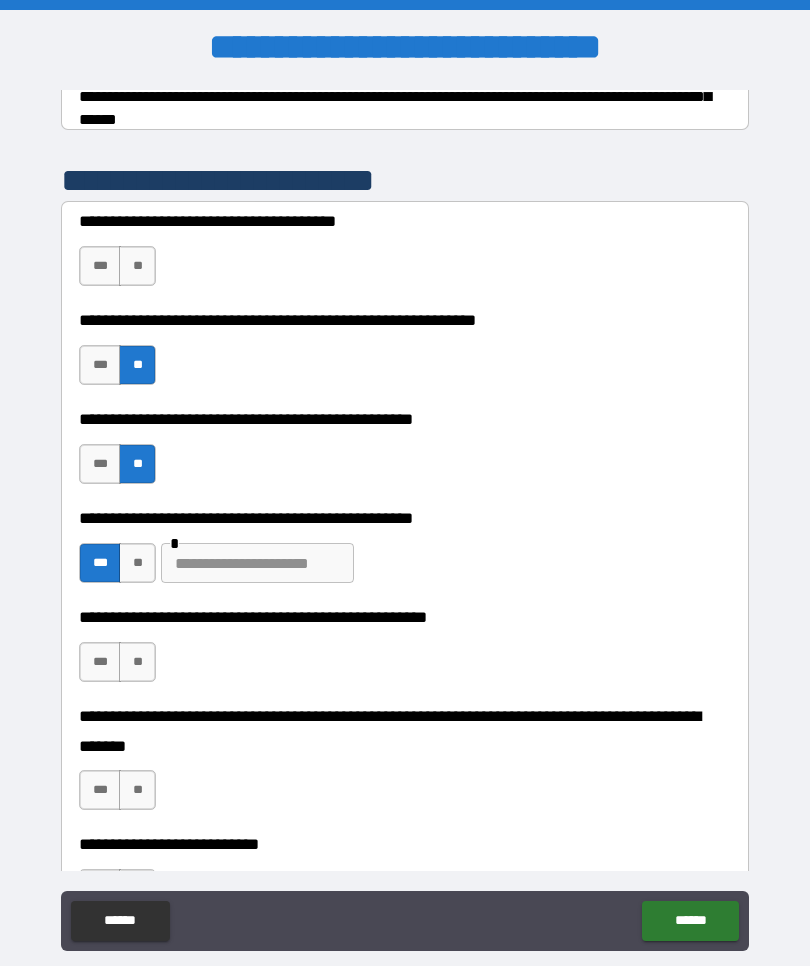 click at bounding box center [257, 563] 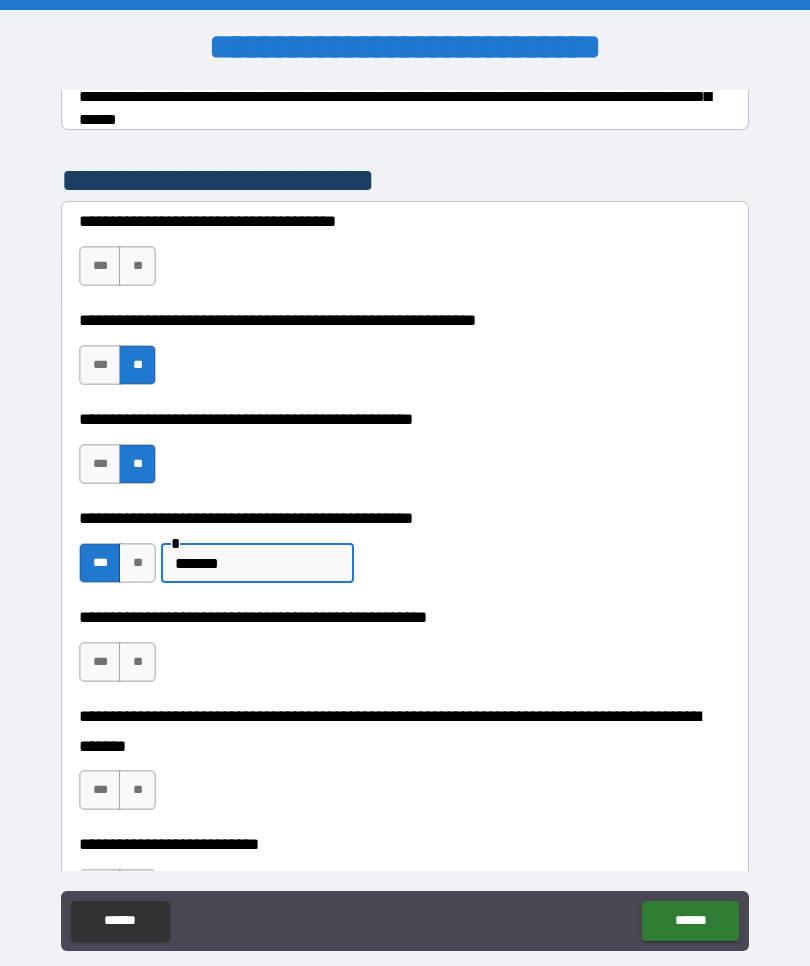 type on "*******" 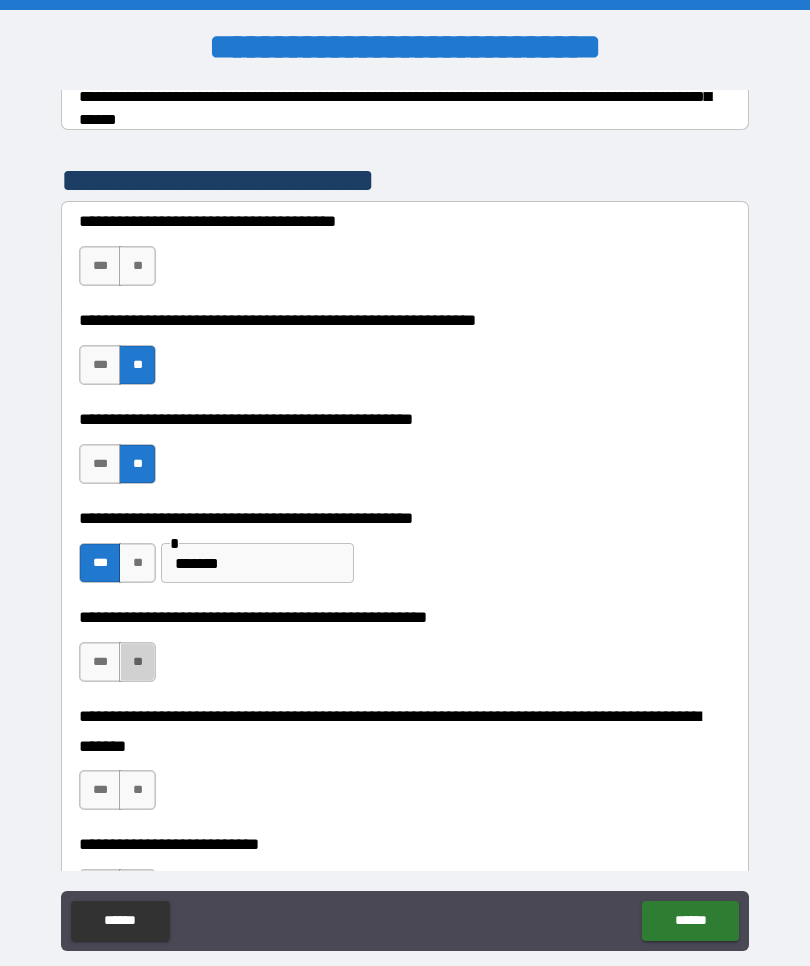 click on "**" at bounding box center (137, 790) 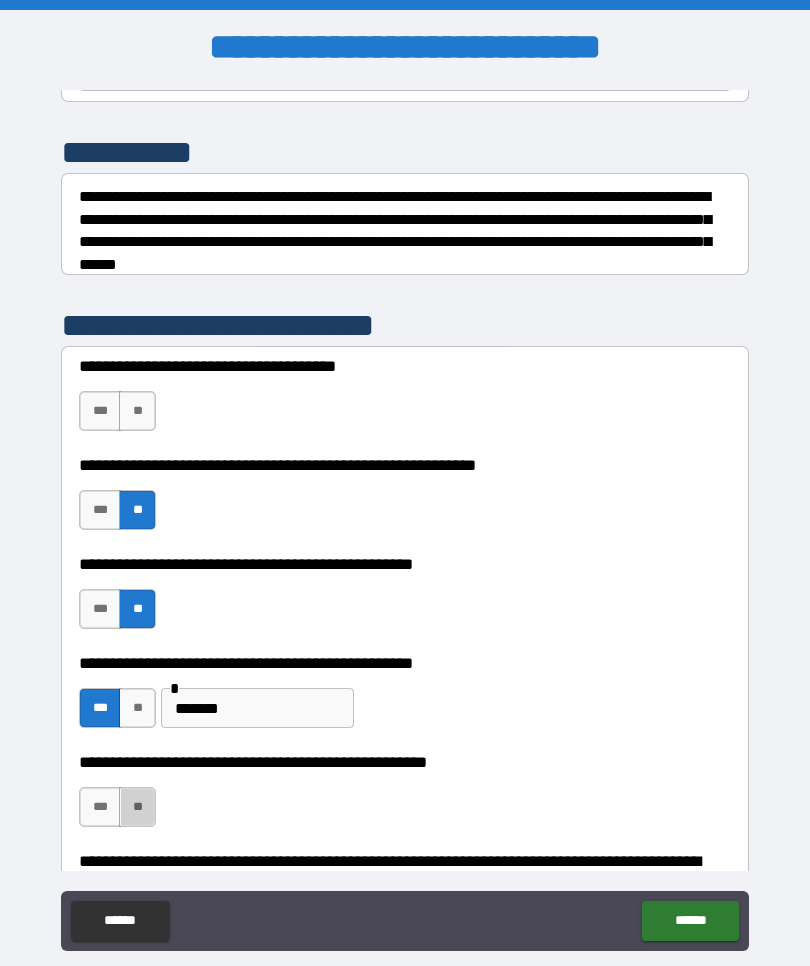 scroll, scrollTop: 224, scrollLeft: 0, axis: vertical 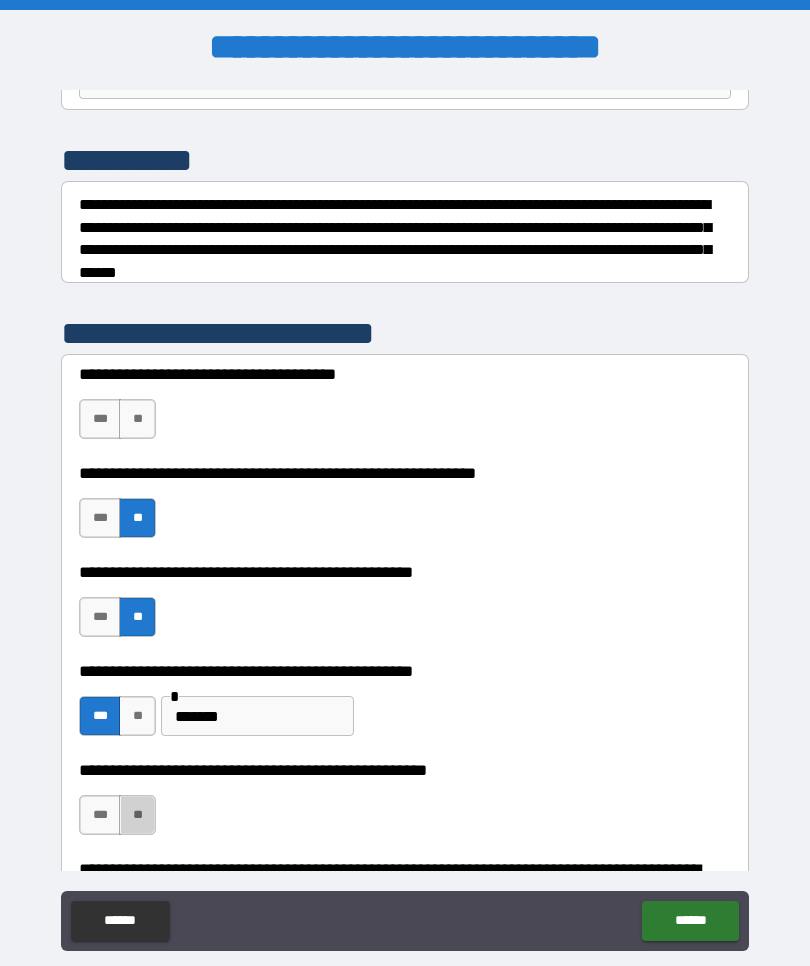 click on "**" at bounding box center [137, 419] 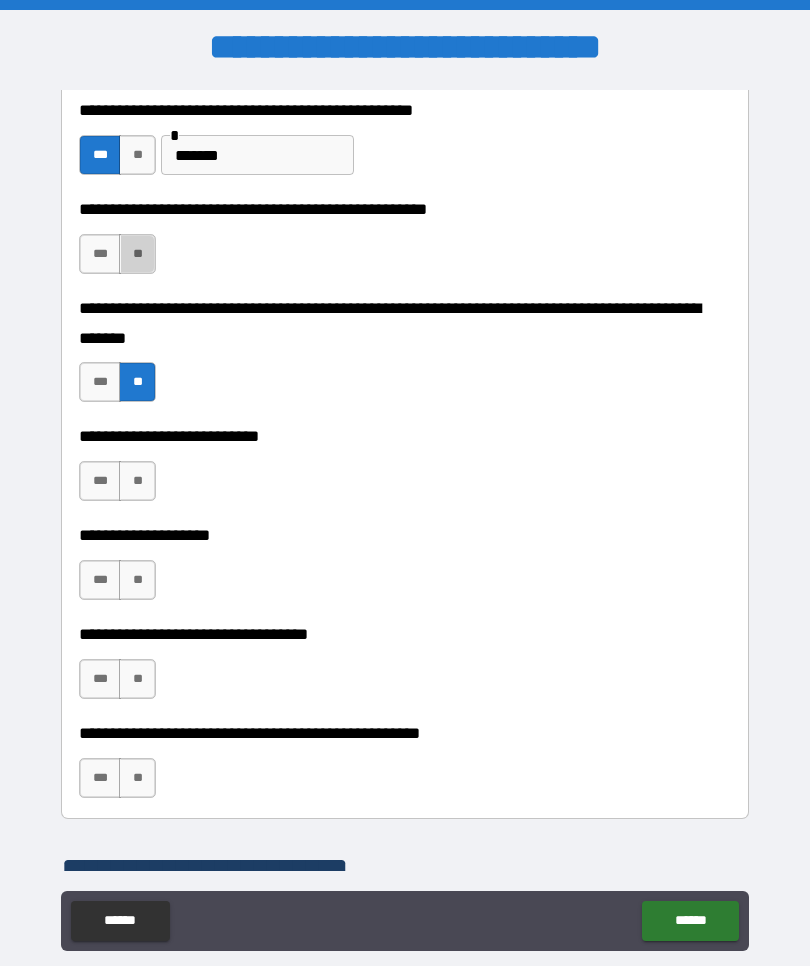 scroll, scrollTop: 798, scrollLeft: 0, axis: vertical 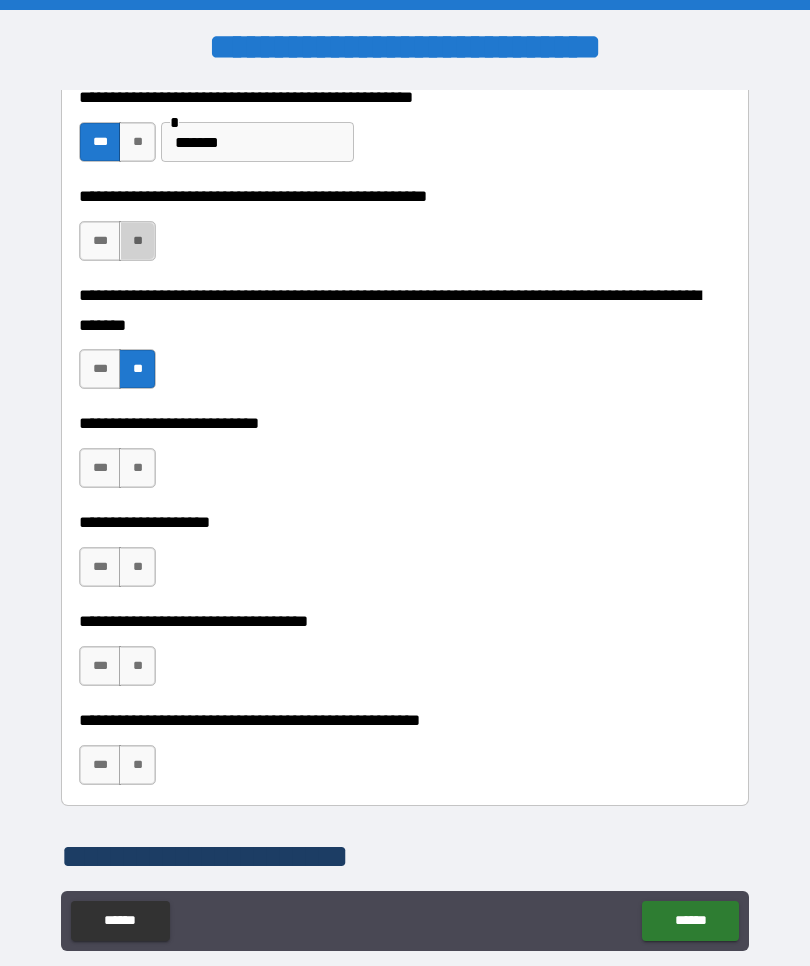 click on "**" at bounding box center (137, 468) 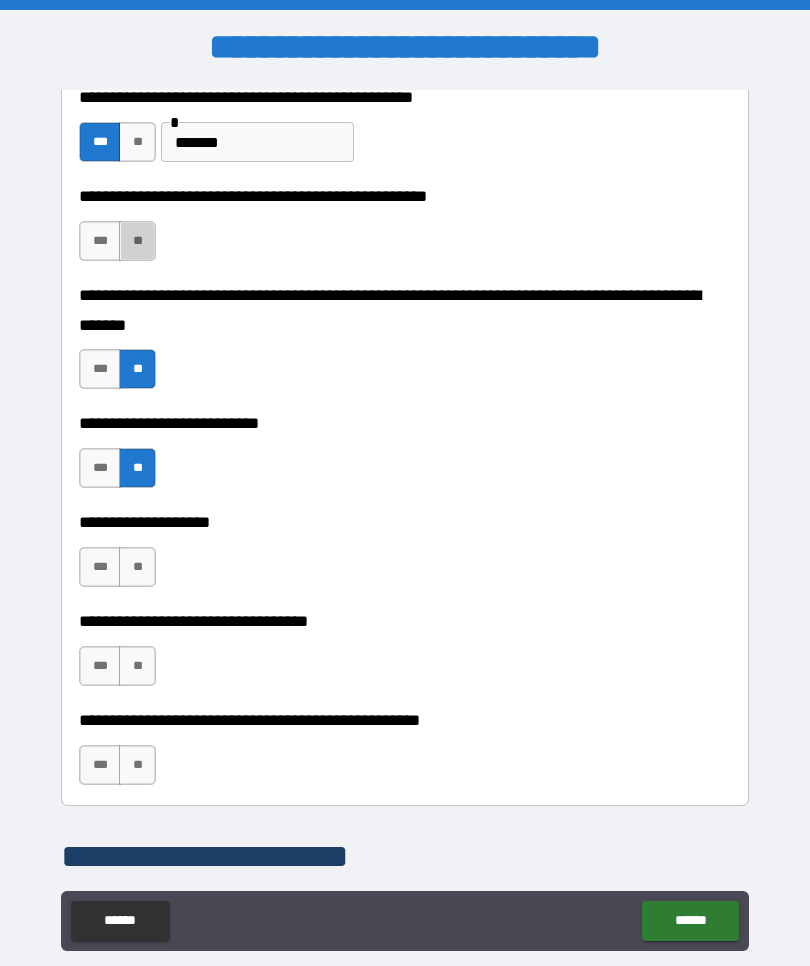 click on "**" at bounding box center [137, 567] 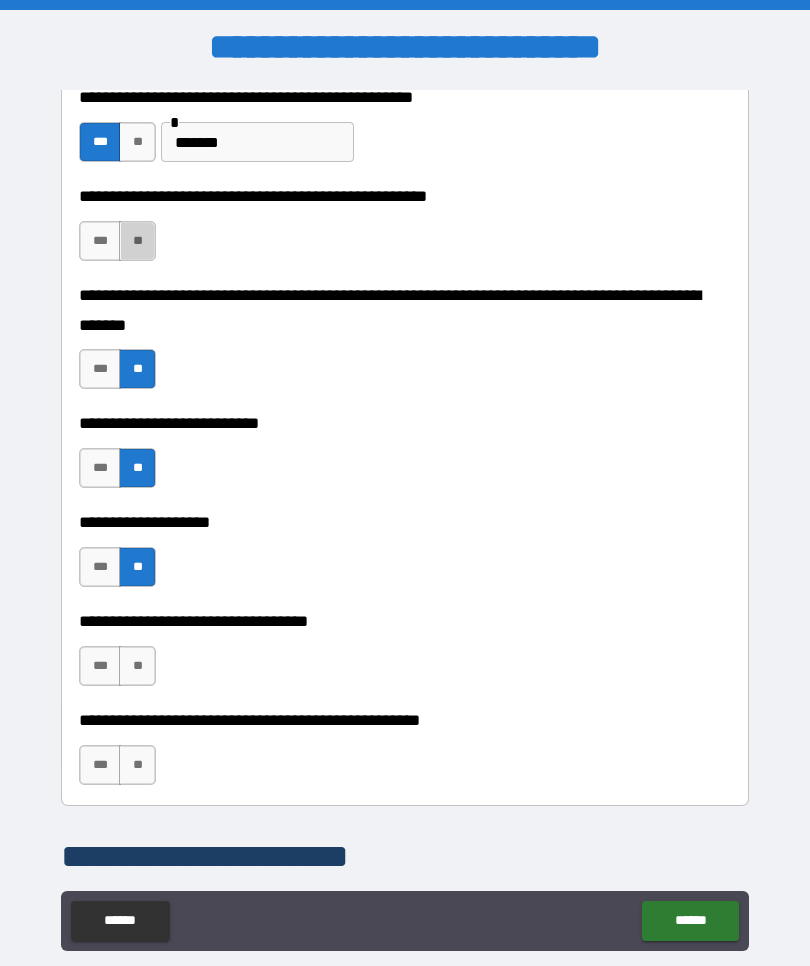 click on "**" at bounding box center [137, 666] 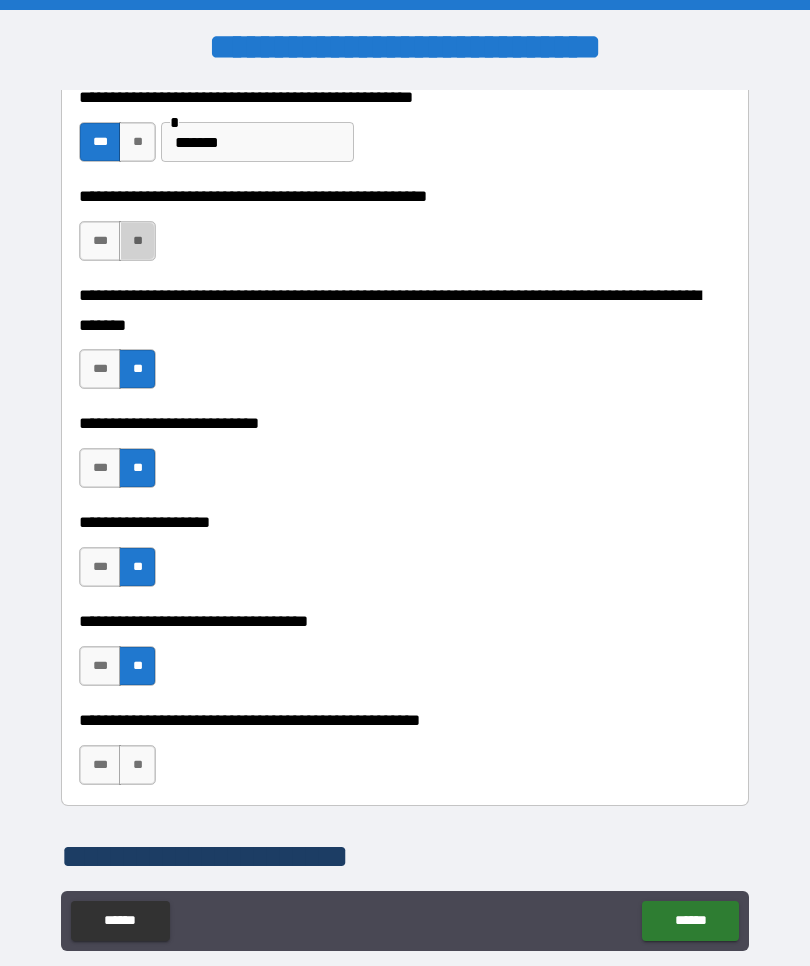 click on "**" at bounding box center (137, 765) 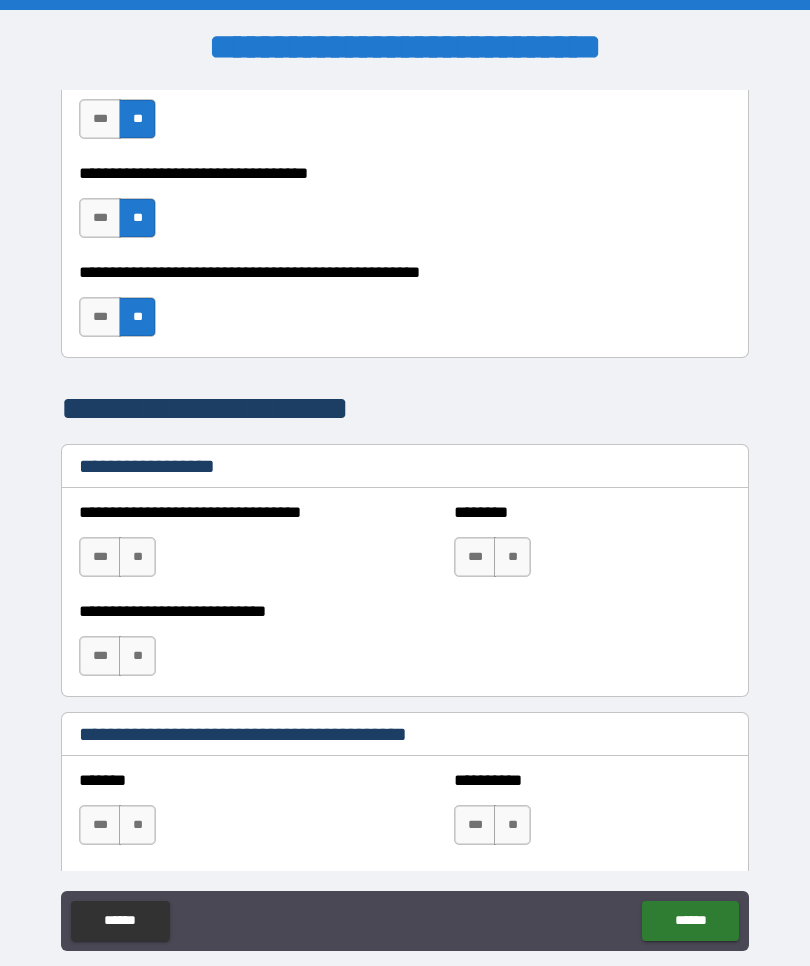 scroll, scrollTop: 1248, scrollLeft: 0, axis: vertical 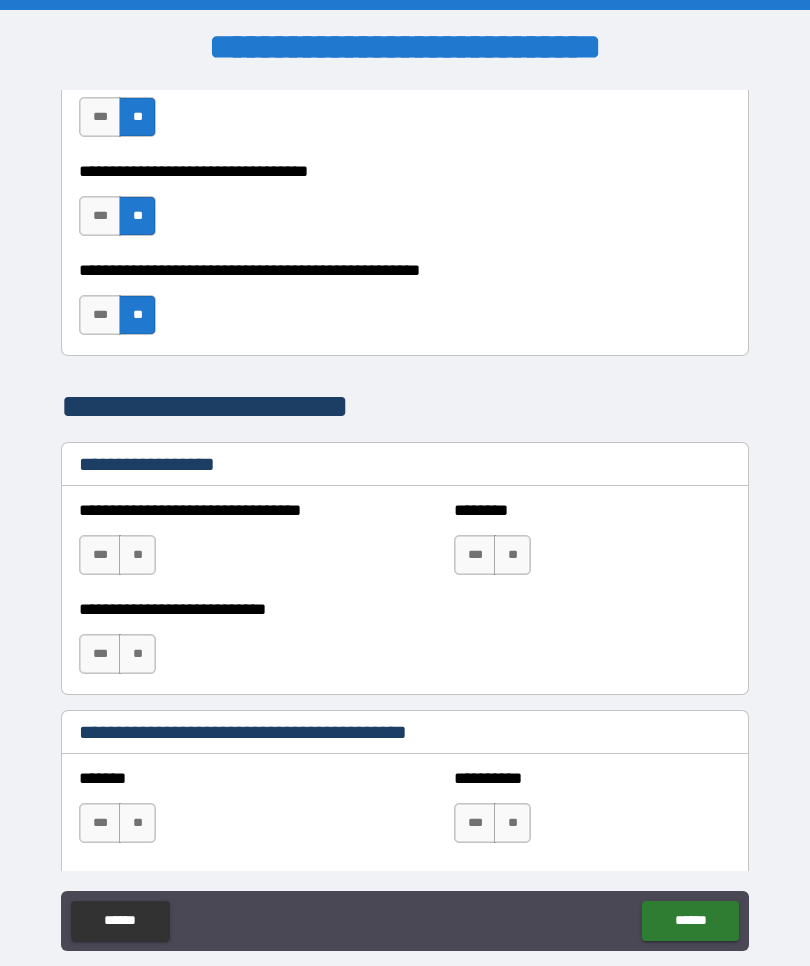 click on "**" at bounding box center [137, 555] 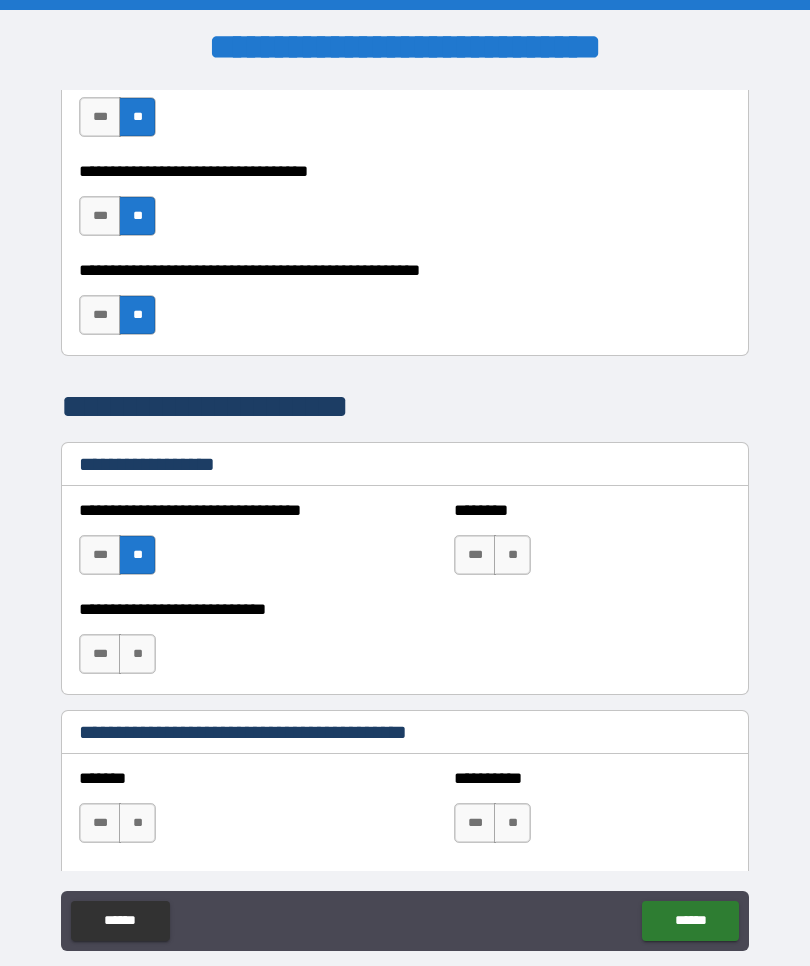 click on "**" at bounding box center (137, 654) 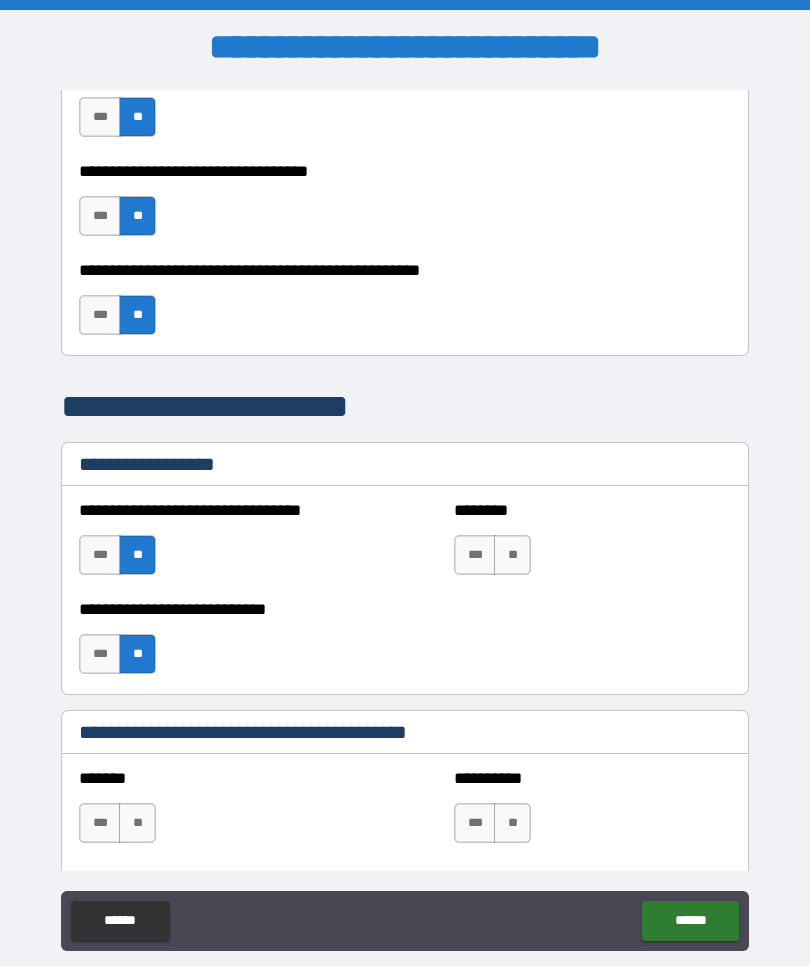 click on "**" at bounding box center [512, 555] 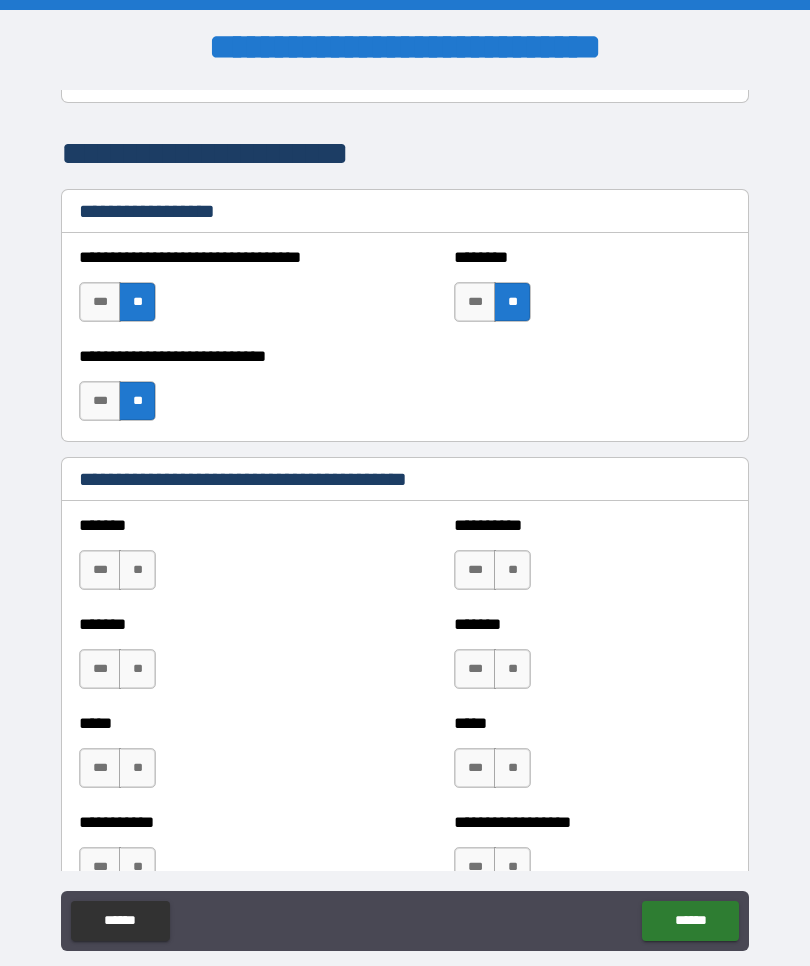 scroll, scrollTop: 1502, scrollLeft: 0, axis: vertical 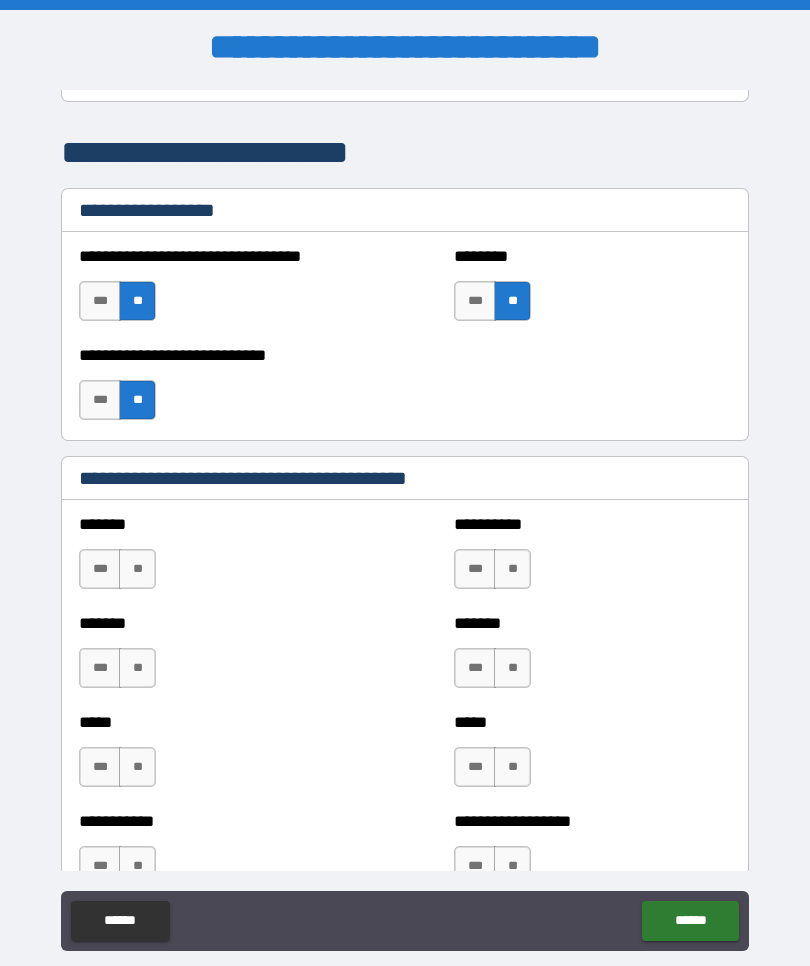 click on "**" at bounding box center (137, 569) 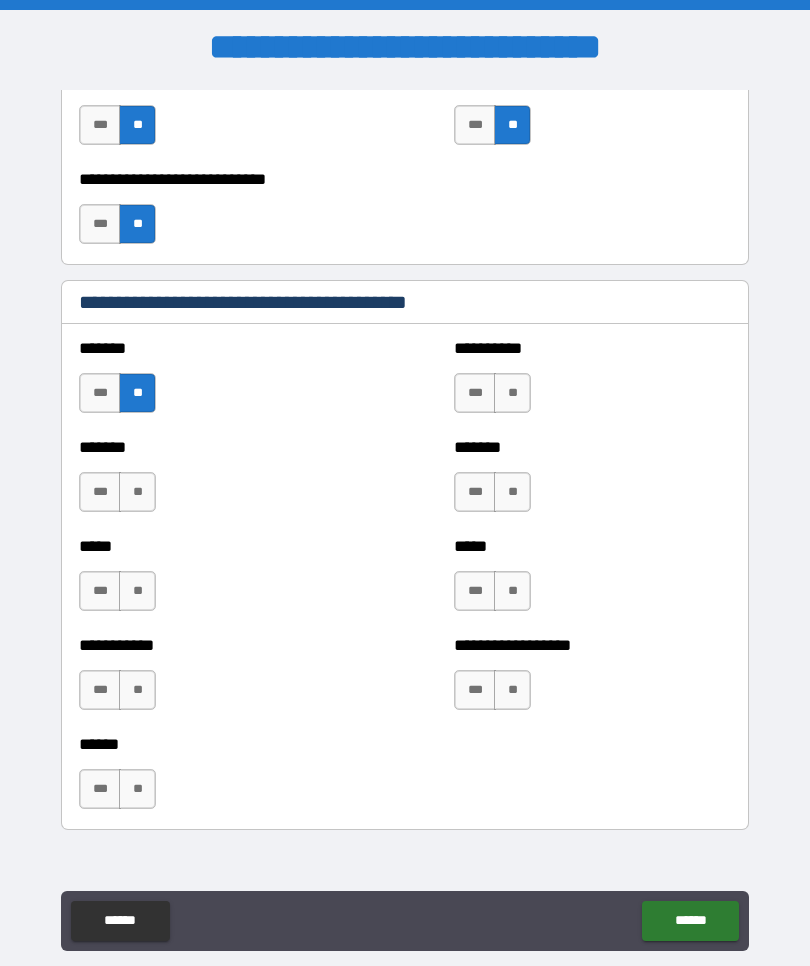scroll, scrollTop: 1682, scrollLeft: 0, axis: vertical 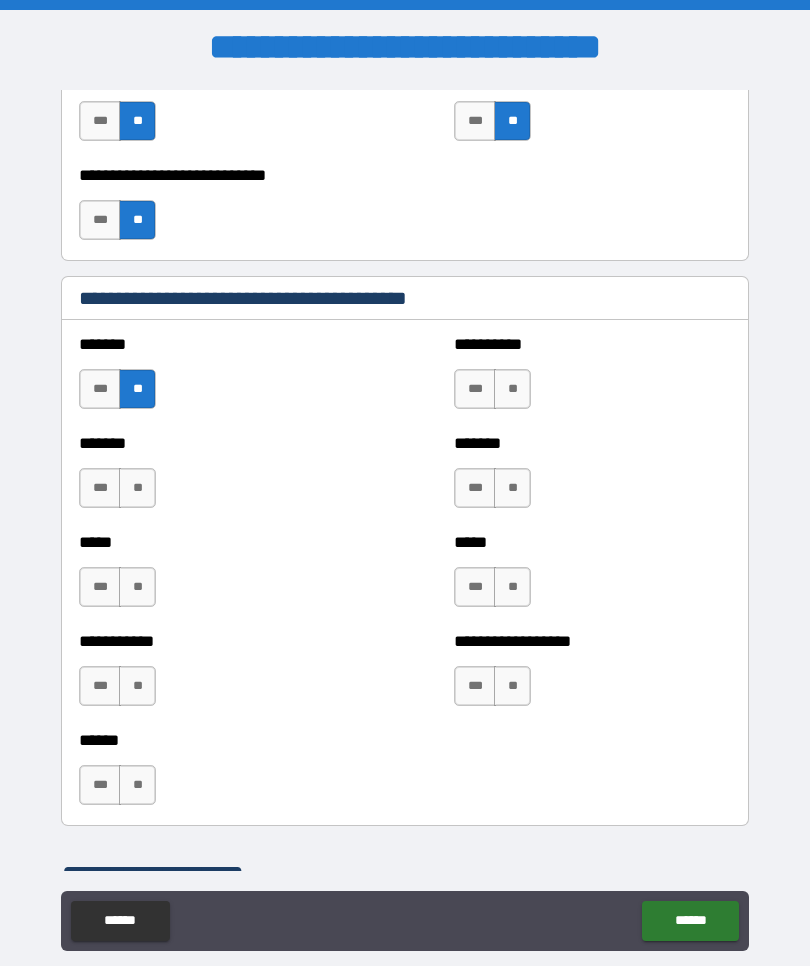 click on "**" at bounding box center (137, 488) 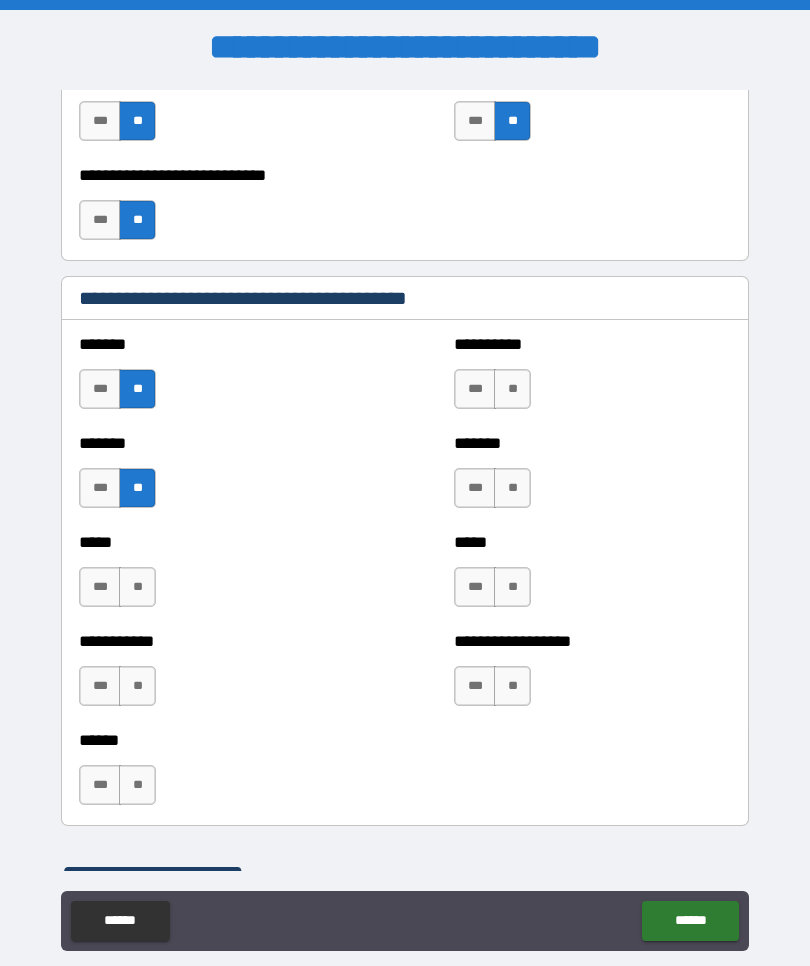 click on "**" at bounding box center [137, 587] 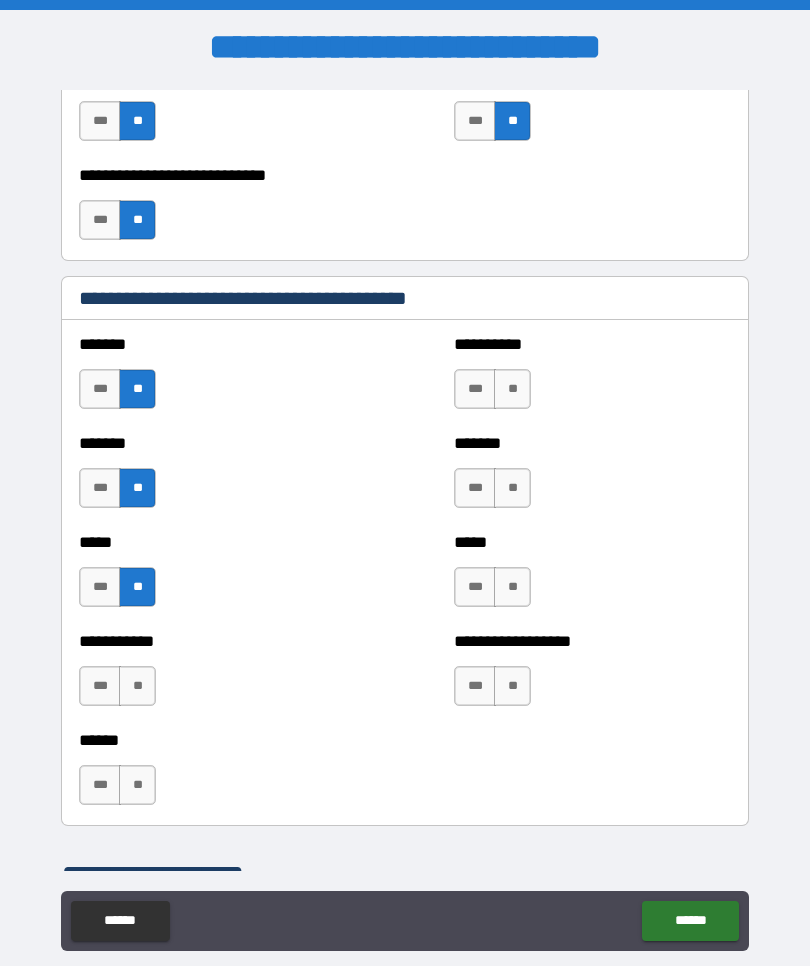 click on "**" at bounding box center (137, 686) 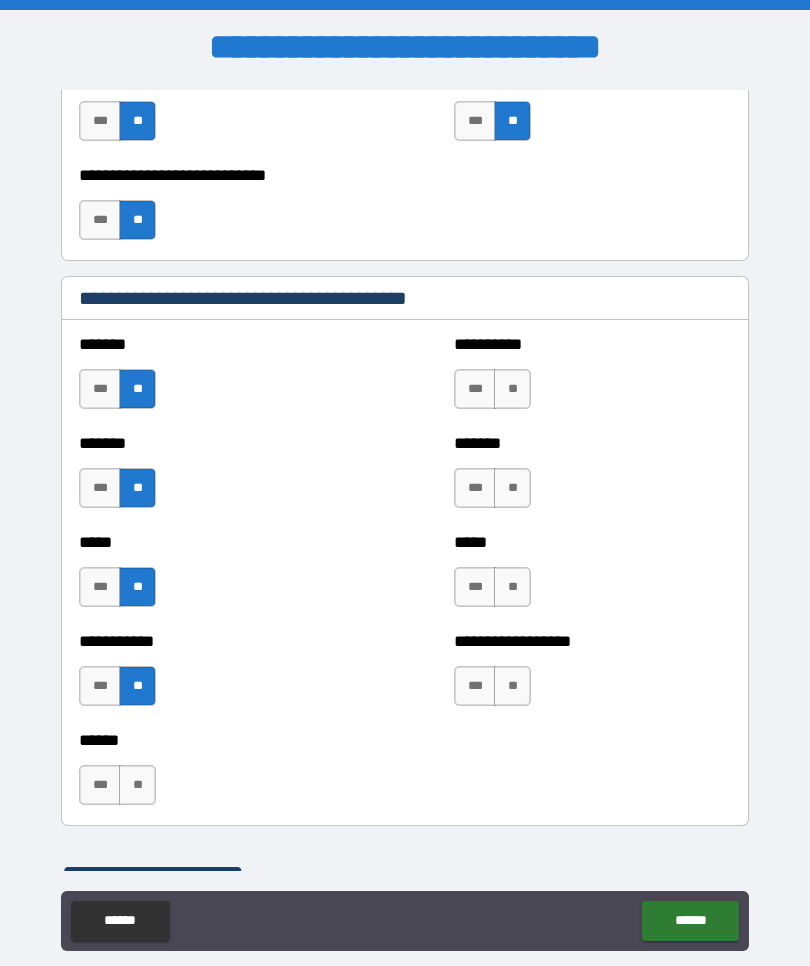 click on "**" at bounding box center (137, 785) 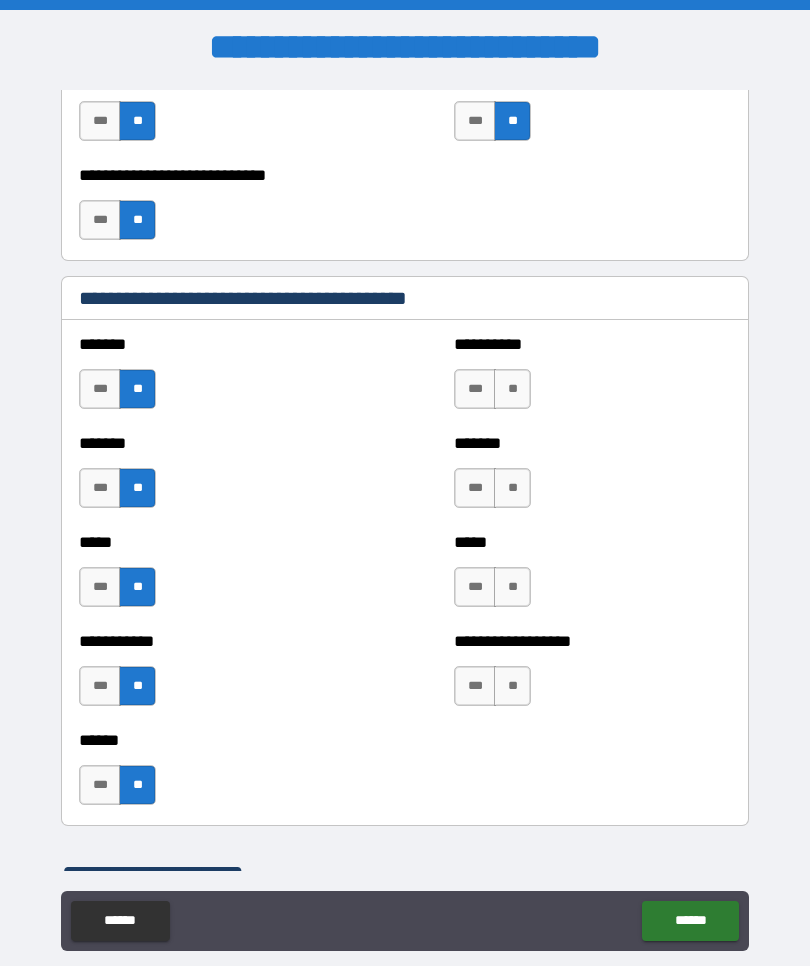 click on "**" at bounding box center (512, 389) 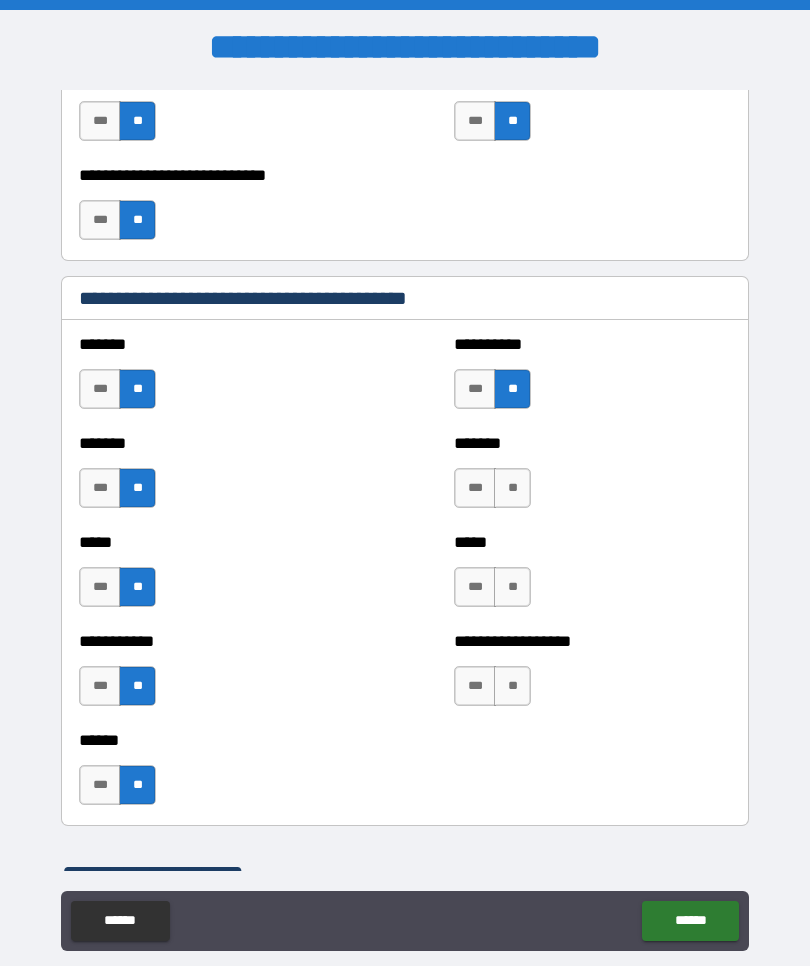 click on "**" at bounding box center (512, 488) 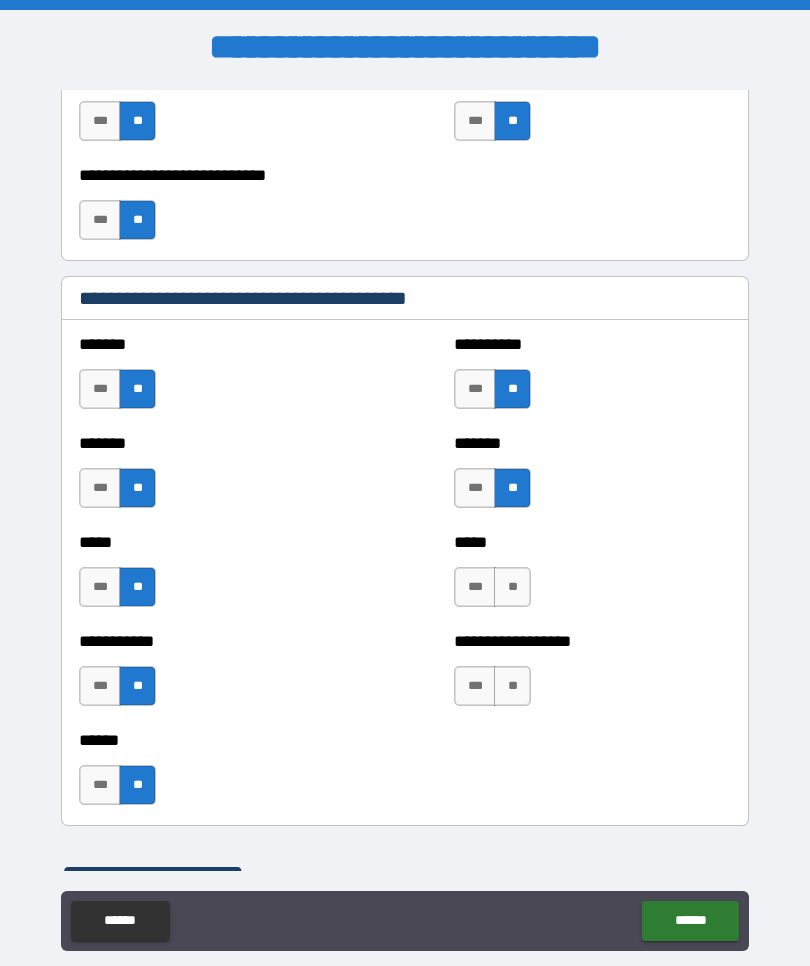 click on "**" at bounding box center (512, 587) 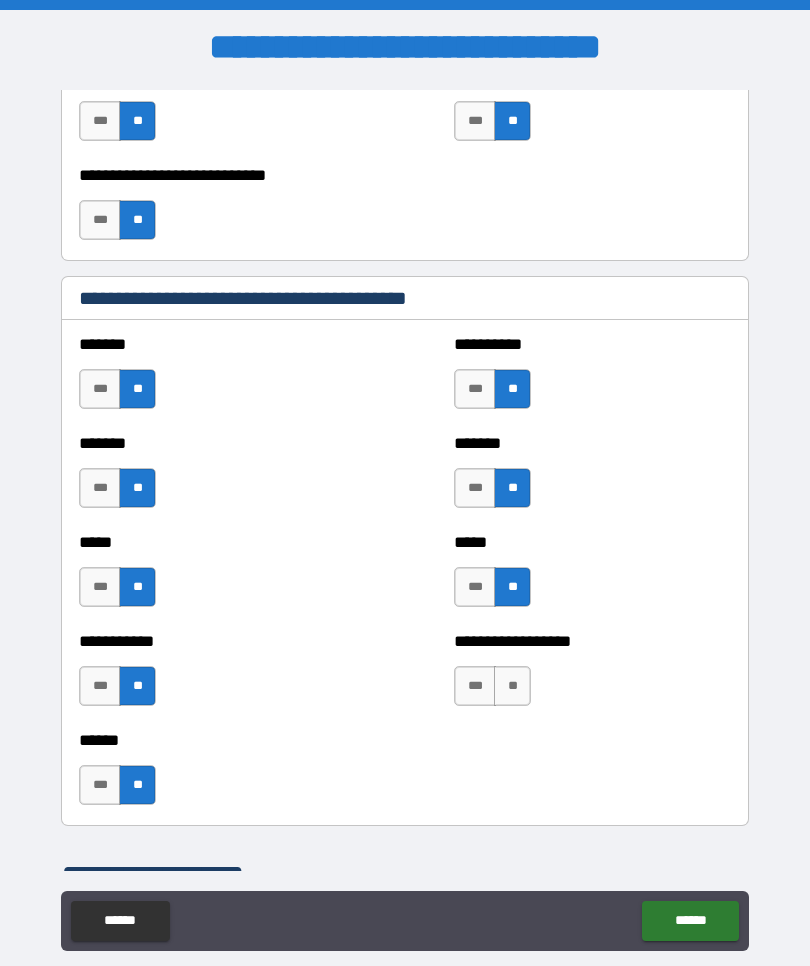 click on "**" at bounding box center [512, 686] 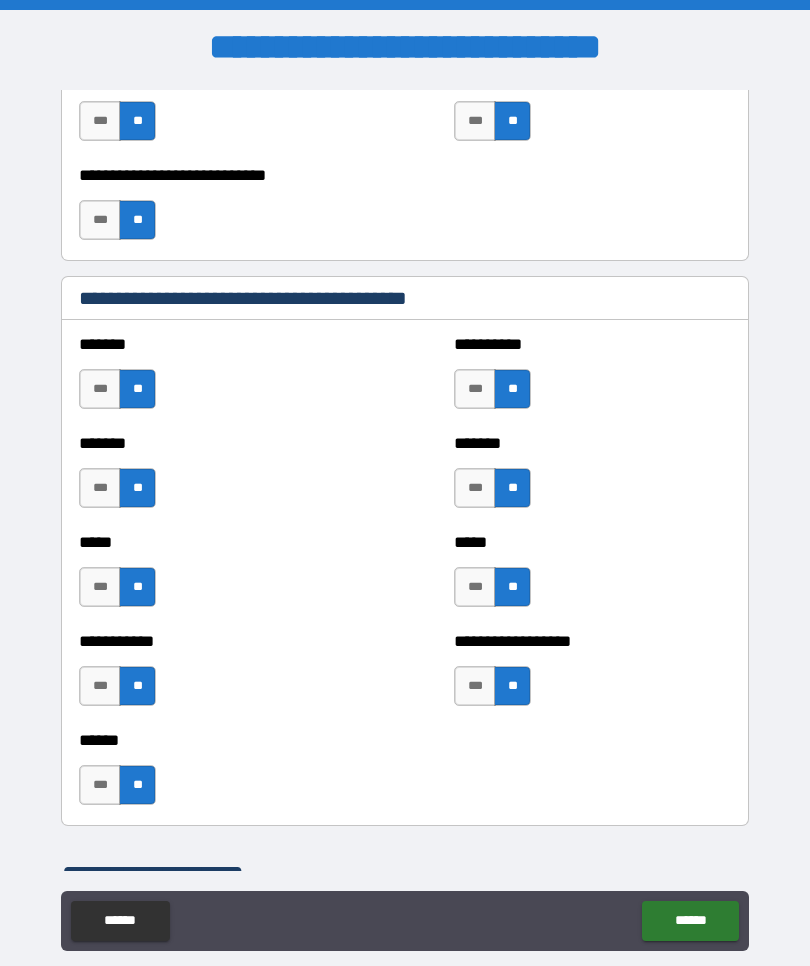 click on "***" at bounding box center (100, 785) 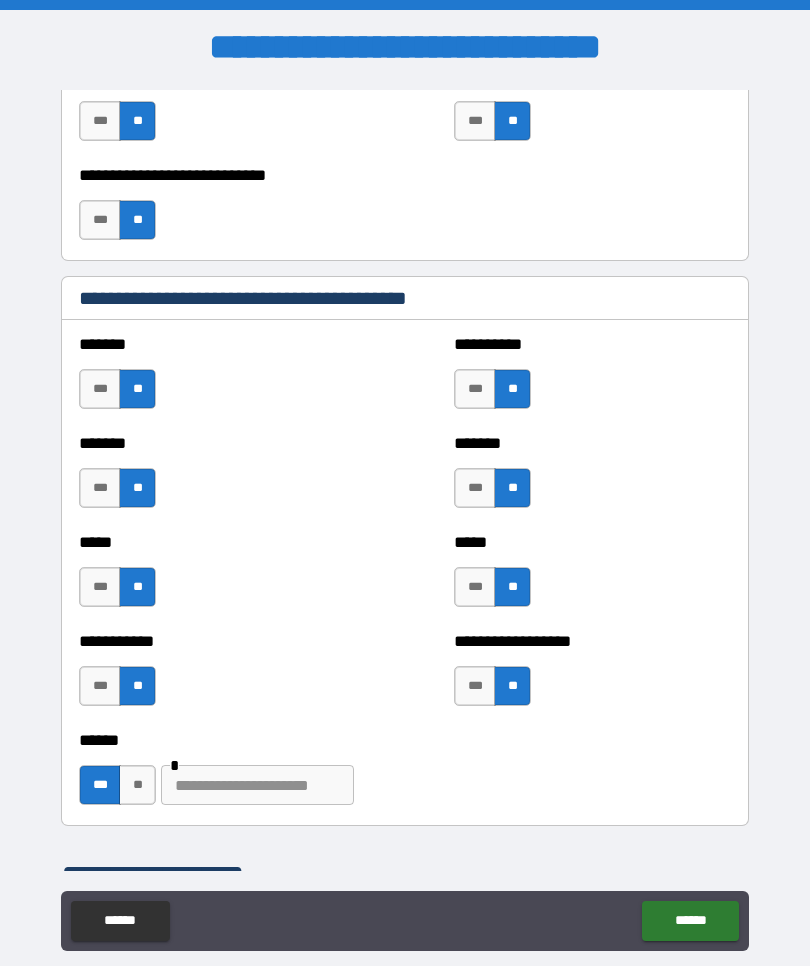 click at bounding box center (257, 785) 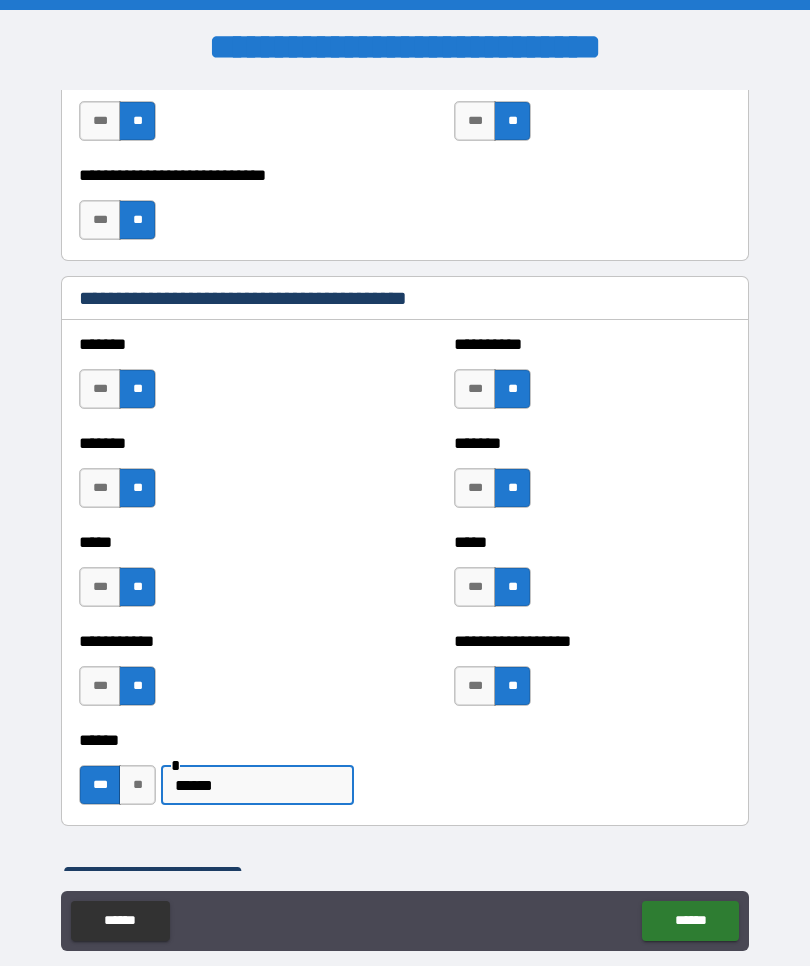 type on "******" 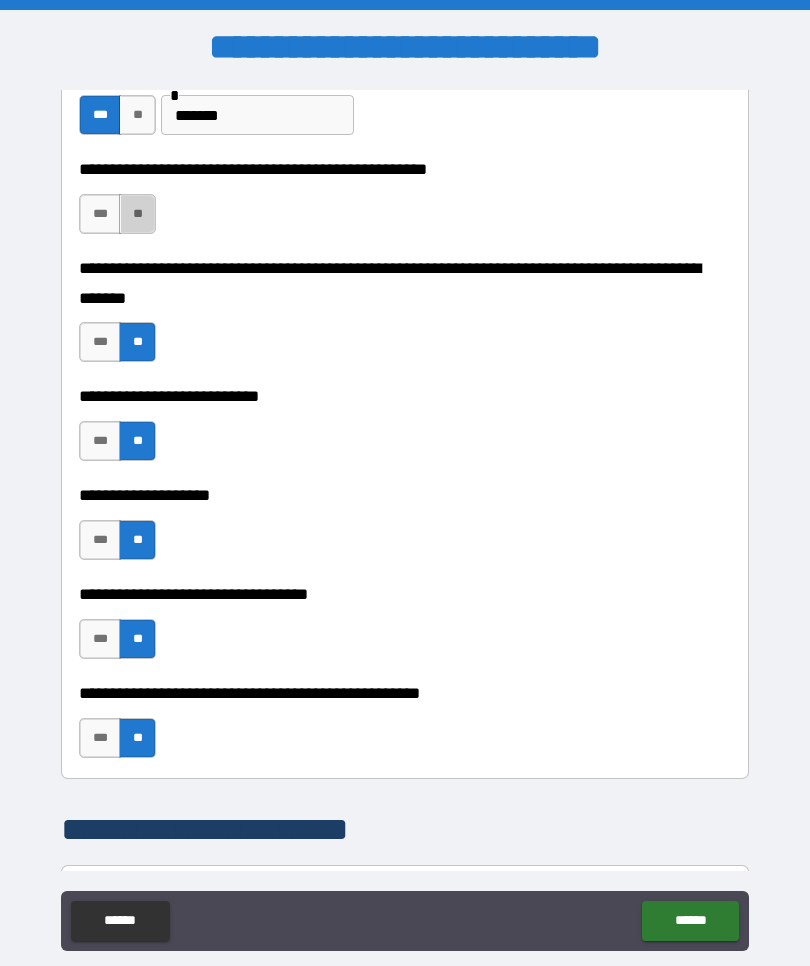 scroll, scrollTop: 826, scrollLeft: 0, axis: vertical 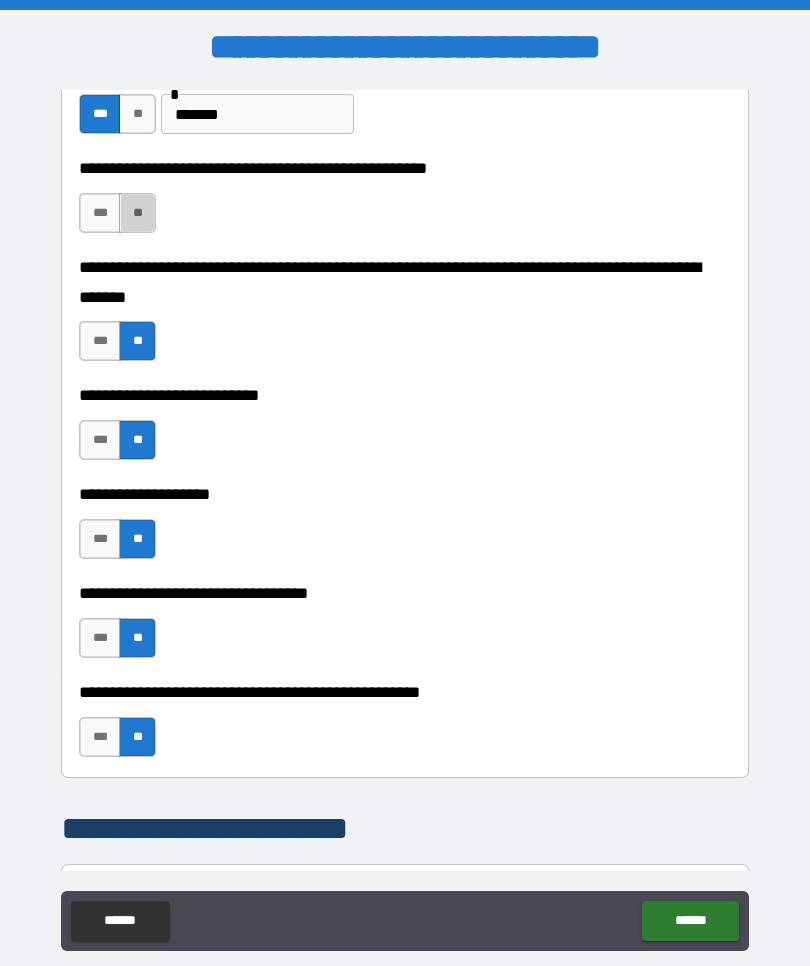 click on "**" at bounding box center [137, 213] 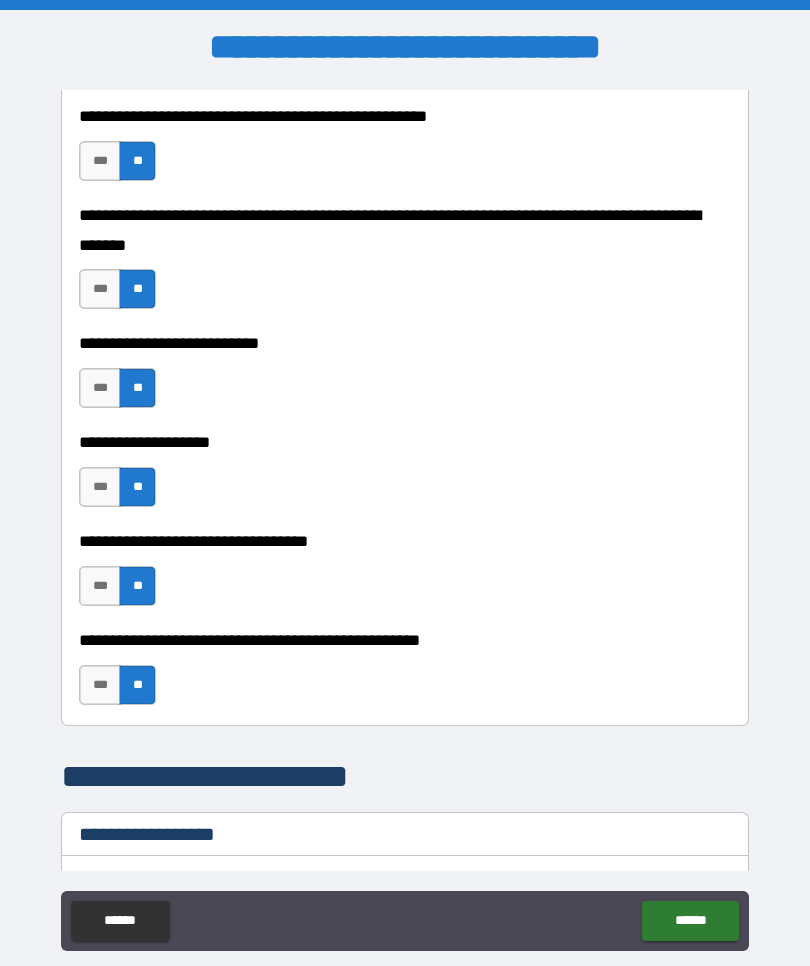 scroll, scrollTop: 881, scrollLeft: 0, axis: vertical 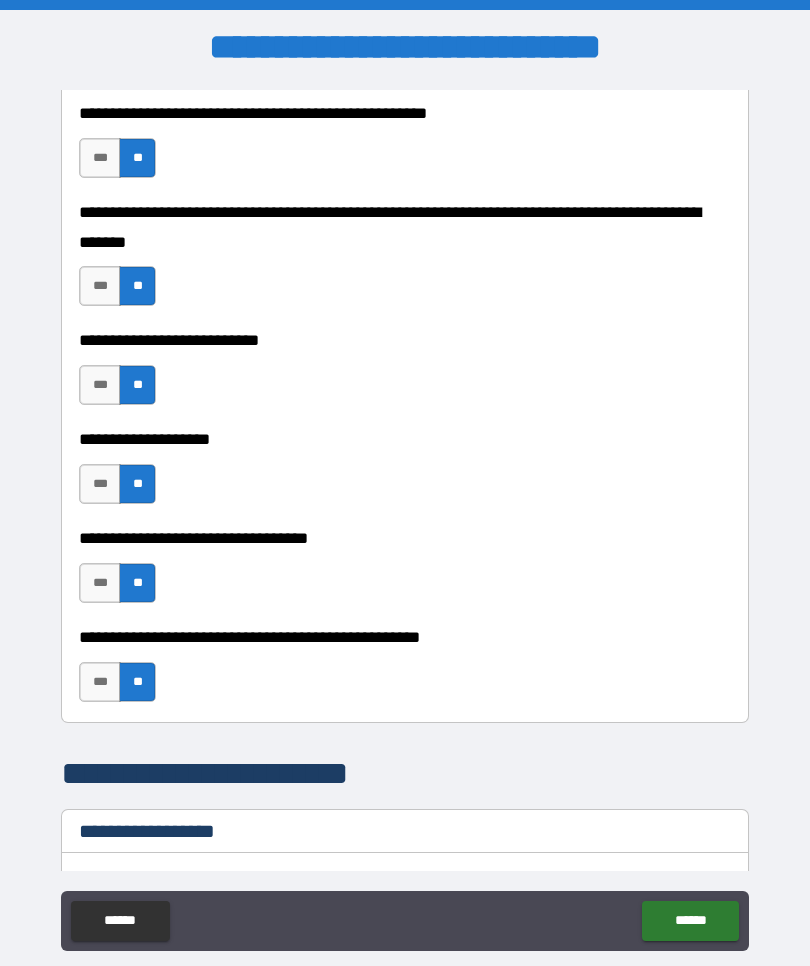 click on "**********" at bounding box center (405, 672) 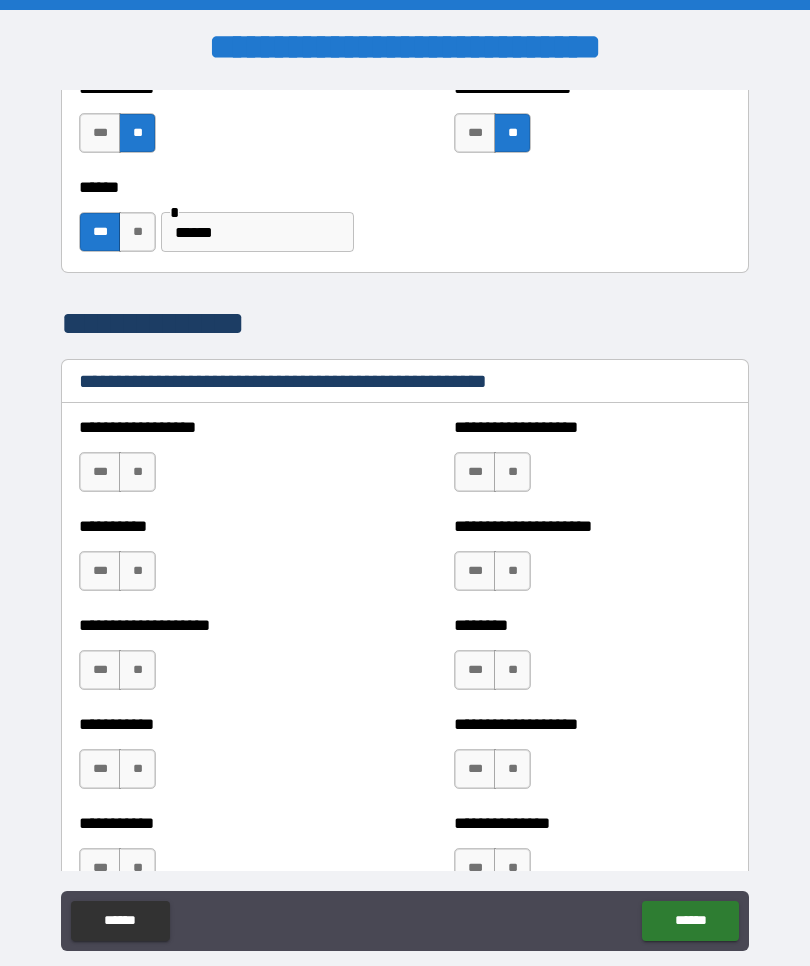 scroll, scrollTop: 2237, scrollLeft: 0, axis: vertical 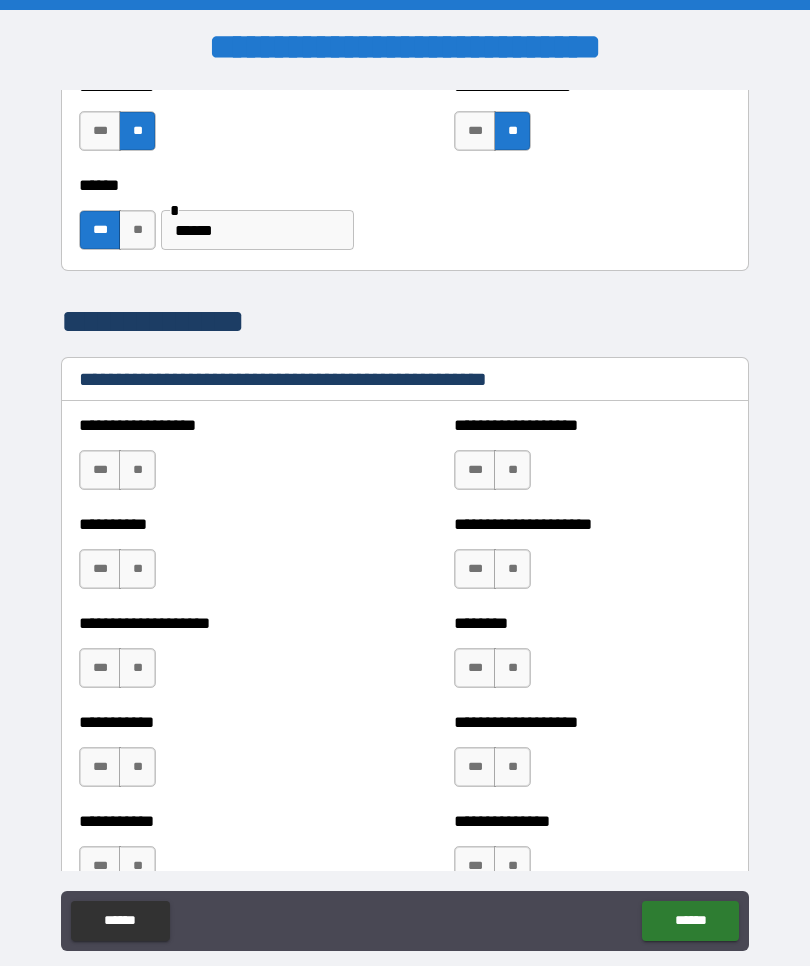 click on "**" at bounding box center (137, 470) 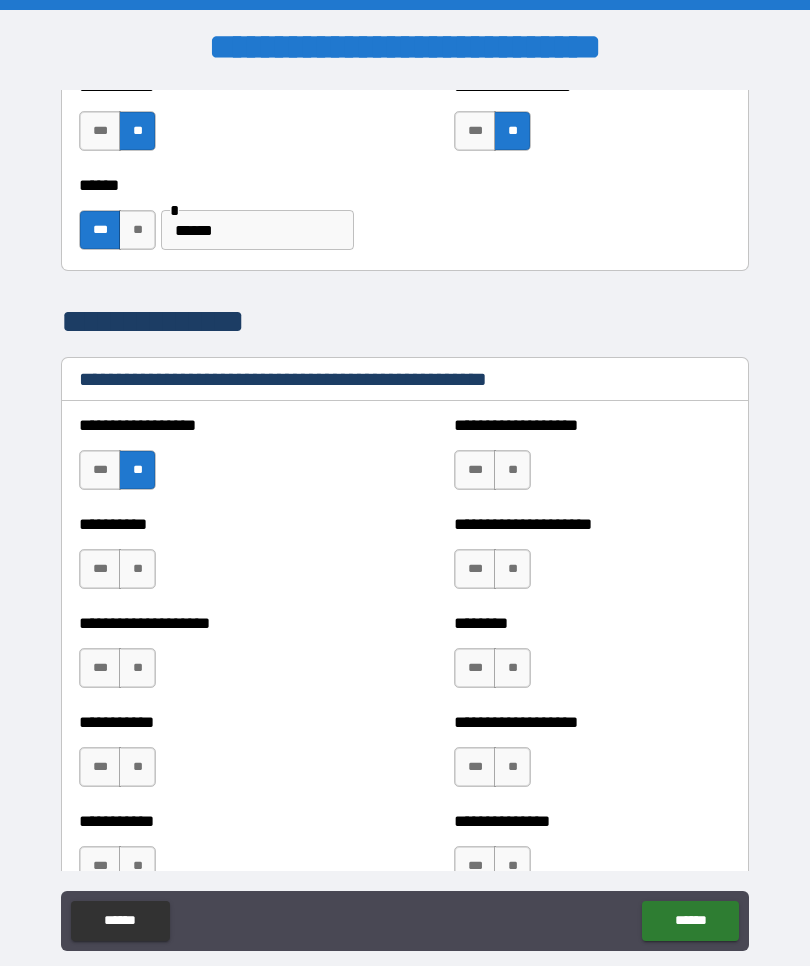click on "**" at bounding box center (137, 569) 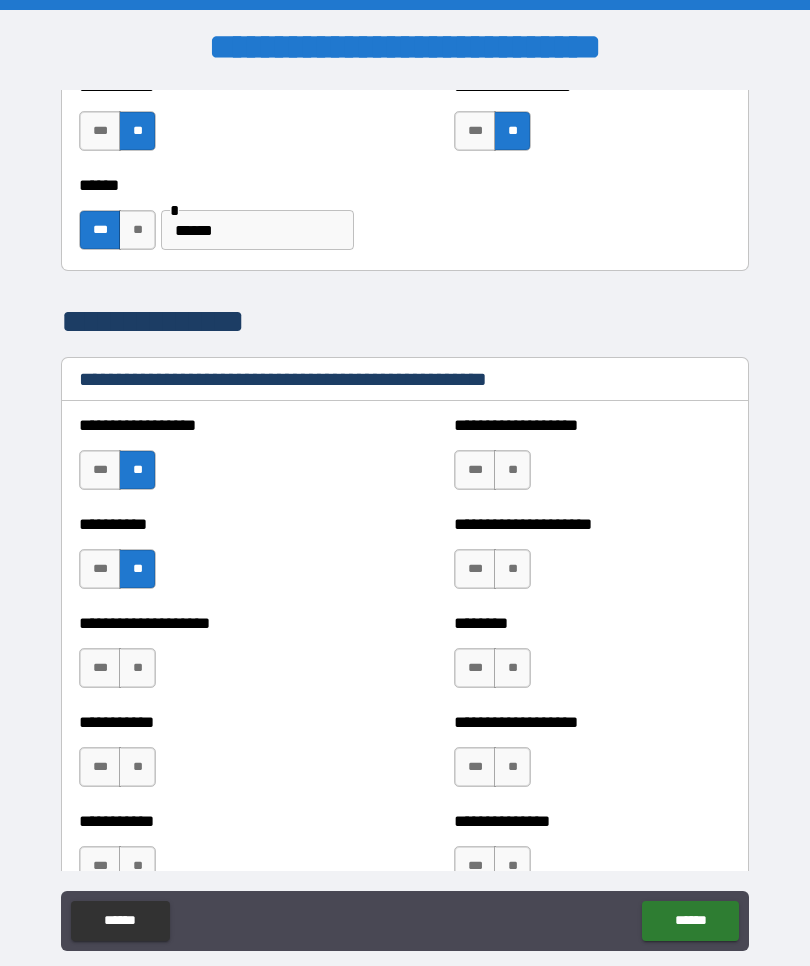 click on "**" at bounding box center (137, 668) 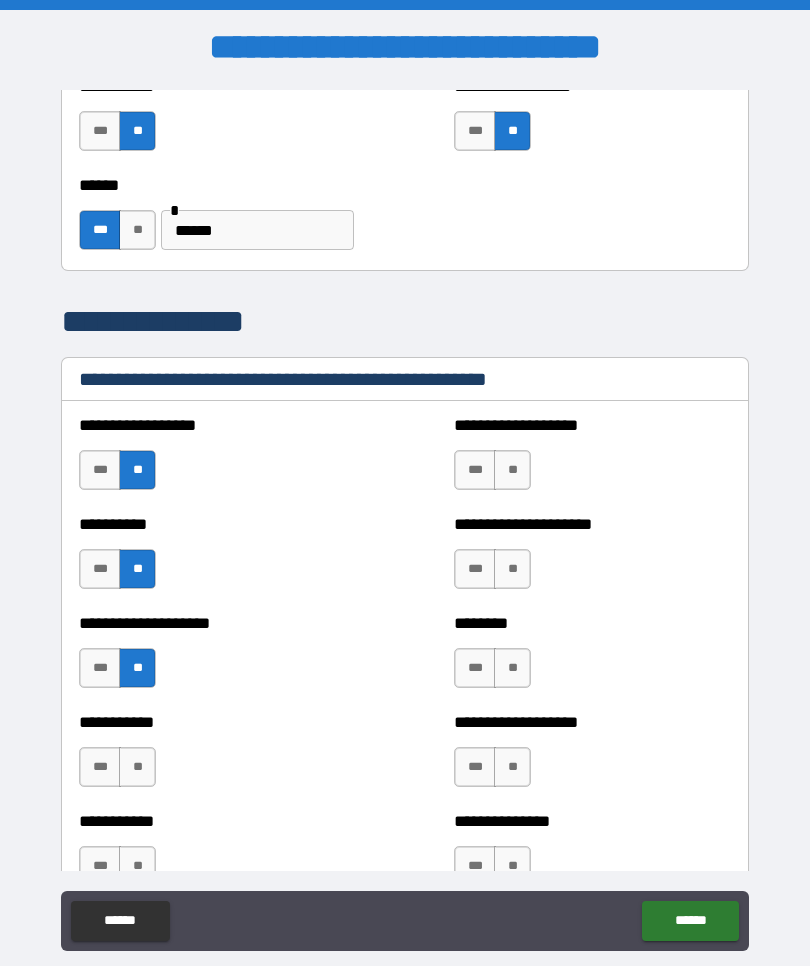 click on "**" at bounding box center [137, 767] 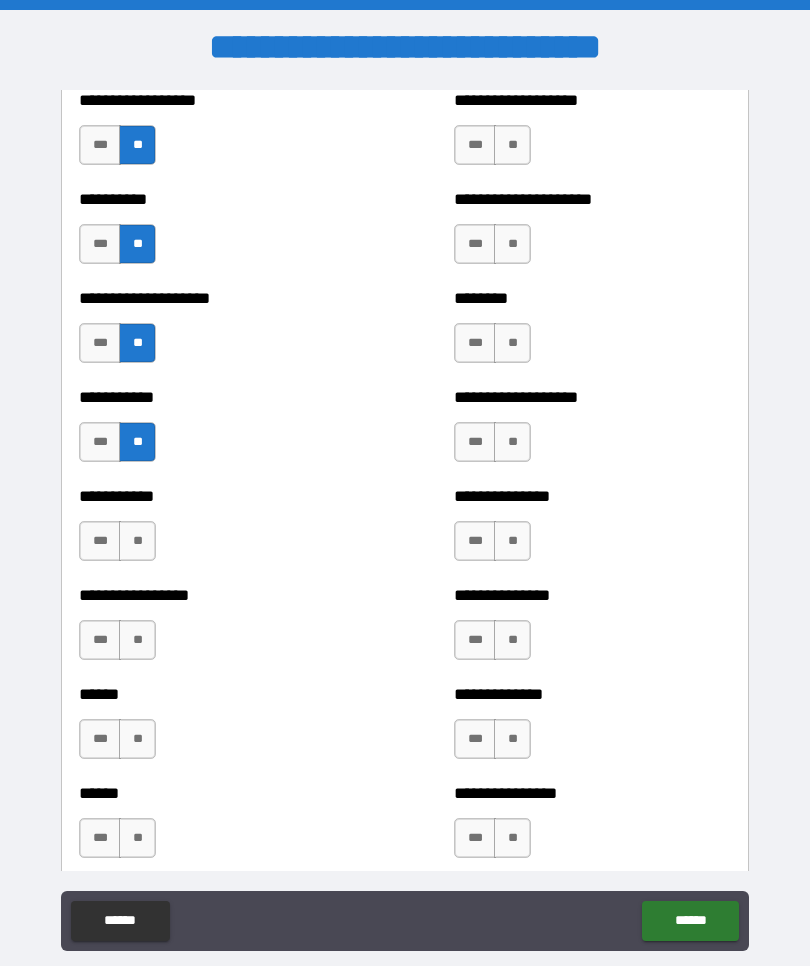scroll, scrollTop: 2564, scrollLeft: 0, axis: vertical 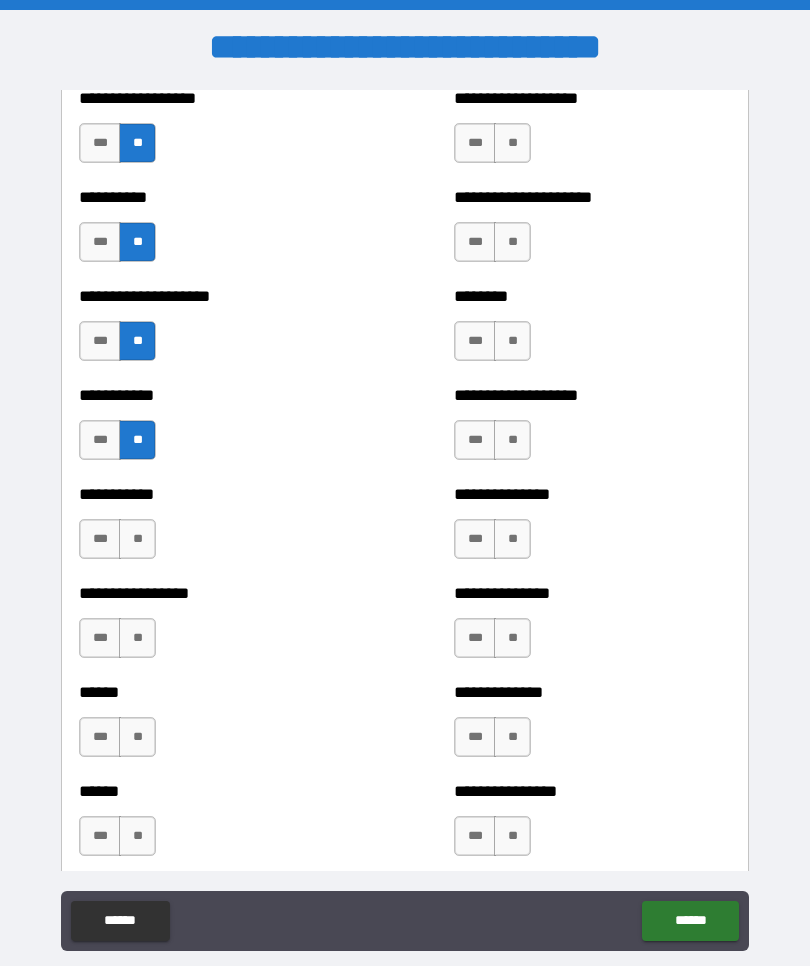 click on "**" at bounding box center [137, 539] 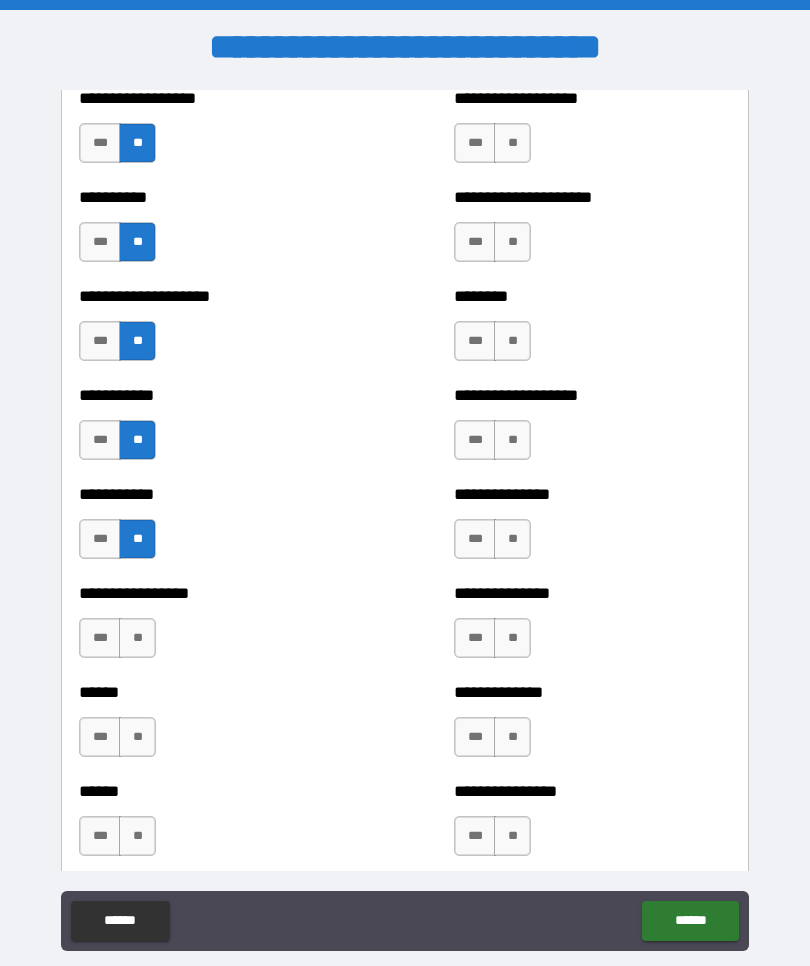 click on "**" at bounding box center [137, 638] 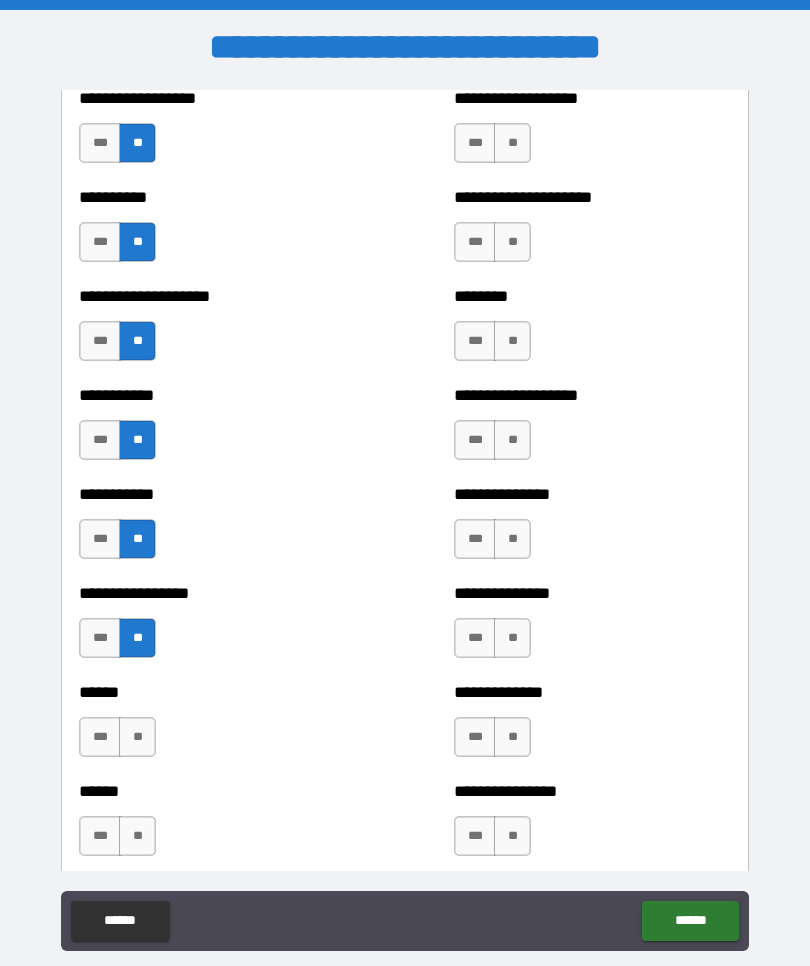 click on "**" at bounding box center (137, 737) 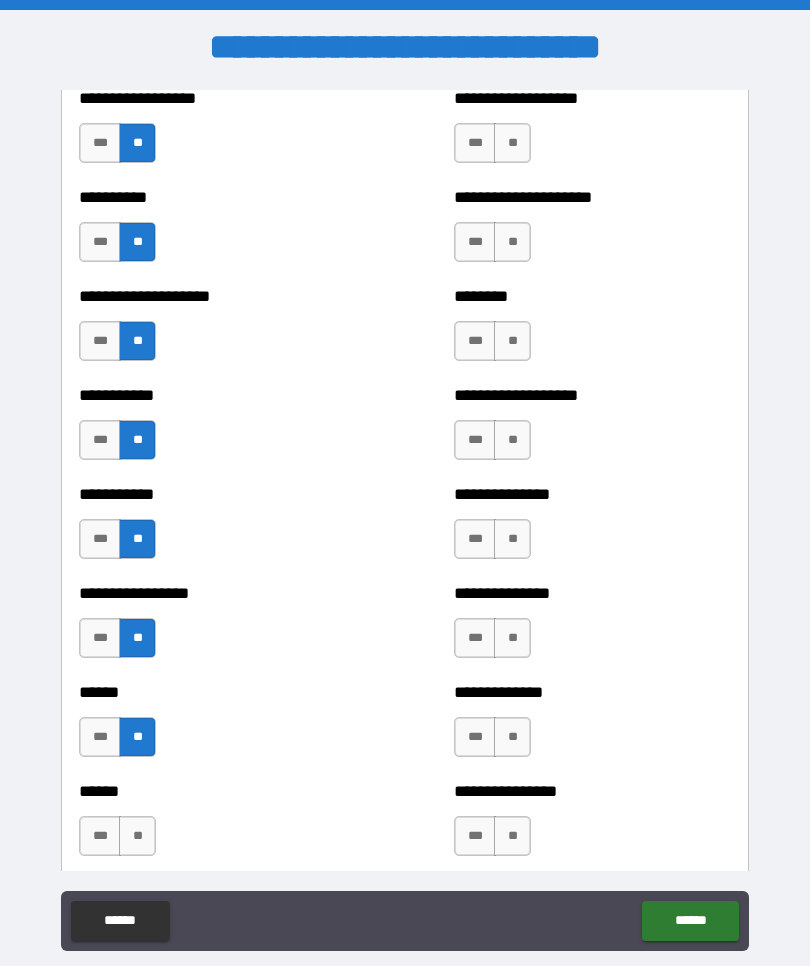 click on "**" at bounding box center (137, 836) 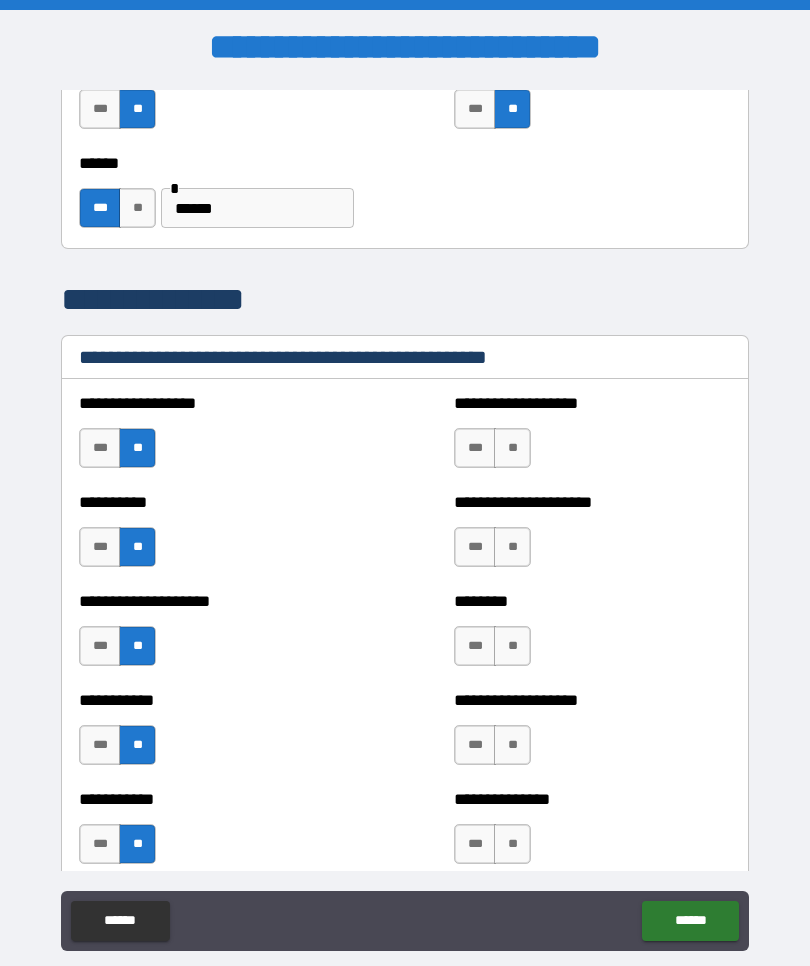 scroll, scrollTop: 2256, scrollLeft: 0, axis: vertical 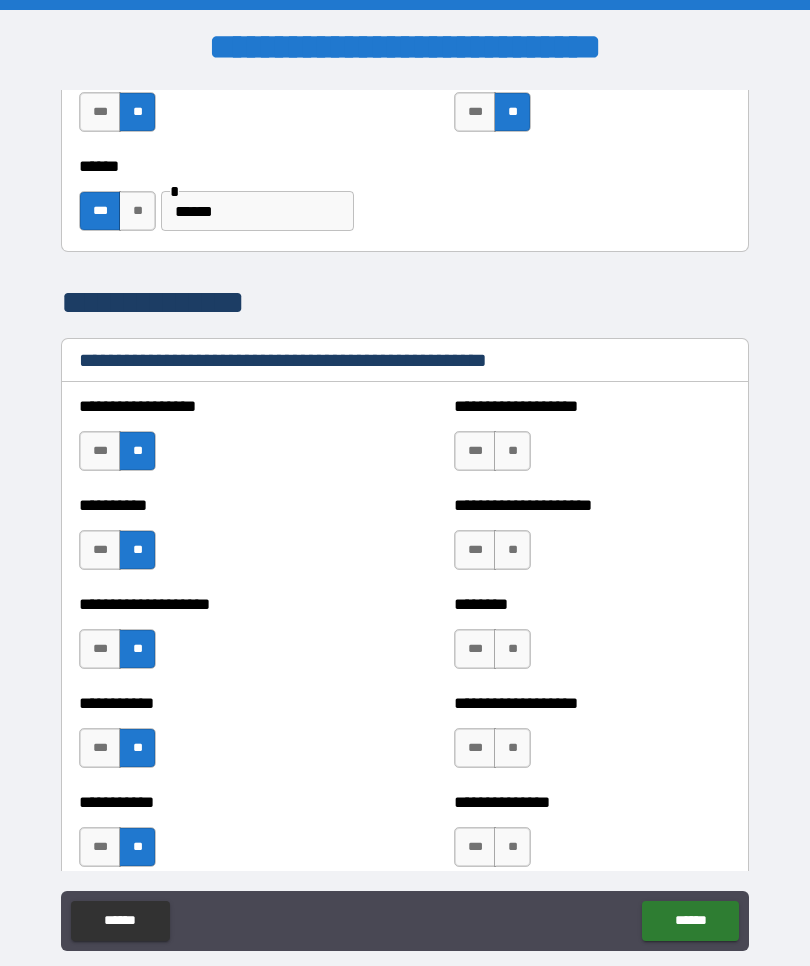 click on "**" at bounding box center (512, 451) 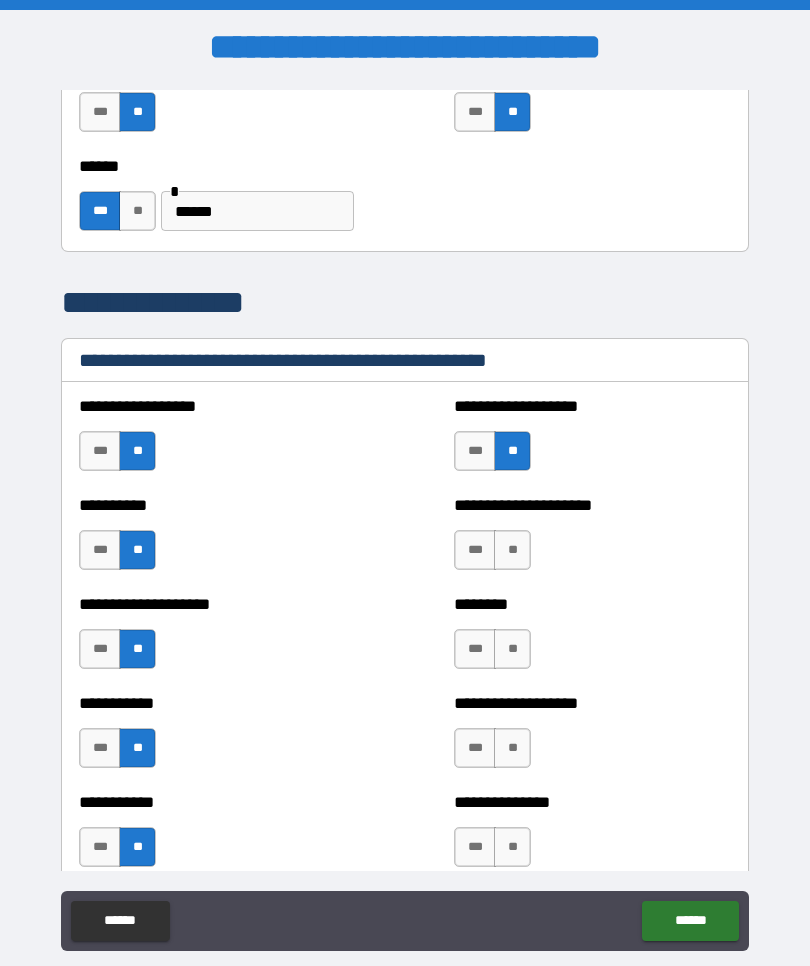 click on "**" at bounding box center [512, 550] 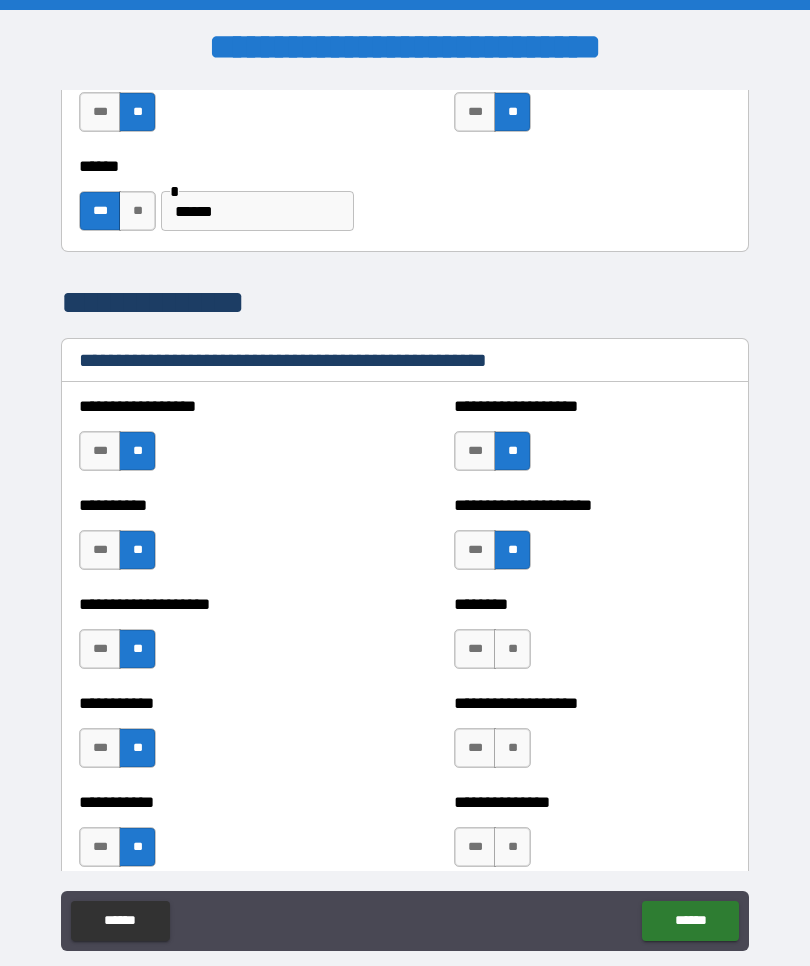 click on "**" at bounding box center [512, 649] 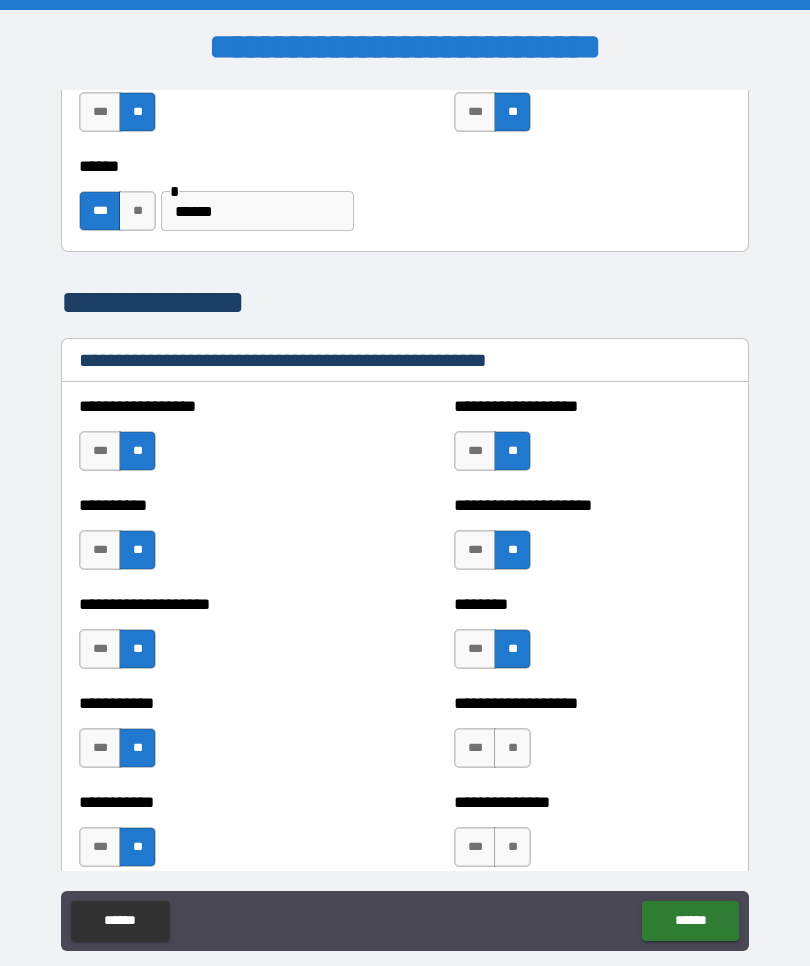 click on "**" at bounding box center (512, 748) 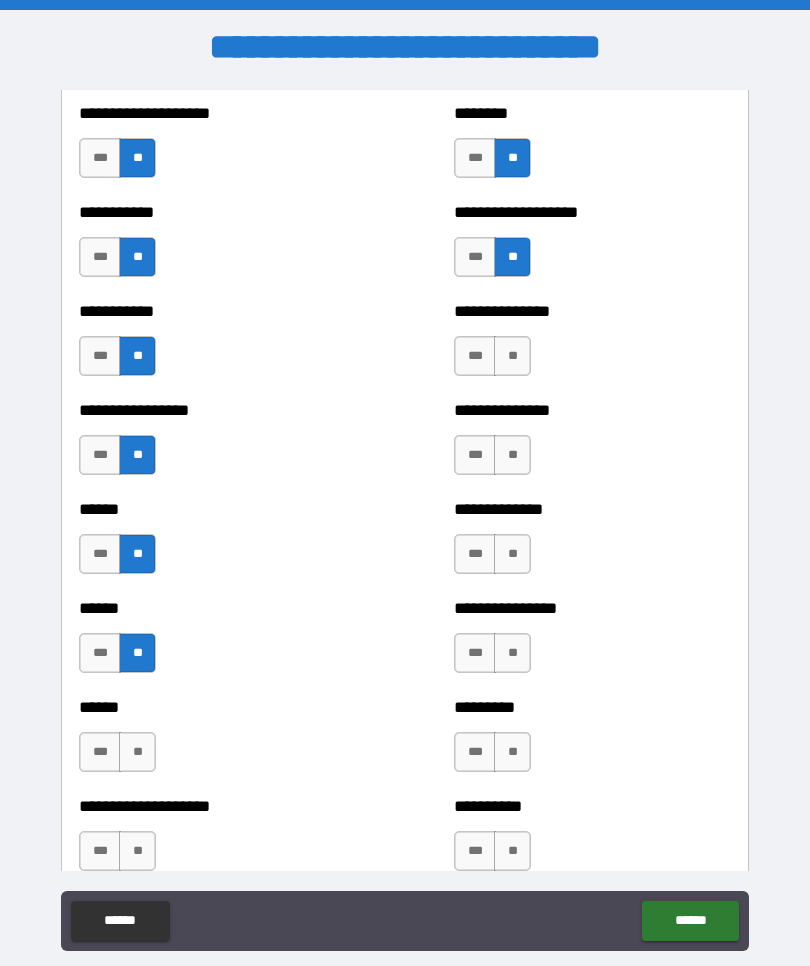 scroll, scrollTop: 2757, scrollLeft: 0, axis: vertical 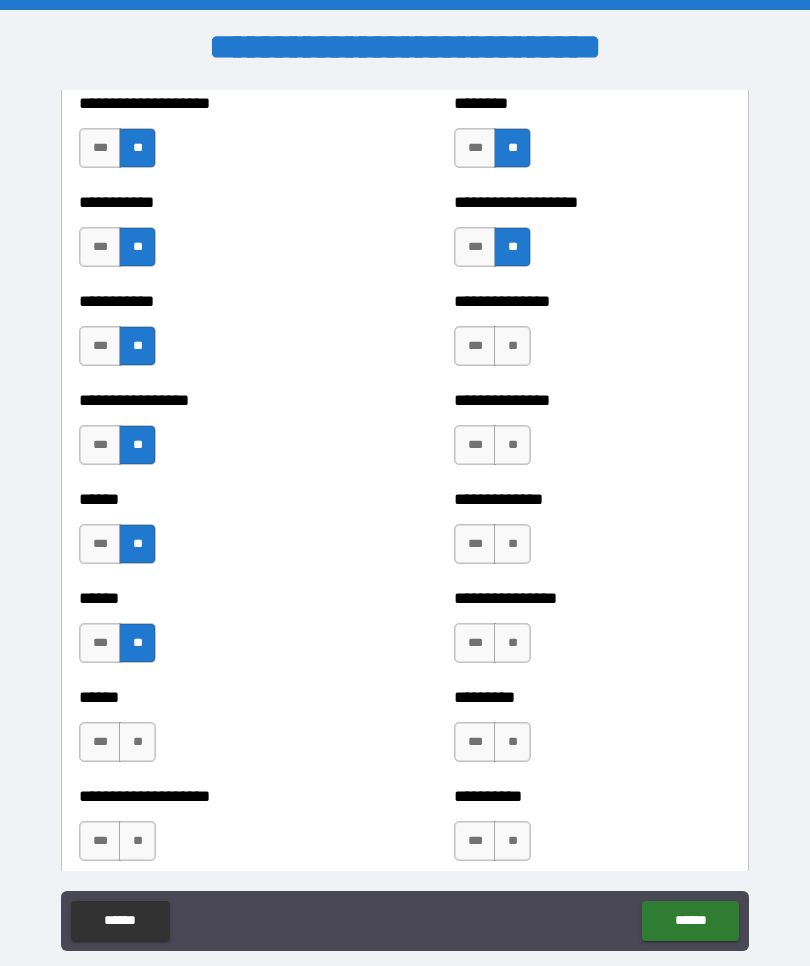 click on "**" at bounding box center (512, 346) 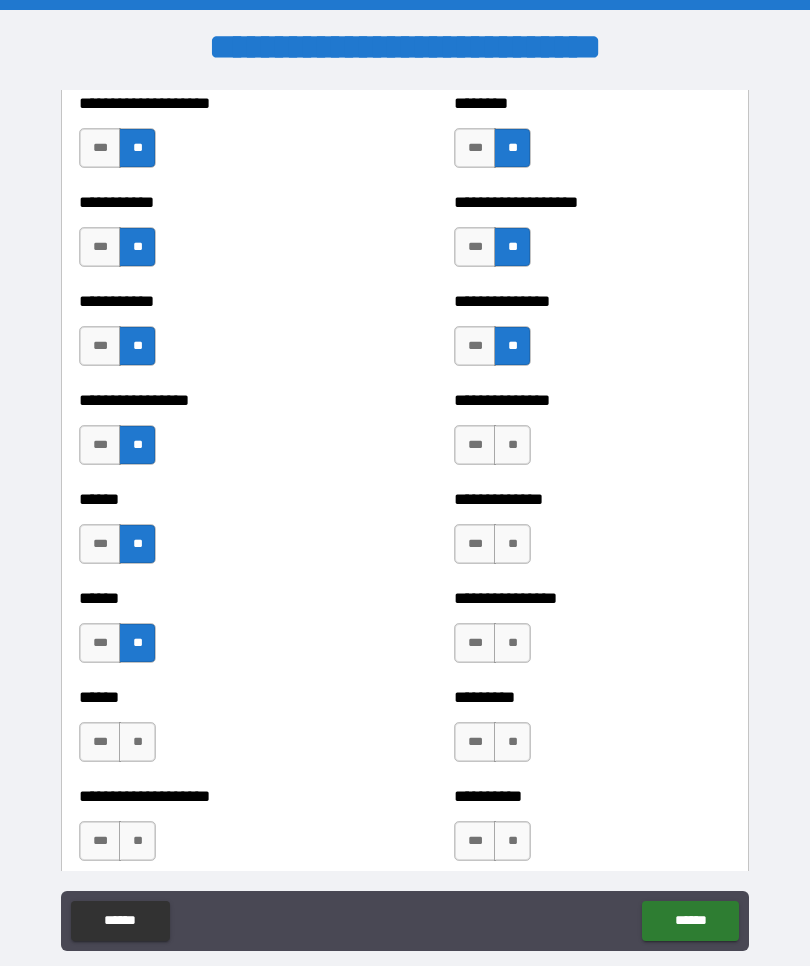 click on "**" at bounding box center (512, 445) 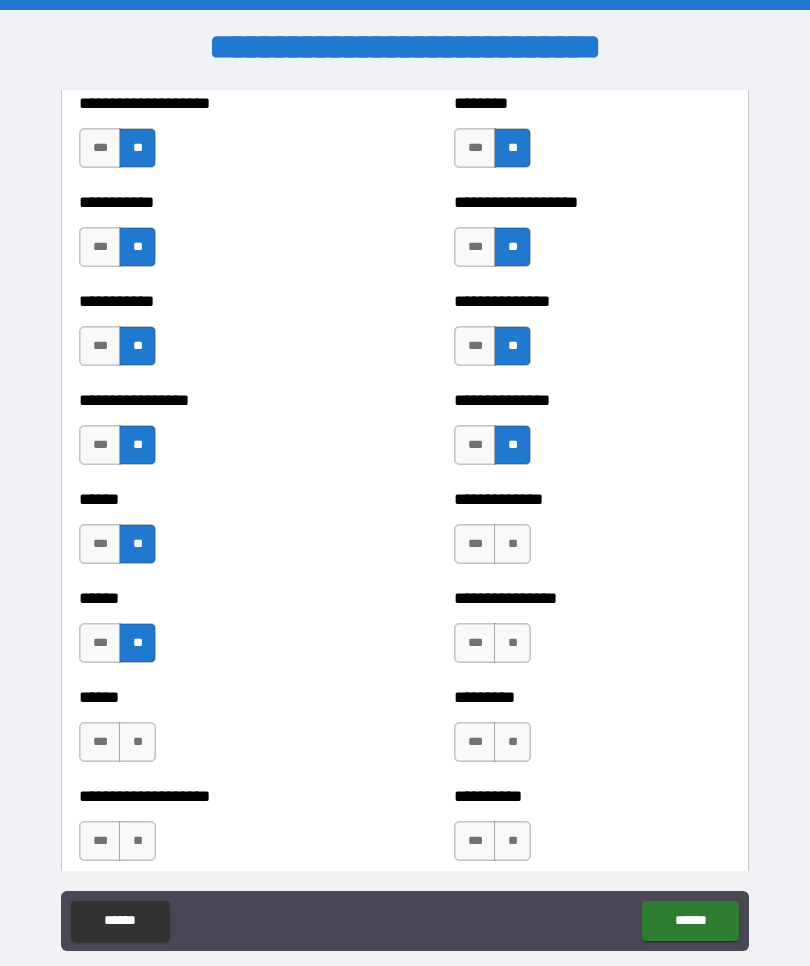 click on "**" at bounding box center (512, 544) 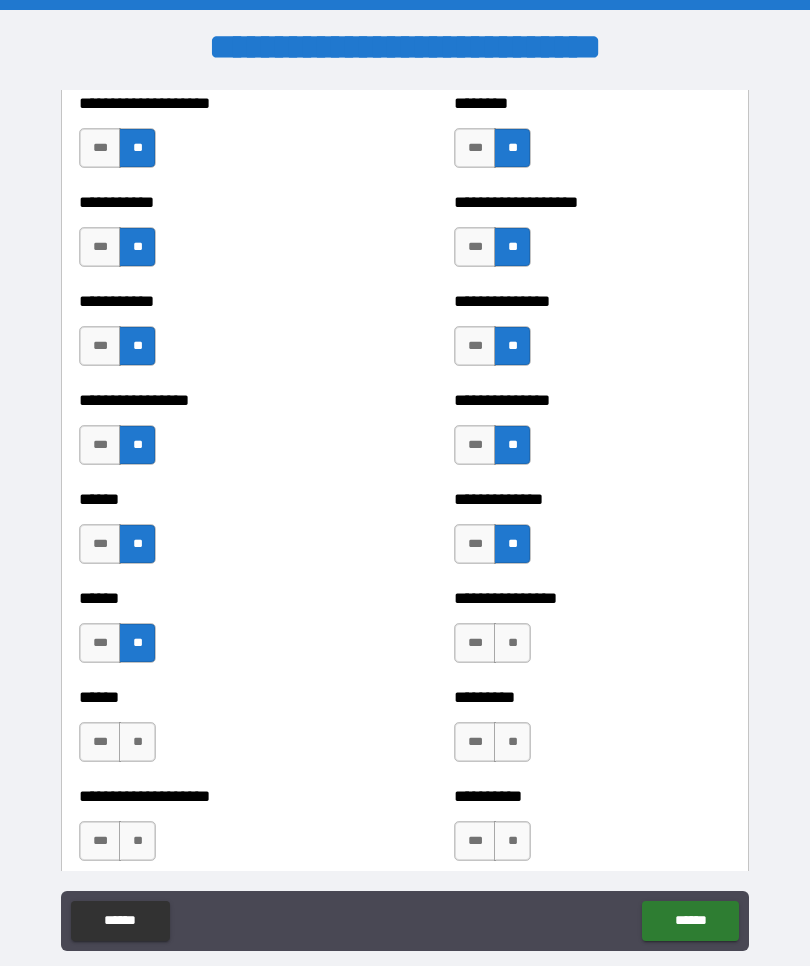 click on "**" at bounding box center [512, 643] 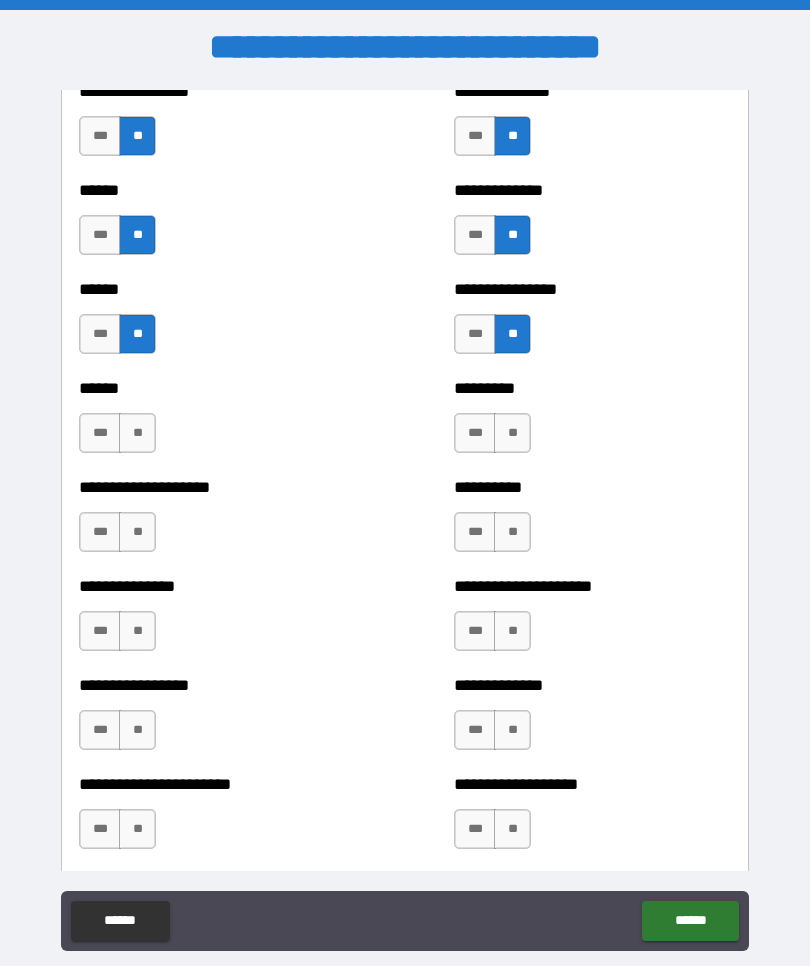 scroll, scrollTop: 3067, scrollLeft: 0, axis: vertical 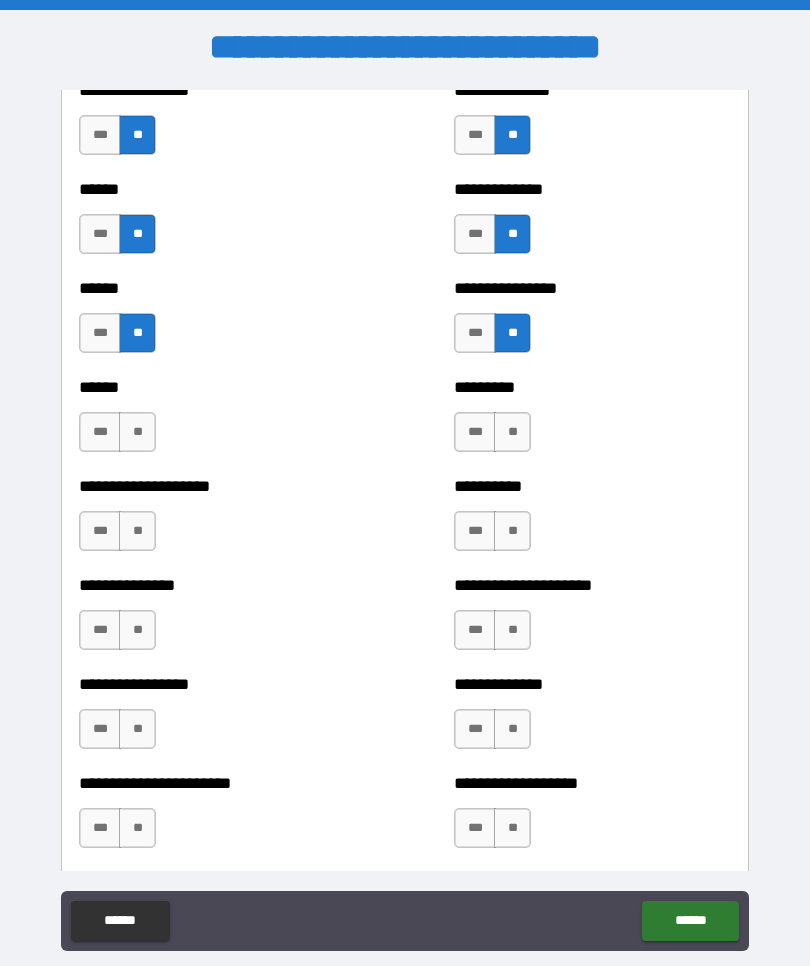 click on "**" at bounding box center [512, 432] 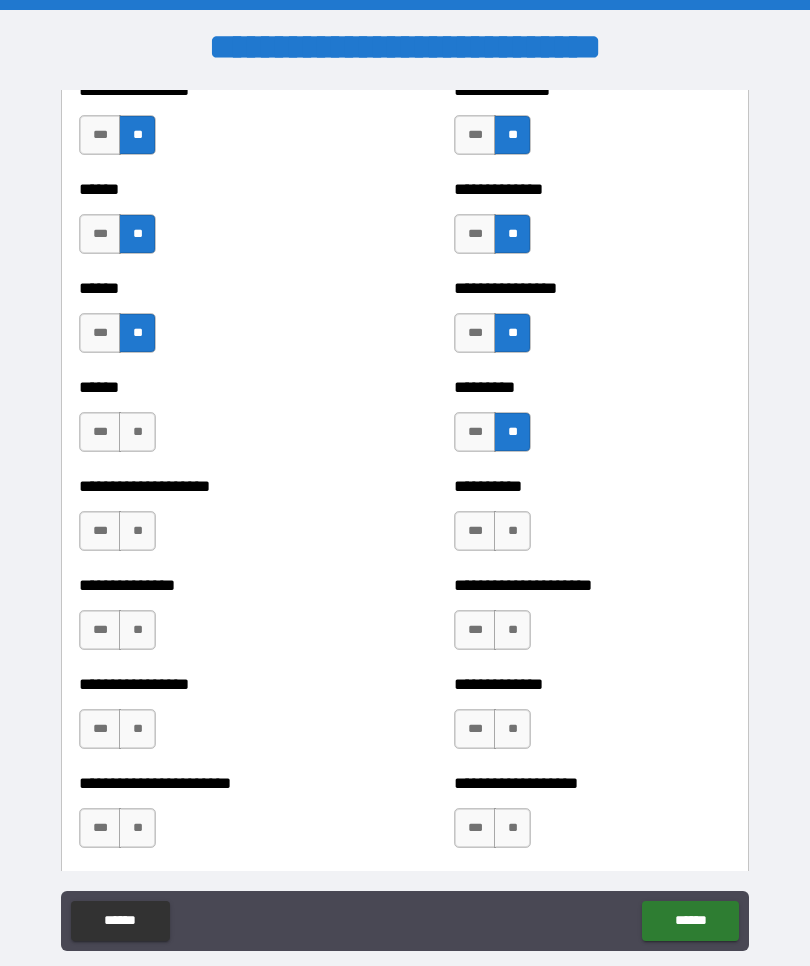 click on "**" at bounding box center [512, 531] 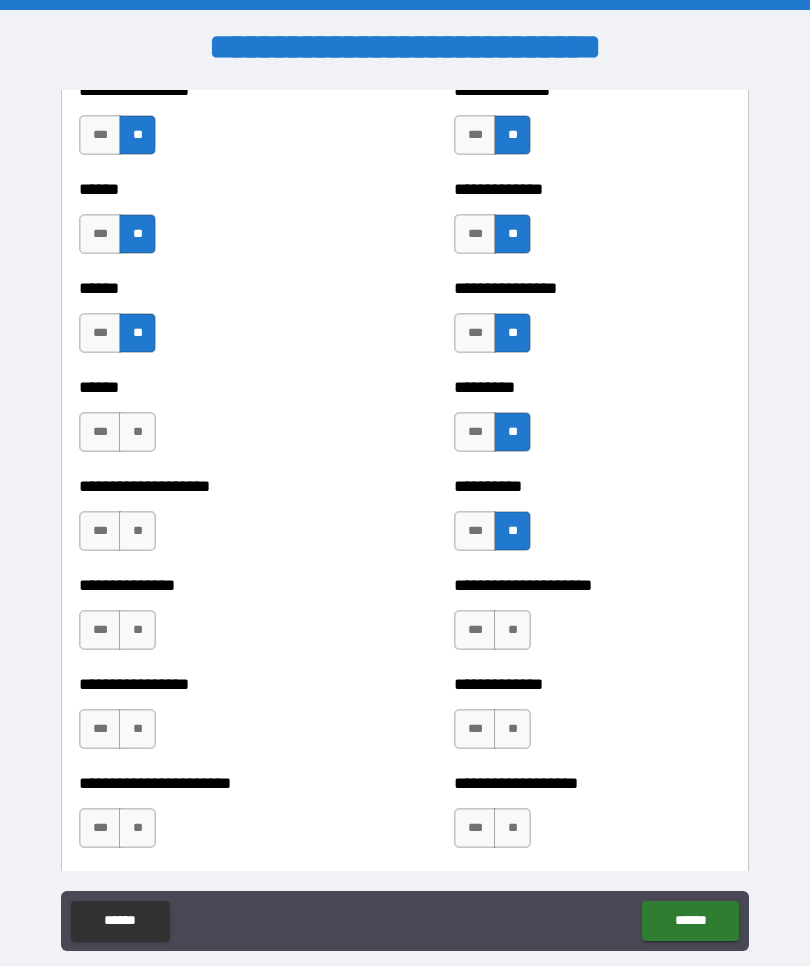 click on "**********" at bounding box center [217, 585] 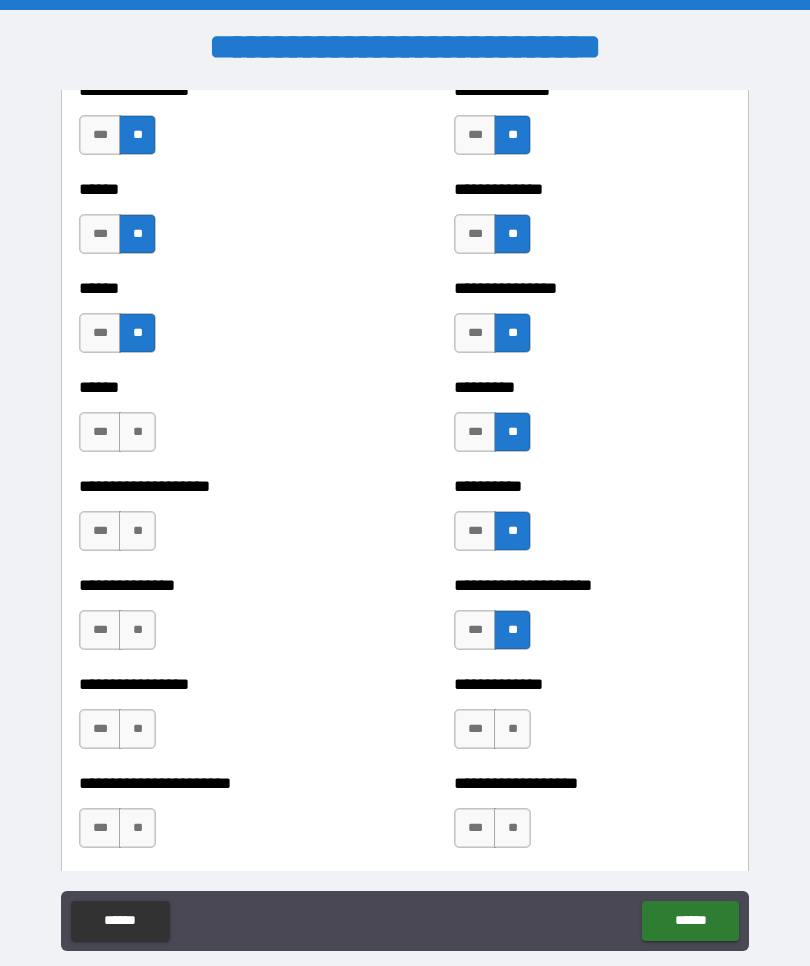 click on "**" at bounding box center (512, 729) 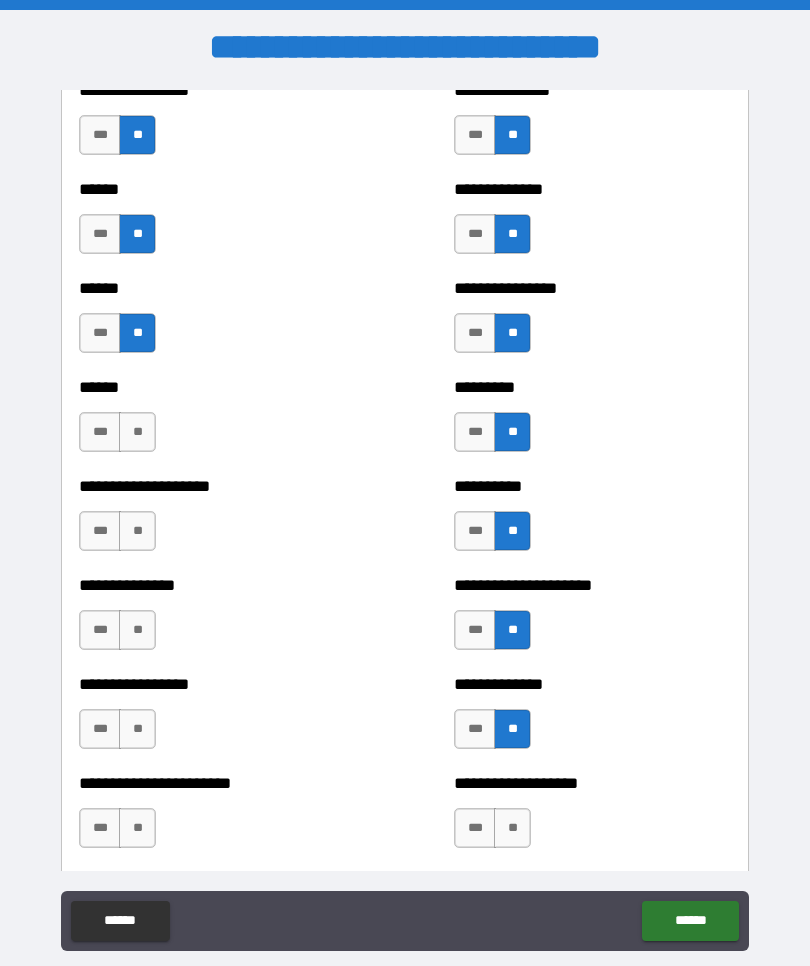 click on "**" at bounding box center [512, 828] 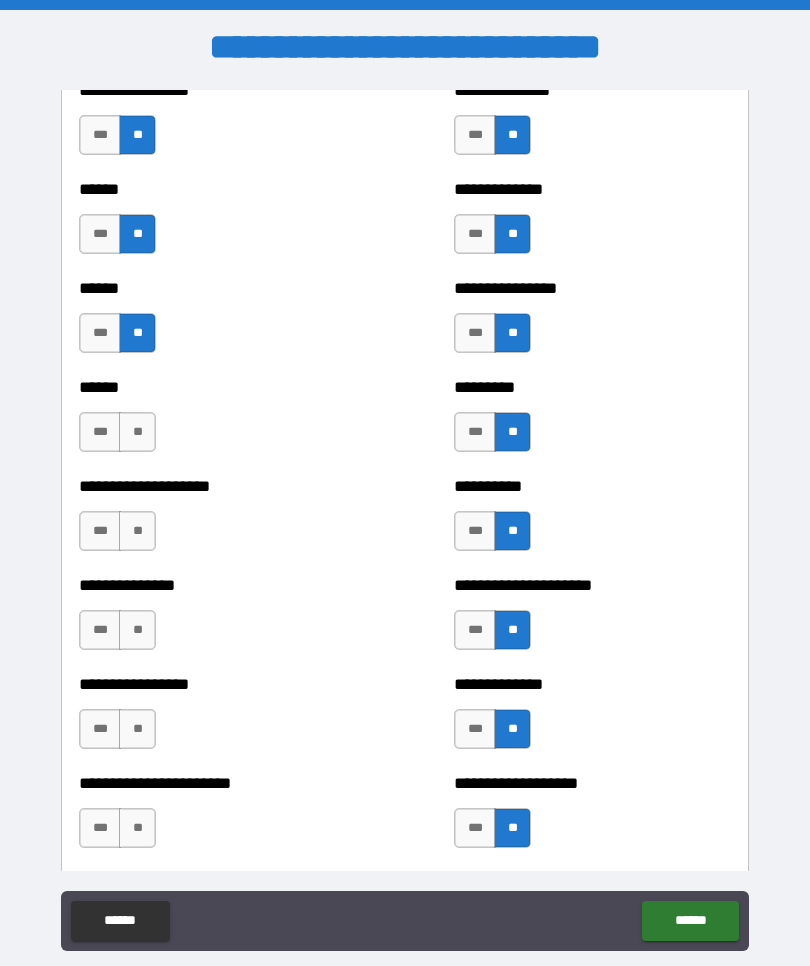 click on "**" at bounding box center [137, 432] 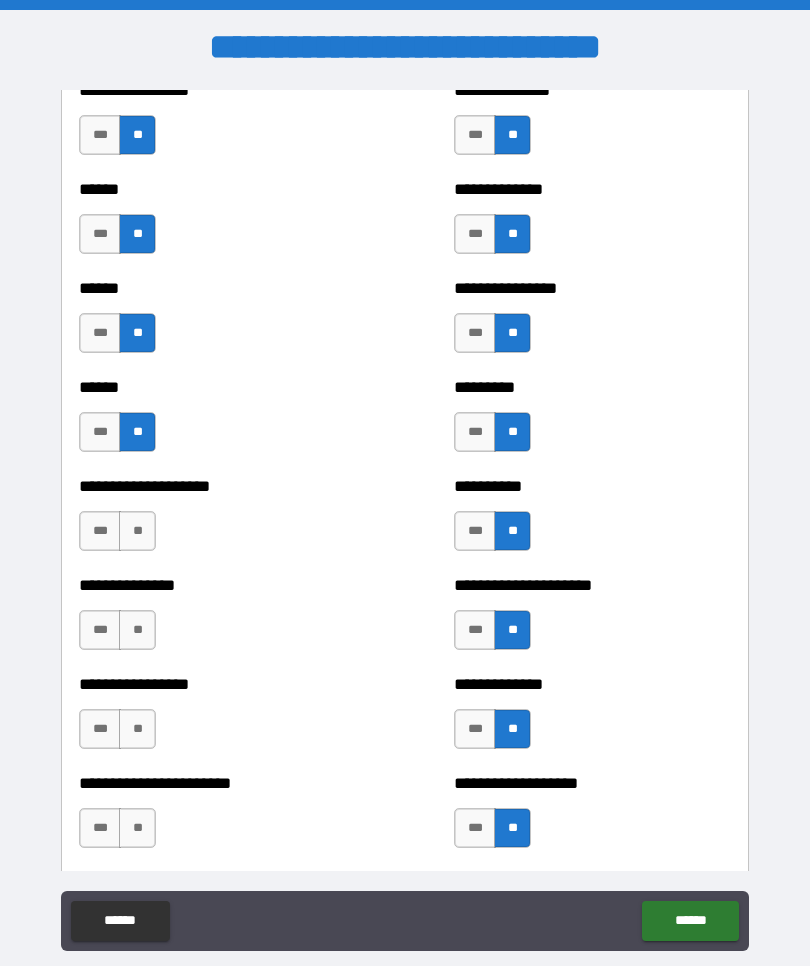 click on "**" at bounding box center [137, 531] 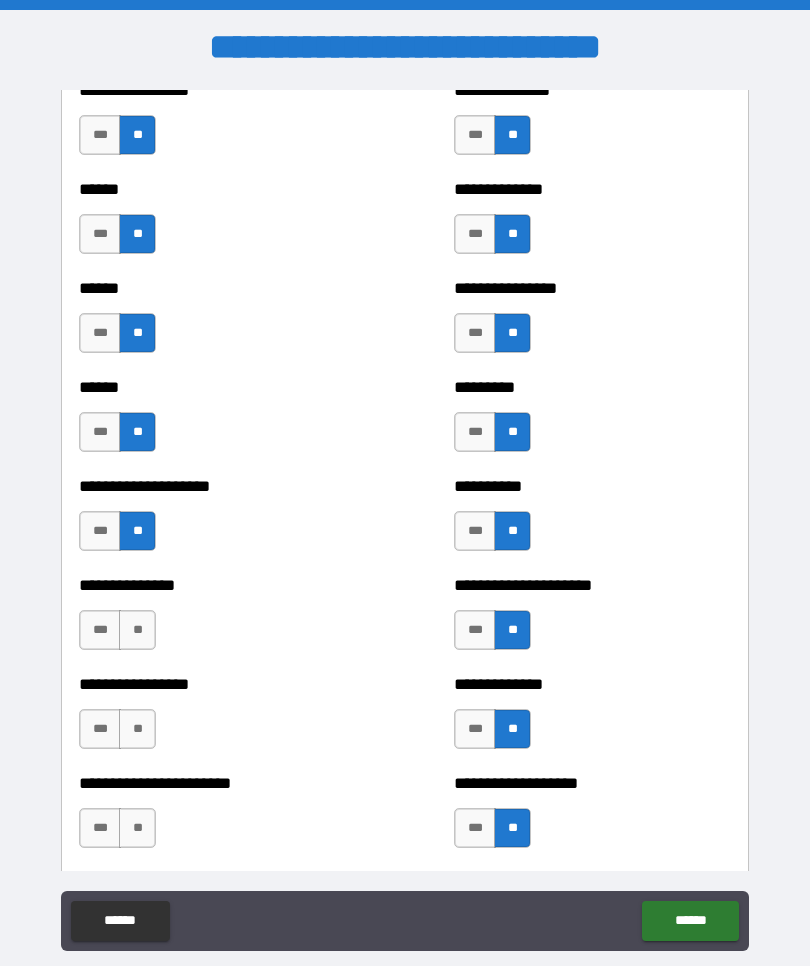 click on "**" at bounding box center (137, 630) 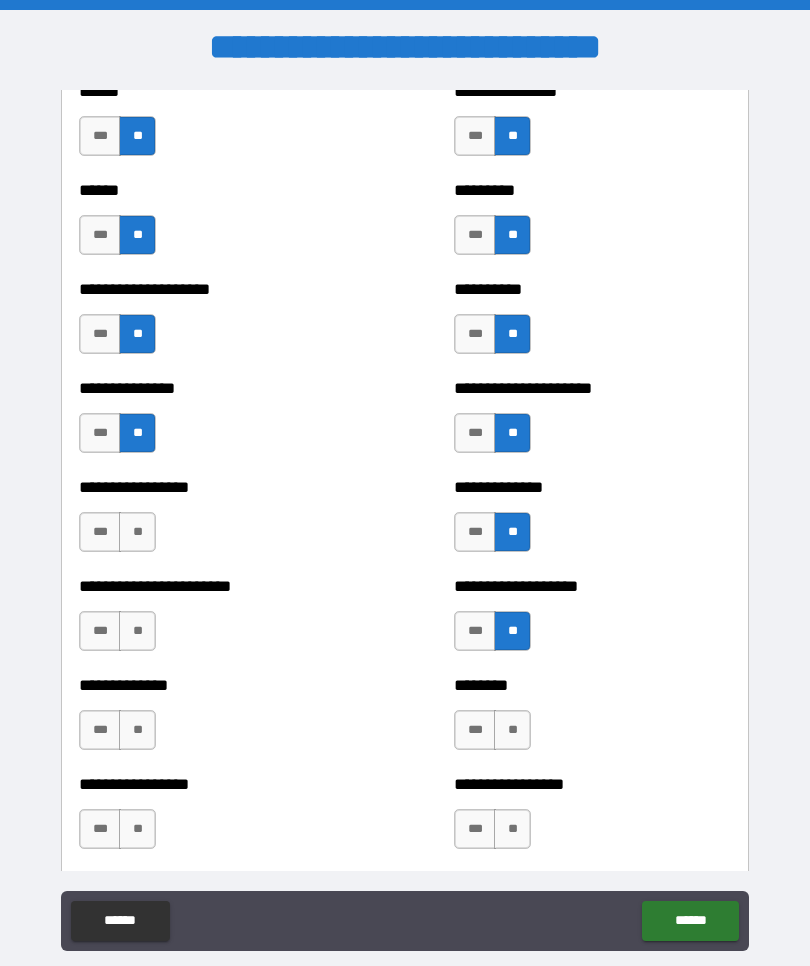 scroll, scrollTop: 3269, scrollLeft: 0, axis: vertical 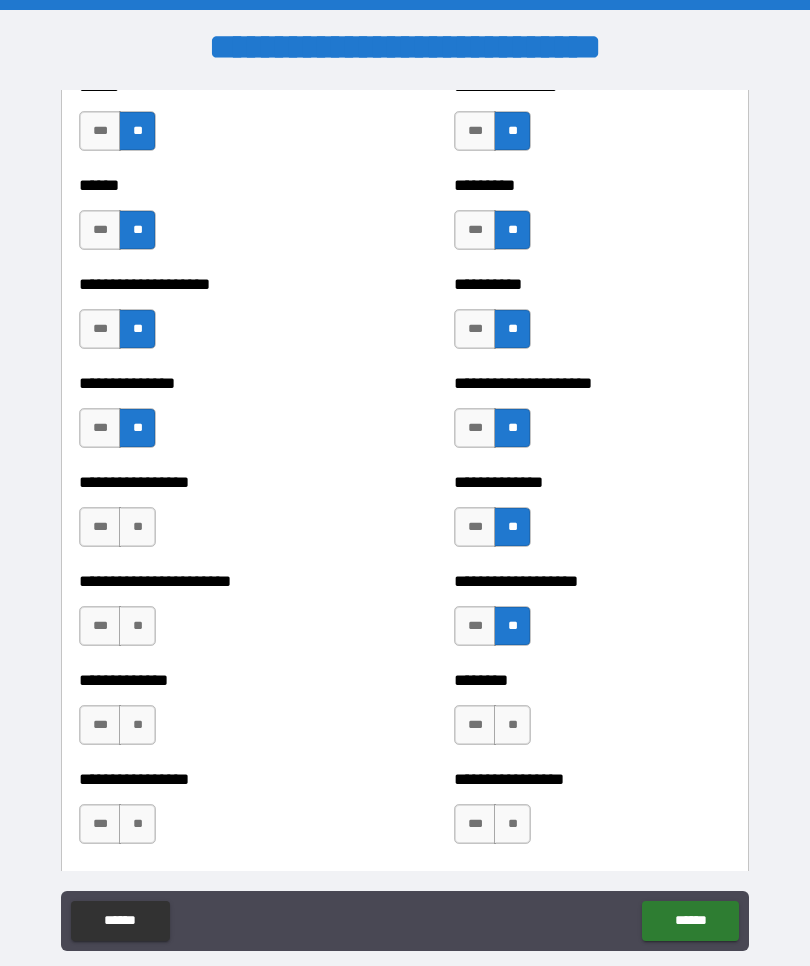 click on "**" at bounding box center (137, 527) 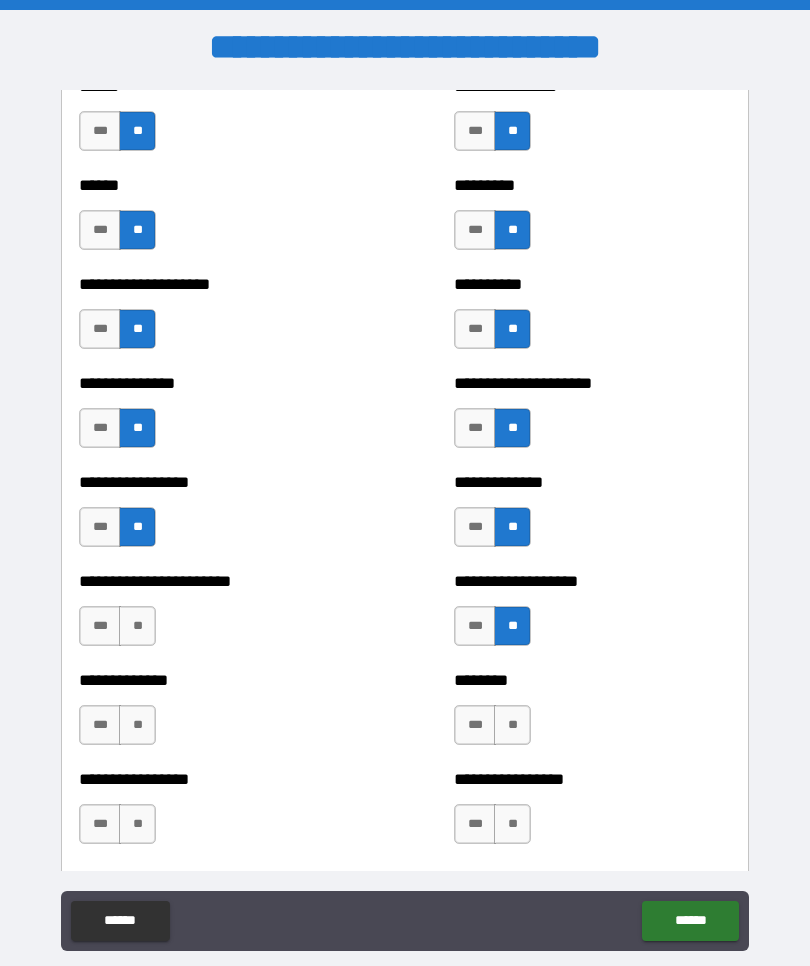 click on "**" at bounding box center (137, 626) 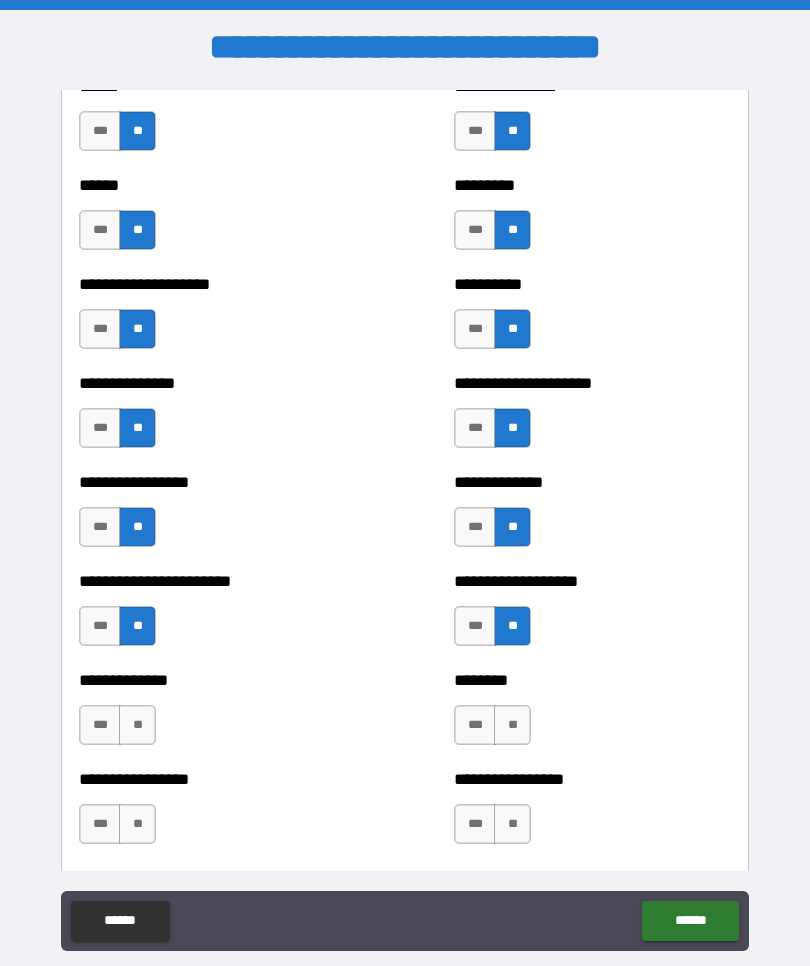 click on "**" at bounding box center [137, 725] 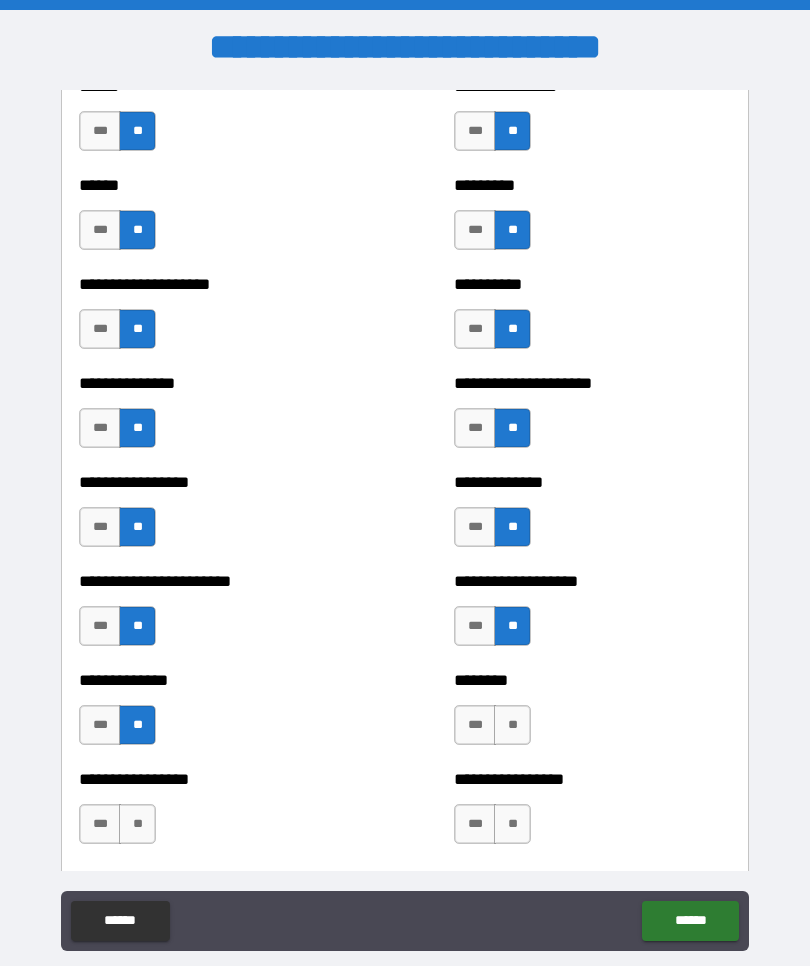 click on "**" at bounding box center [137, 824] 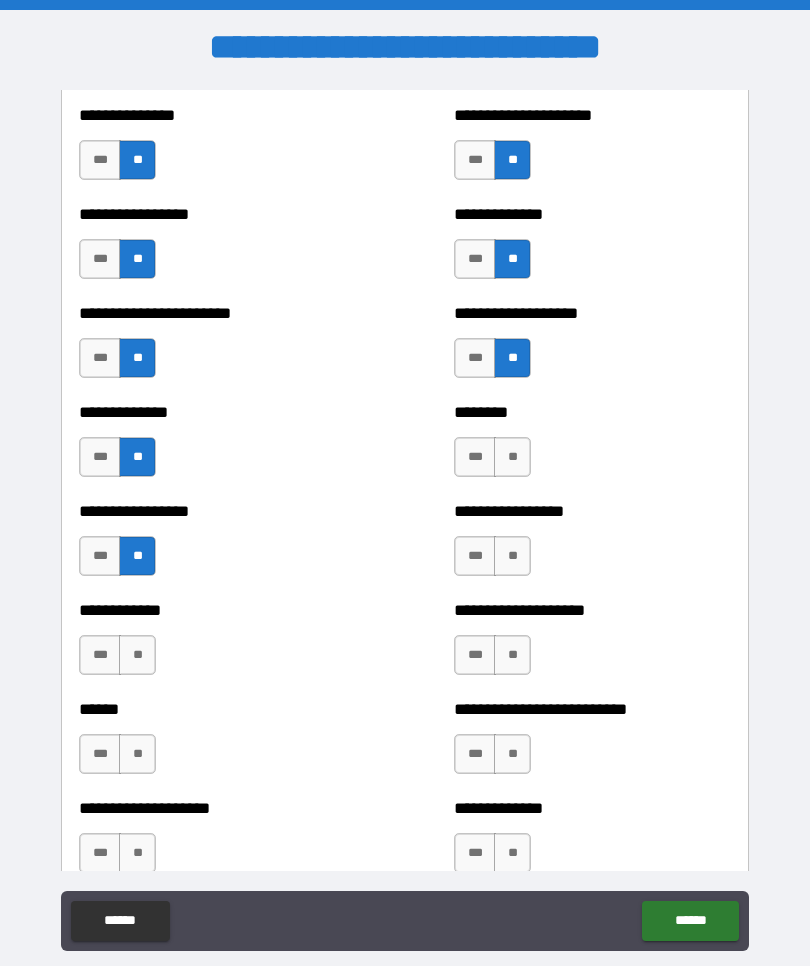 scroll, scrollTop: 3543, scrollLeft: 0, axis: vertical 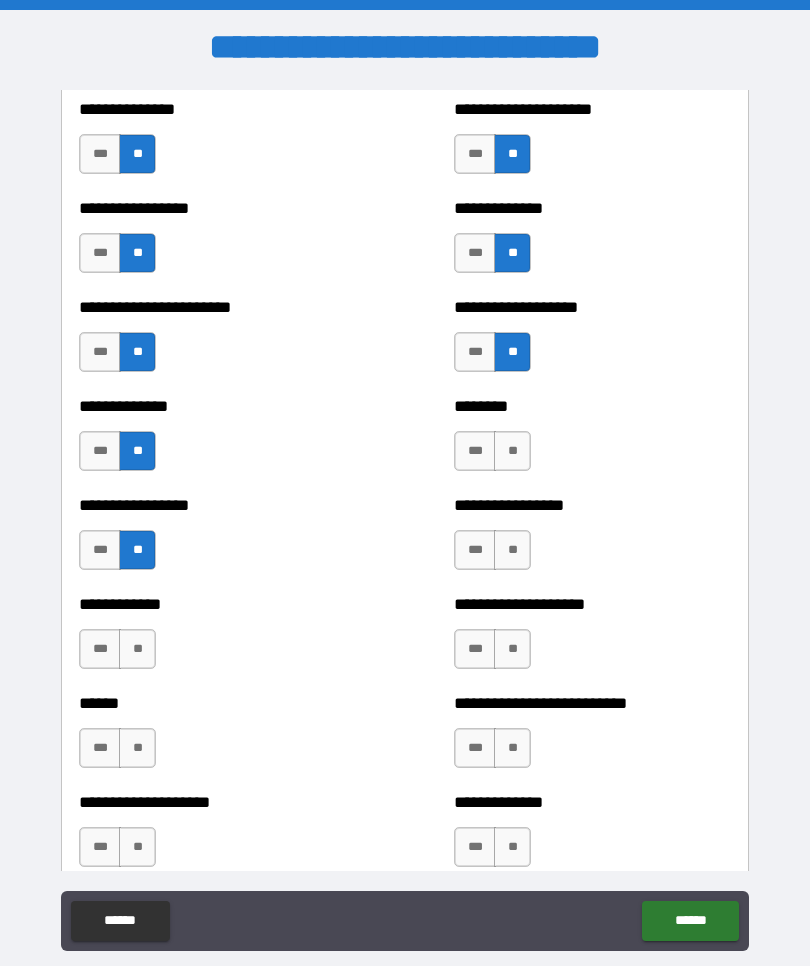 click on "**" at bounding box center (512, 451) 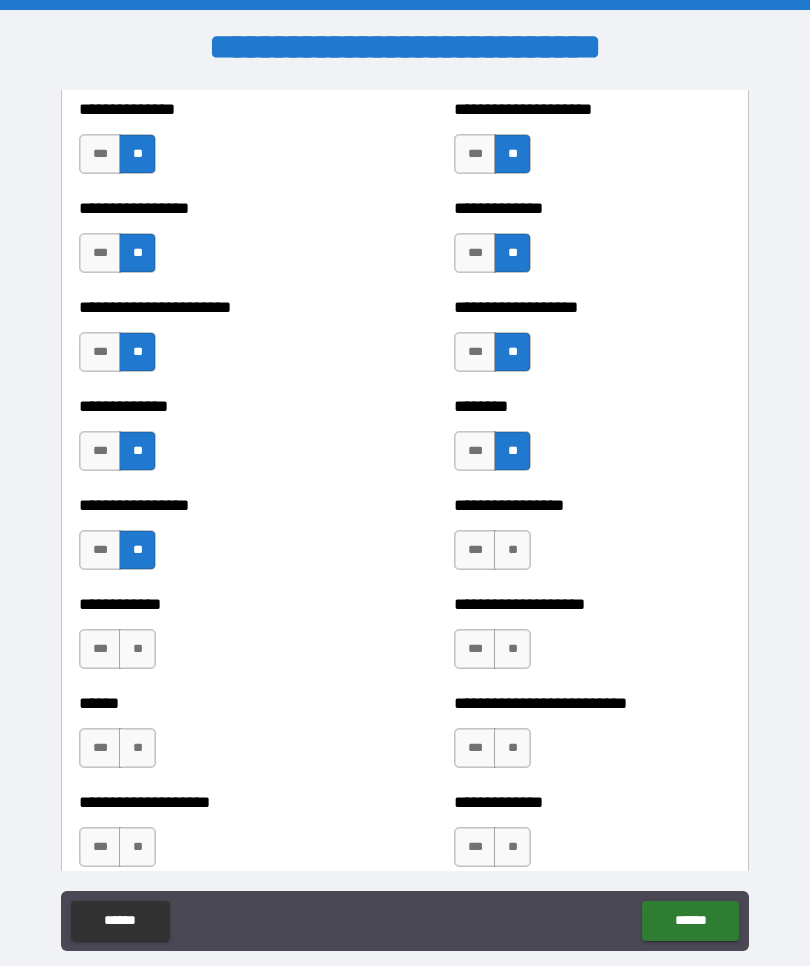click on "**" at bounding box center (512, 550) 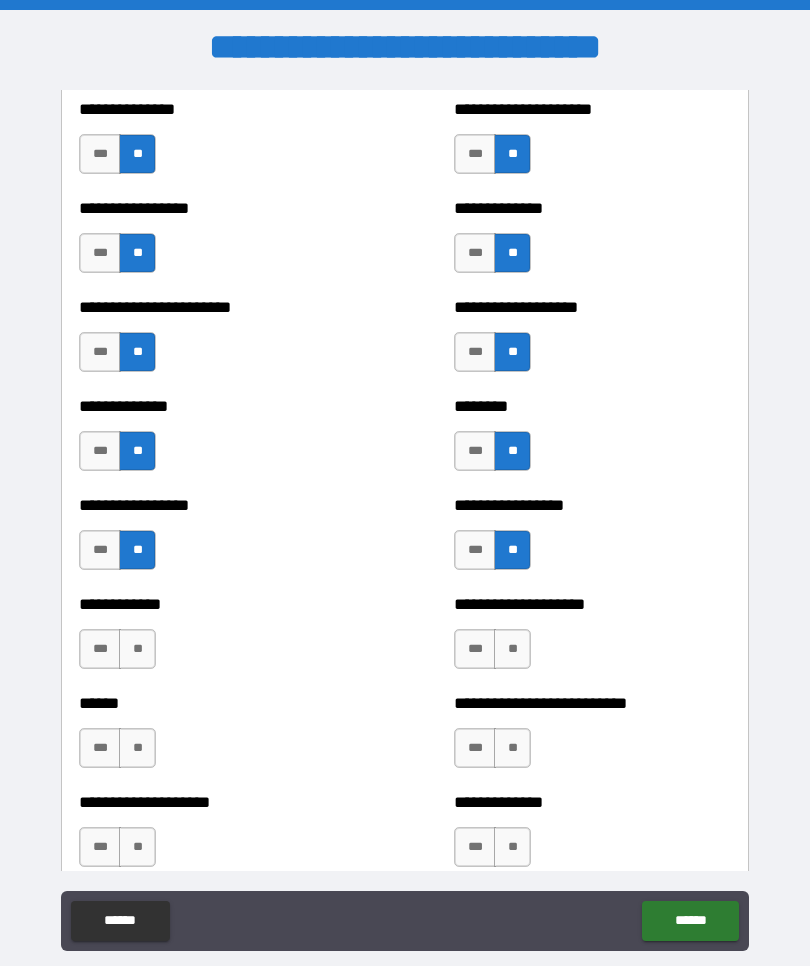 click on "**" at bounding box center [512, 649] 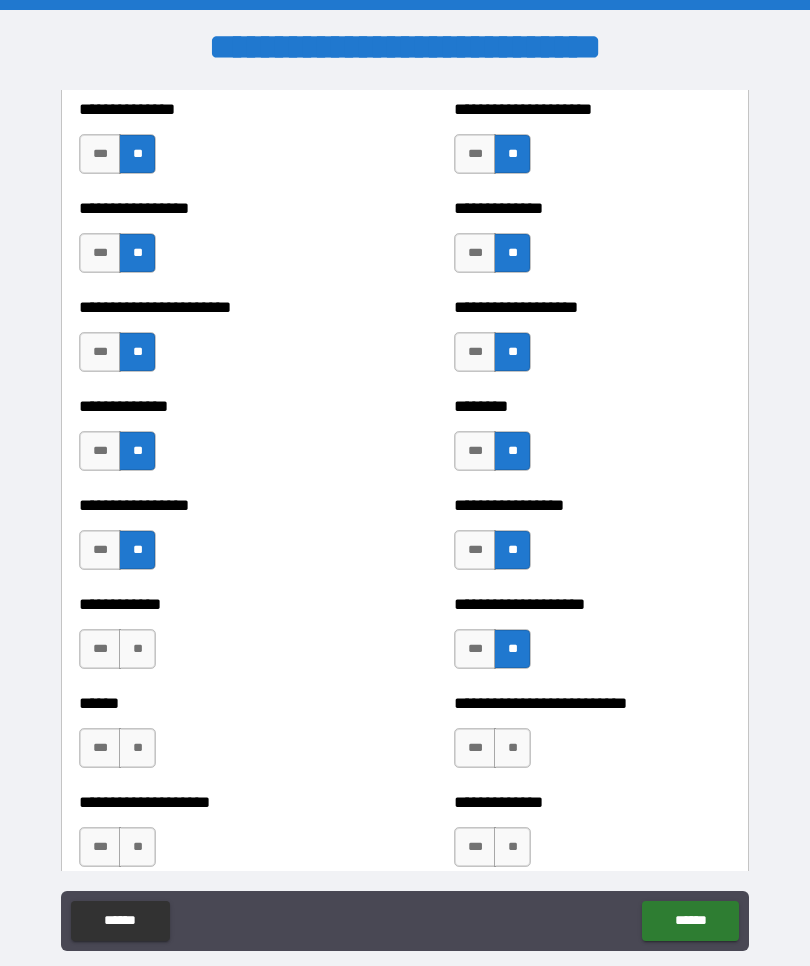click on "**" at bounding box center (512, 748) 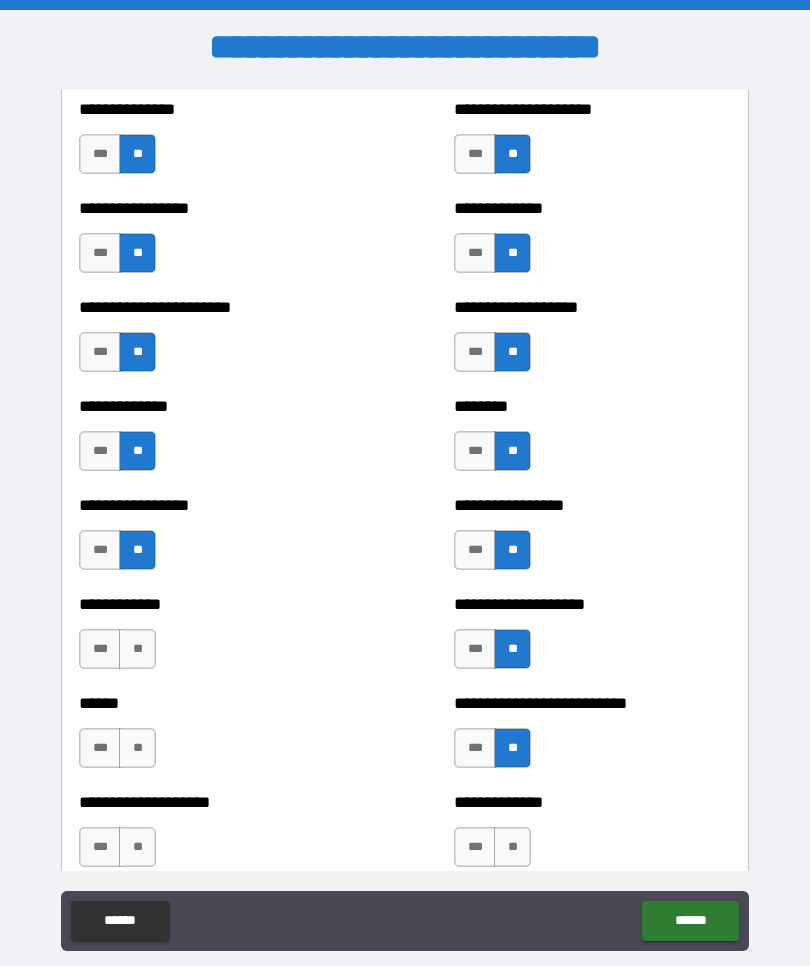 click on "**" at bounding box center [512, 847] 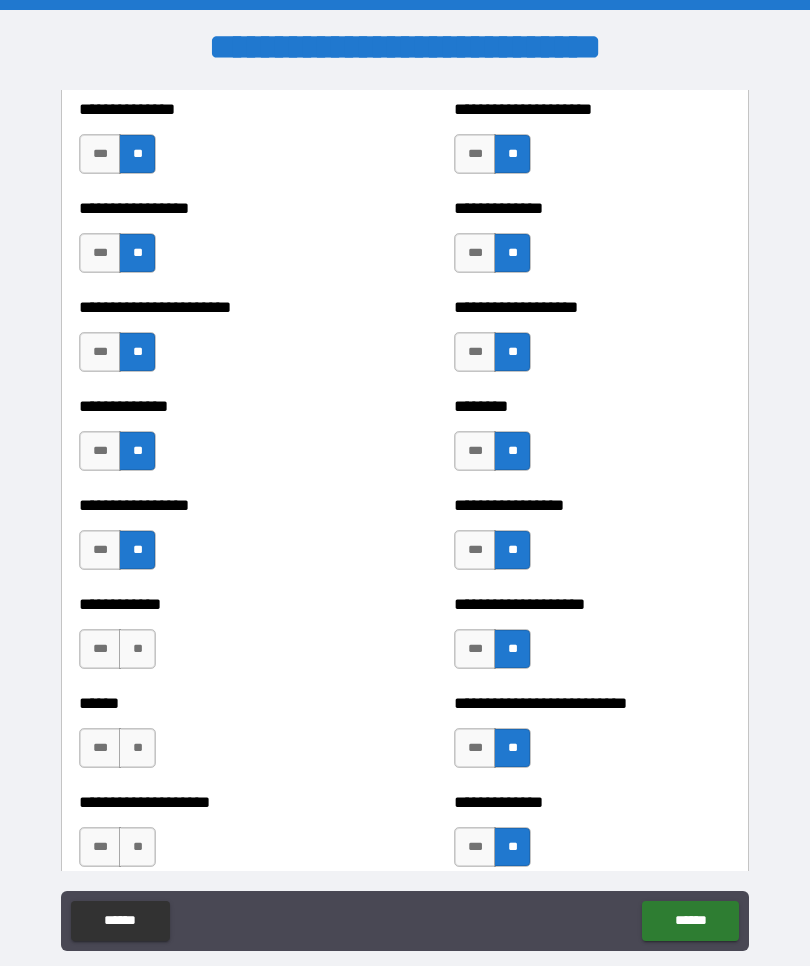 click on "***" at bounding box center [475, 847] 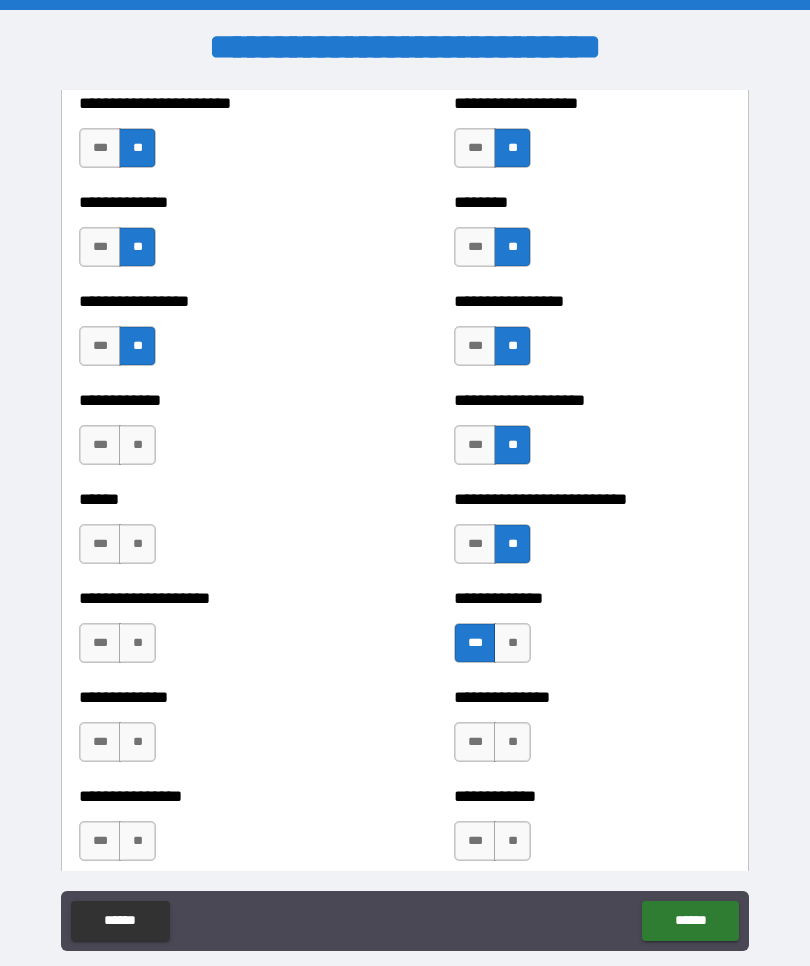 scroll, scrollTop: 3748, scrollLeft: 0, axis: vertical 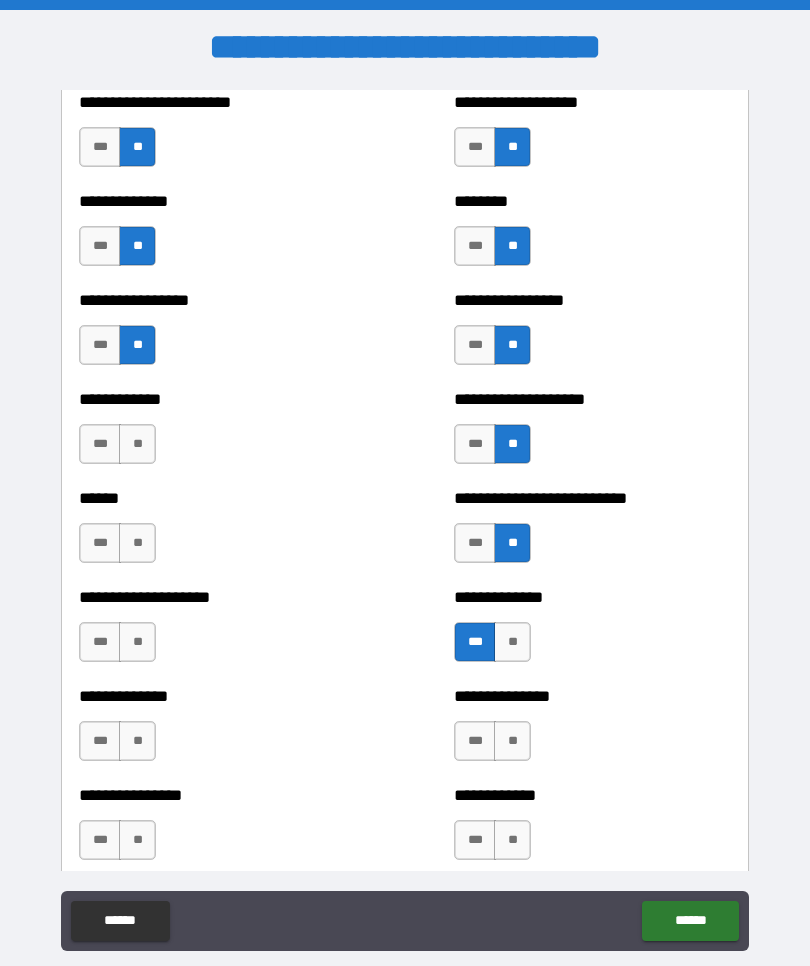 click on "**" at bounding box center (137, 444) 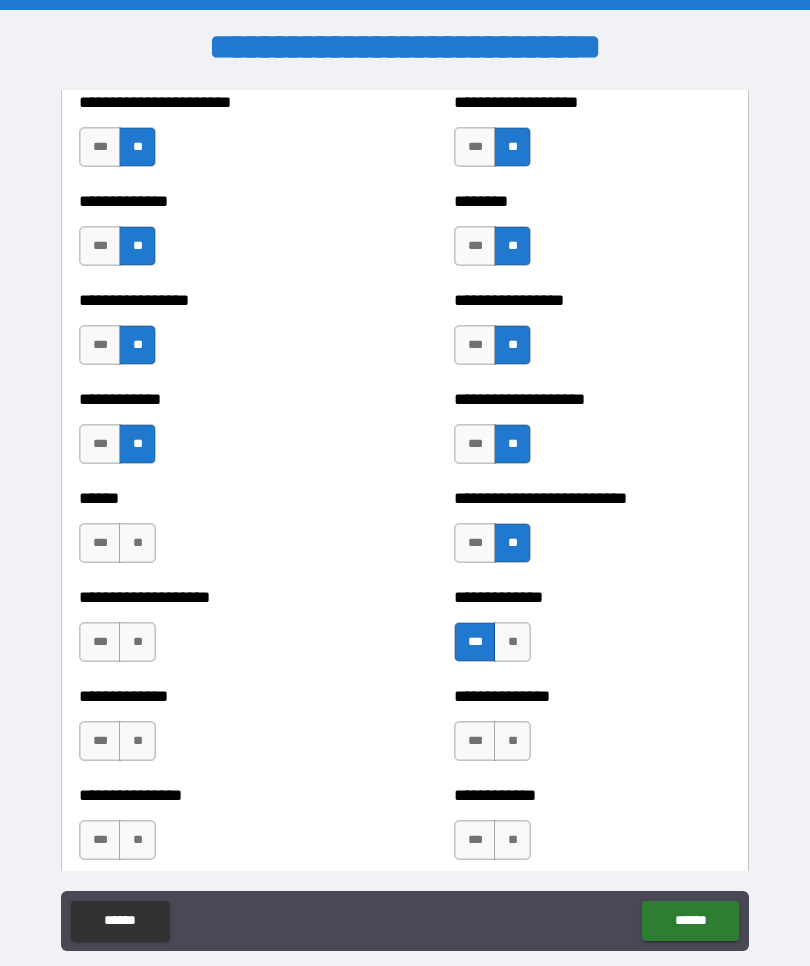 click on "**" at bounding box center (137, 543) 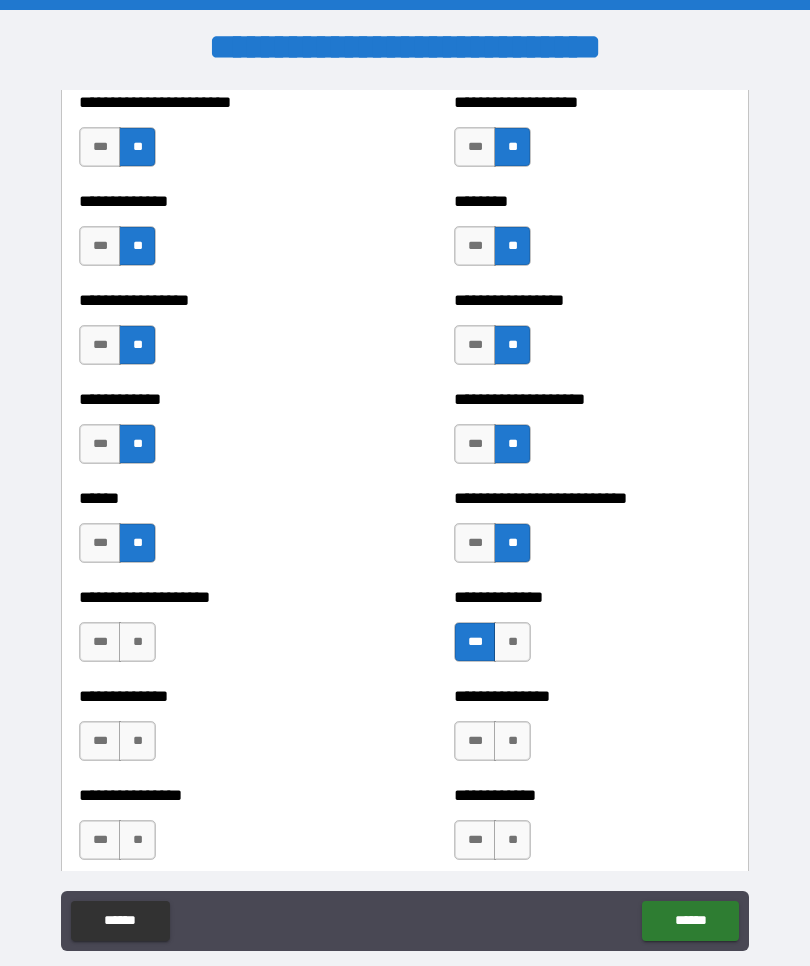 click on "**" at bounding box center [137, 642] 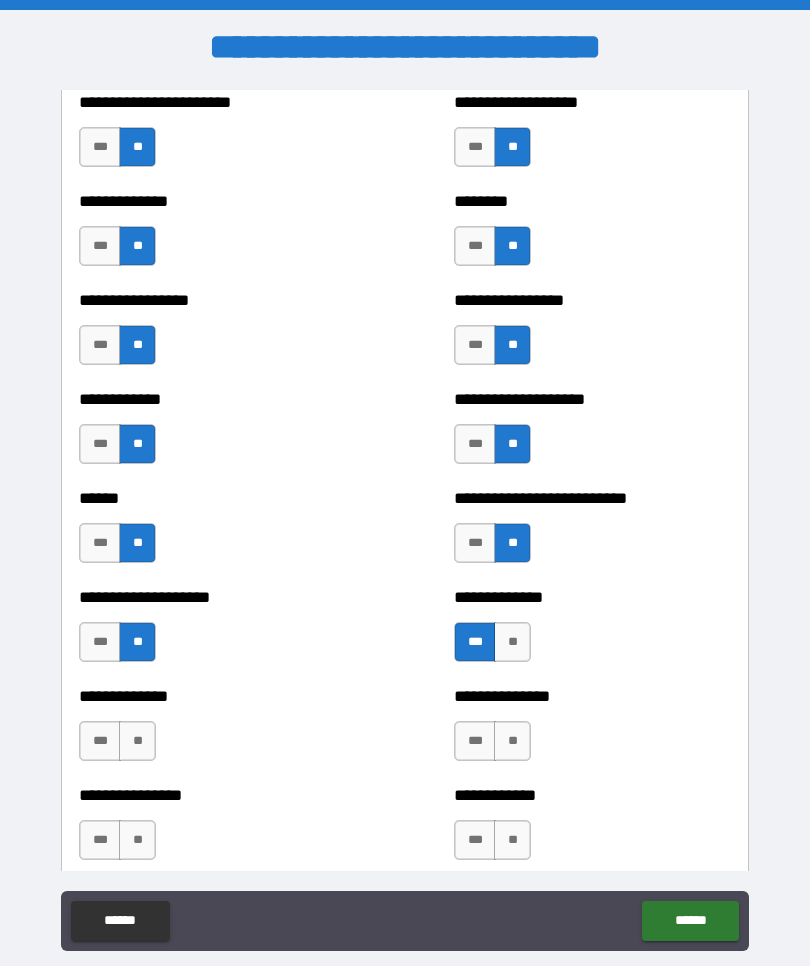 click on "**" at bounding box center [137, 741] 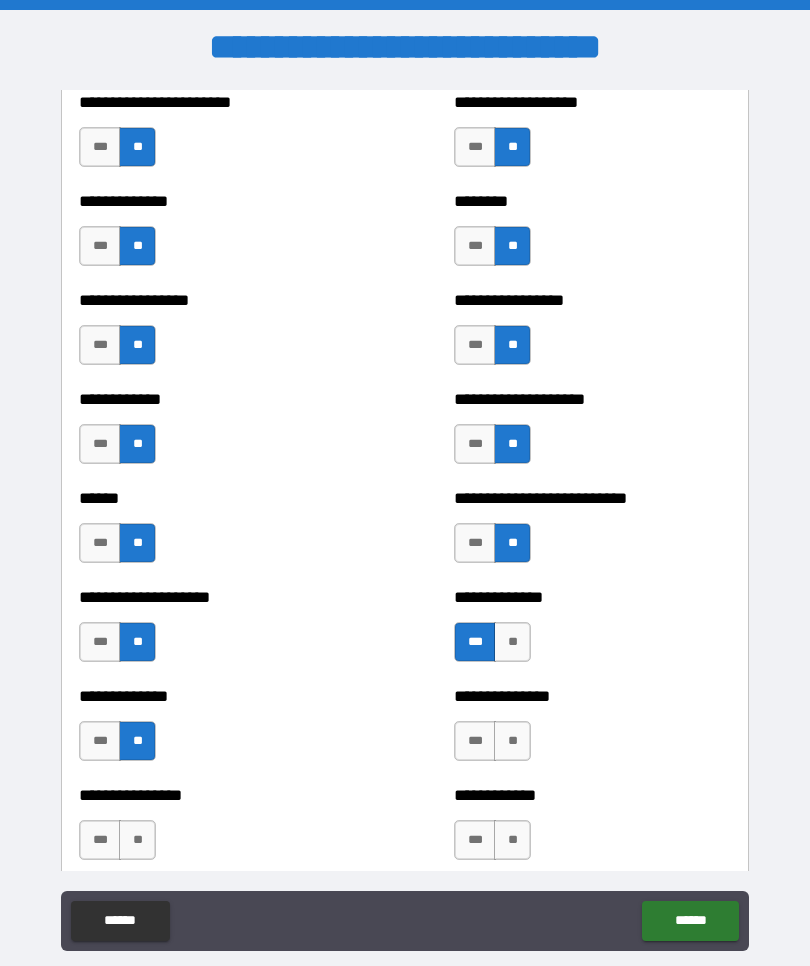 click on "**" at bounding box center [137, 840] 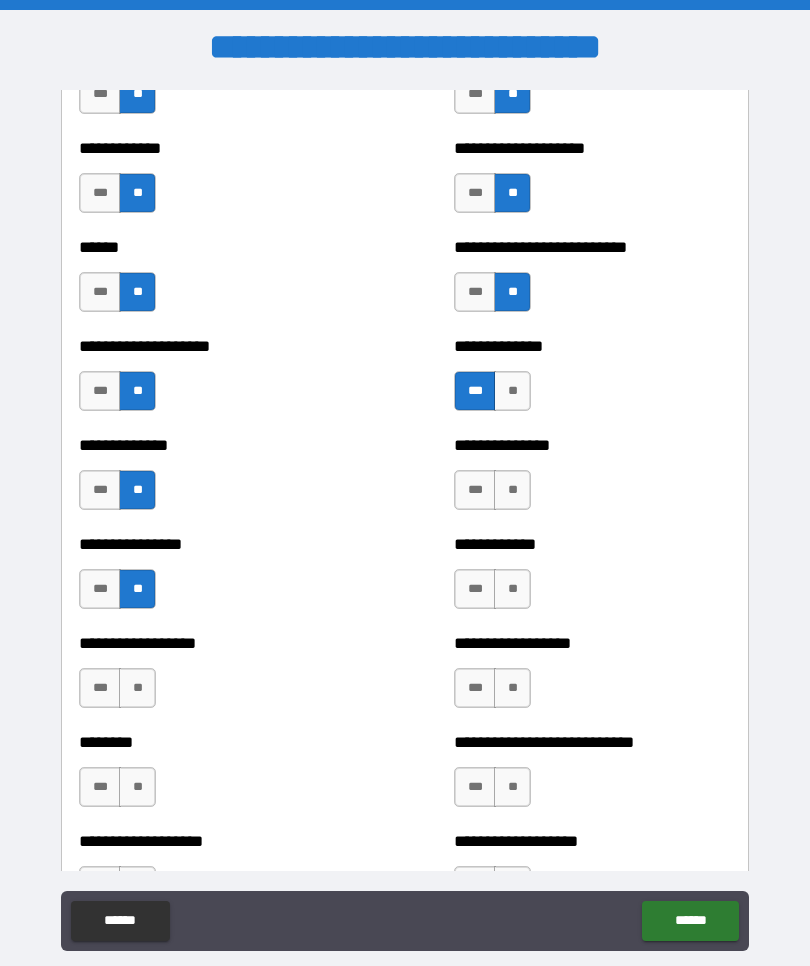 scroll, scrollTop: 4012, scrollLeft: 0, axis: vertical 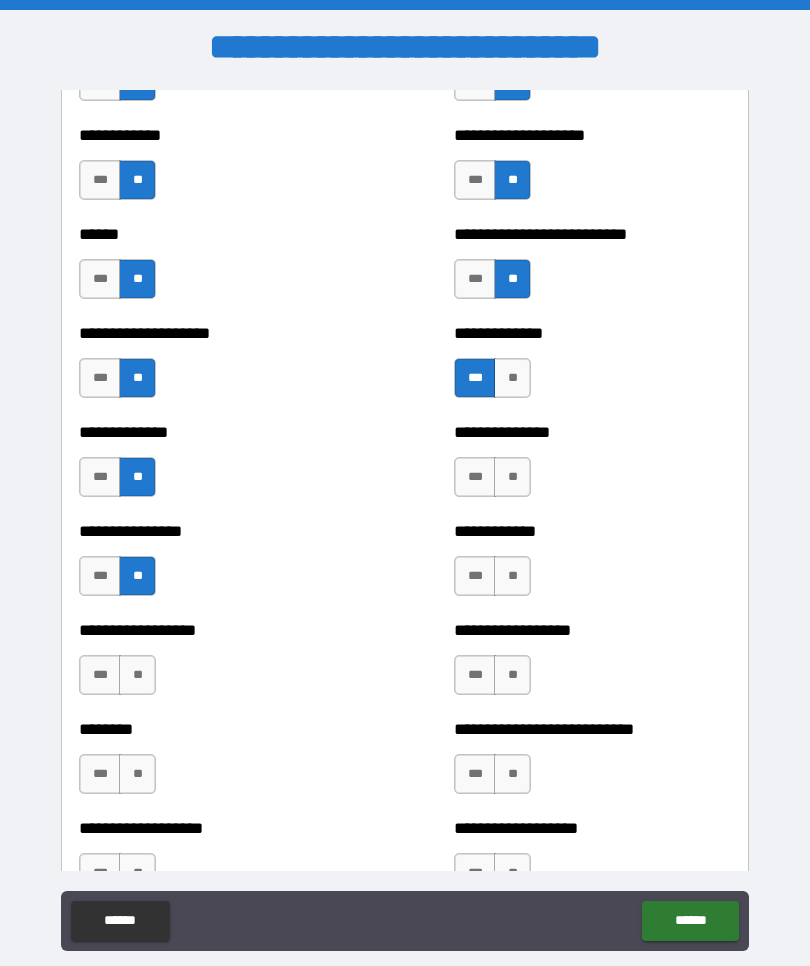 click on "**" at bounding box center [512, 477] 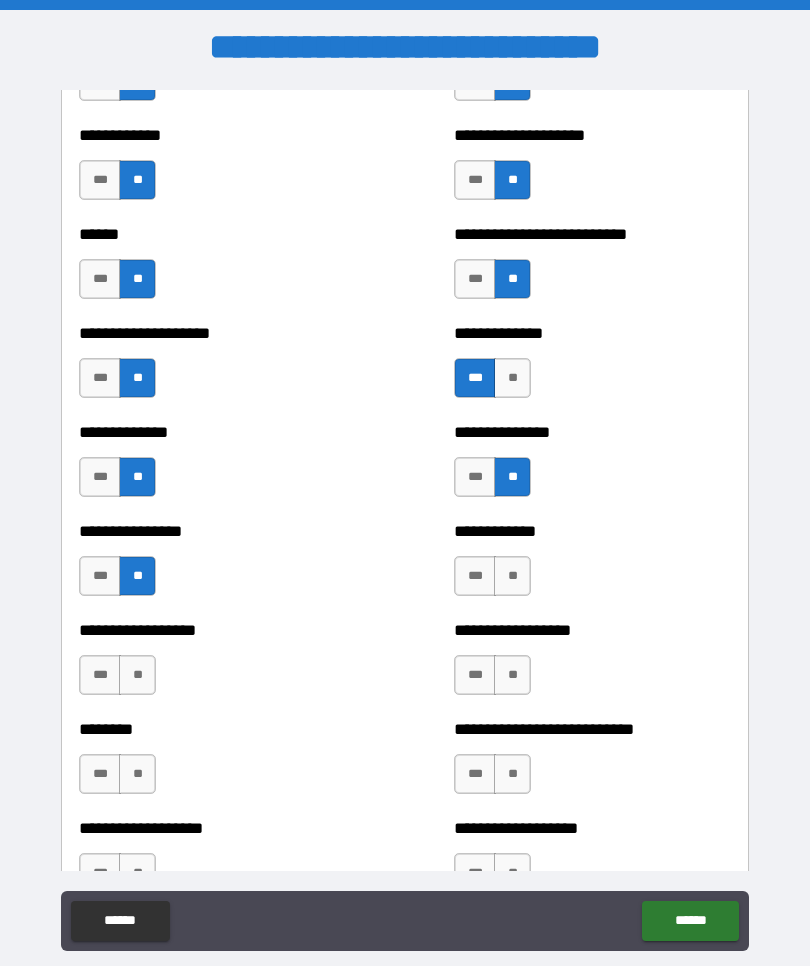 click on "***" at bounding box center (475, 477) 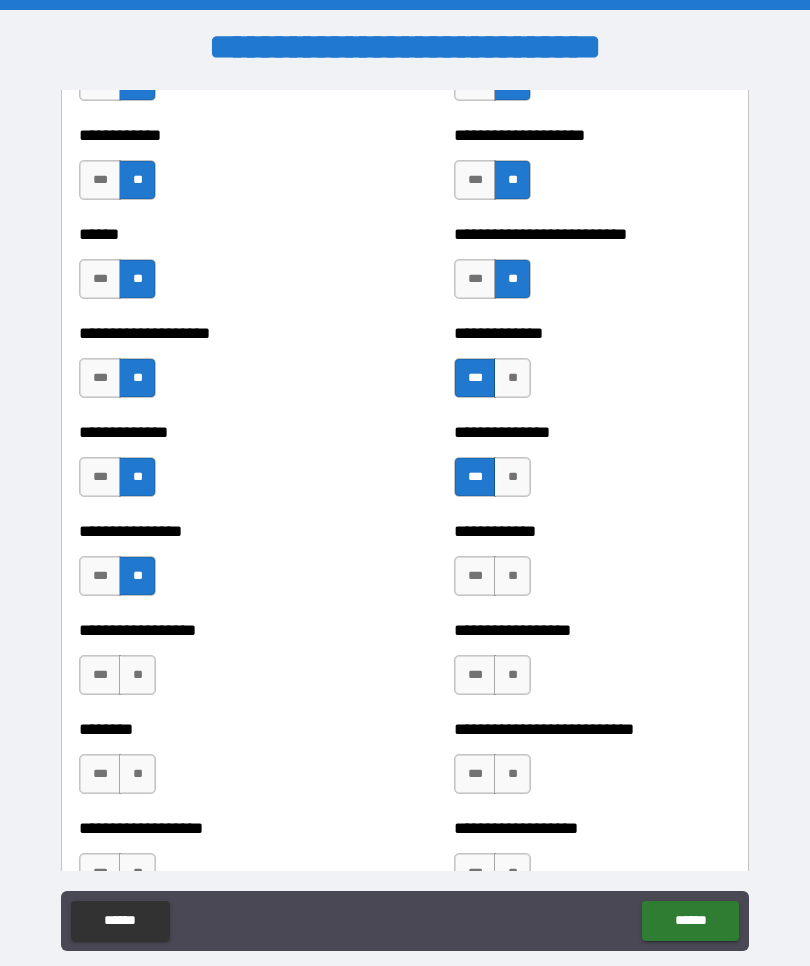 click on "**" at bounding box center [512, 576] 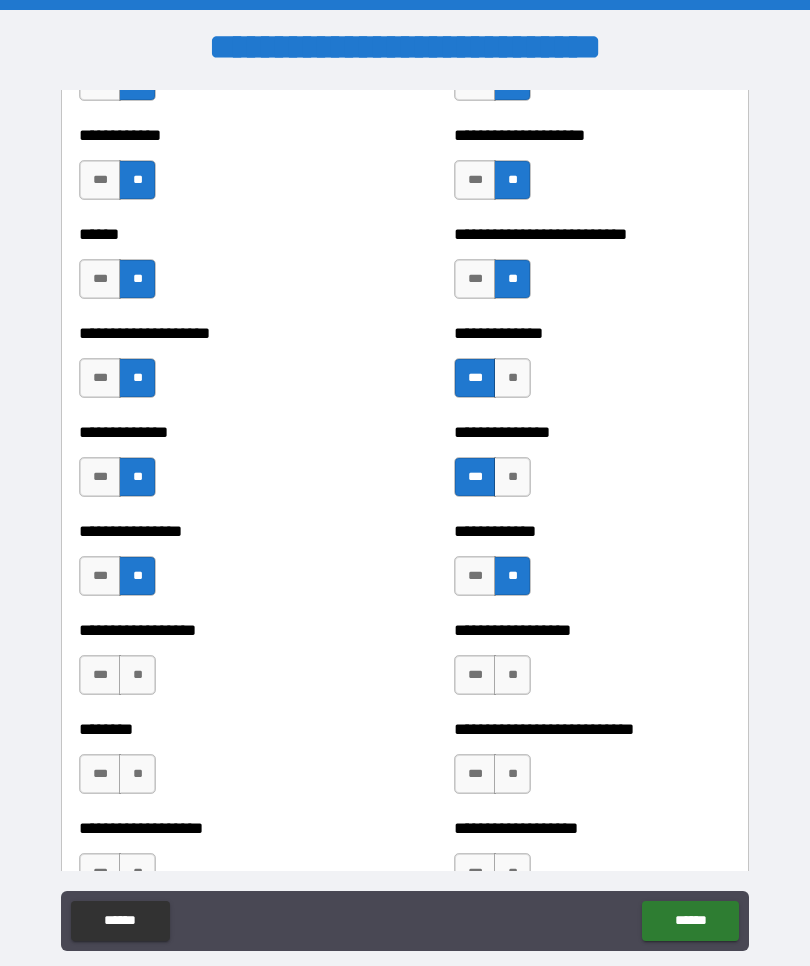 click on "**" at bounding box center (512, 675) 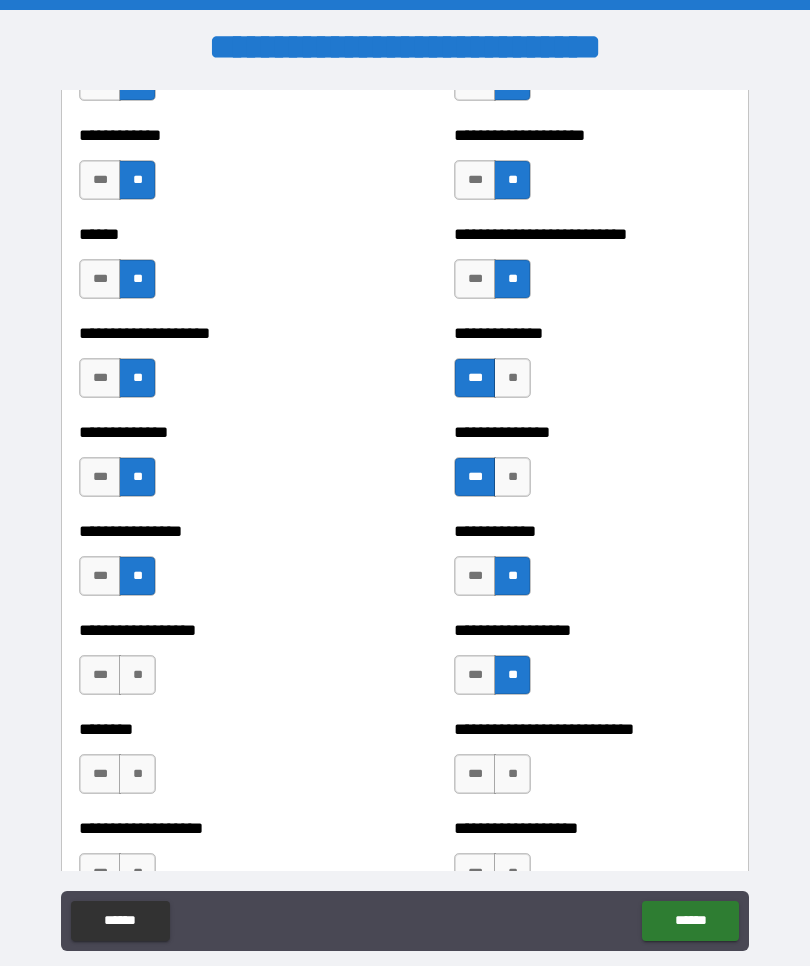 click on "**" at bounding box center (512, 774) 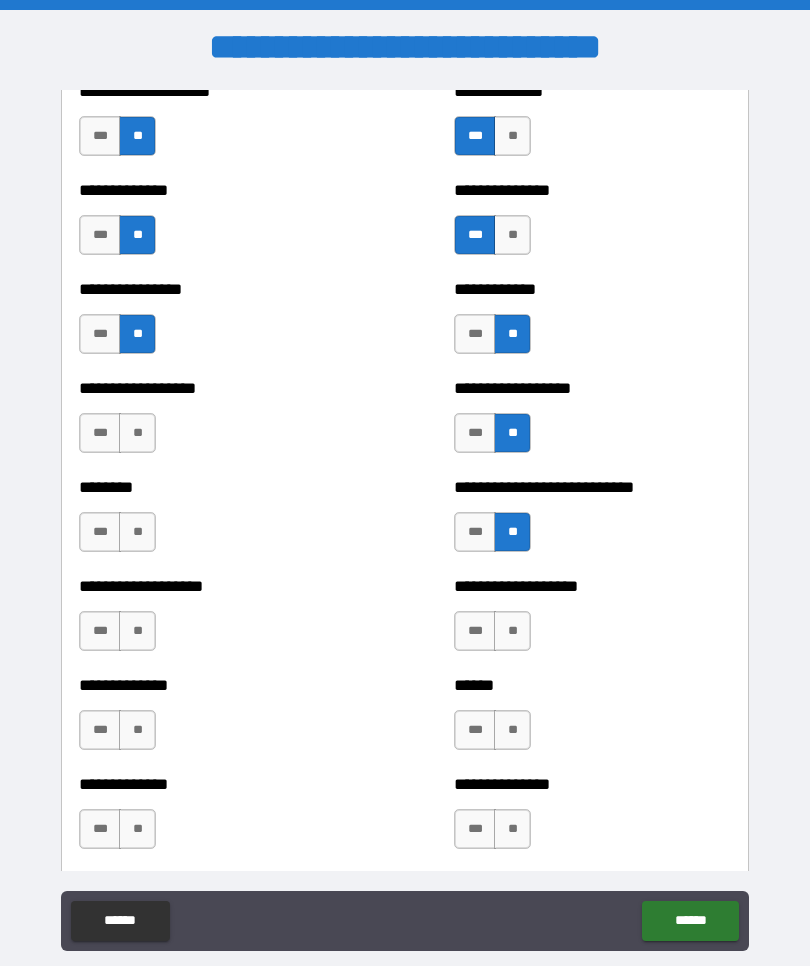 scroll, scrollTop: 4261, scrollLeft: 0, axis: vertical 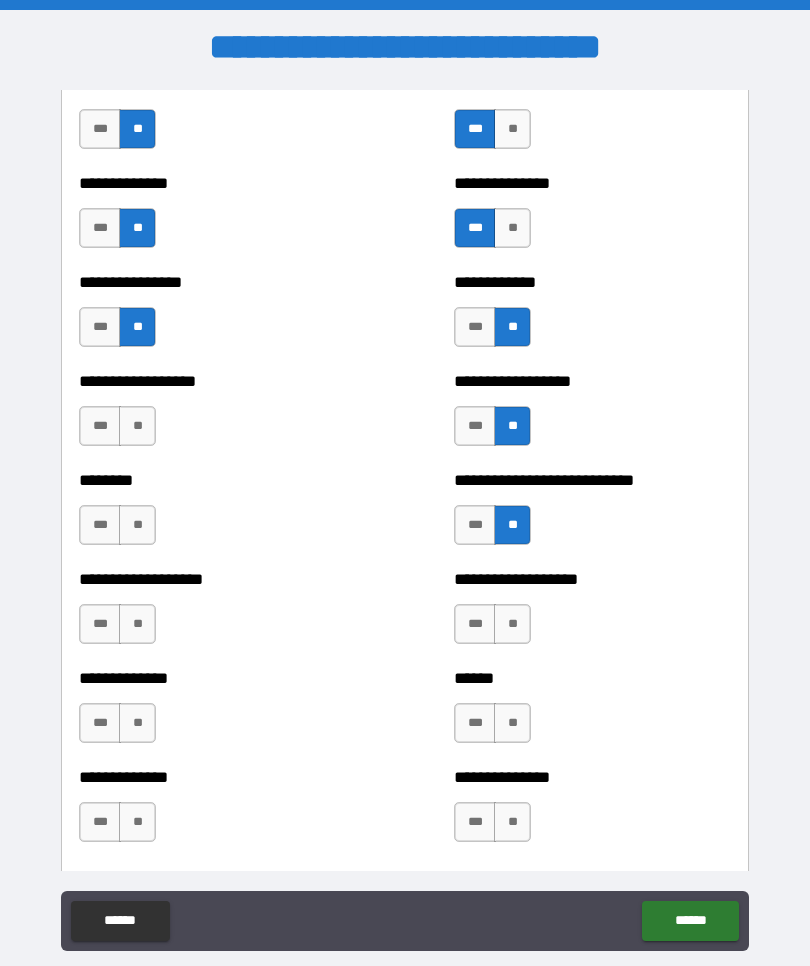 click on "**" at bounding box center [512, 624] 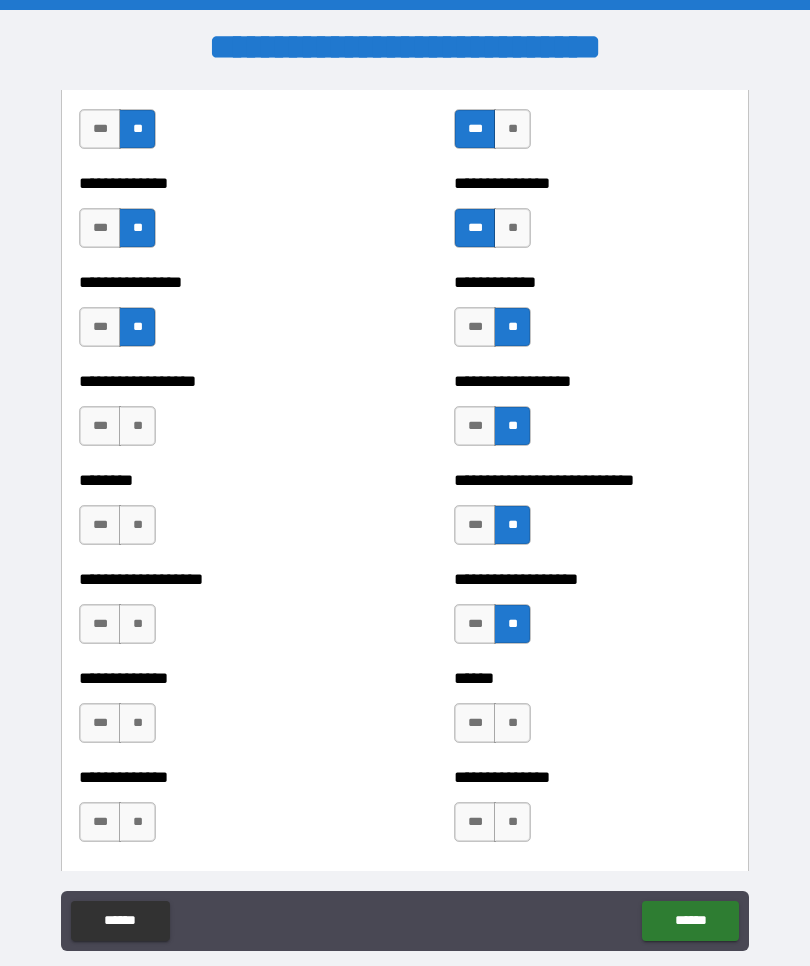 click on "**" at bounding box center [512, 723] 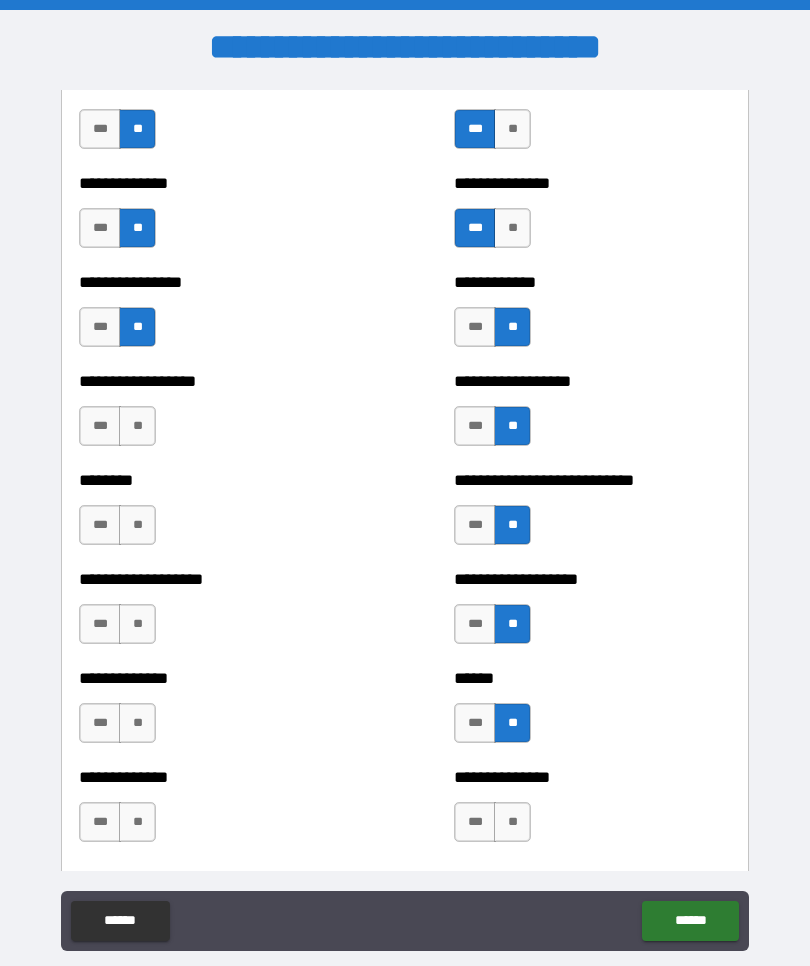 click on "**" at bounding box center [512, 822] 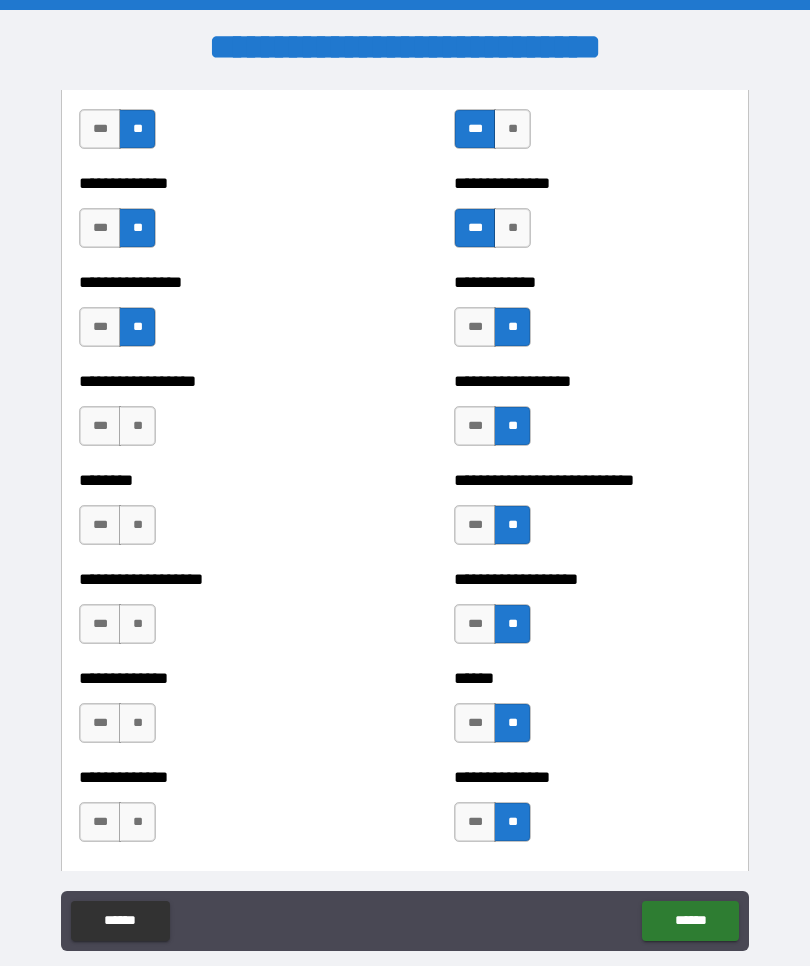 click on "**" at bounding box center (137, 822) 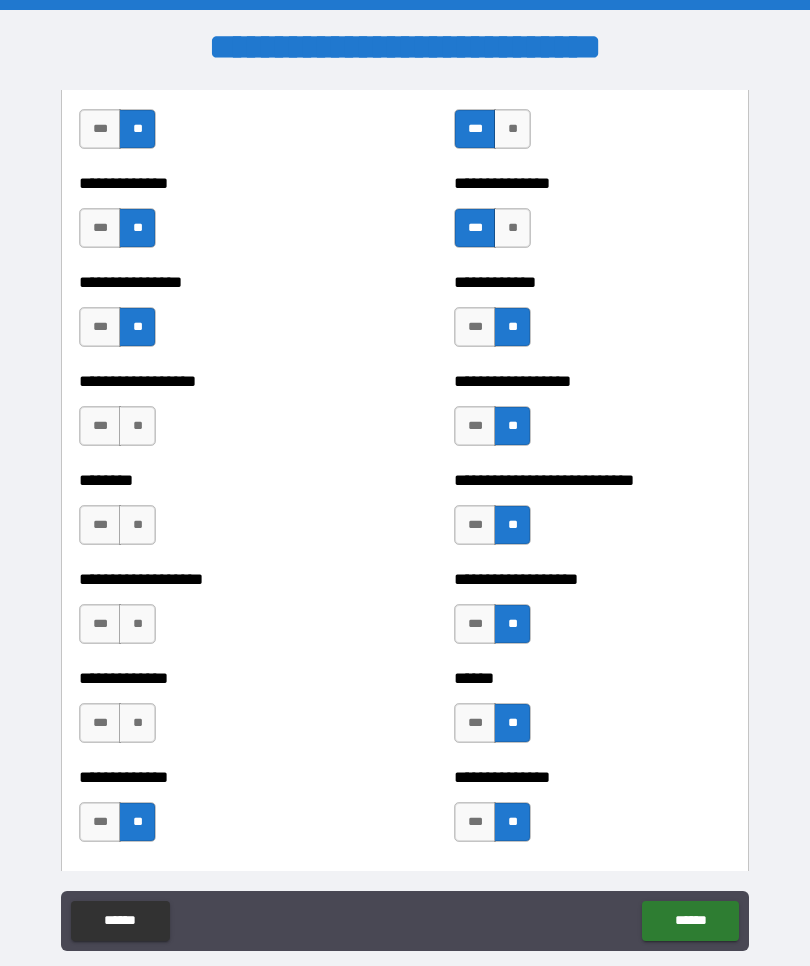 click on "**" at bounding box center [137, 723] 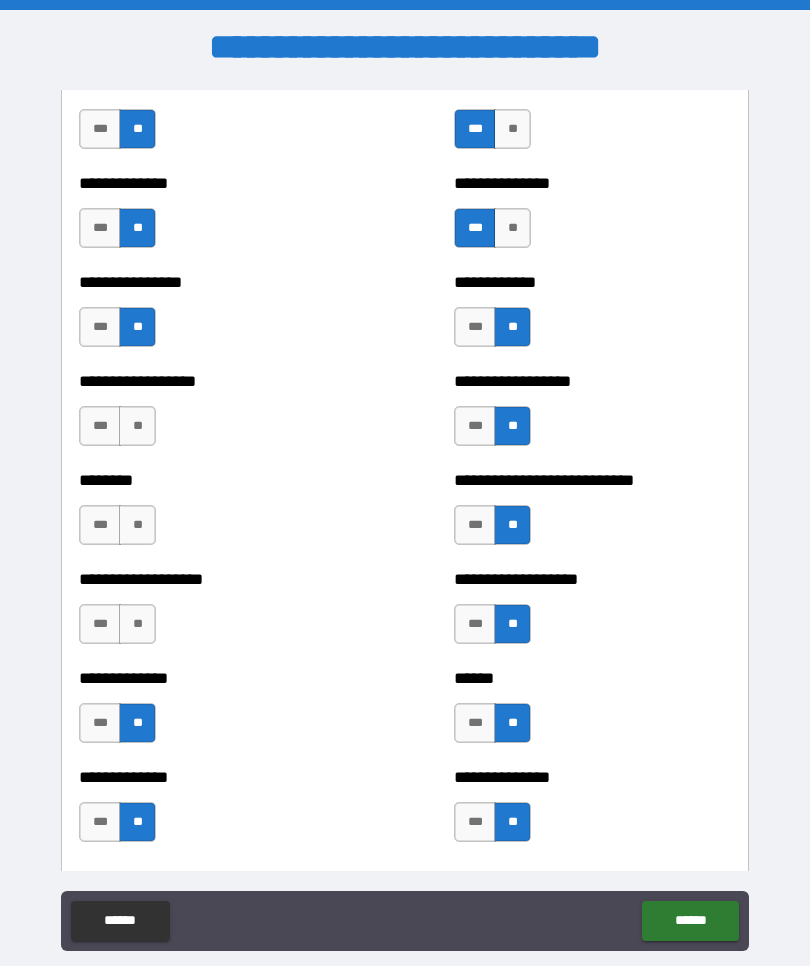 click on "**" at bounding box center (137, 624) 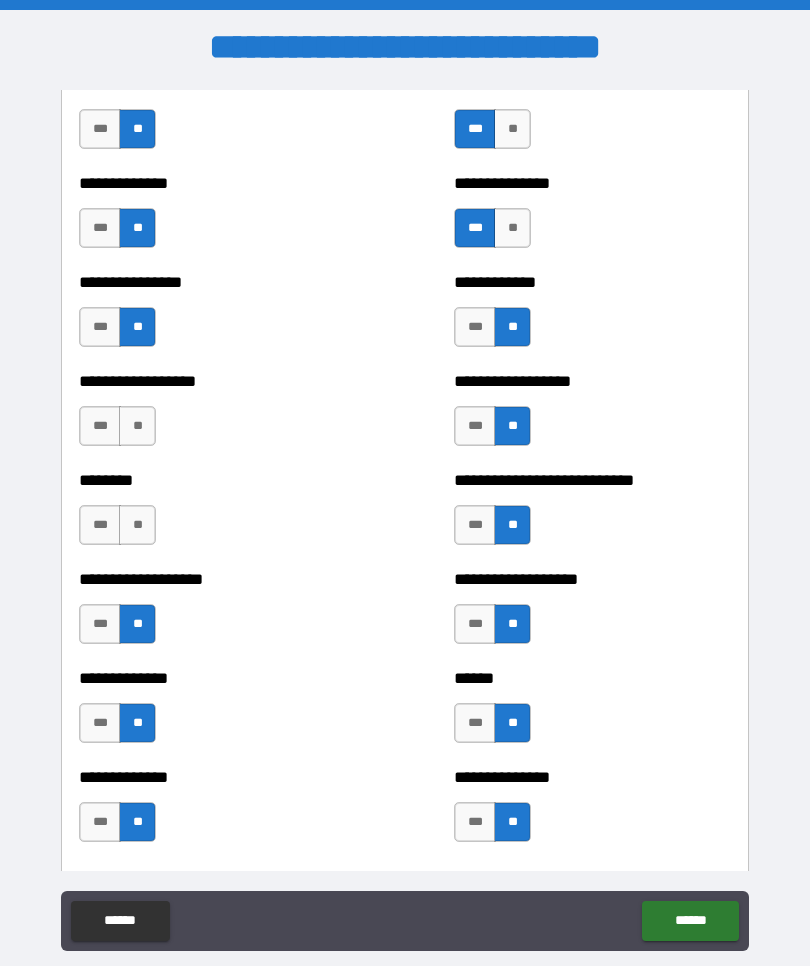 click on "**" at bounding box center (137, 525) 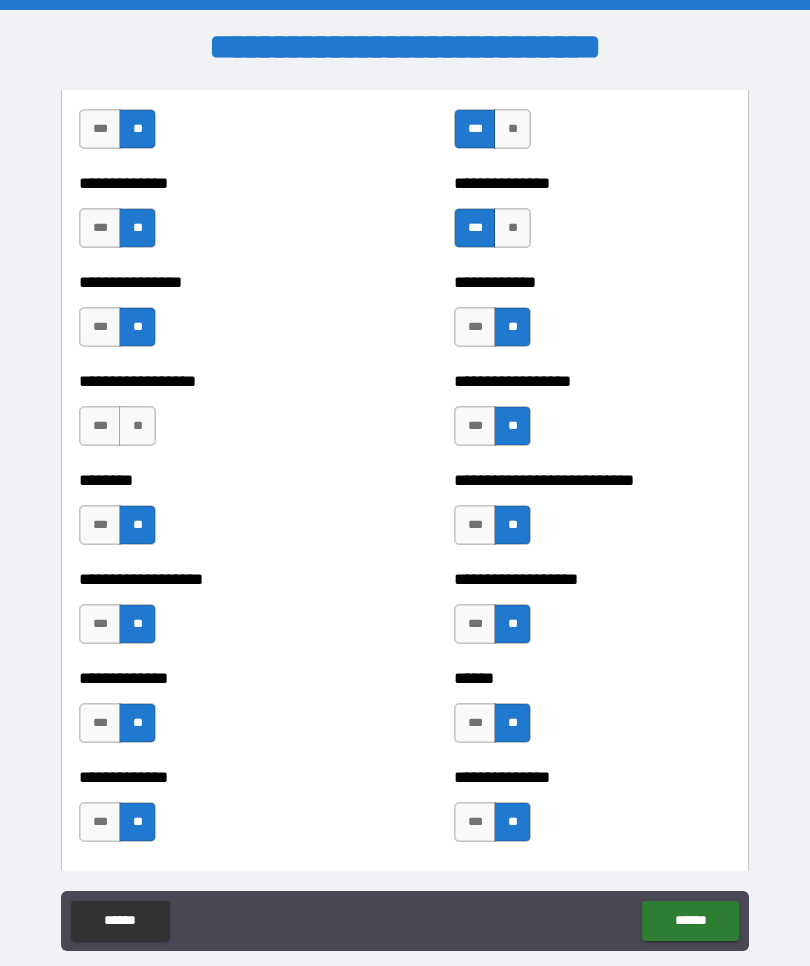 click on "**" at bounding box center (137, 426) 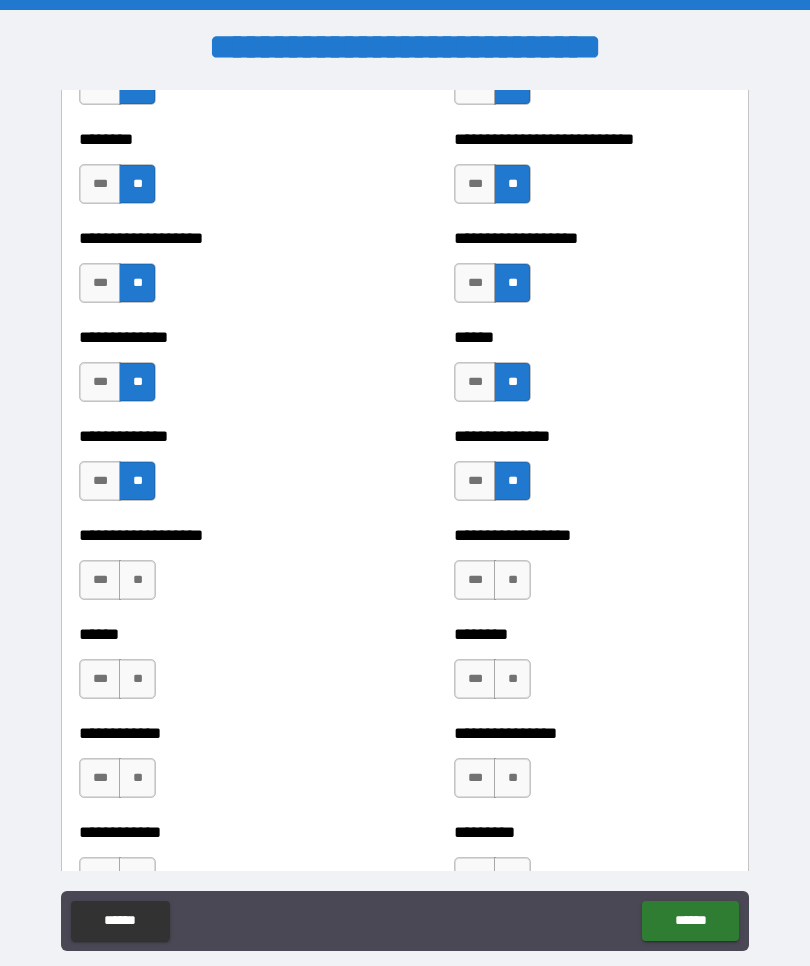 scroll, scrollTop: 4629, scrollLeft: 0, axis: vertical 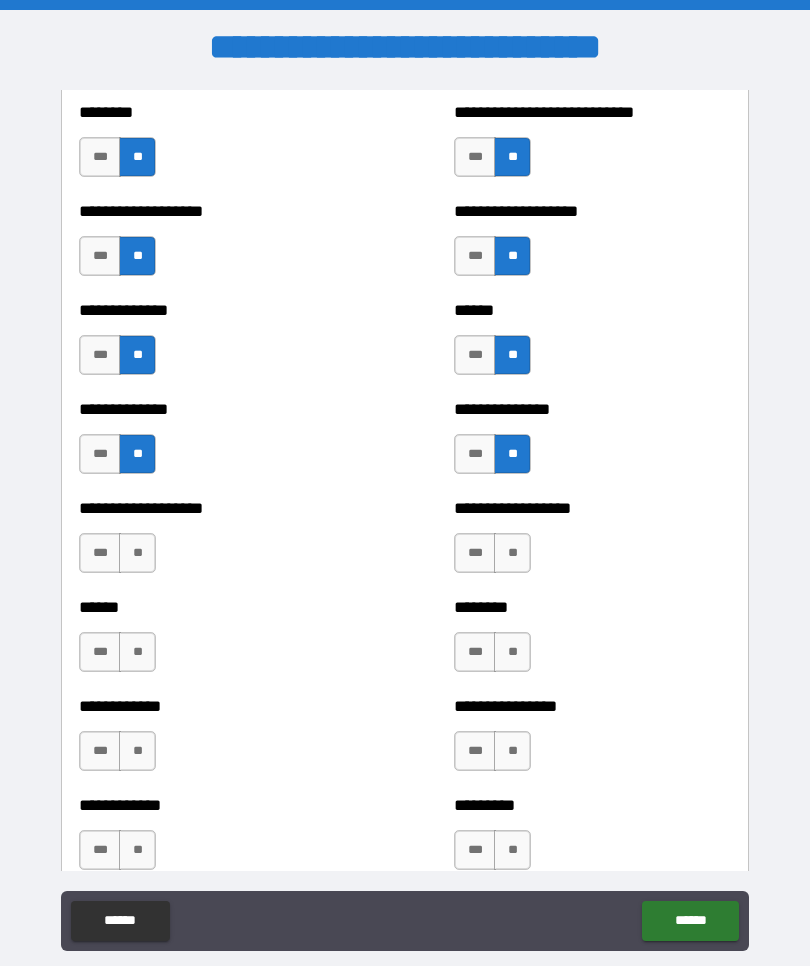 click on "**" at bounding box center (137, 553) 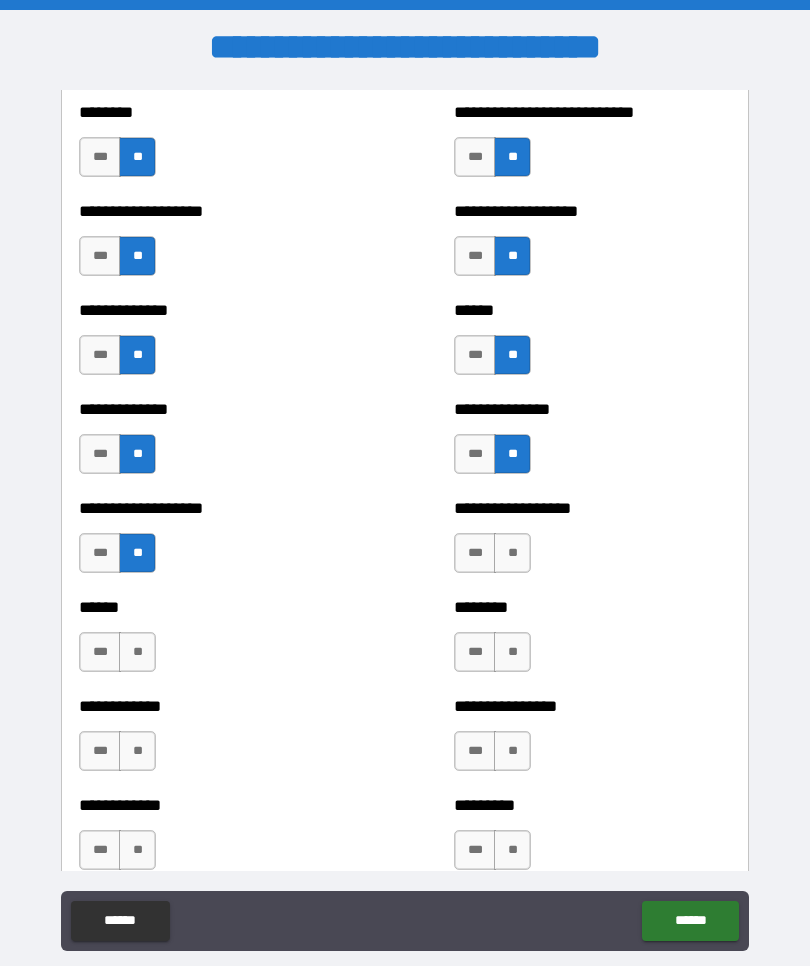 click on "**" at bounding box center (137, 652) 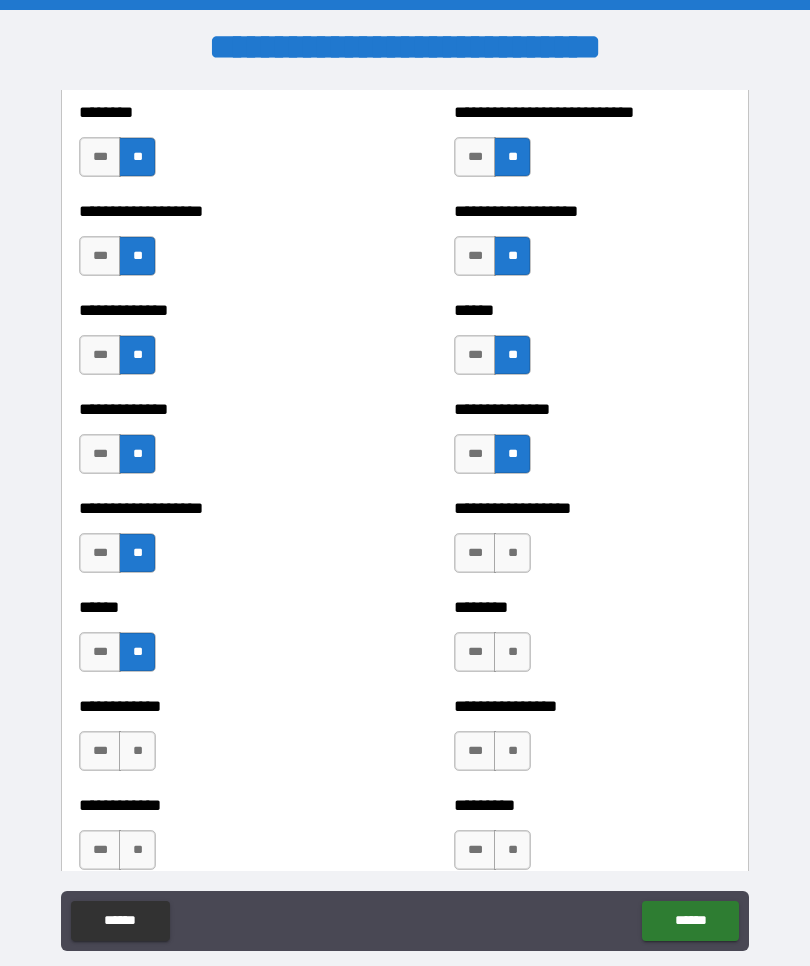 click on "**" at bounding box center [137, 751] 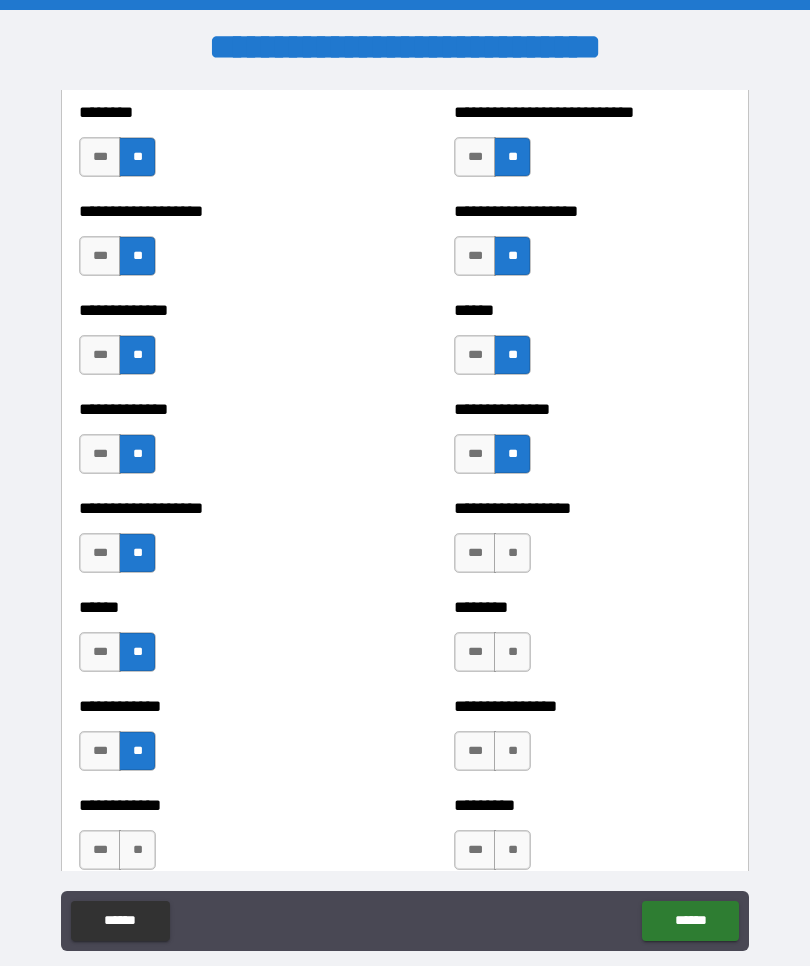 click on "**" at bounding box center [137, 850] 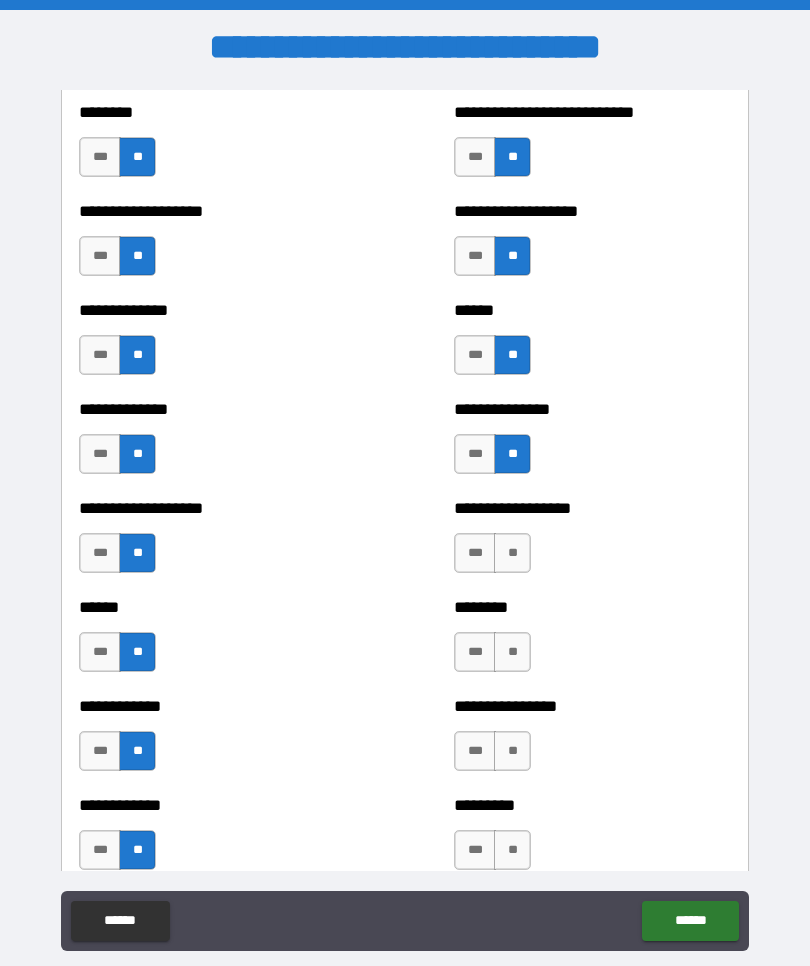 click on "**" at bounding box center (512, 553) 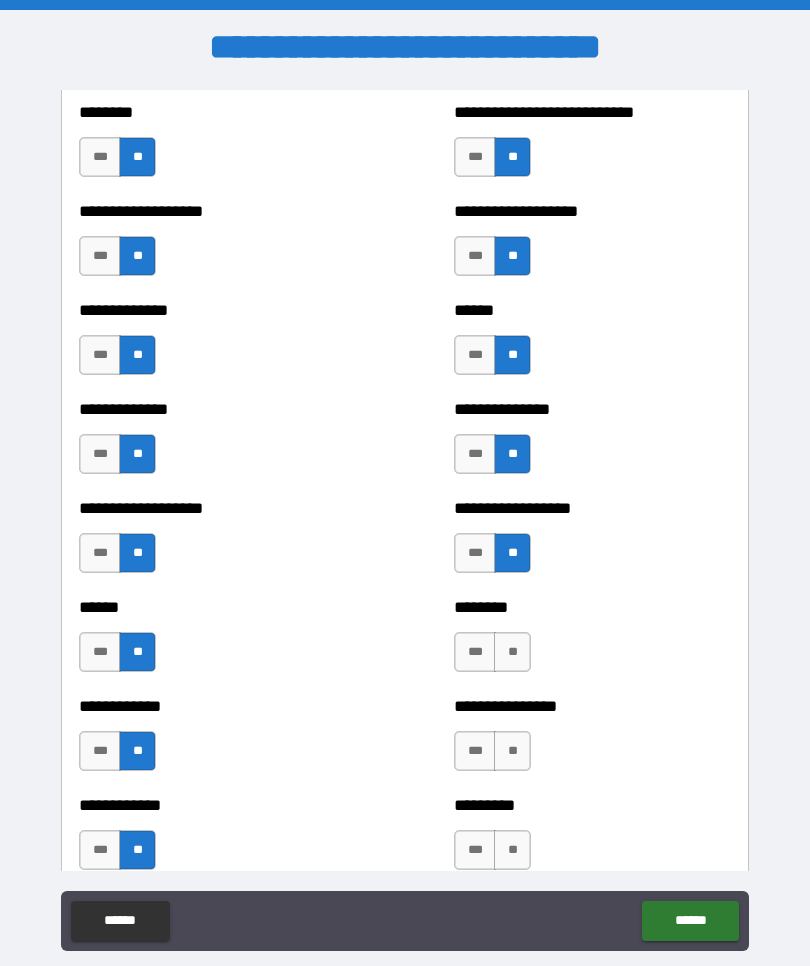 click on "**" at bounding box center [512, 652] 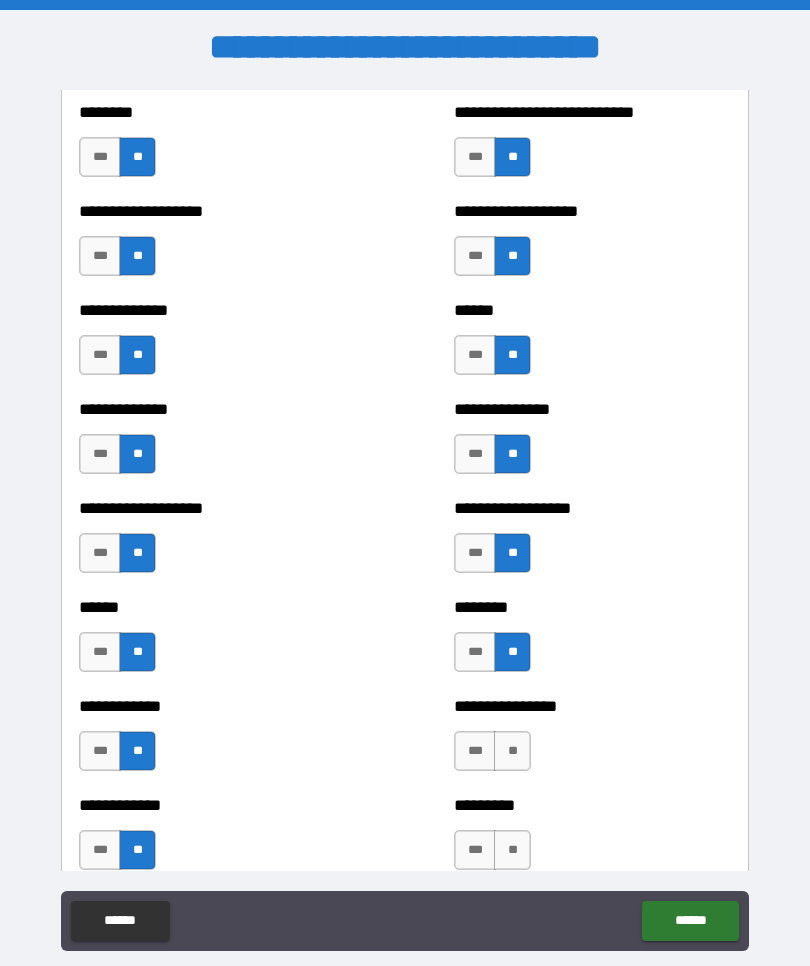 click on "**" at bounding box center (512, 751) 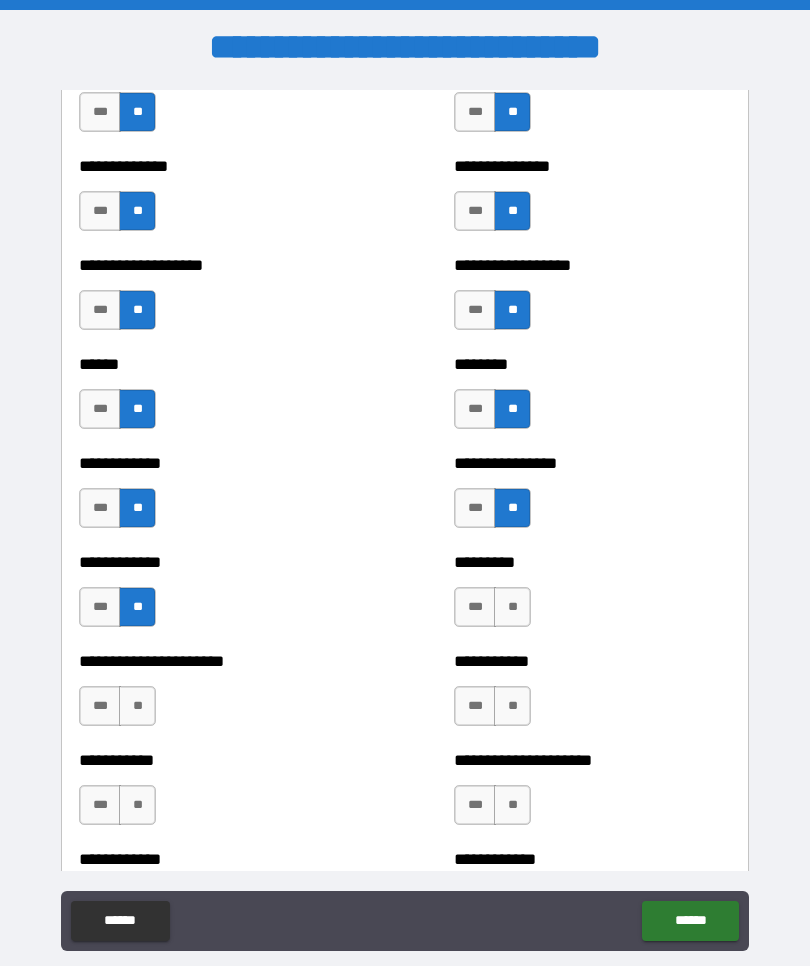 scroll, scrollTop: 4893, scrollLeft: 0, axis: vertical 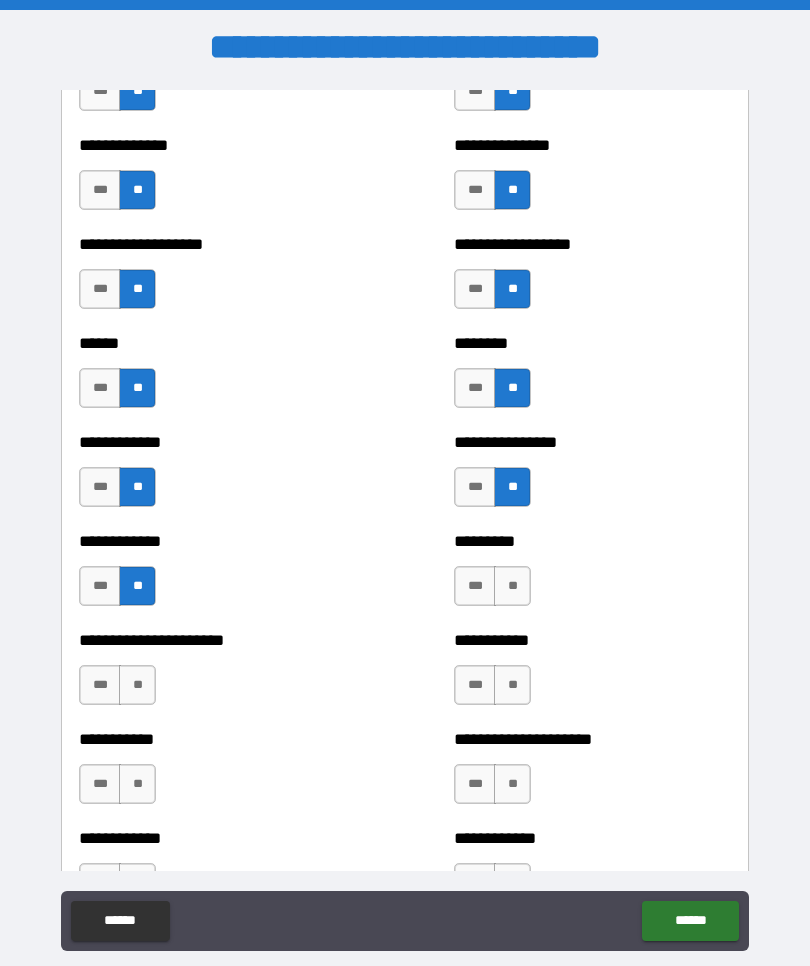 click on "**" at bounding box center [512, 586] 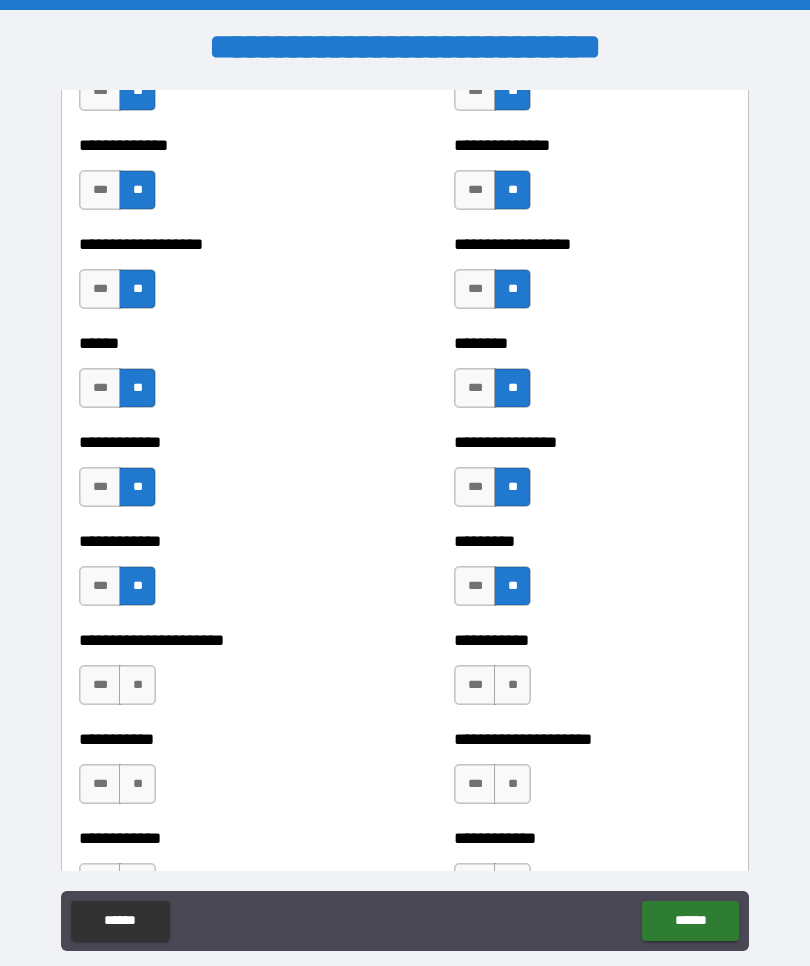 click on "**" at bounding box center (512, 685) 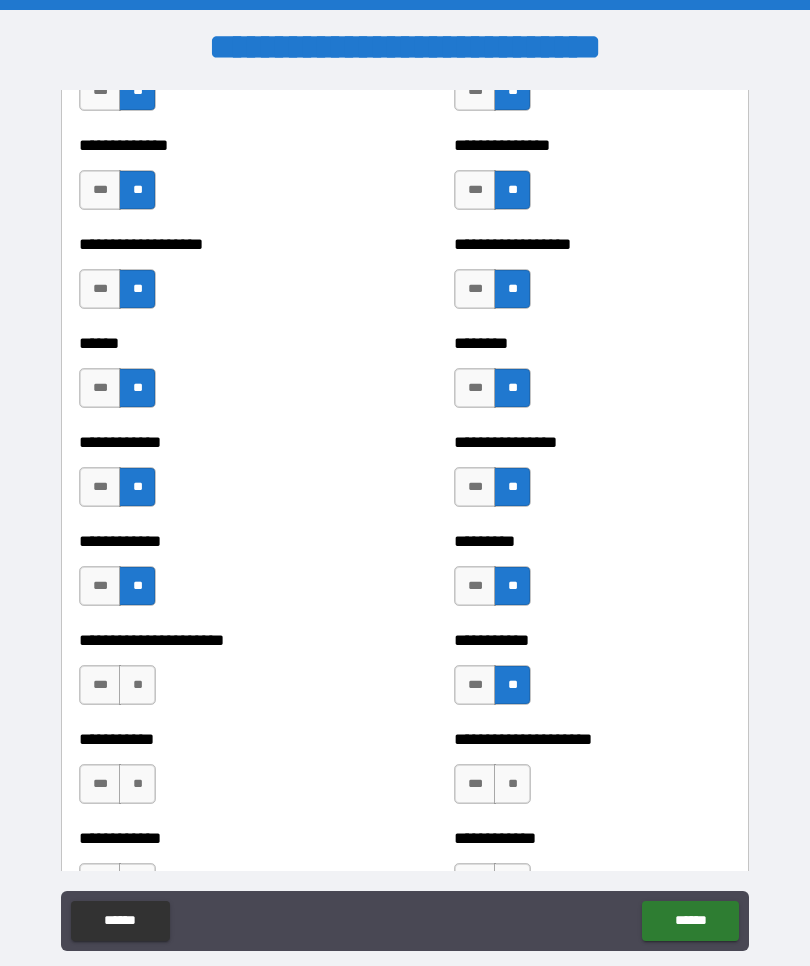 click on "**" at bounding box center [512, 784] 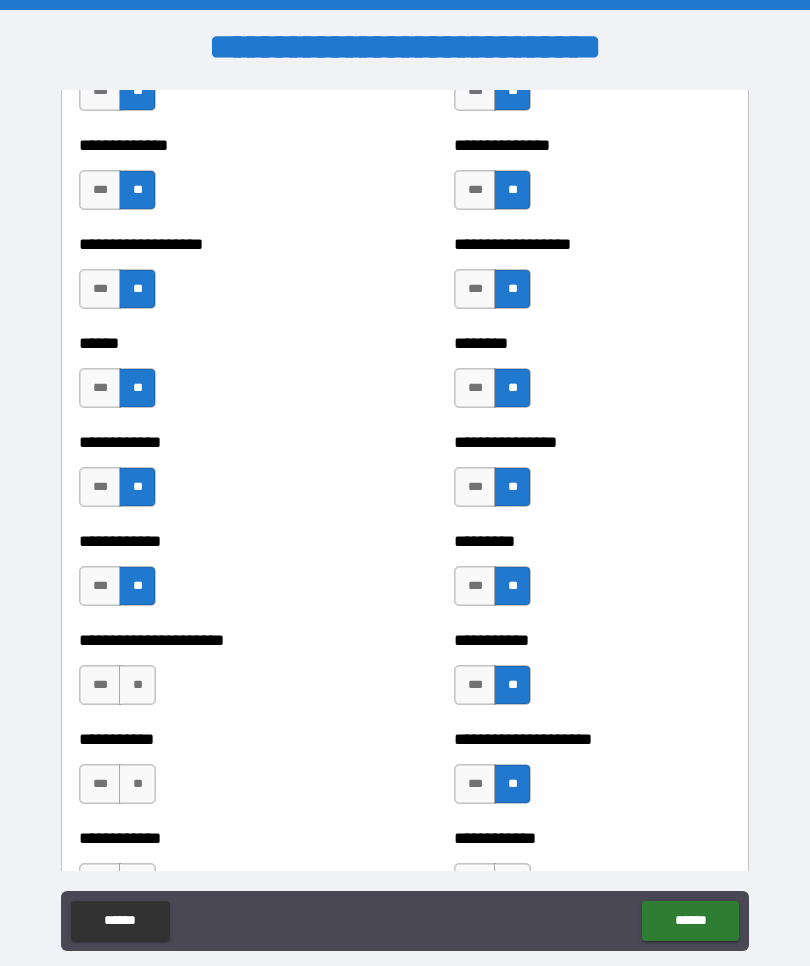 click on "**" at bounding box center [137, 784] 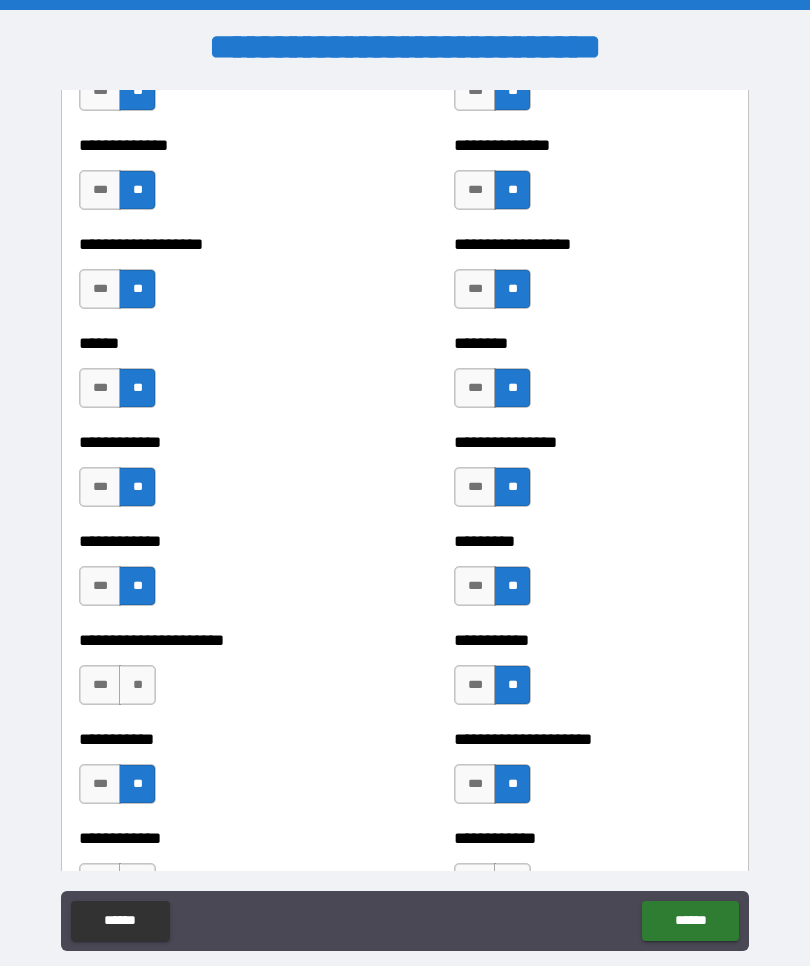 click on "**" at bounding box center (137, 685) 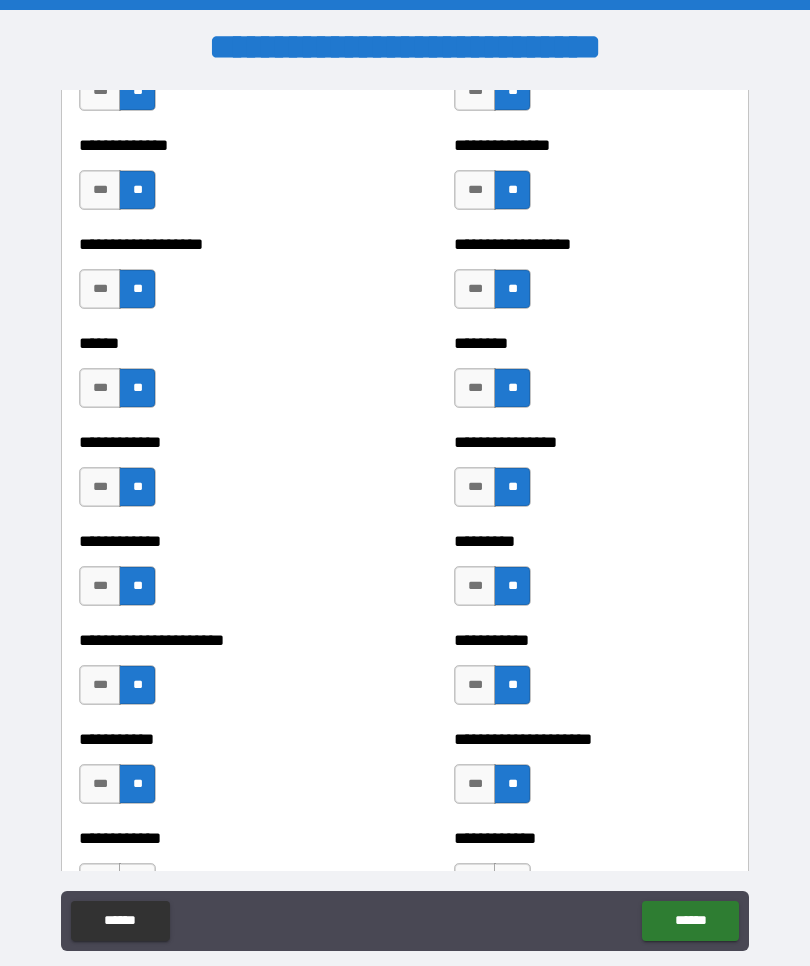 click on "***" at bounding box center (475, 487) 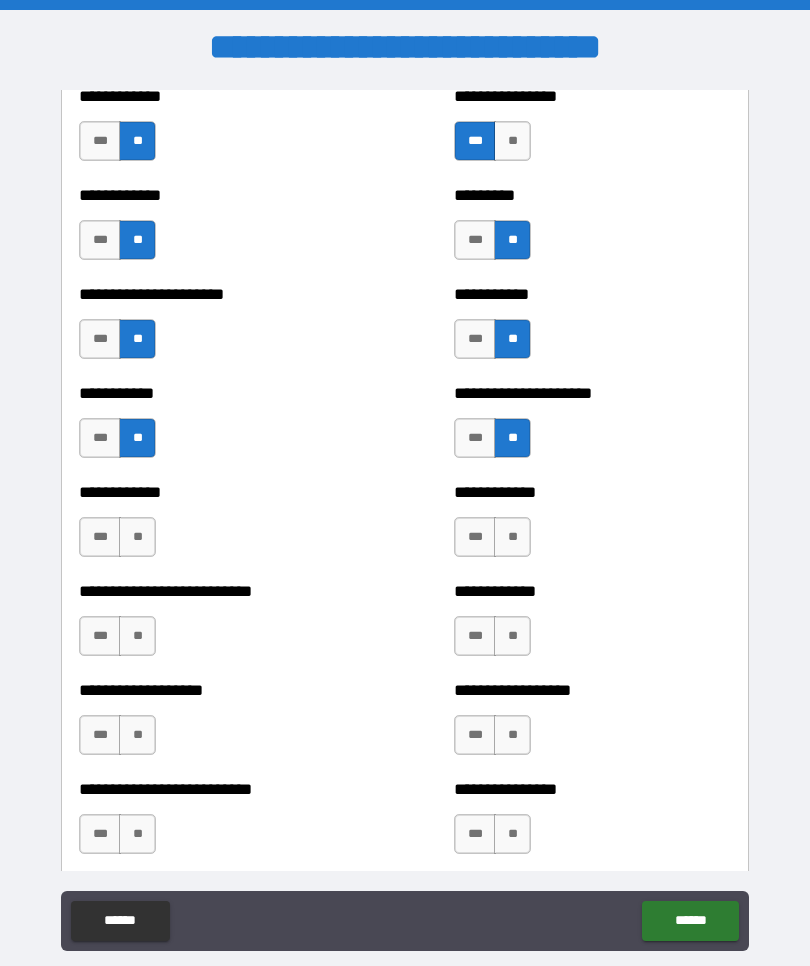 scroll, scrollTop: 5242, scrollLeft: 0, axis: vertical 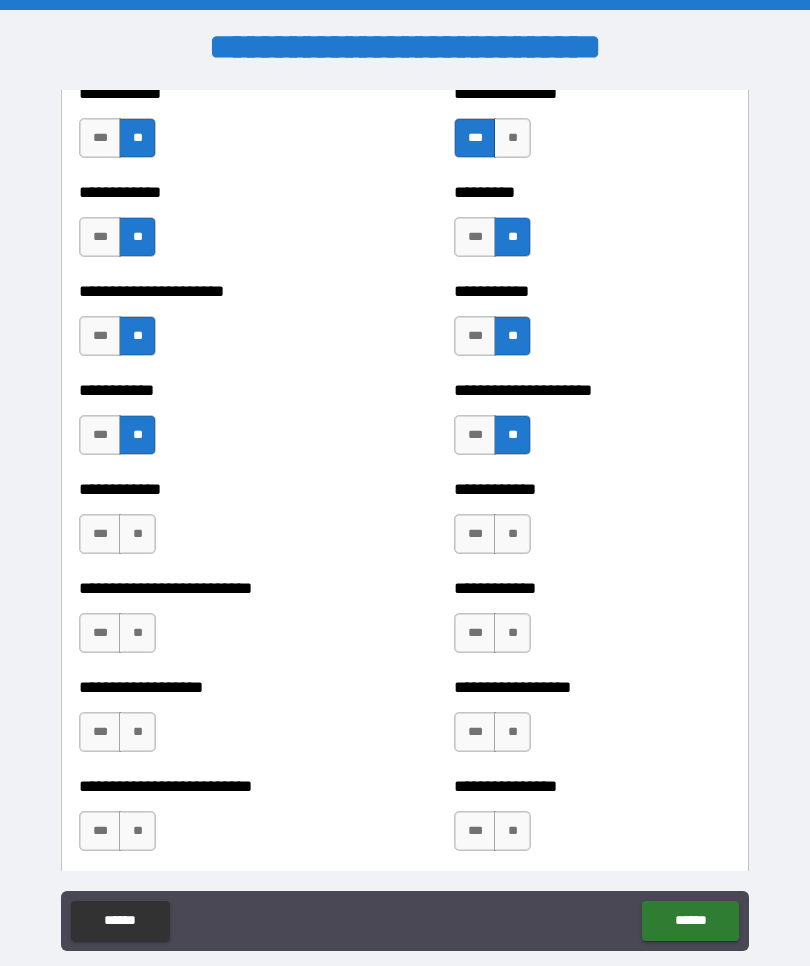 click on "**" at bounding box center [512, 633] 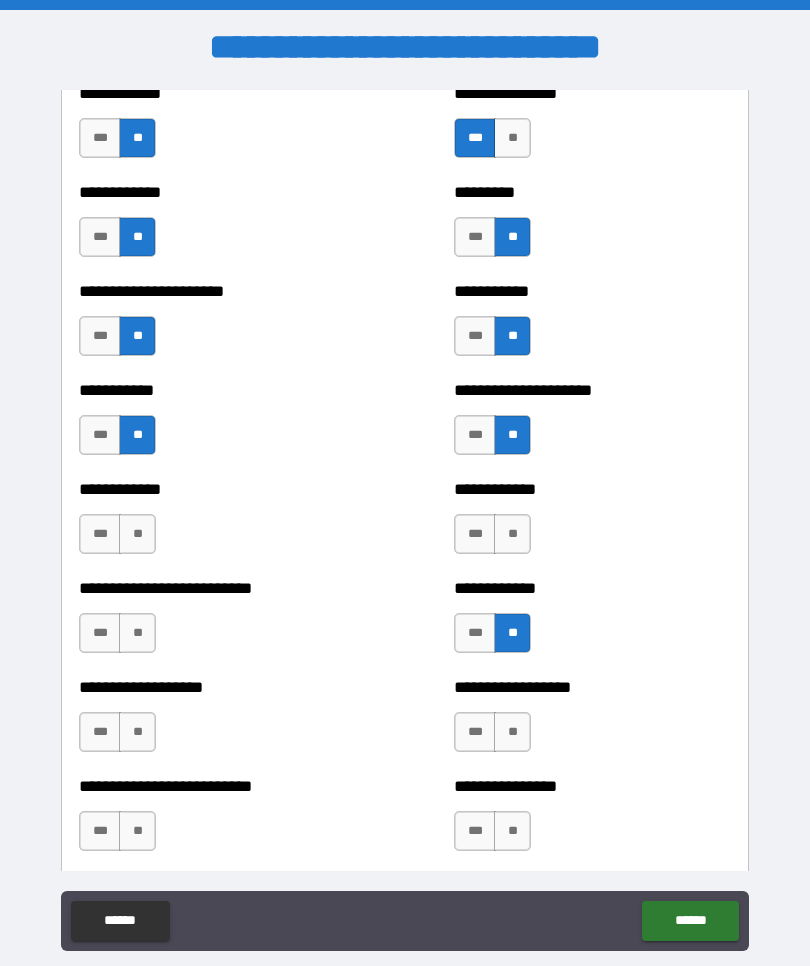 click on "**" at bounding box center [512, 534] 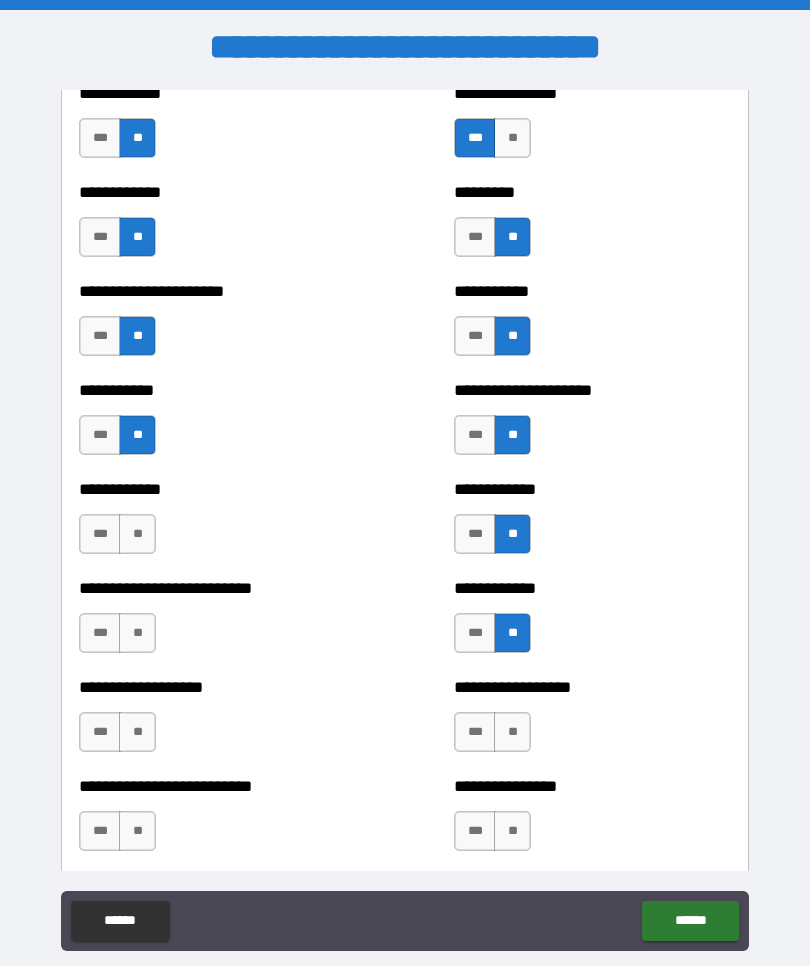 click on "**" at bounding box center (137, 534) 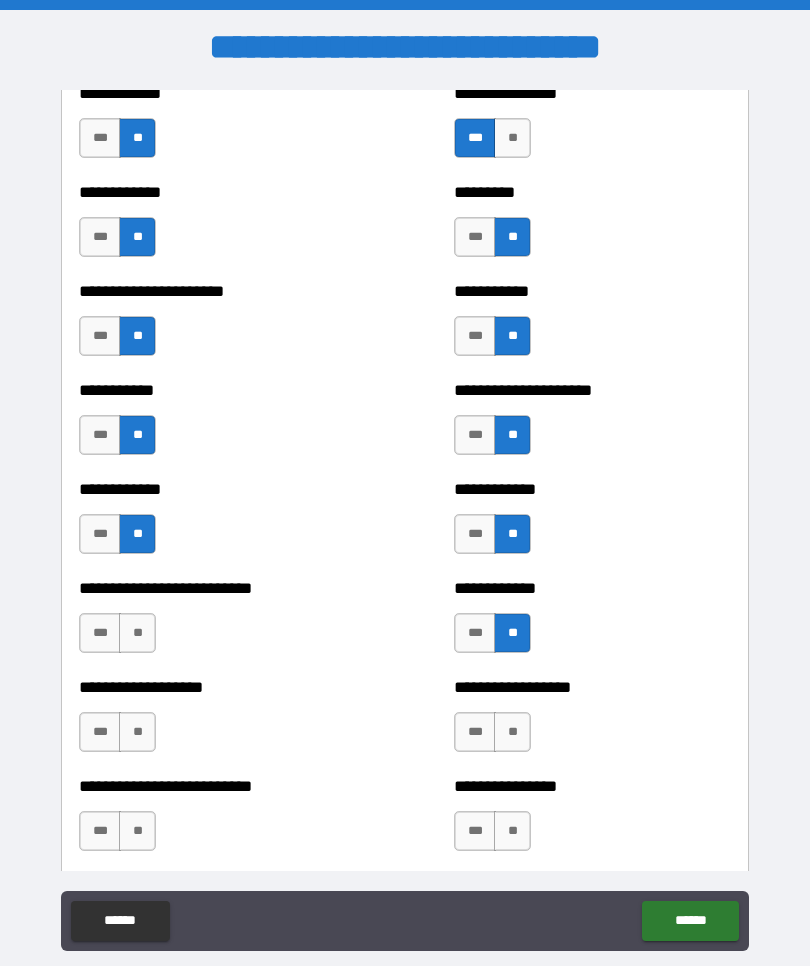 click on "**" at bounding box center [137, 633] 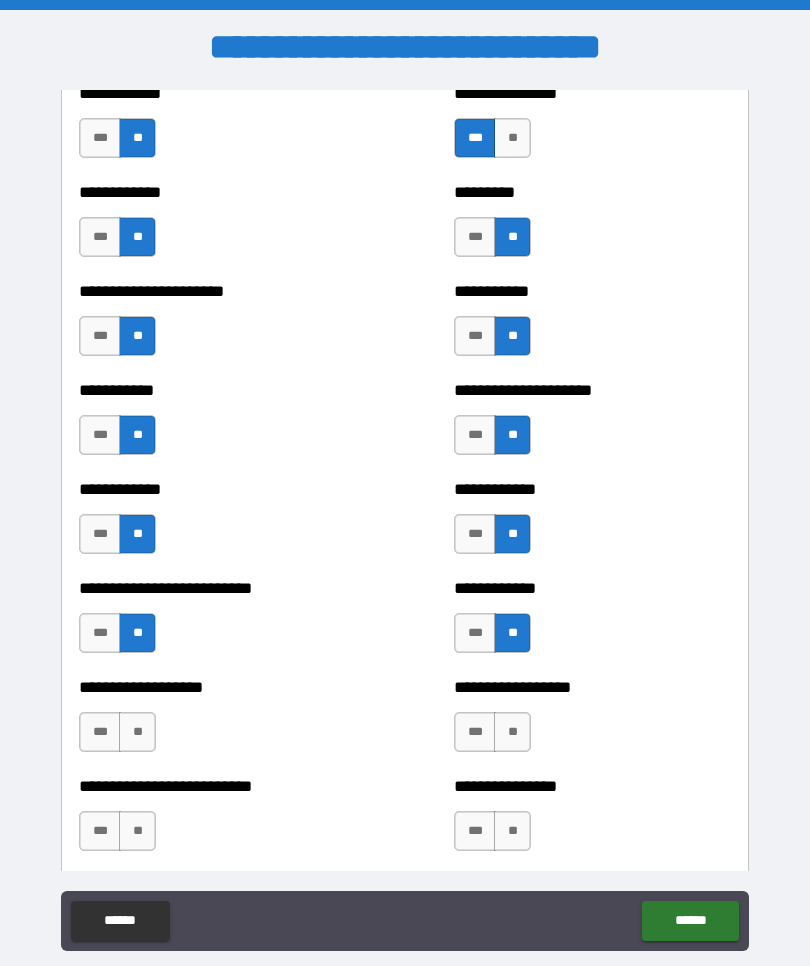 click on "**" at bounding box center [137, 732] 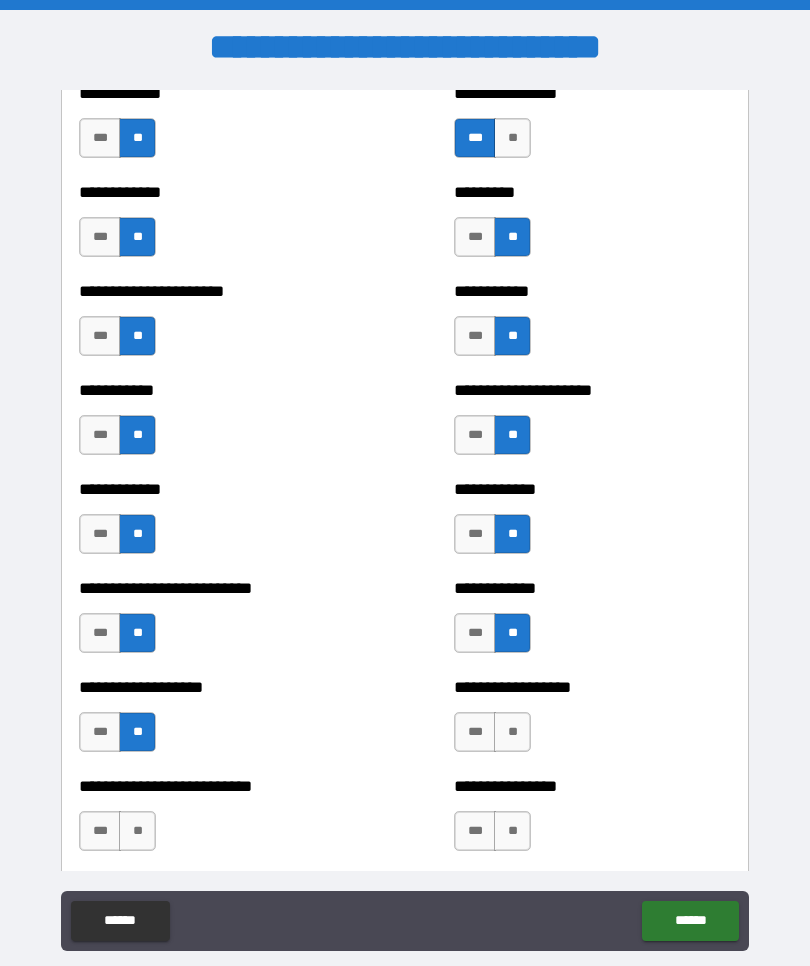 click on "**" at bounding box center [137, 831] 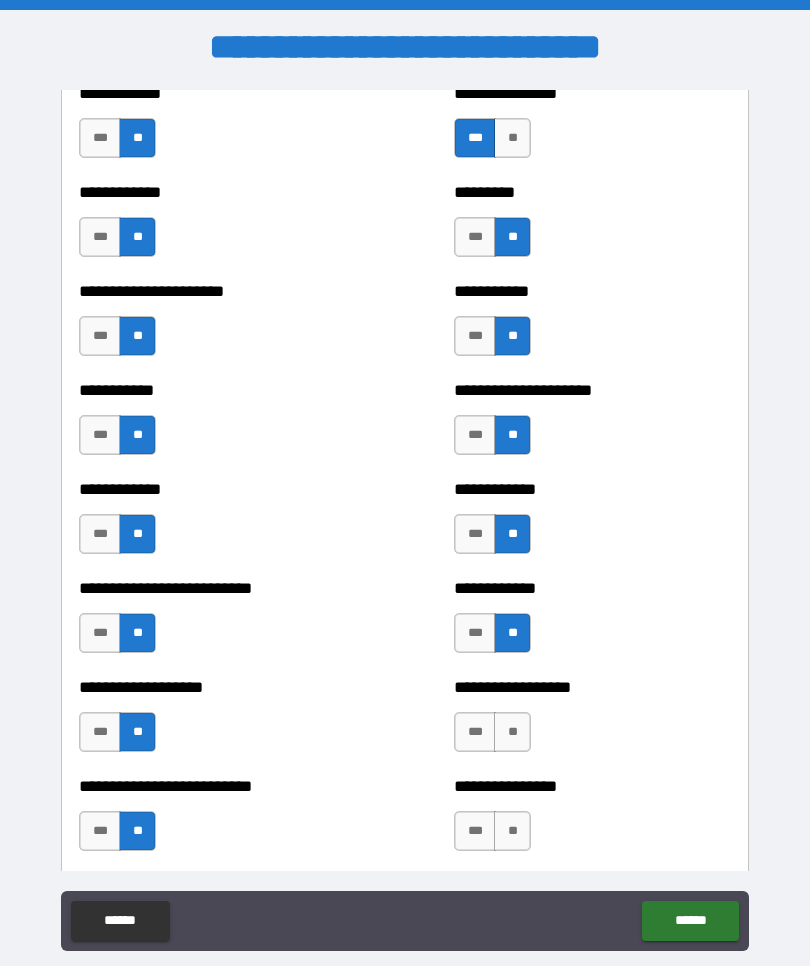 click on "**" at bounding box center (512, 831) 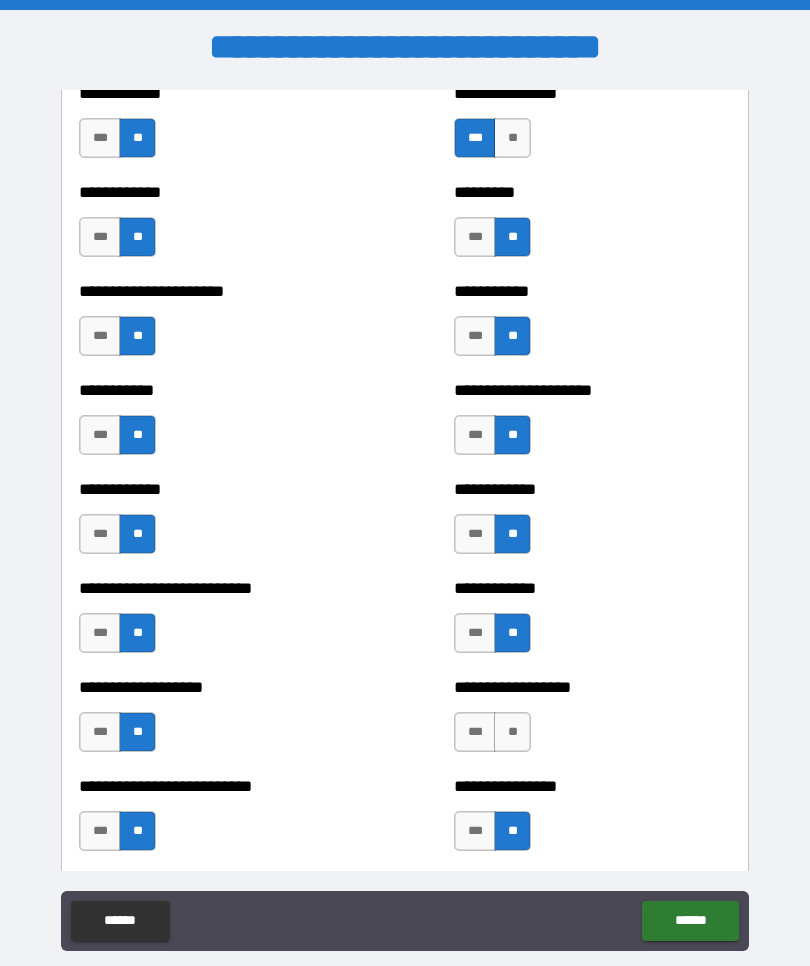 click on "**" at bounding box center (512, 732) 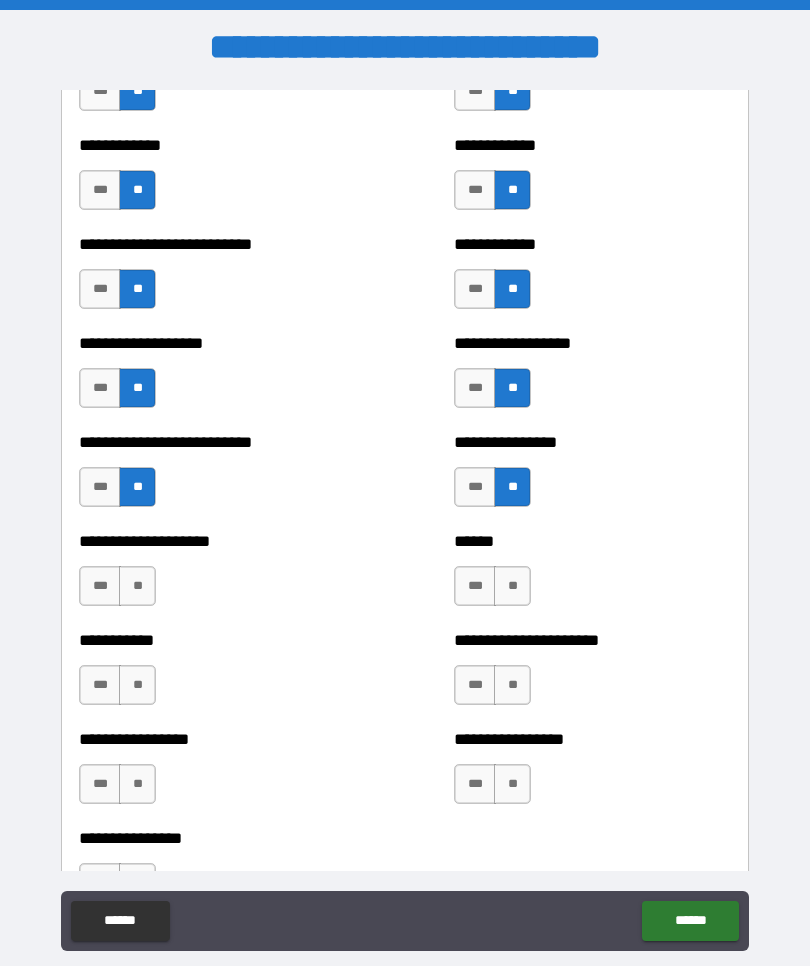 scroll, scrollTop: 5600, scrollLeft: 0, axis: vertical 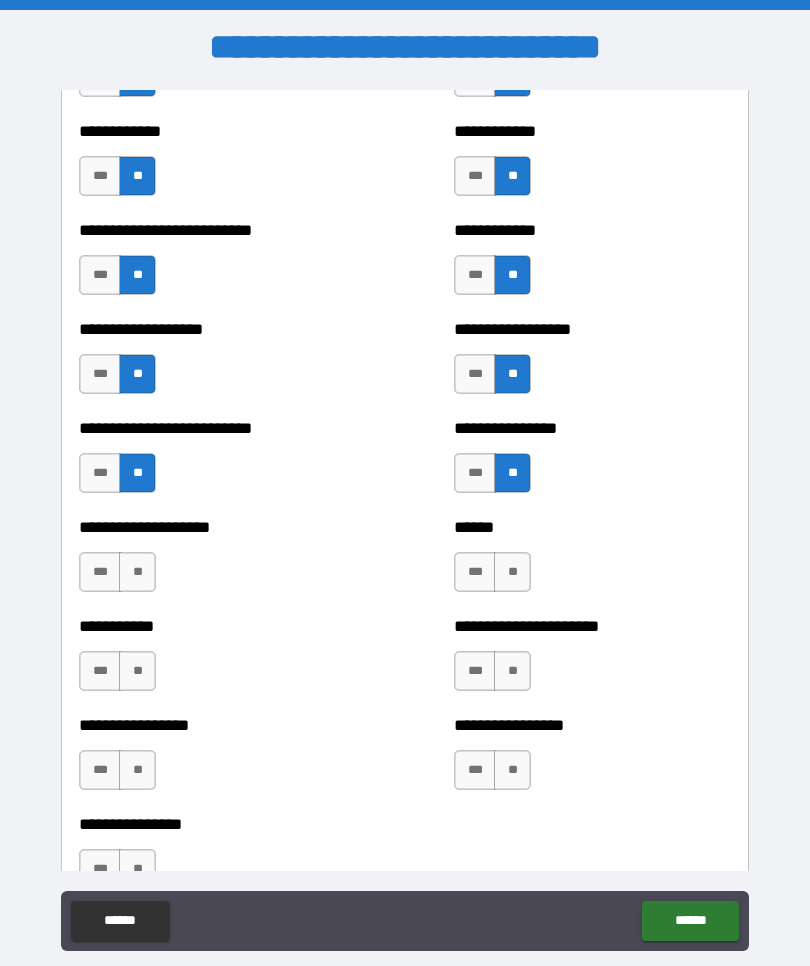 click on "**" at bounding box center (512, 572) 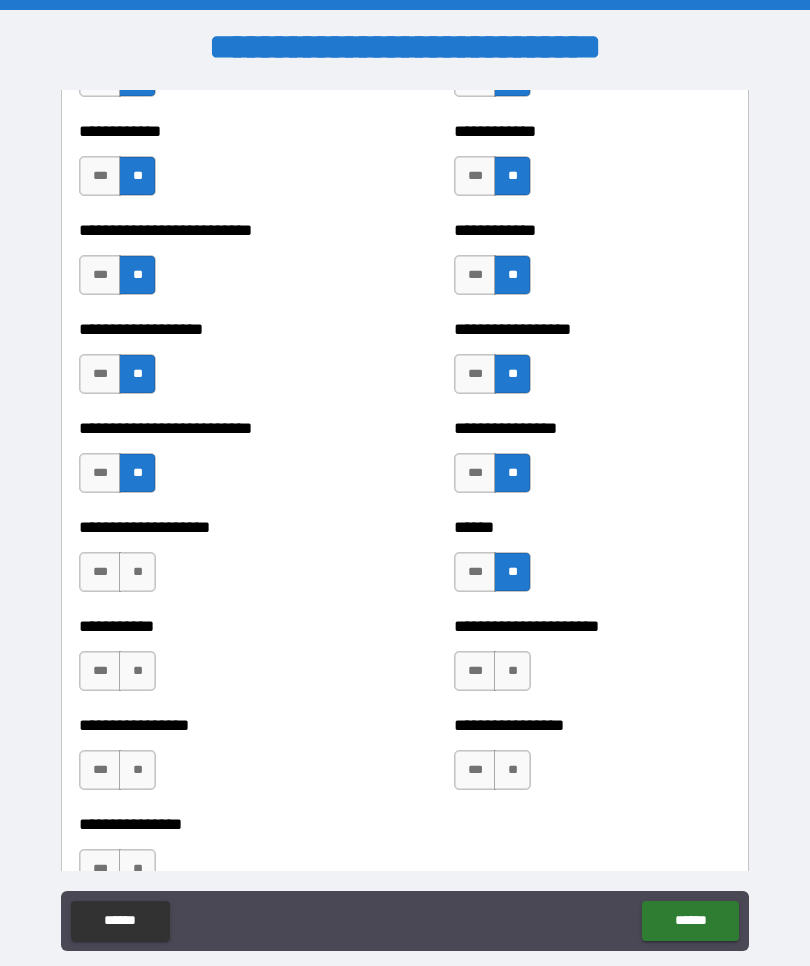 click on "**" at bounding box center (512, 671) 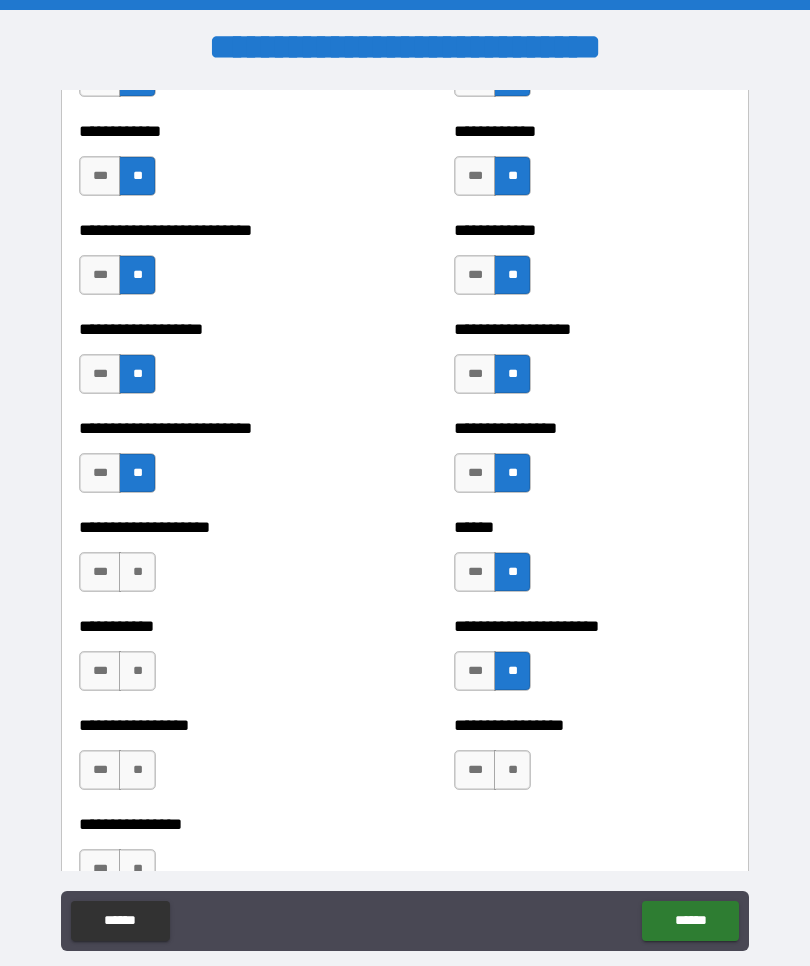click on "**" at bounding box center (512, 770) 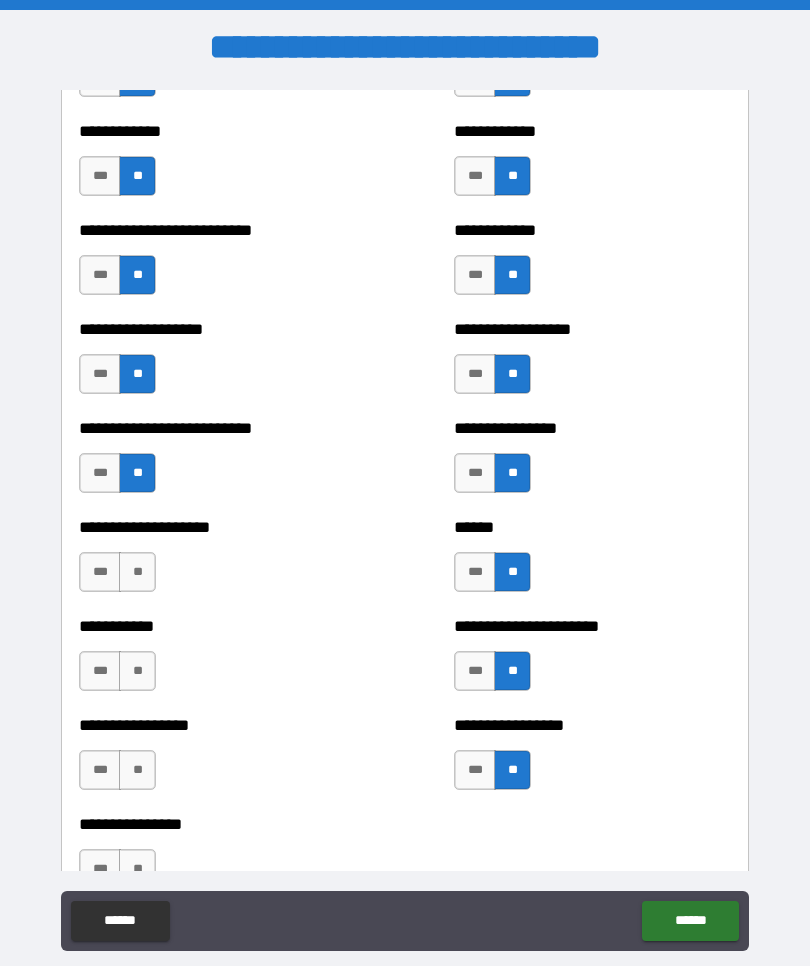 click on "**" at bounding box center (137, 572) 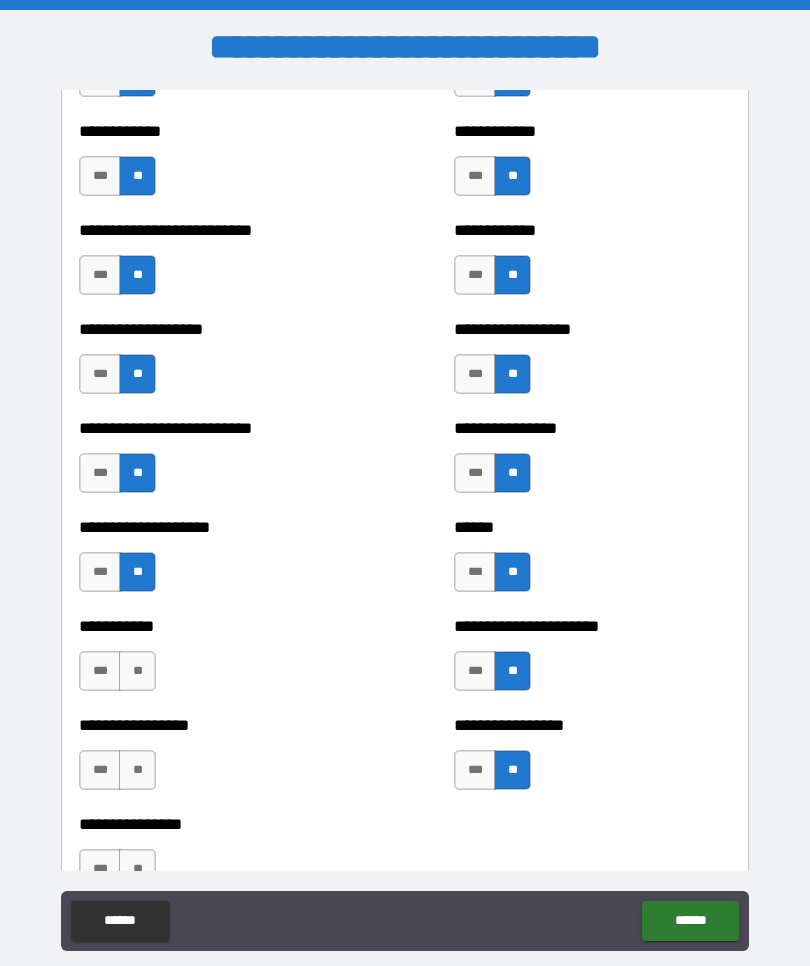 click on "**" at bounding box center [137, 671] 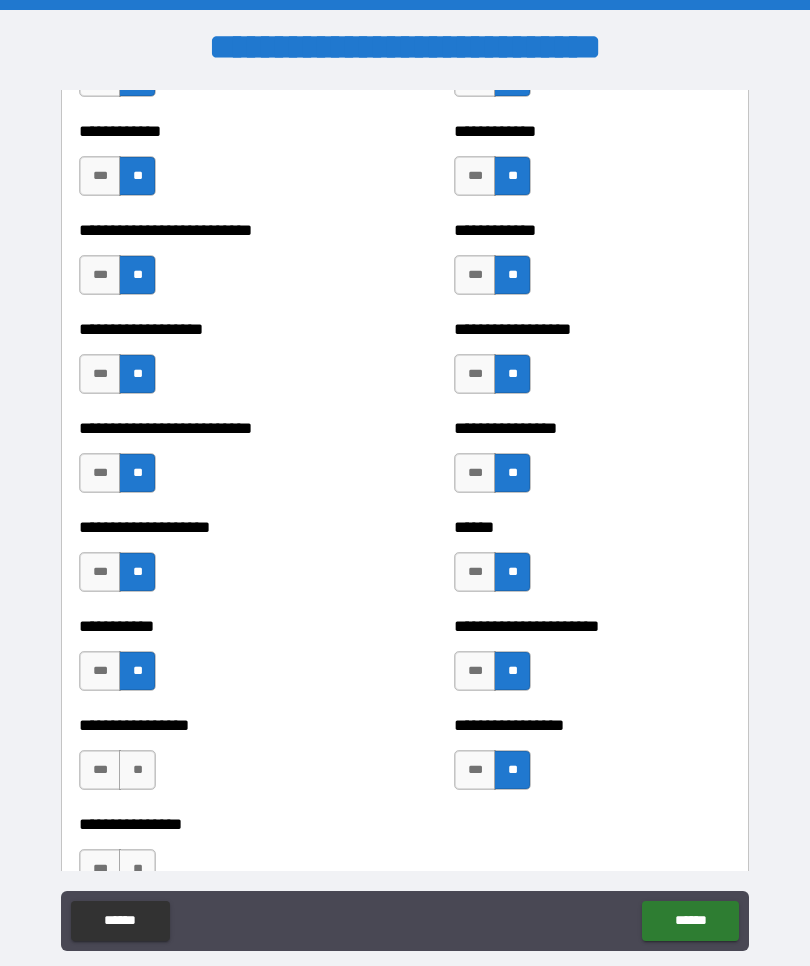 click on "**" at bounding box center [137, 770] 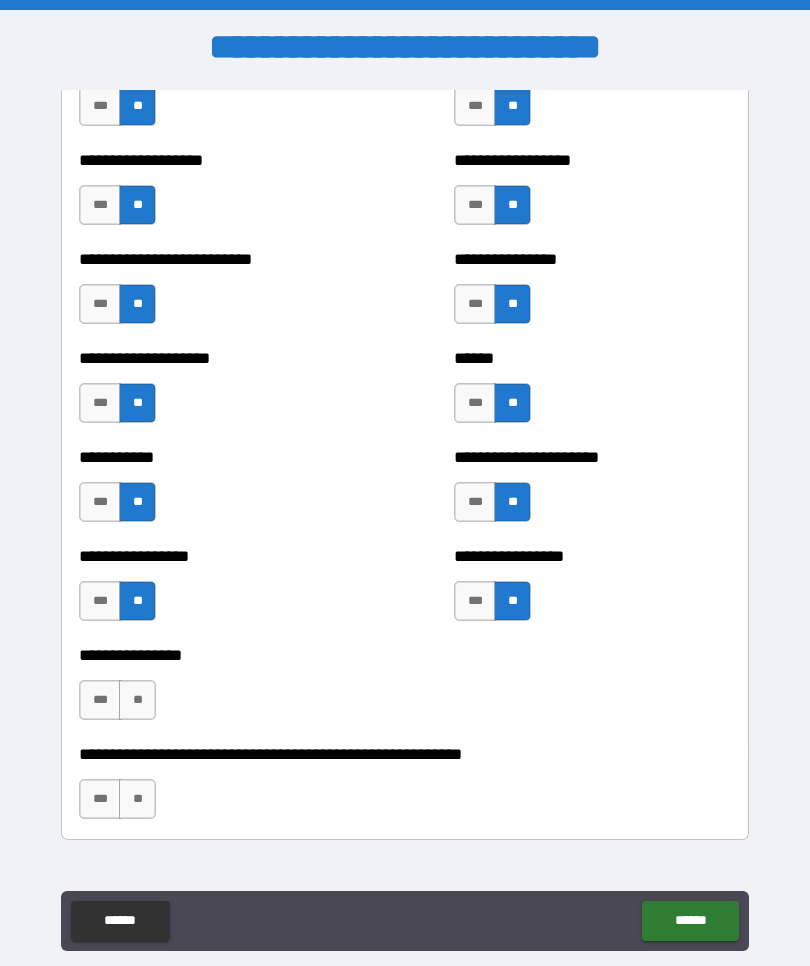 scroll, scrollTop: 5792, scrollLeft: 0, axis: vertical 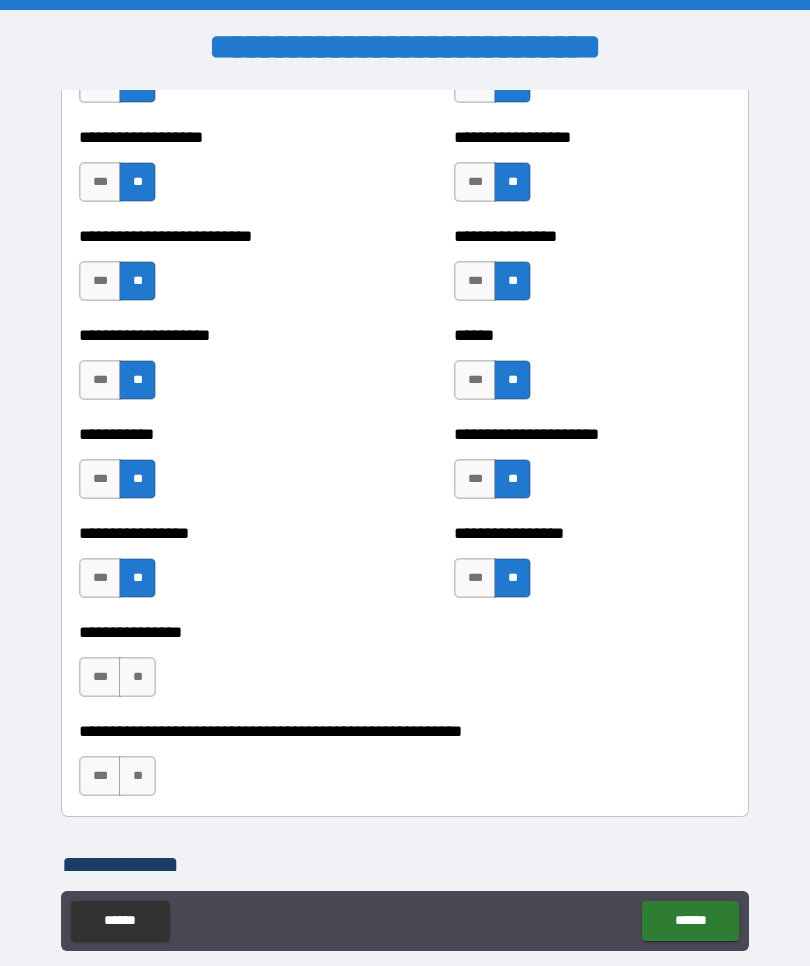click on "**" at bounding box center (137, 677) 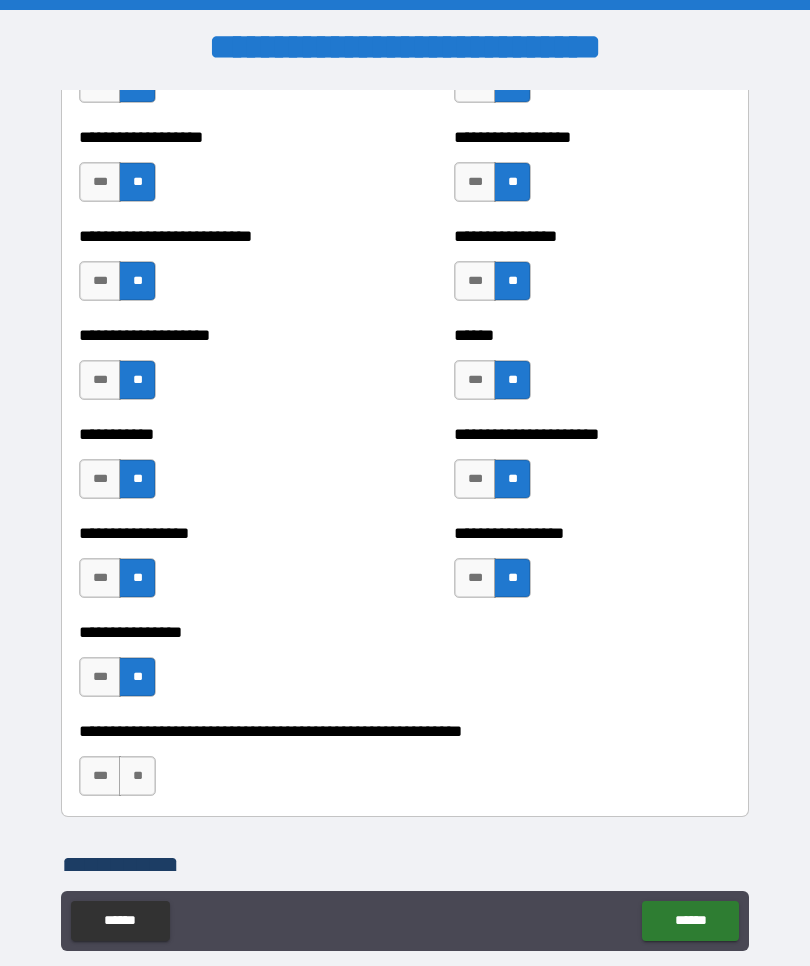 click on "**" at bounding box center [137, 776] 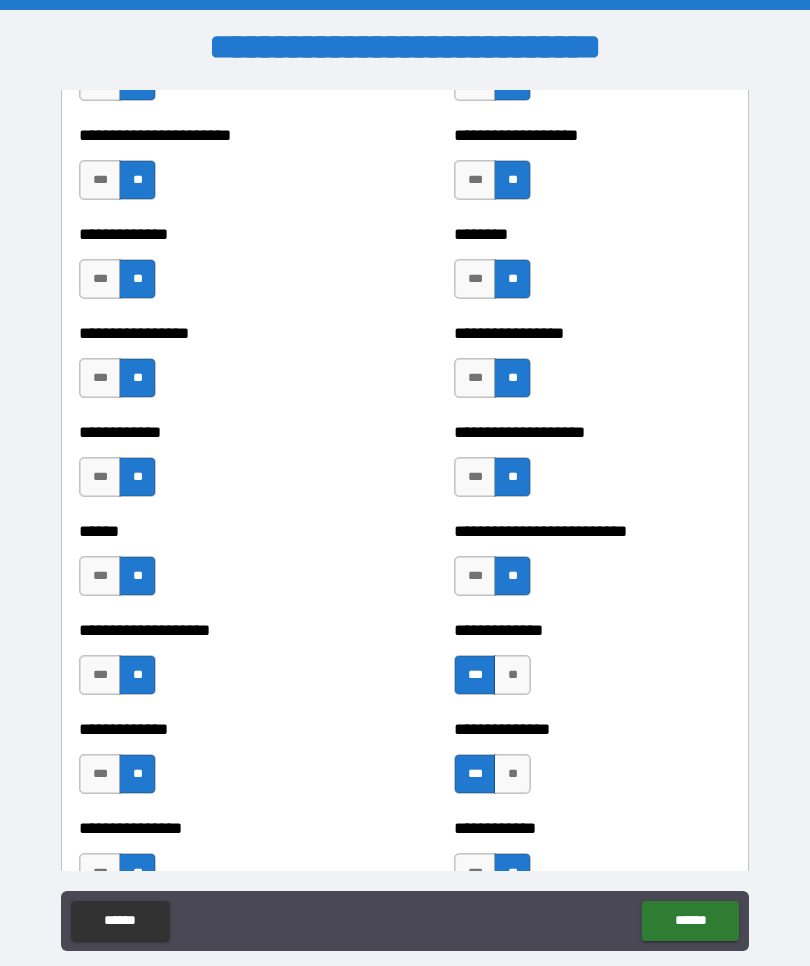 scroll, scrollTop: 3713, scrollLeft: 0, axis: vertical 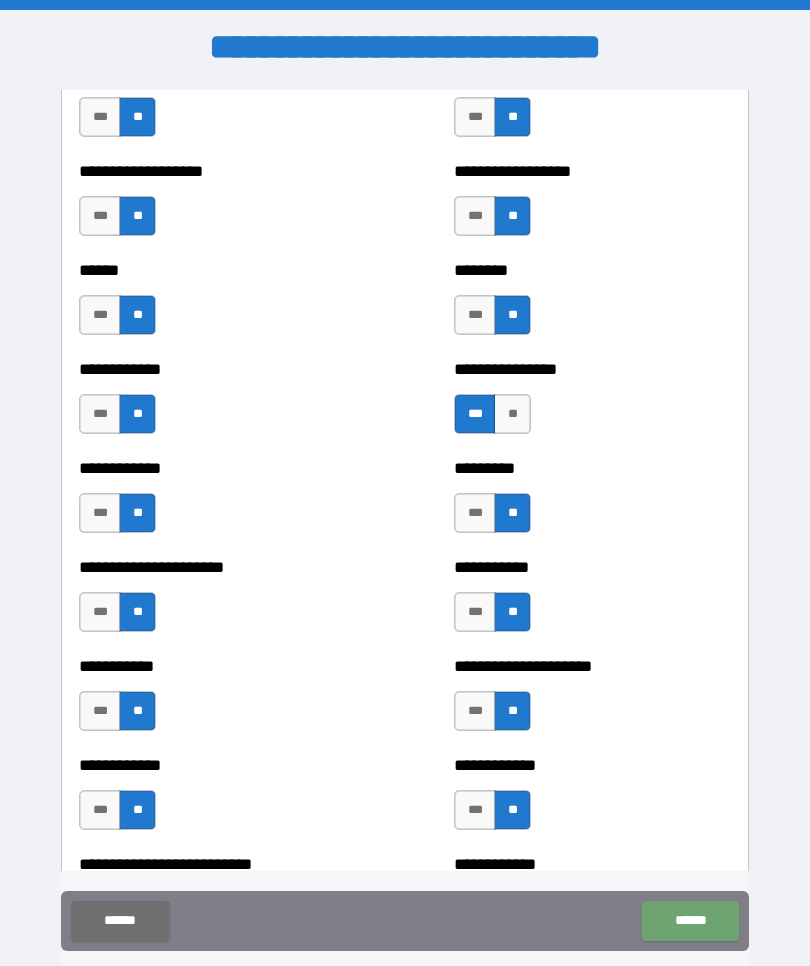 click on "******" at bounding box center [690, 921] 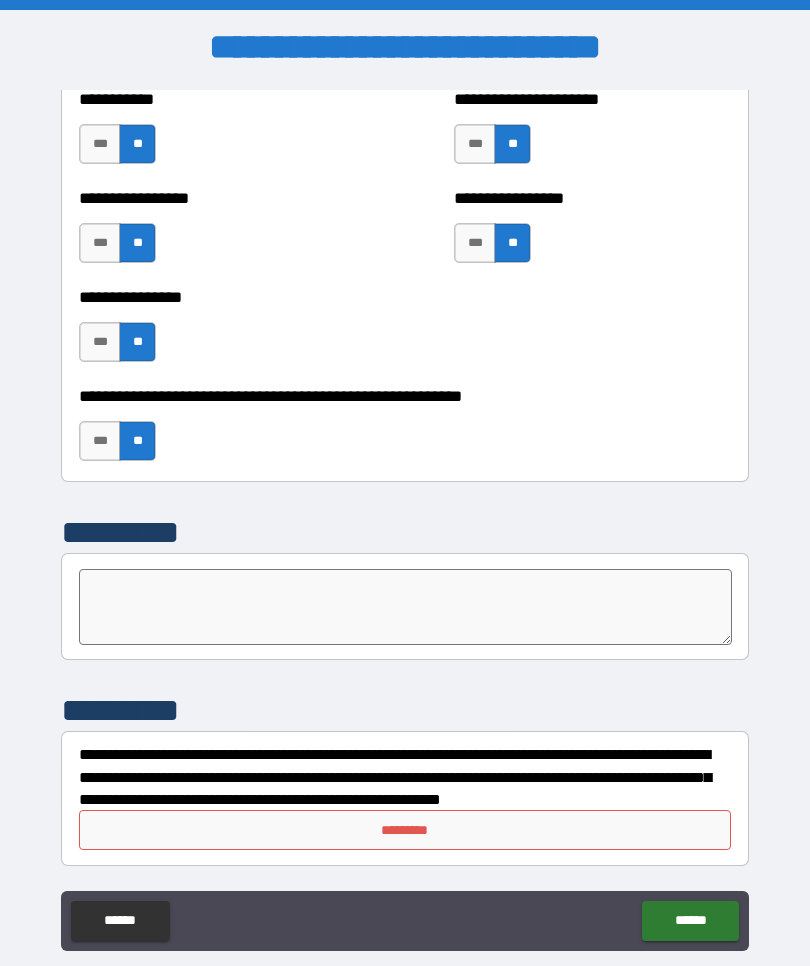 scroll, scrollTop: 6127, scrollLeft: 0, axis: vertical 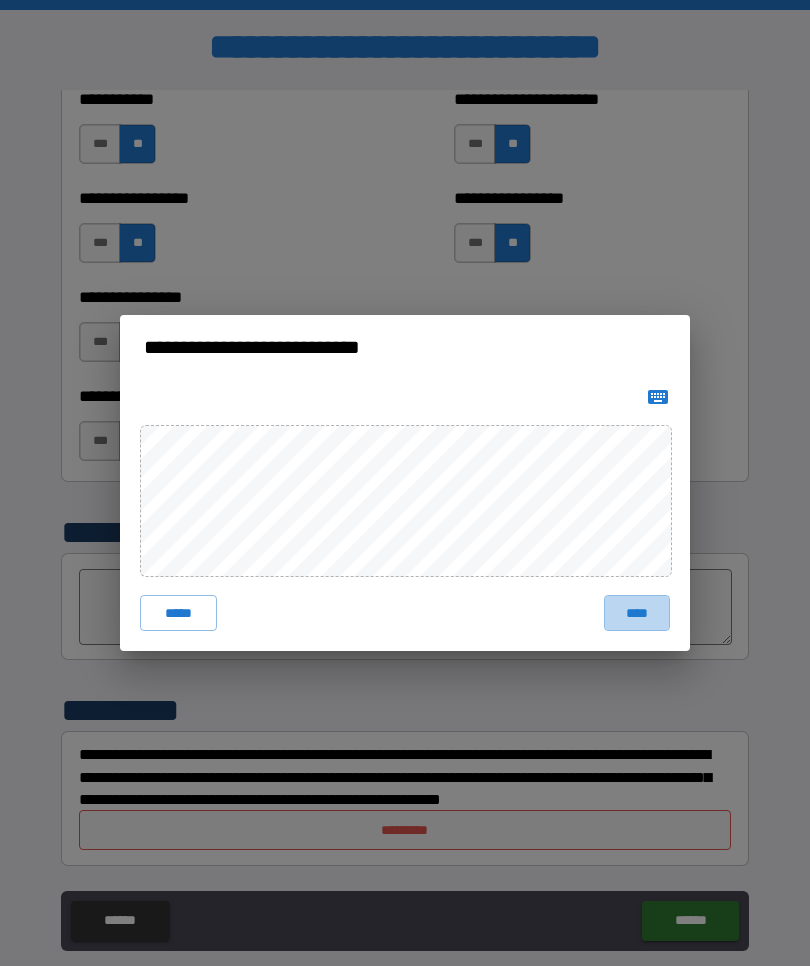 click on "****" at bounding box center (637, 613) 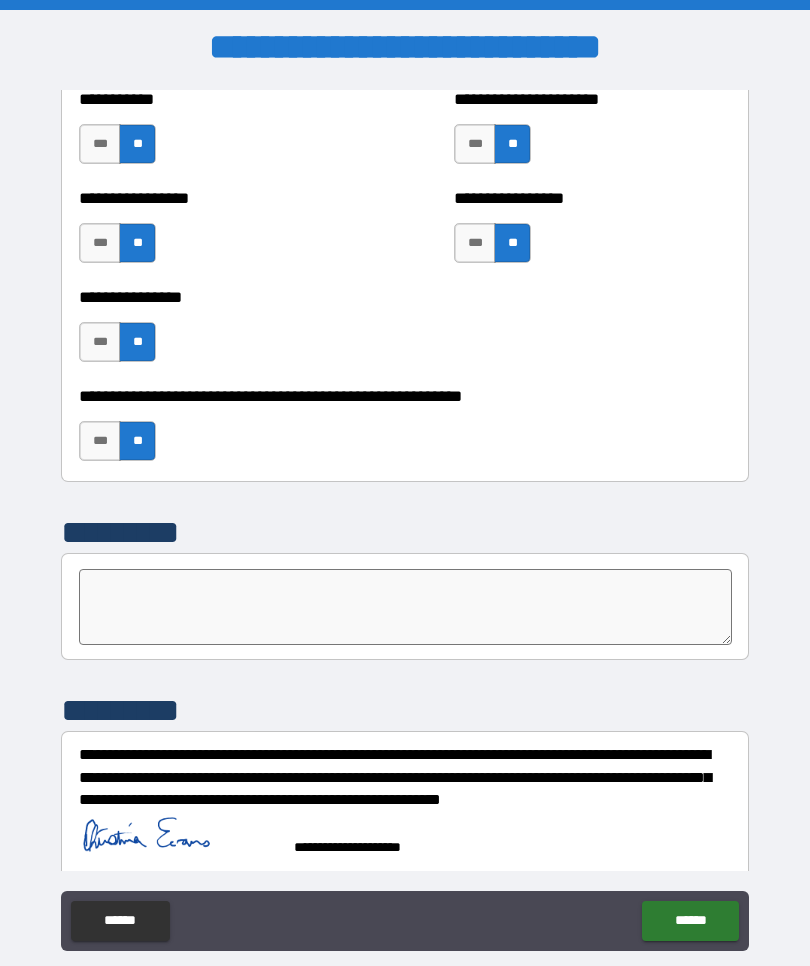 scroll, scrollTop: 6117, scrollLeft: 0, axis: vertical 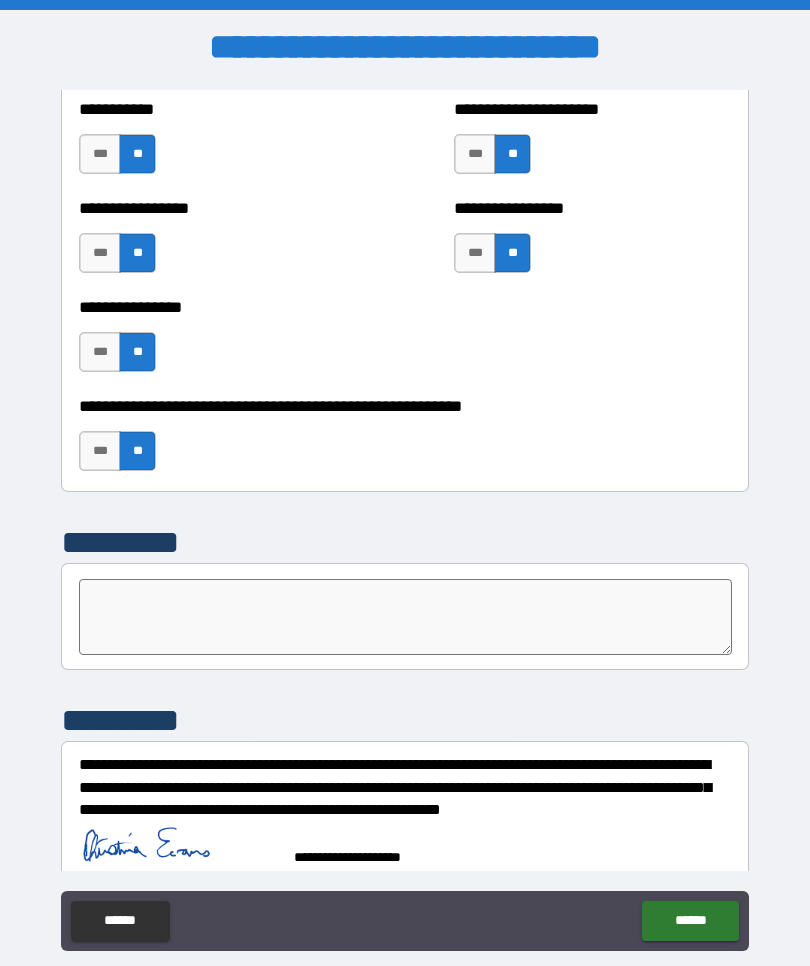 click on "******" at bounding box center (690, 921) 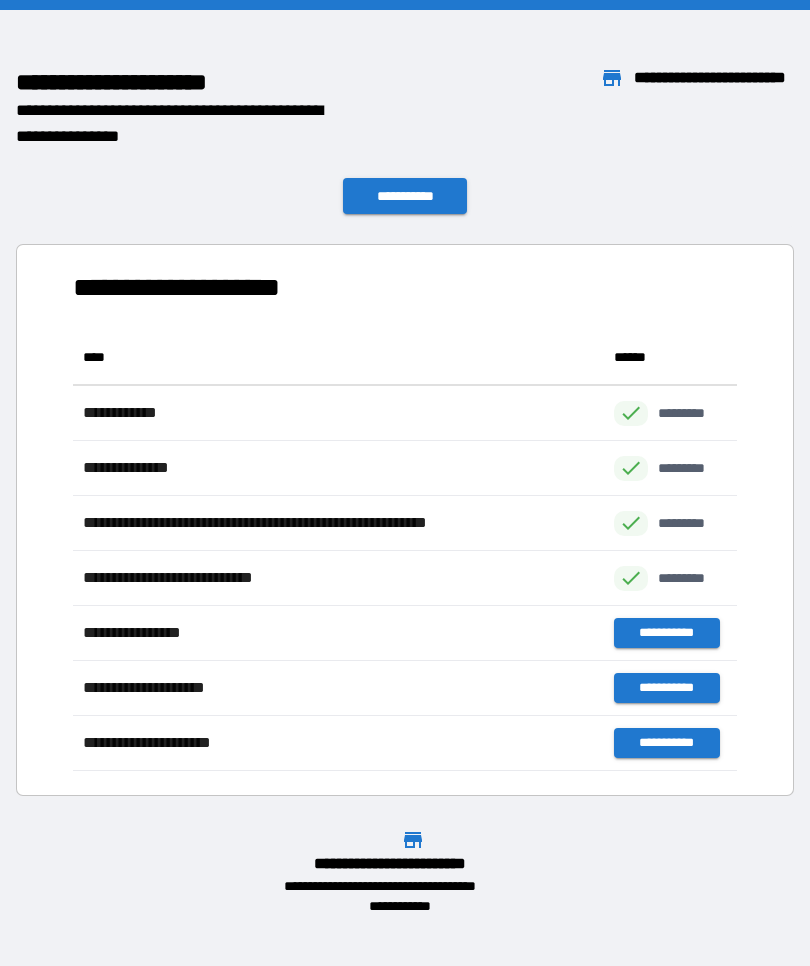 scroll, scrollTop: 441, scrollLeft: 664, axis: both 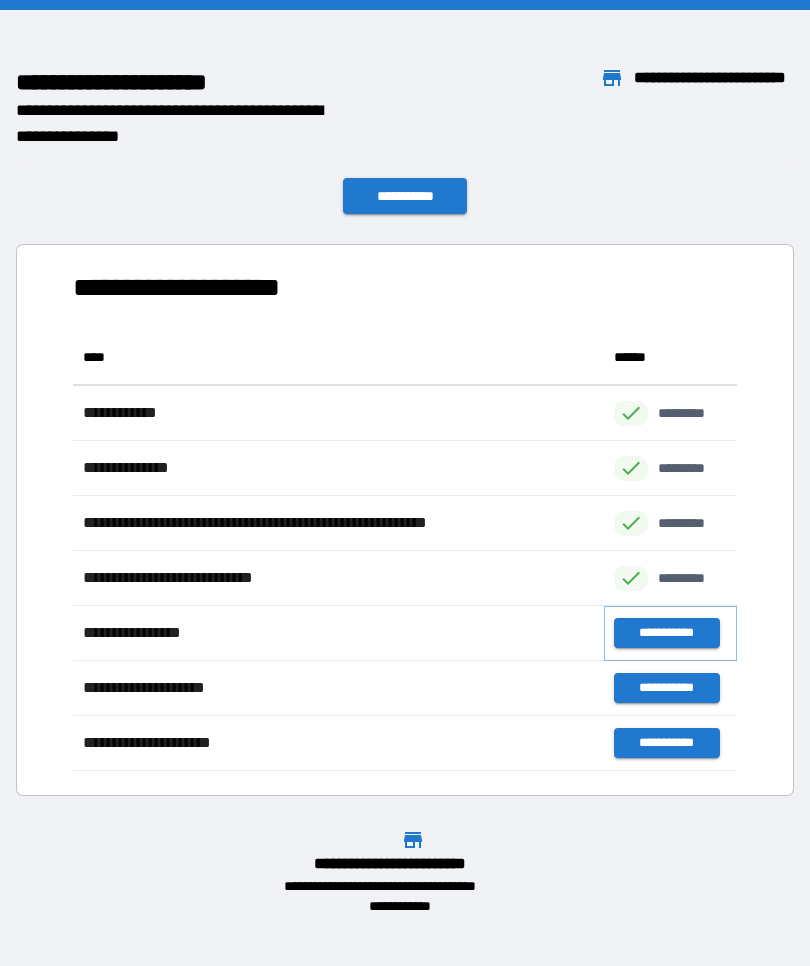 click on "**********" at bounding box center [666, 633] 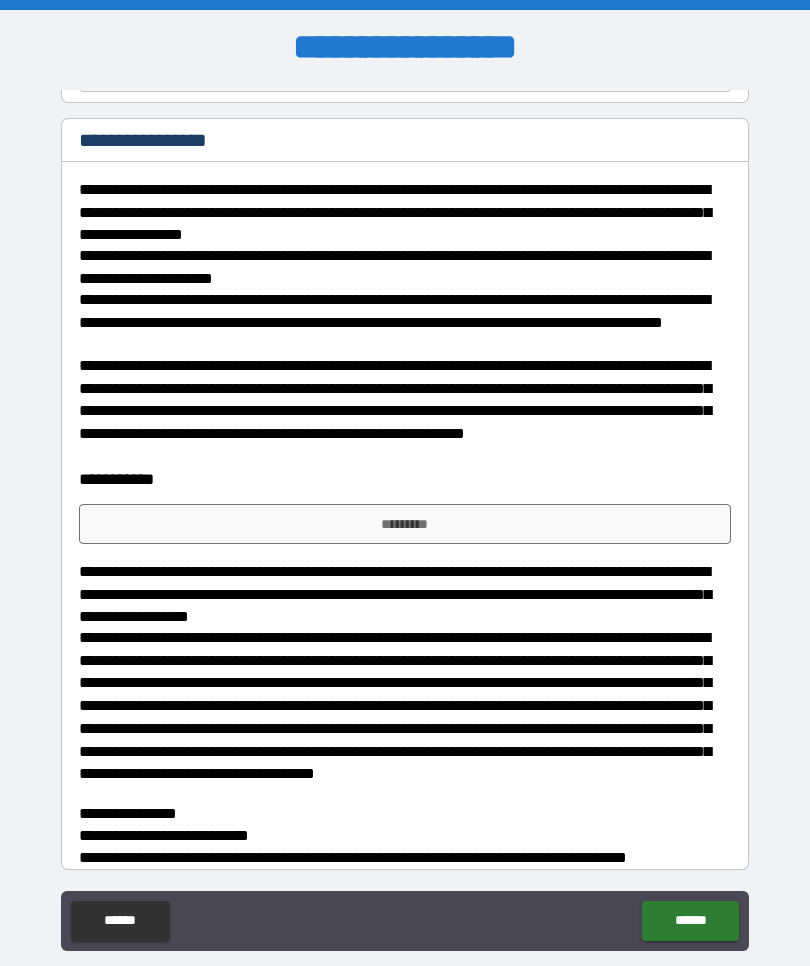 scroll, scrollTop: 195, scrollLeft: 0, axis: vertical 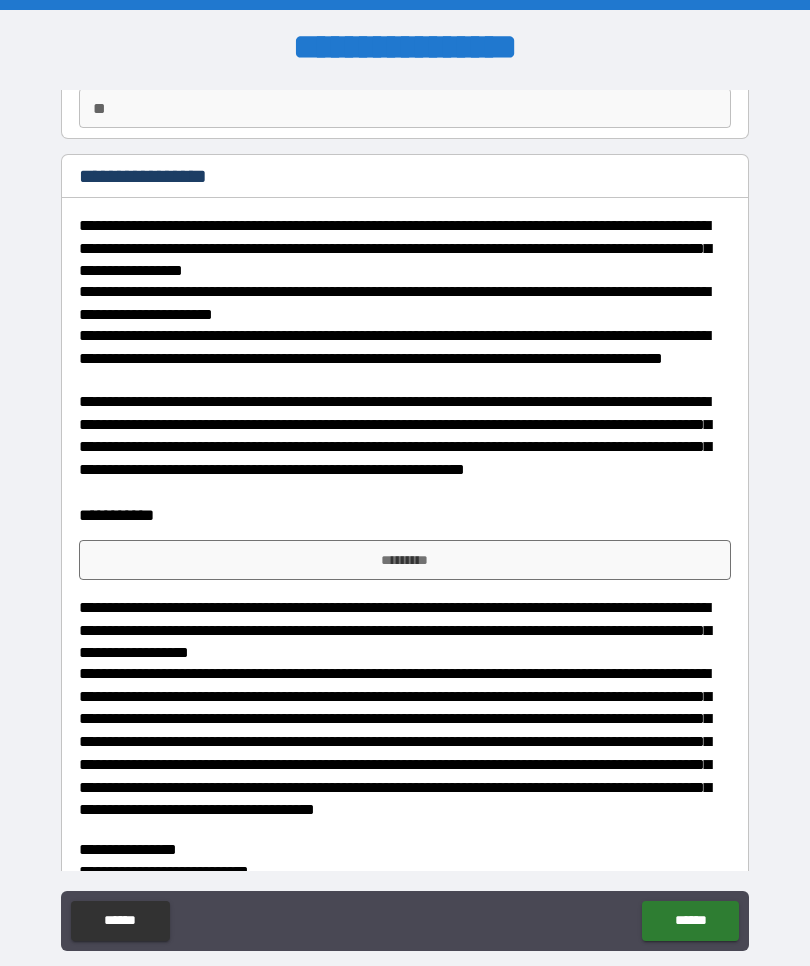 click on "*********" at bounding box center (405, 560) 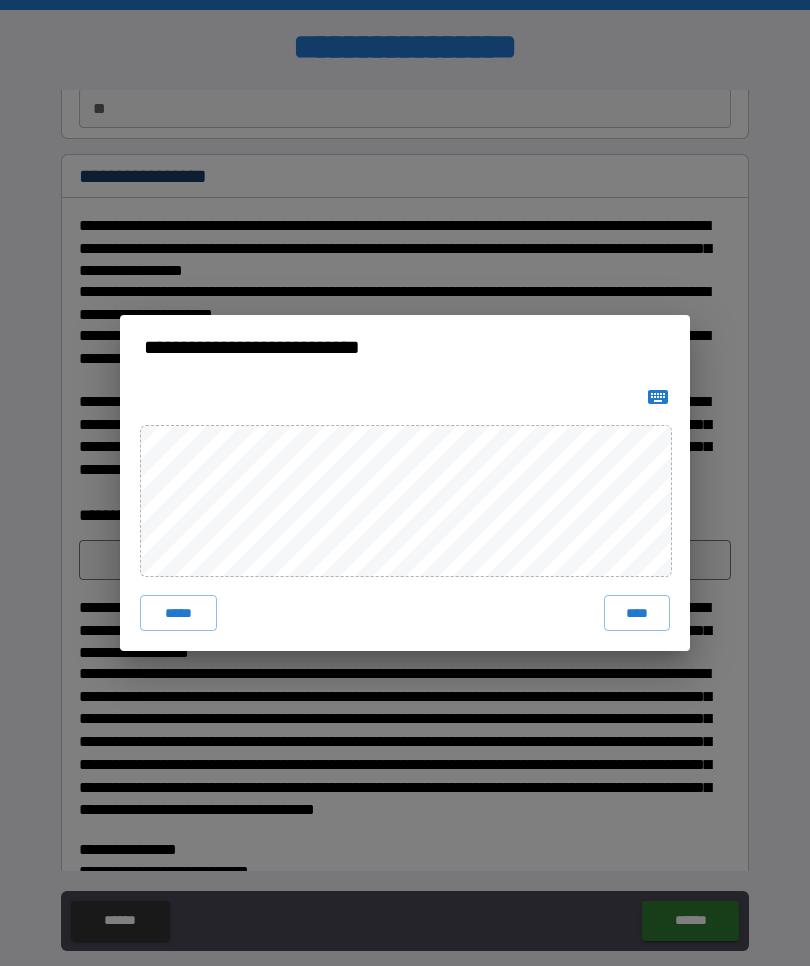 click on "****" at bounding box center [637, 613] 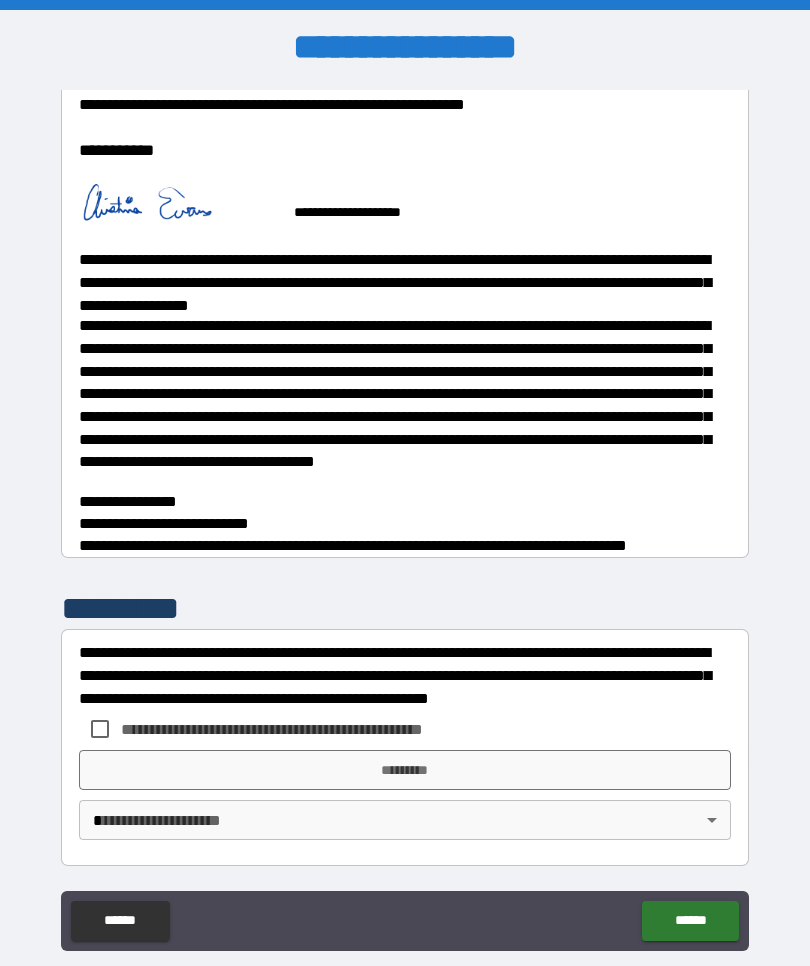 scroll, scrollTop: 560, scrollLeft: 0, axis: vertical 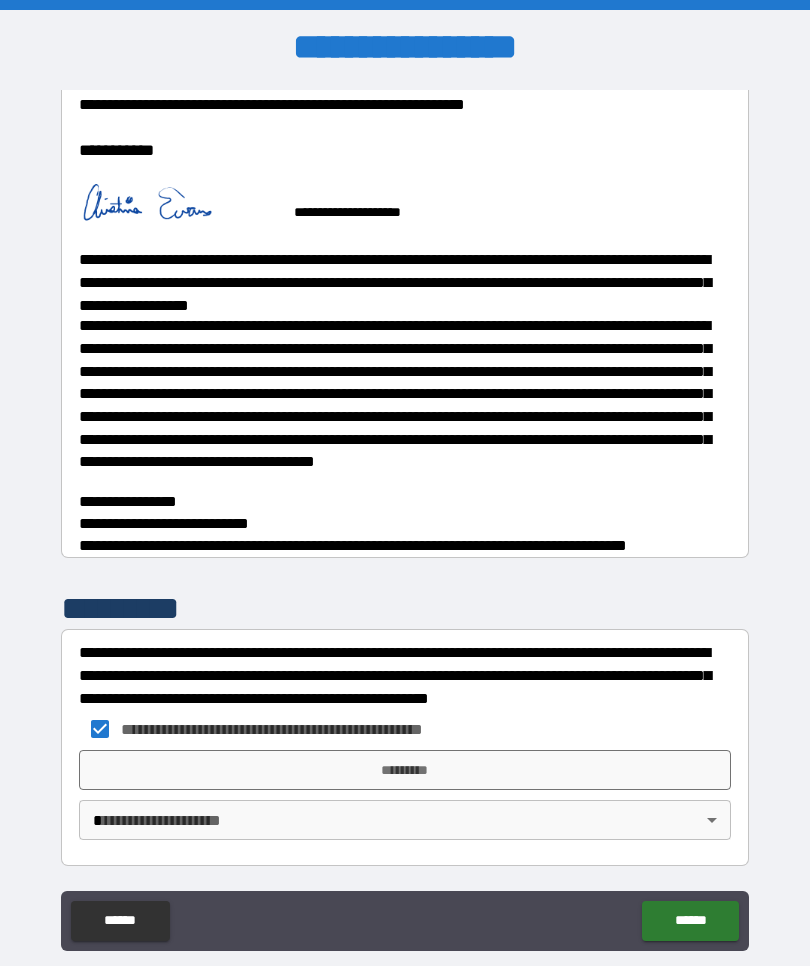 click on "*********" at bounding box center [405, 770] 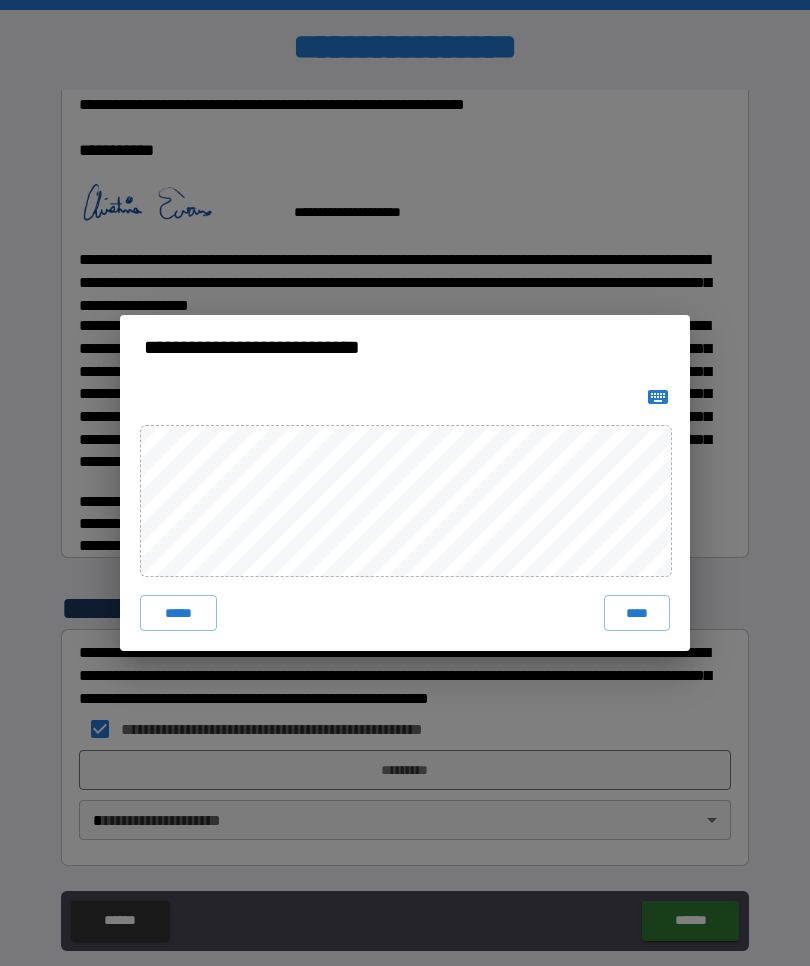 click on "****" at bounding box center (637, 613) 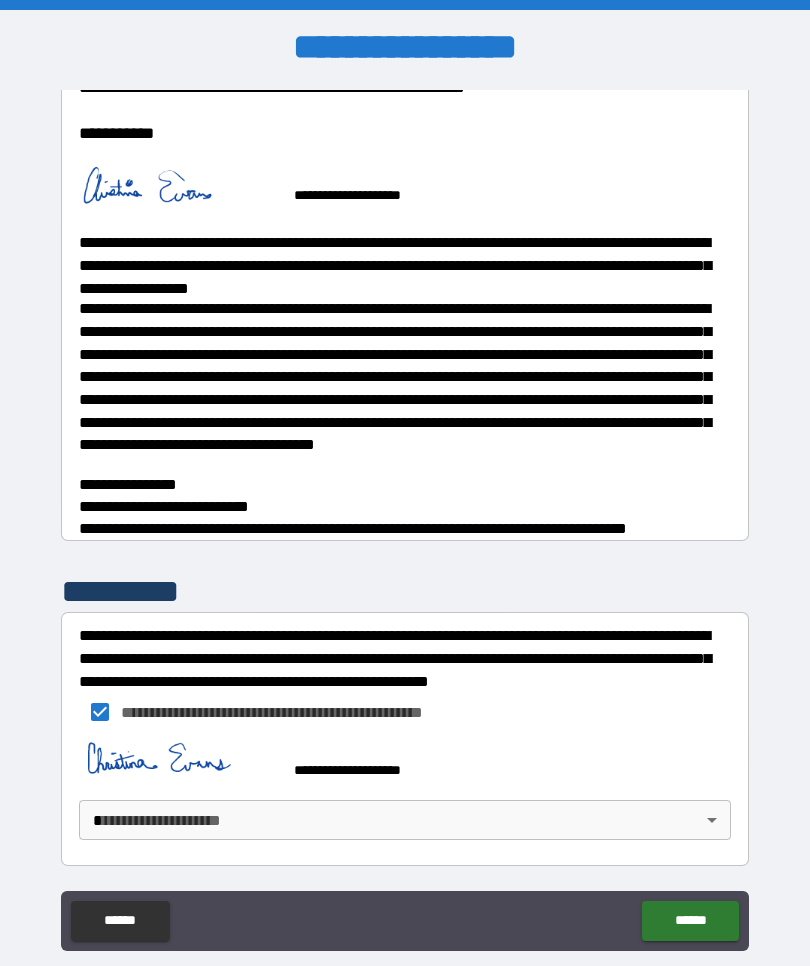 scroll, scrollTop: 577, scrollLeft: 0, axis: vertical 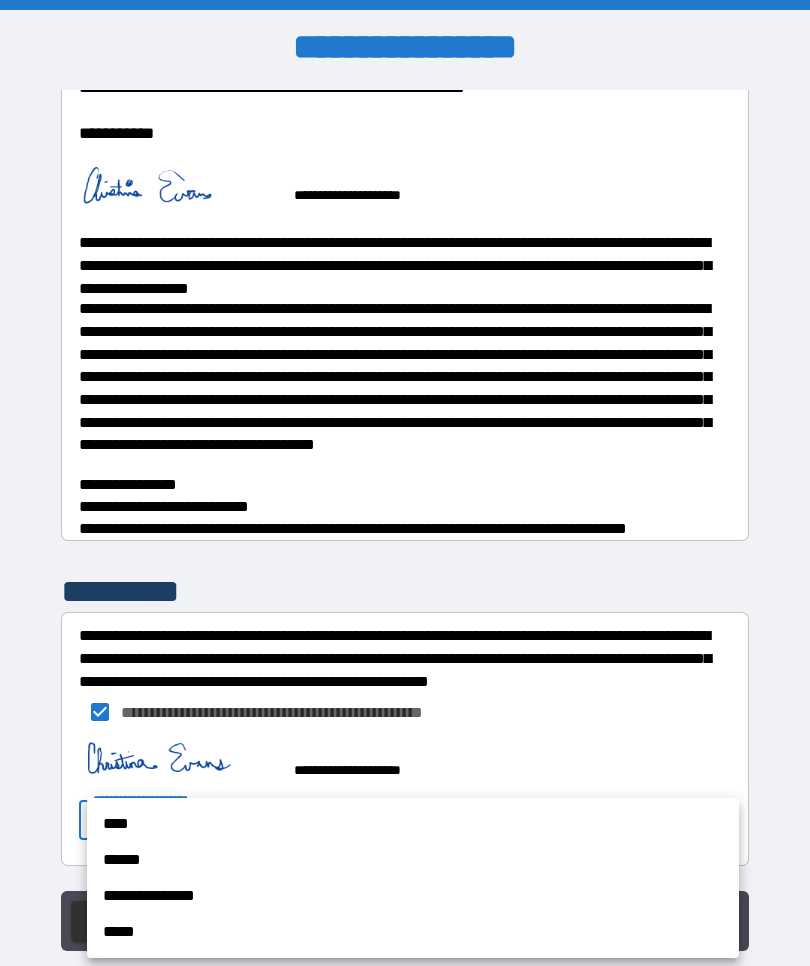 click on "****" at bounding box center [413, 824] 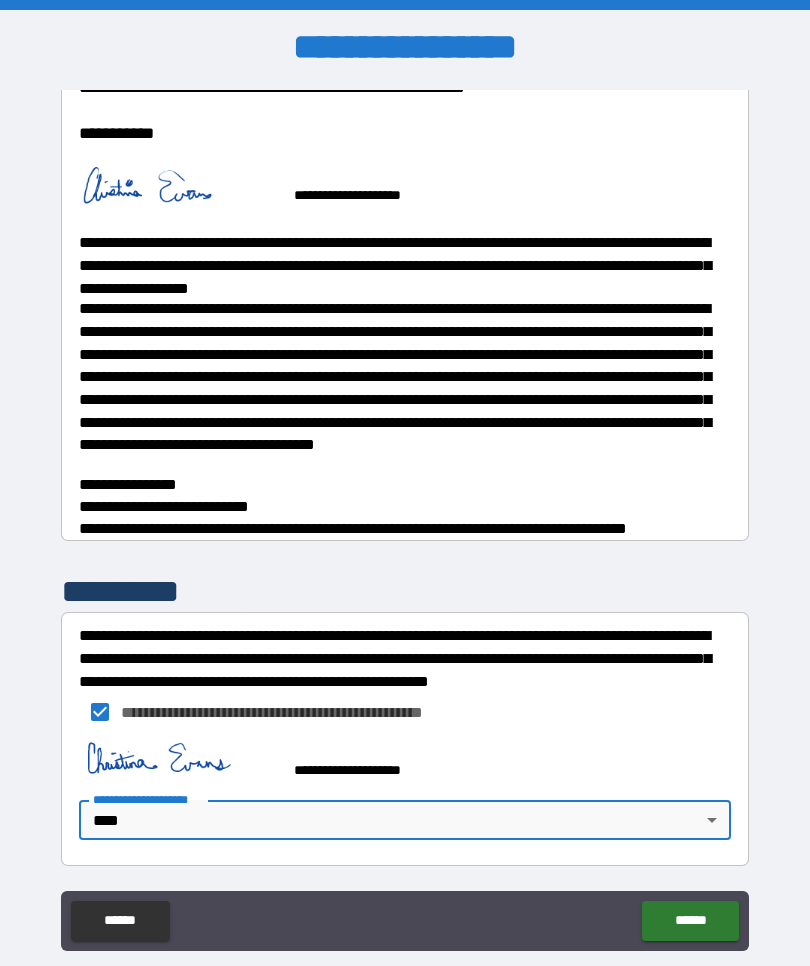 click on "******" at bounding box center [690, 921] 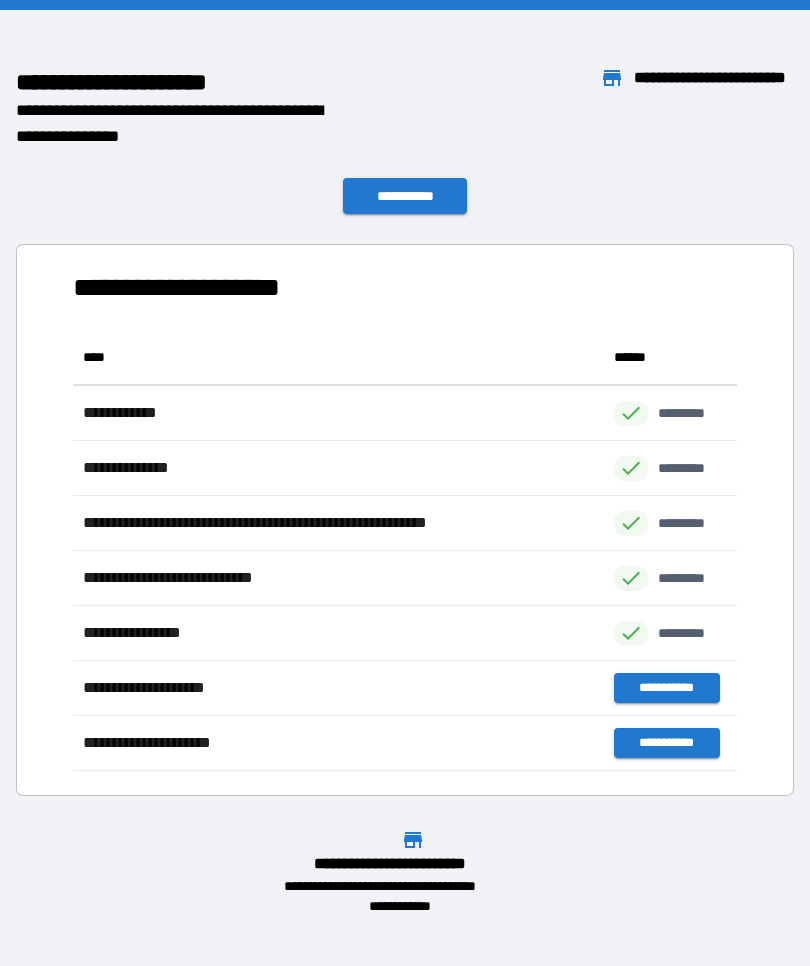 scroll, scrollTop: 1, scrollLeft: 1, axis: both 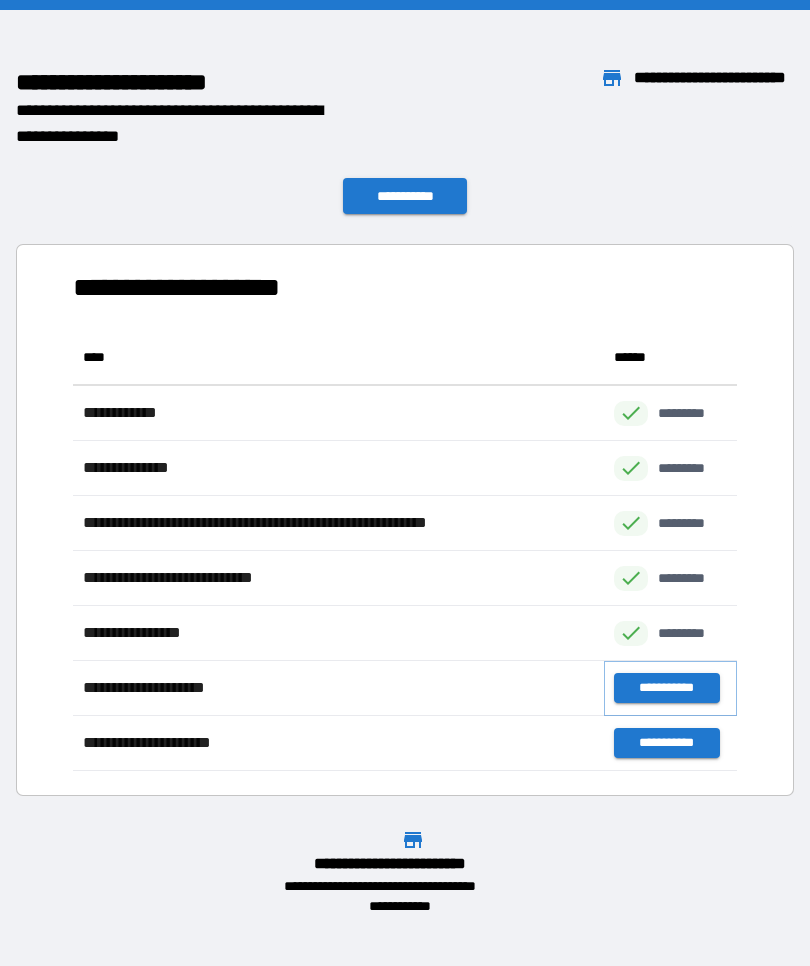 click on "**********" at bounding box center [666, 688] 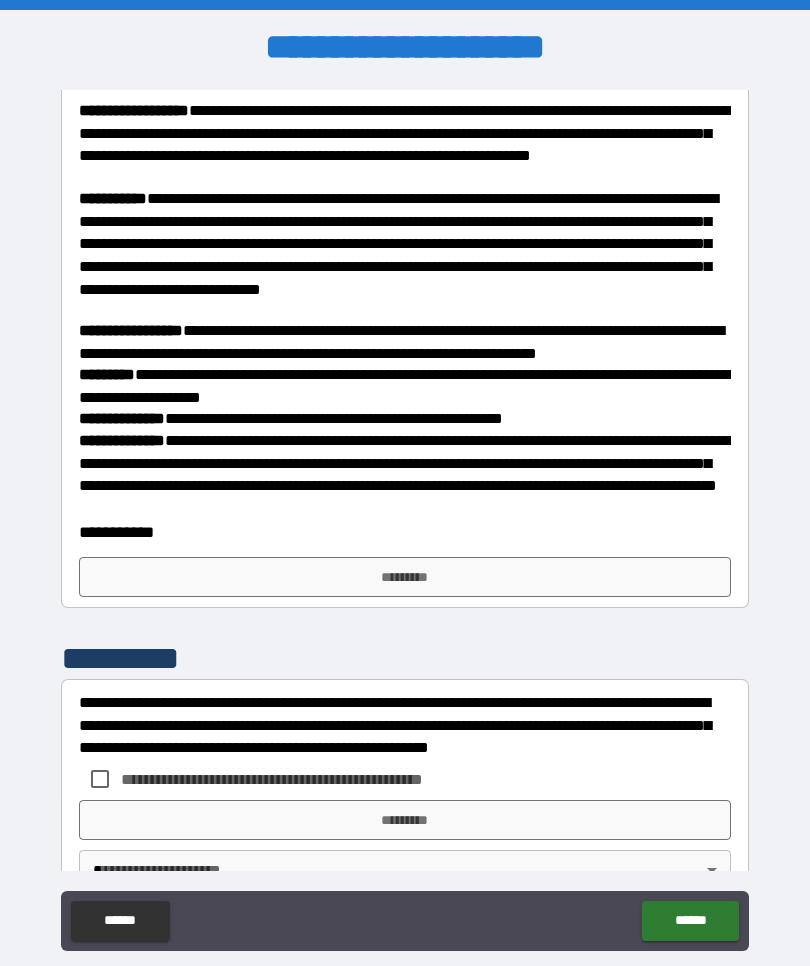 scroll, scrollTop: 385, scrollLeft: 0, axis: vertical 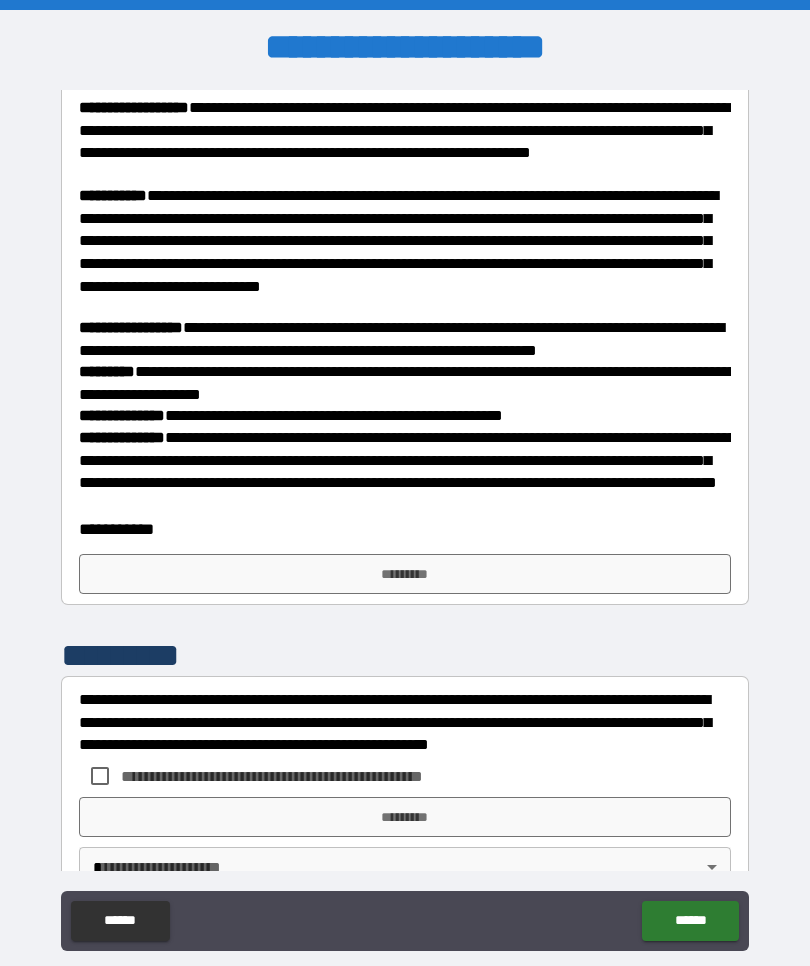 click on "*********" at bounding box center (405, 574) 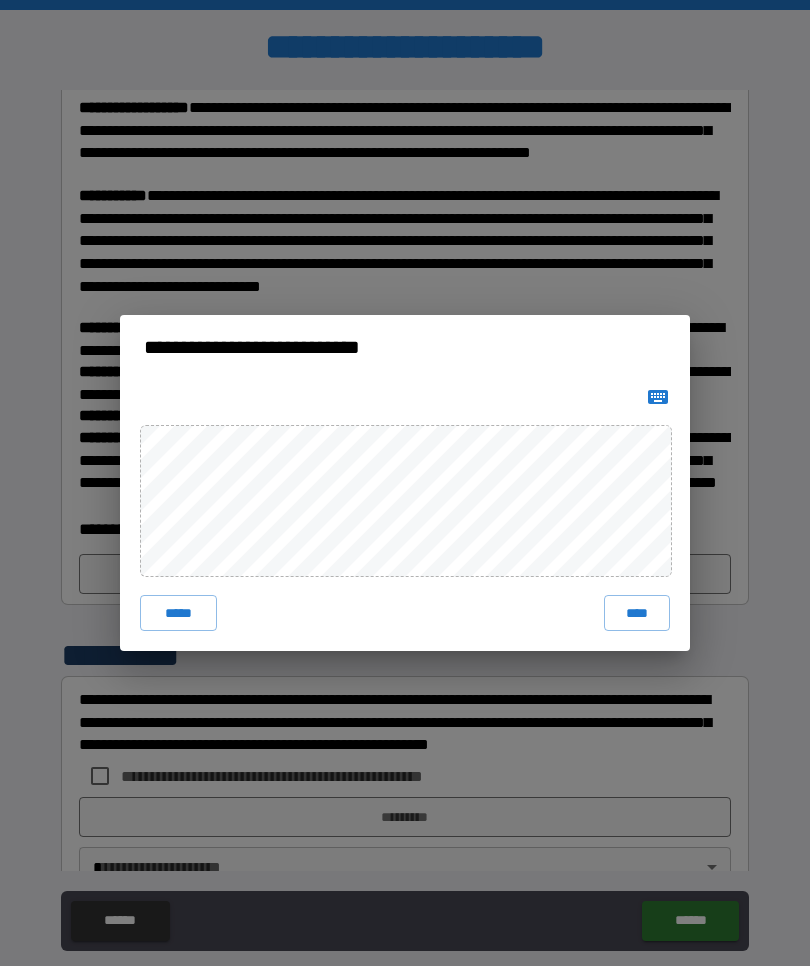 click on "****" at bounding box center (637, 613) 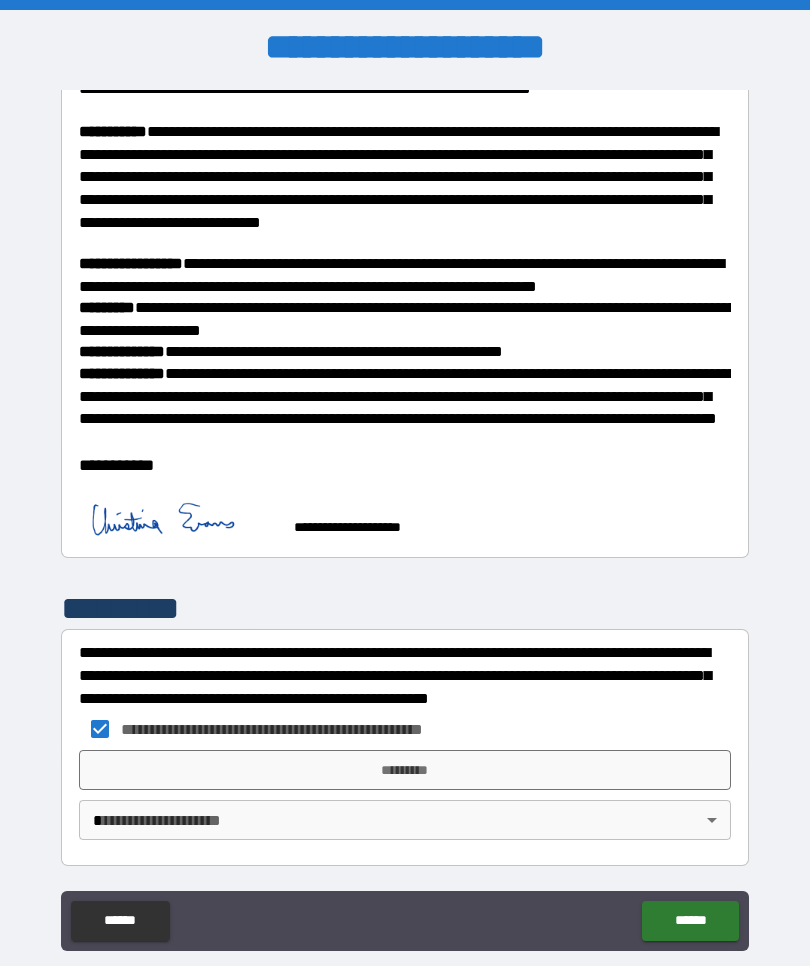 scroll, scrollTop: 449, scrollLeft: 0, axis: vertical 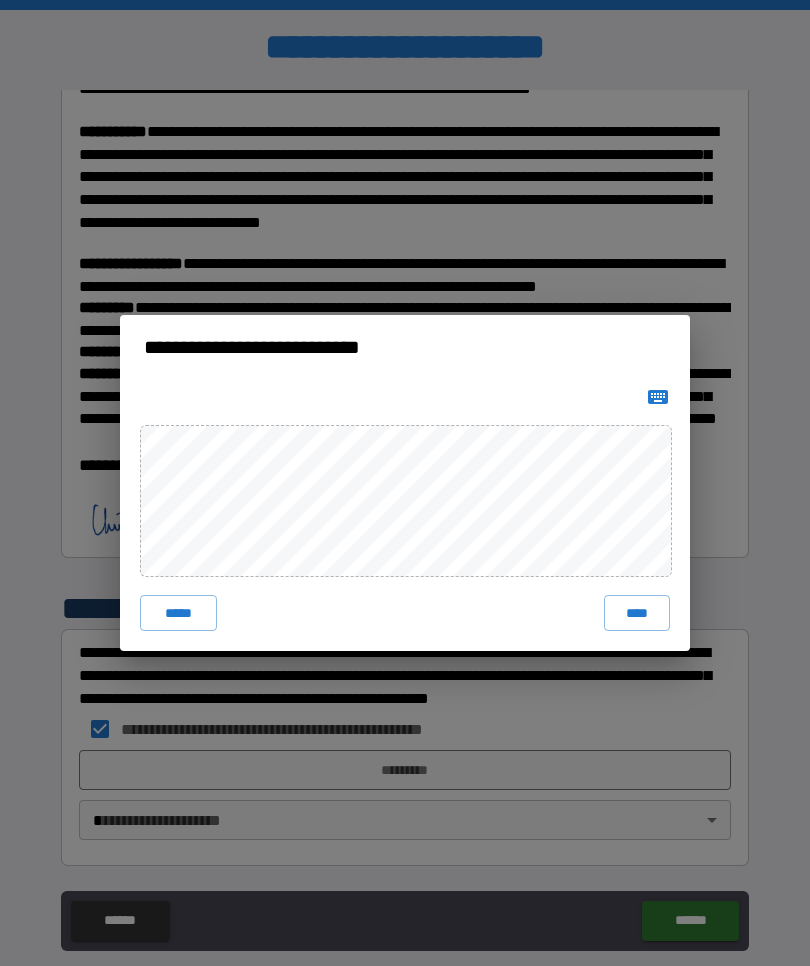 click on "****" at bounding box center [637, 613] 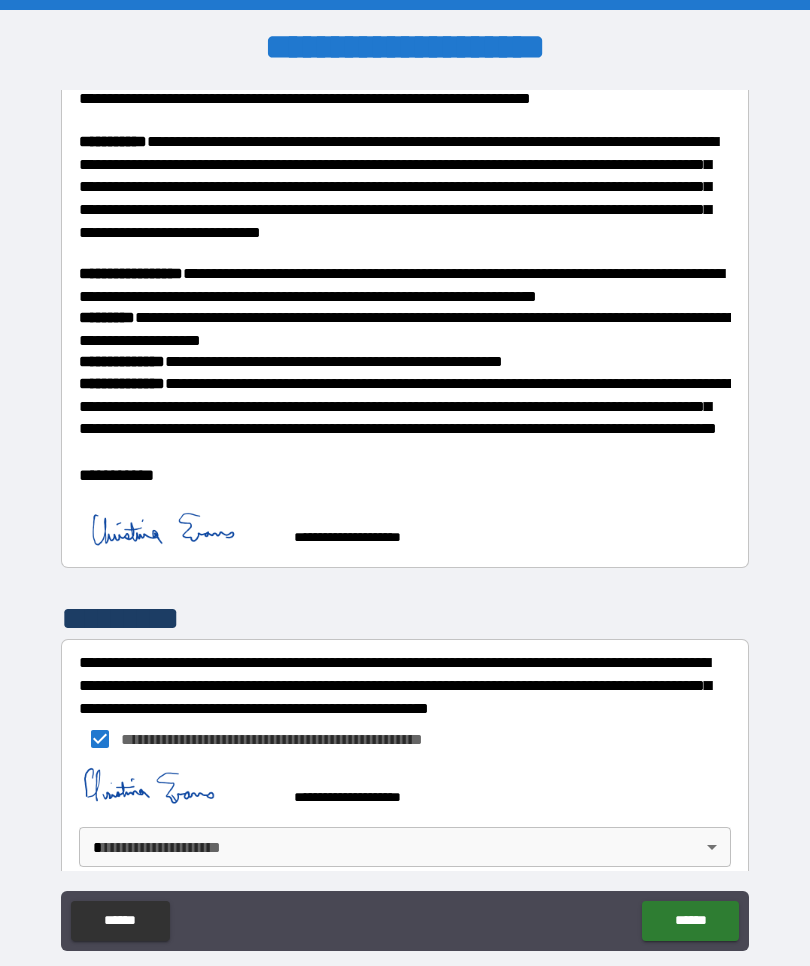 click on "**********" at bounding box center (405, 517) 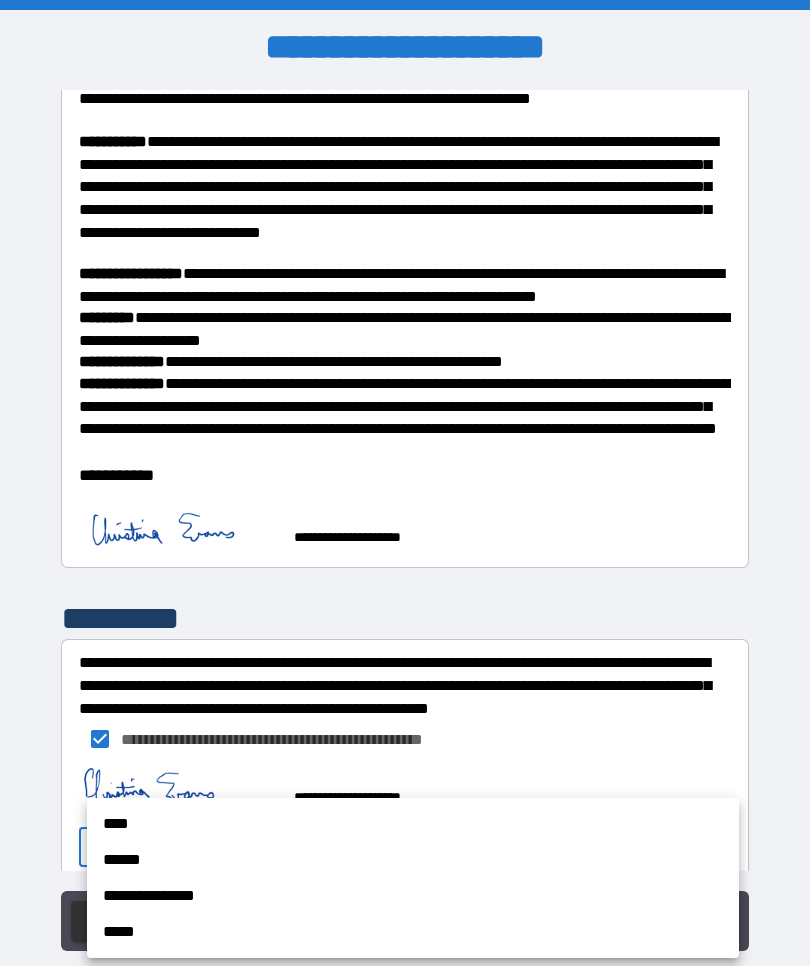 click on "****" at bounding box center (413, 824) 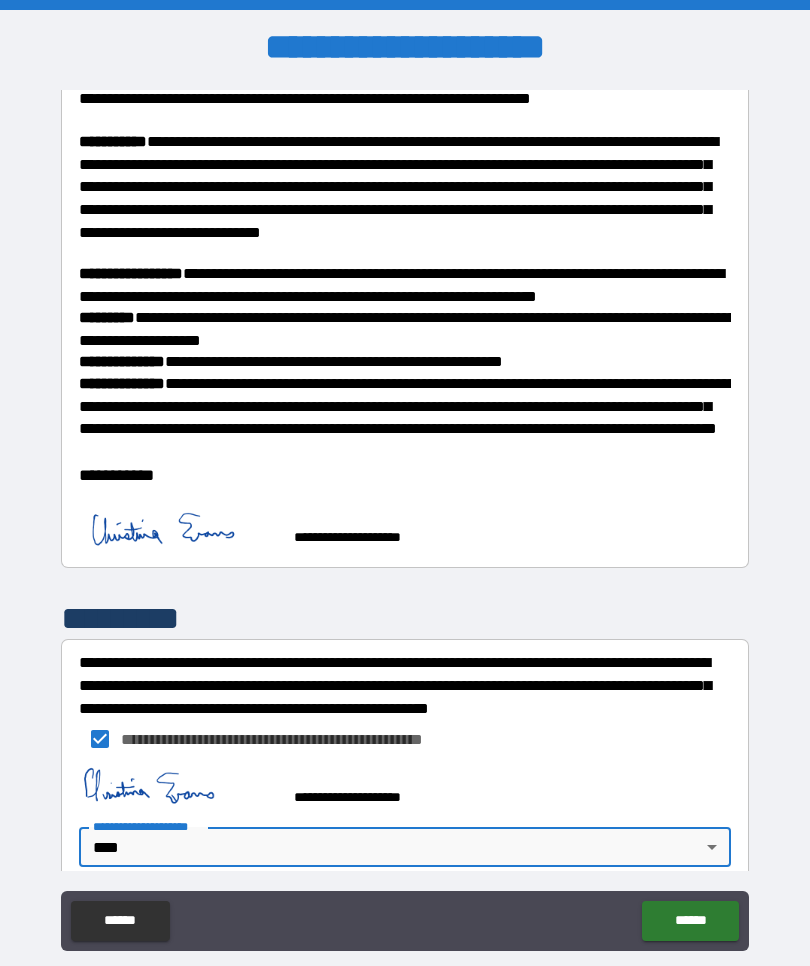 click on "******" at bounding box center (690, 921) 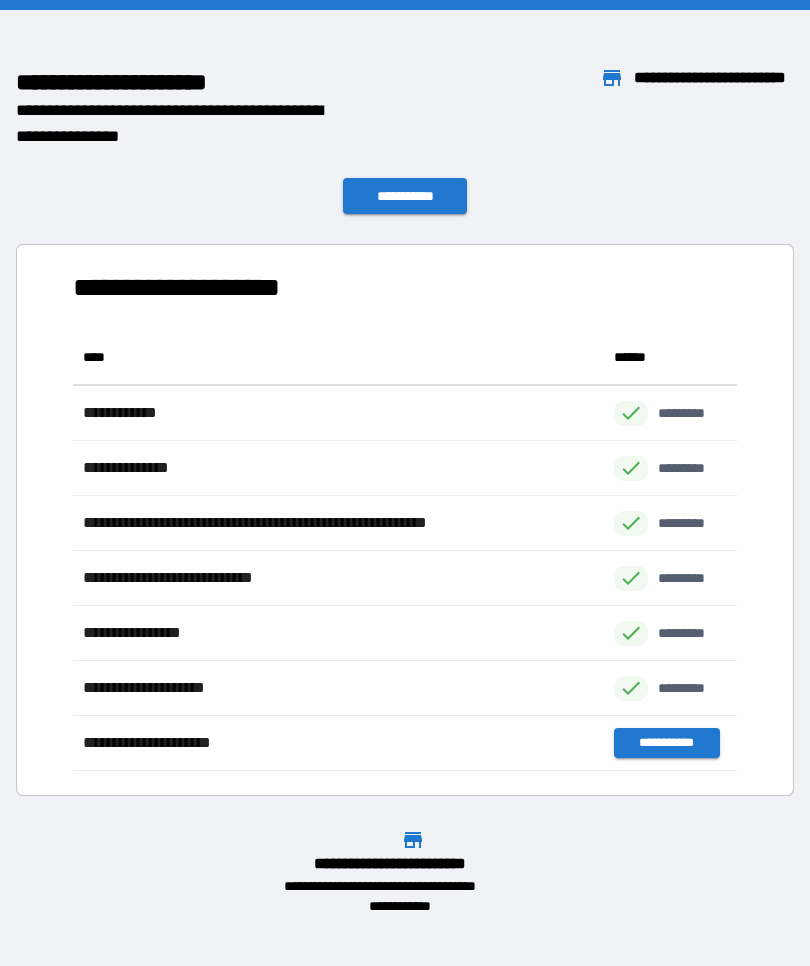 scroll, scrollTop: 1, scrollLeft: 1, axis: both 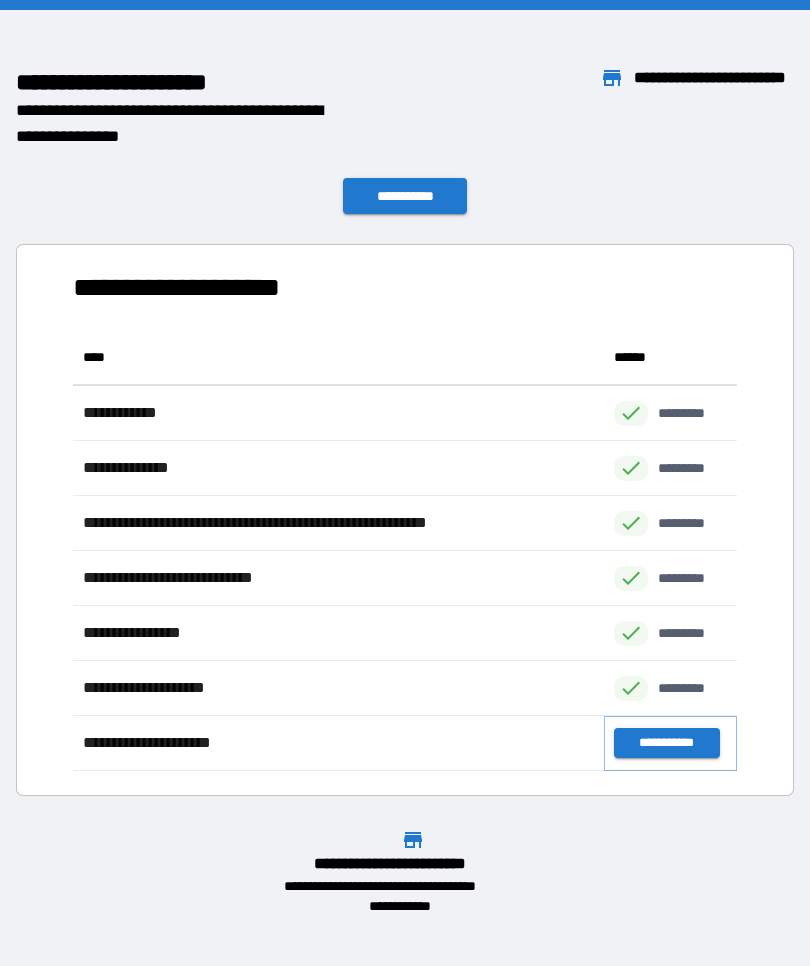 click on "**********" at bounding box center [666, 743] 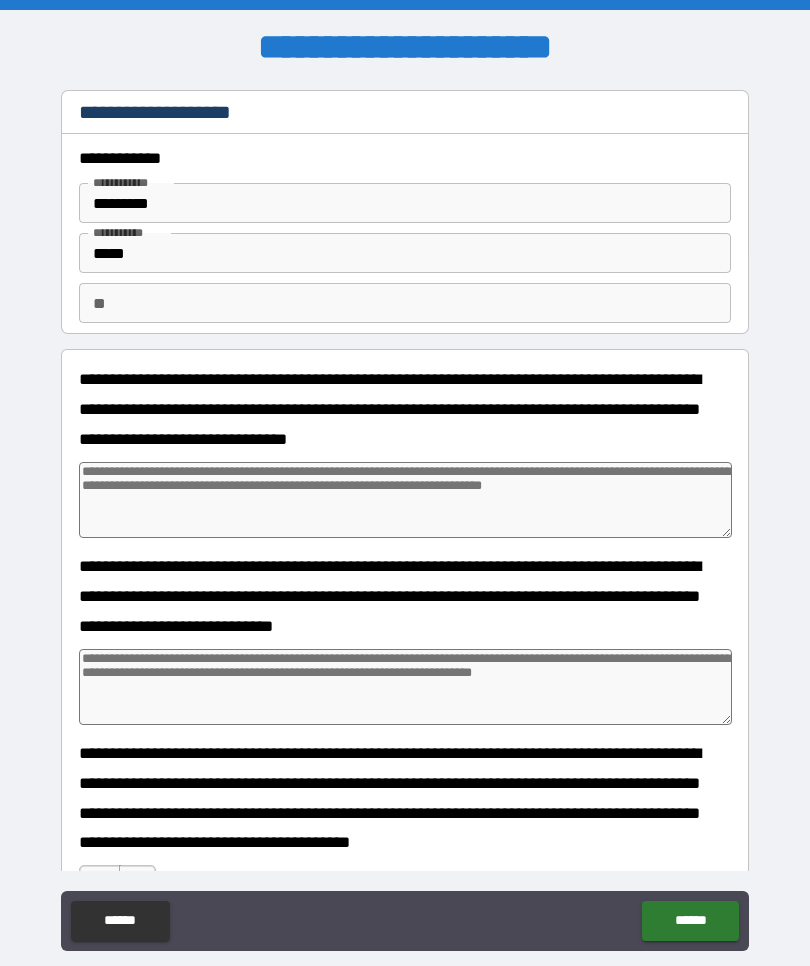 type on "*" 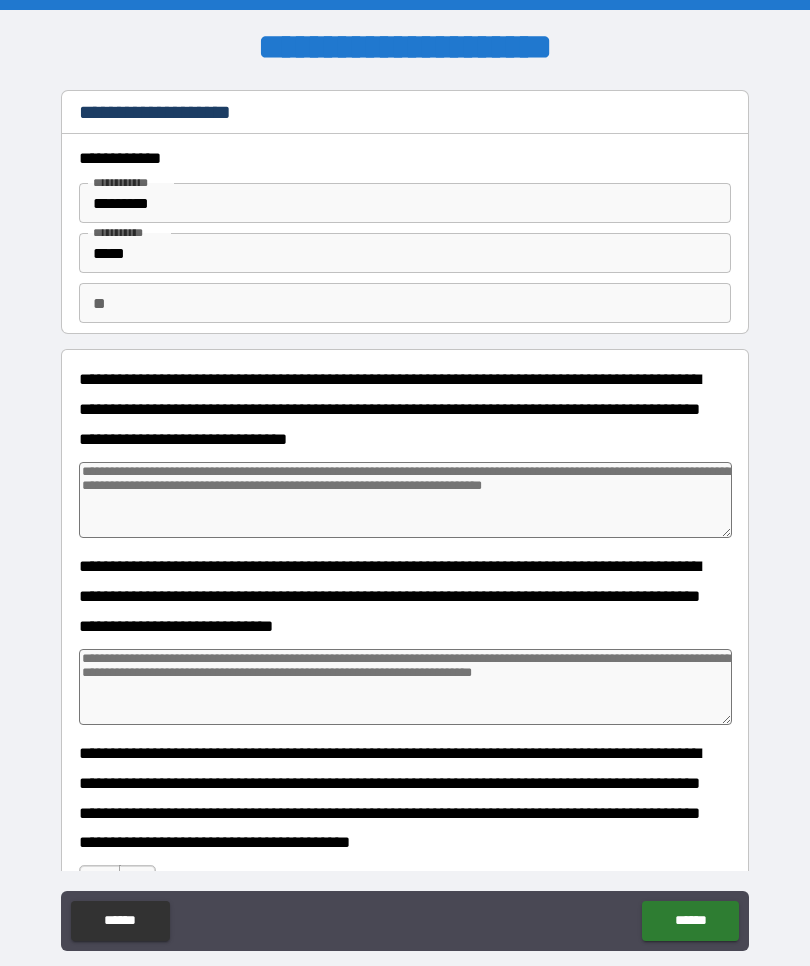 type on "*" 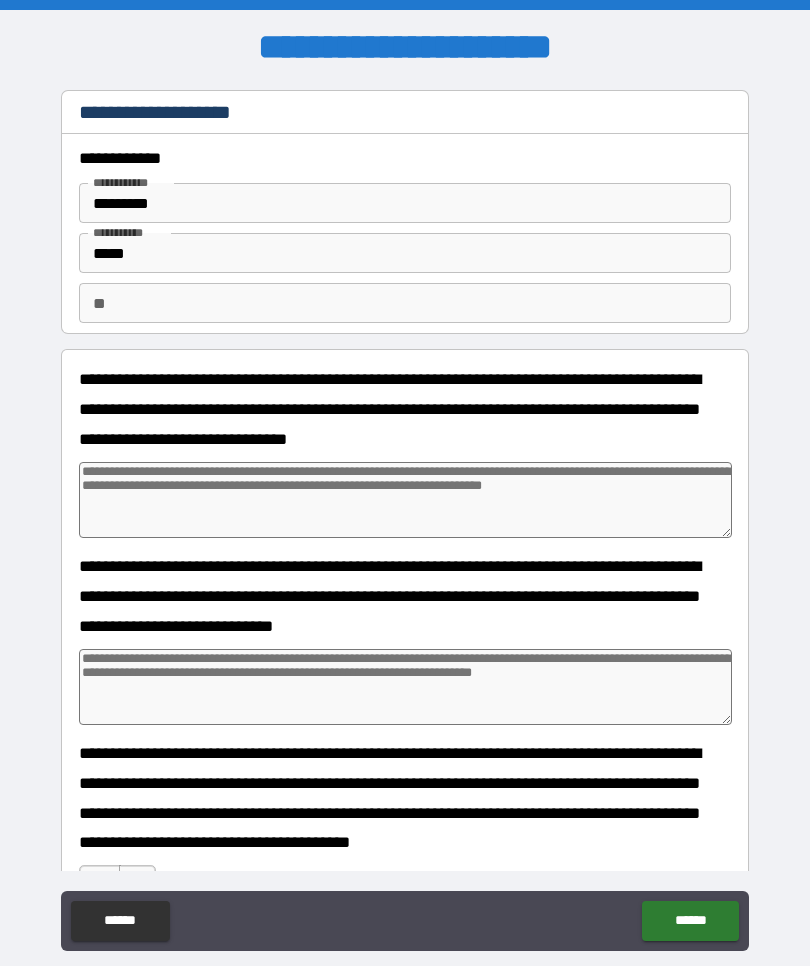 type on "****" 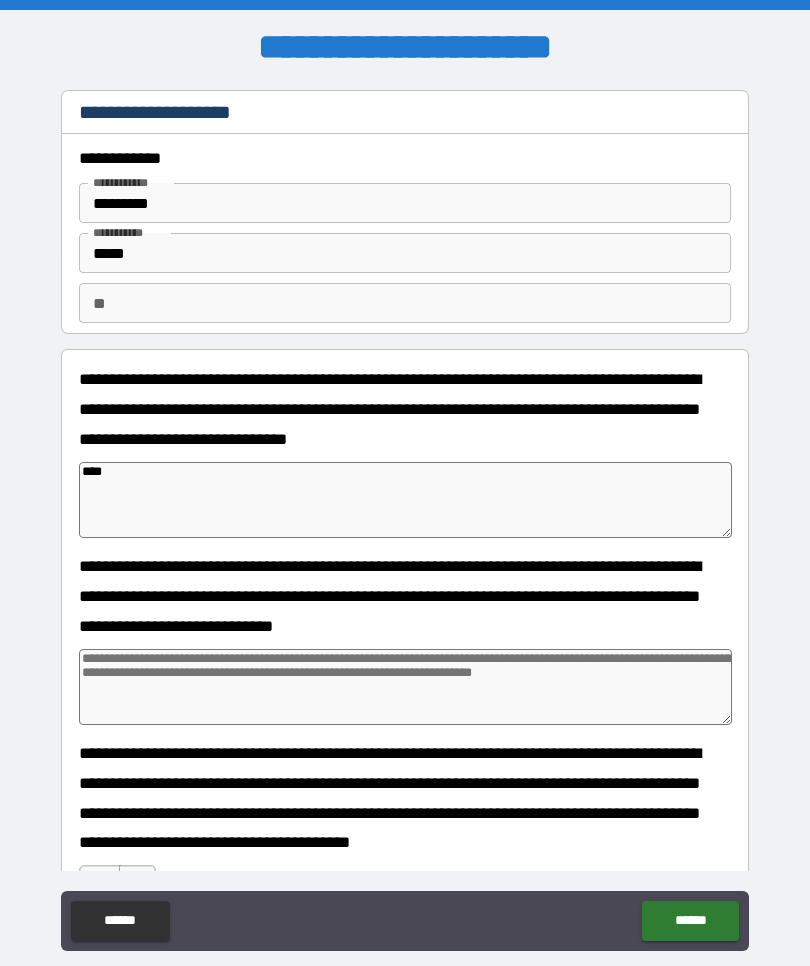 type on "*" 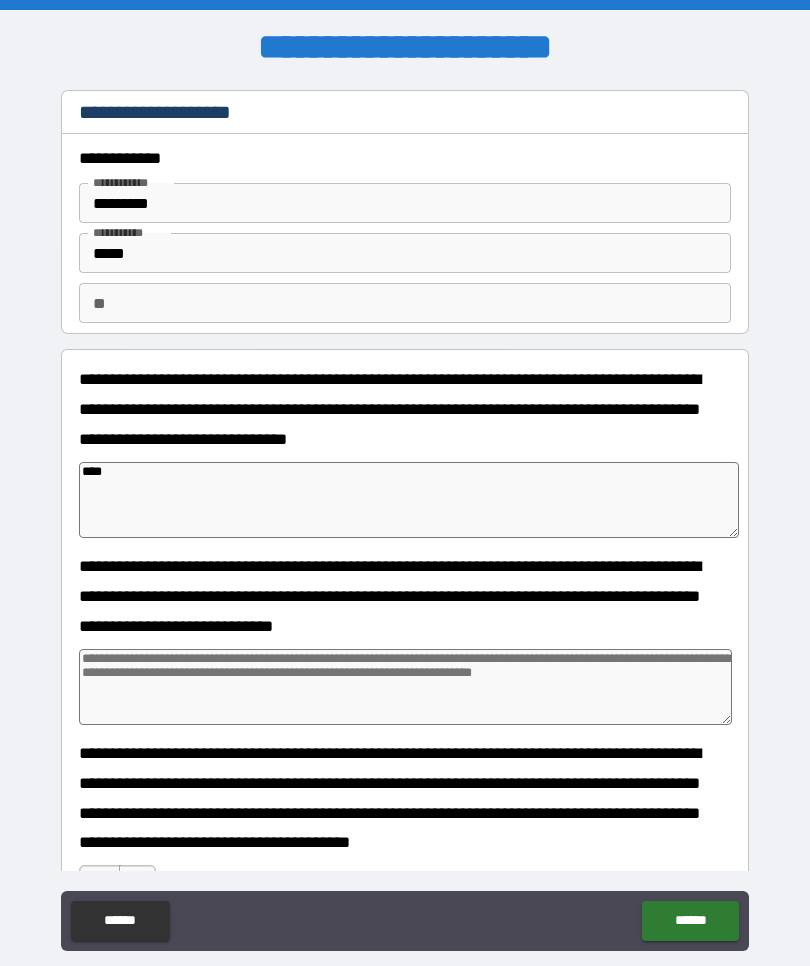 type on "****" 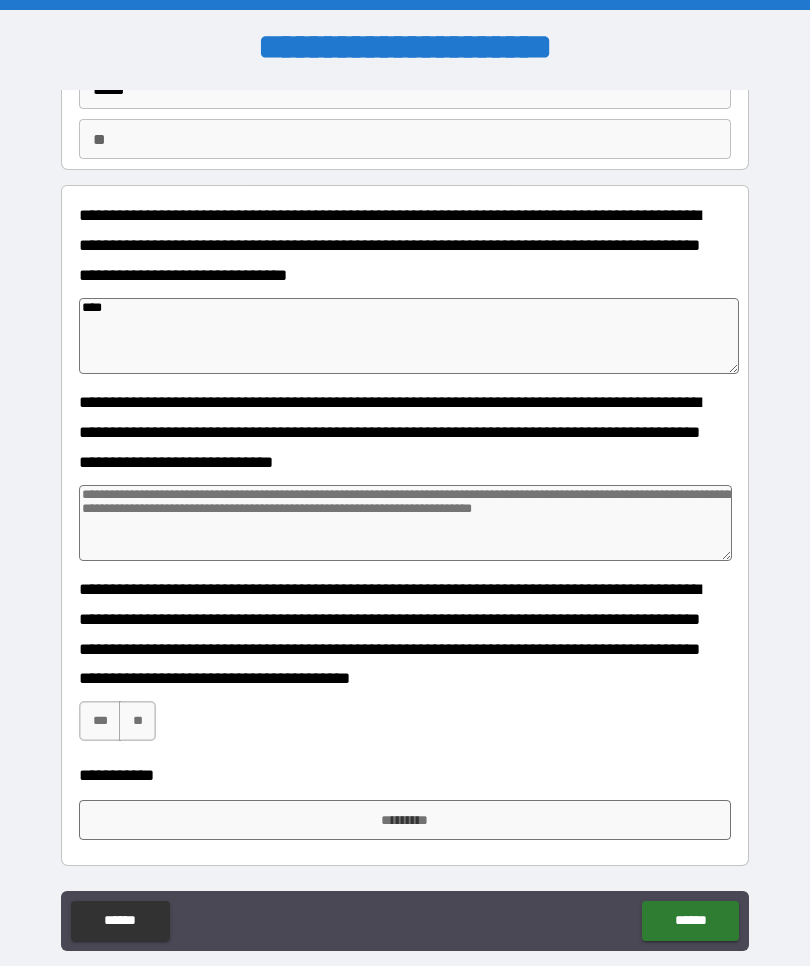 scroll, scrollTop: 164, scrollLeft: 0, axis: vertical 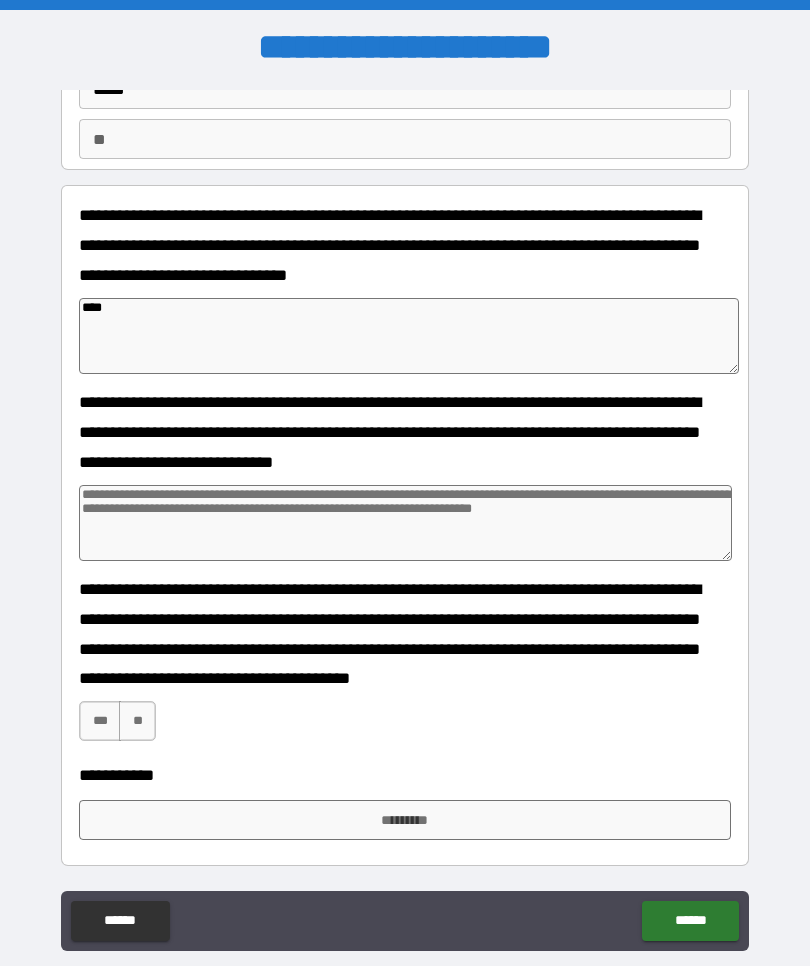 click at bounding box center [405, 523] 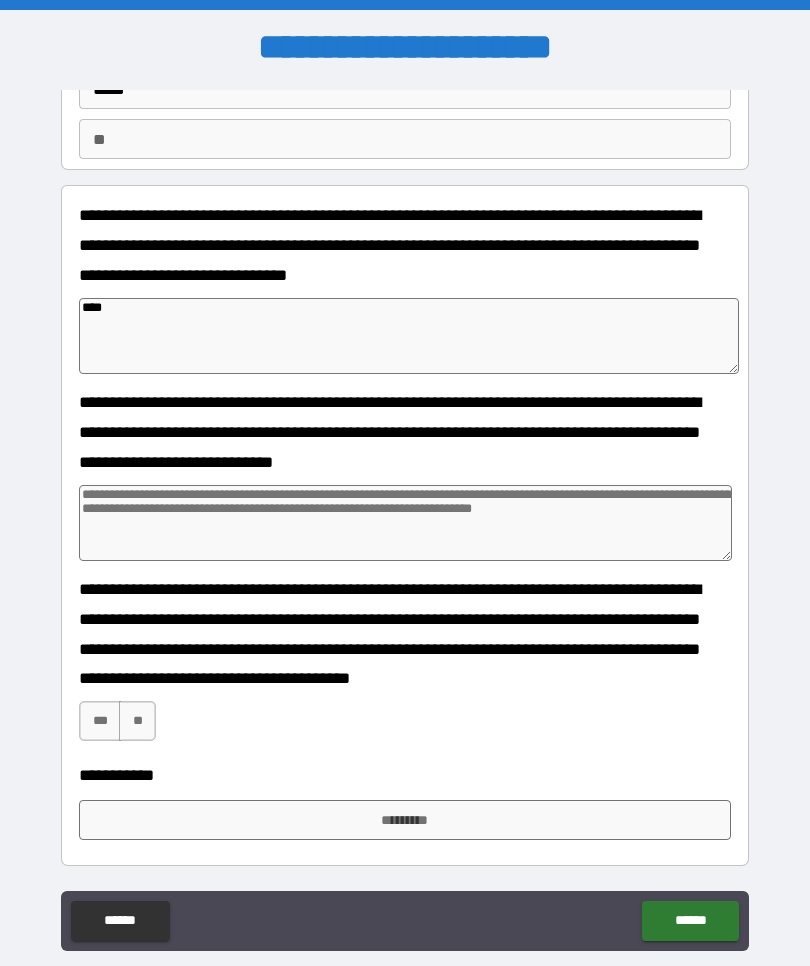 type on "*" 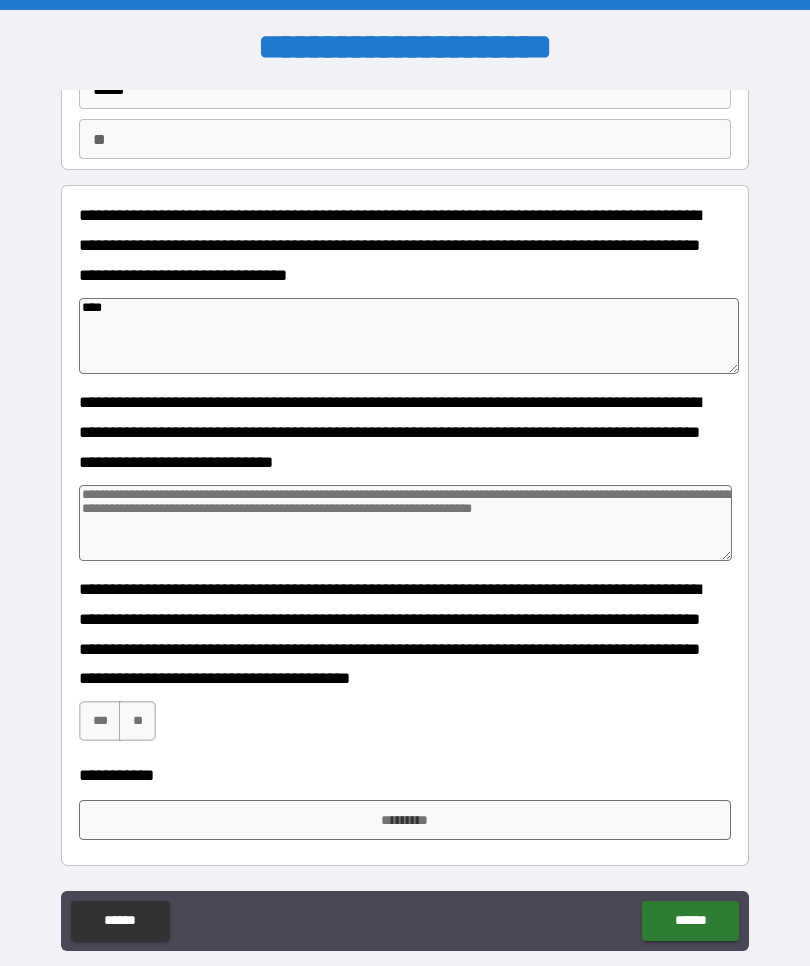 type on "*" 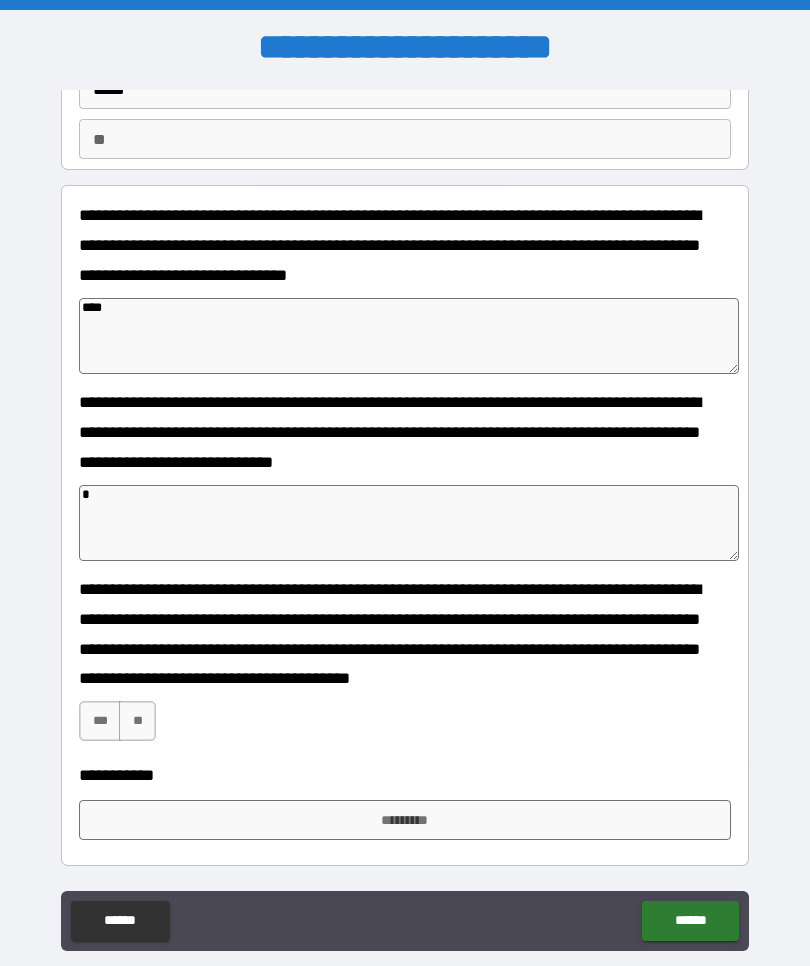 type on "*" 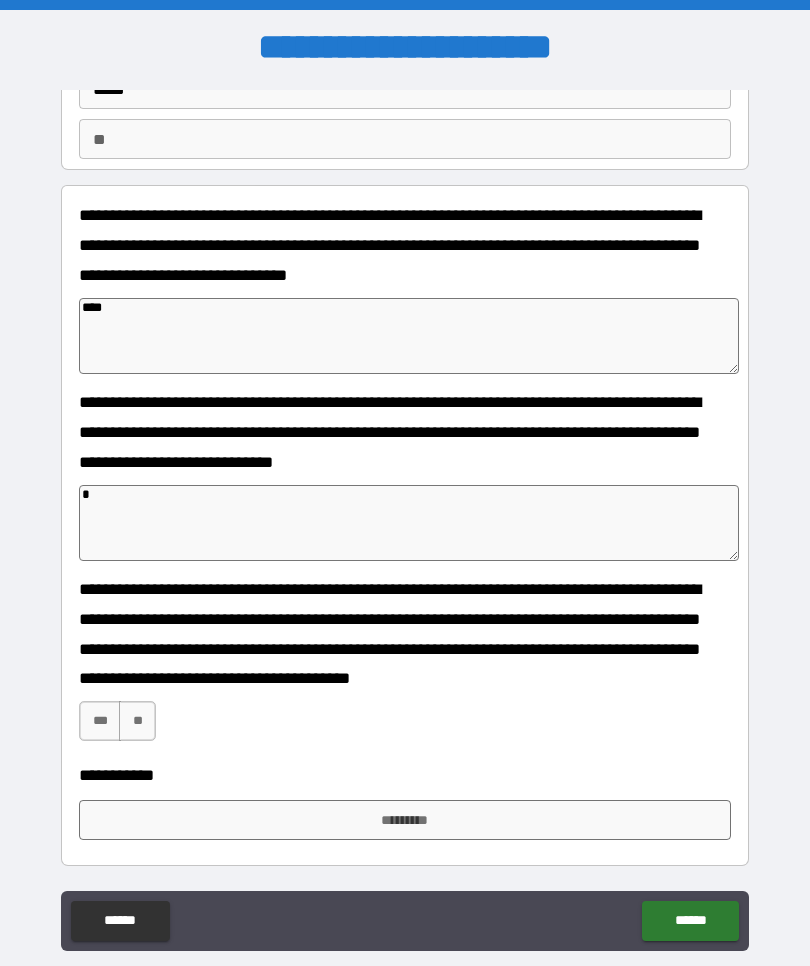 type on "*" 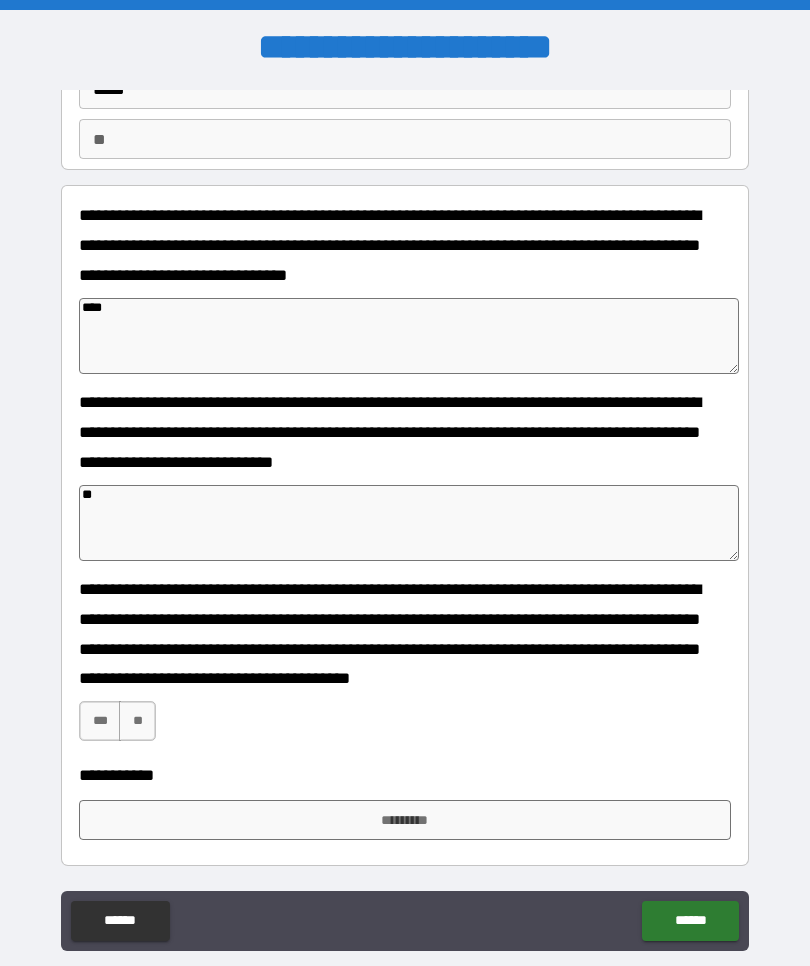 type on "*" 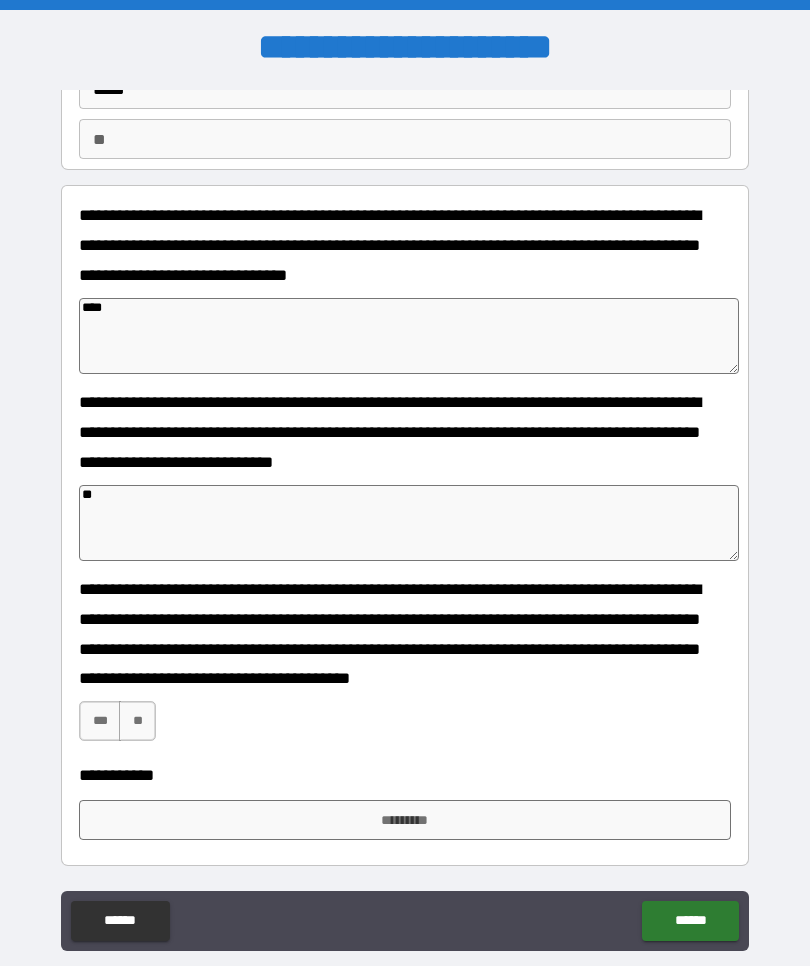 type on "*" 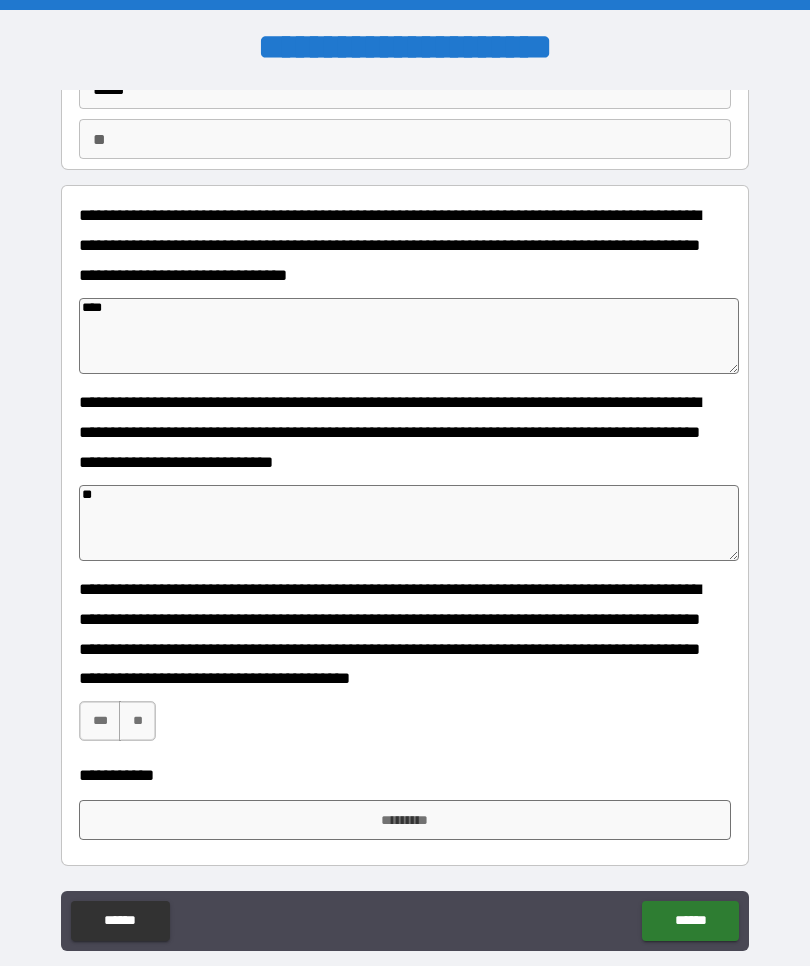 type on "*" 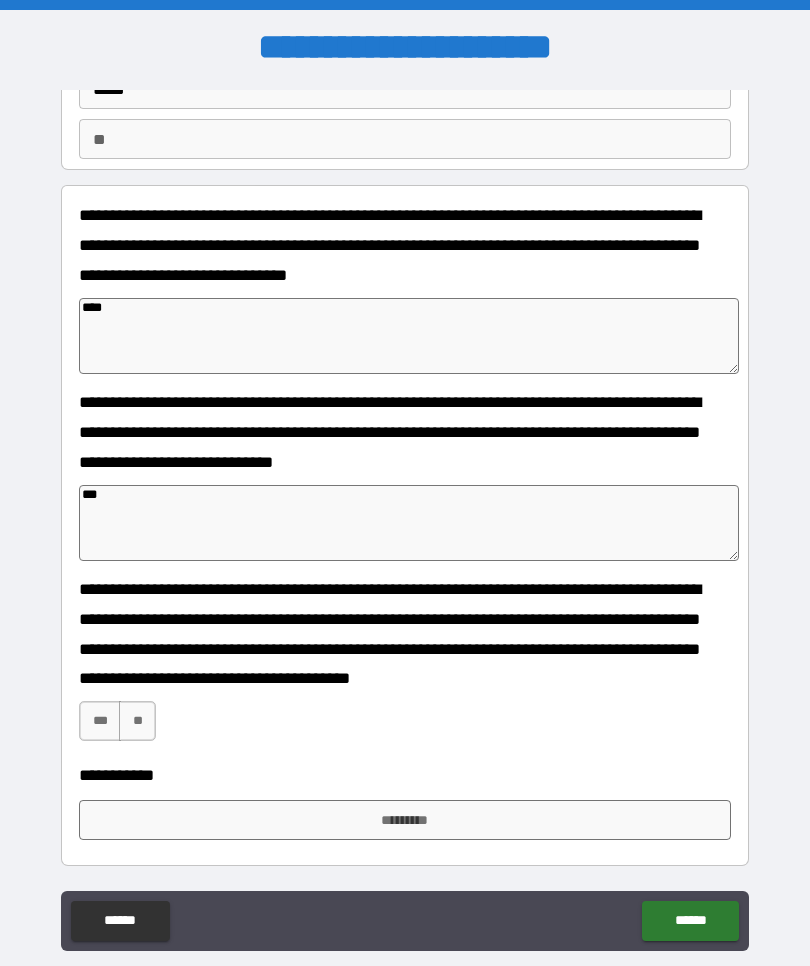 type on "*" 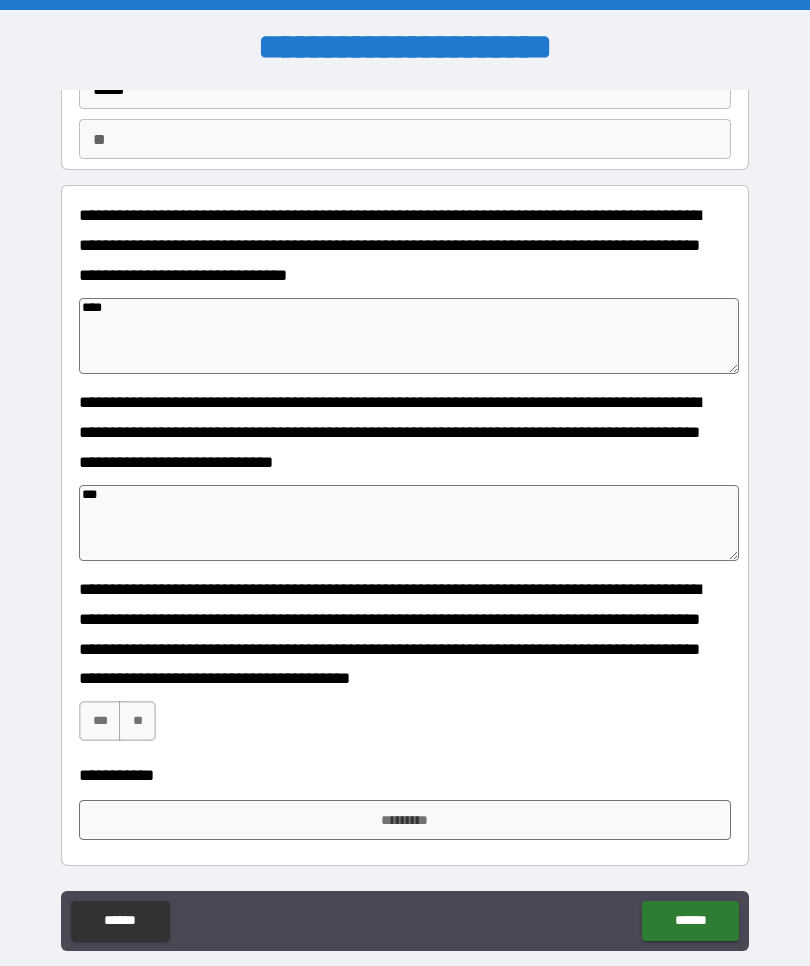 type on "*" 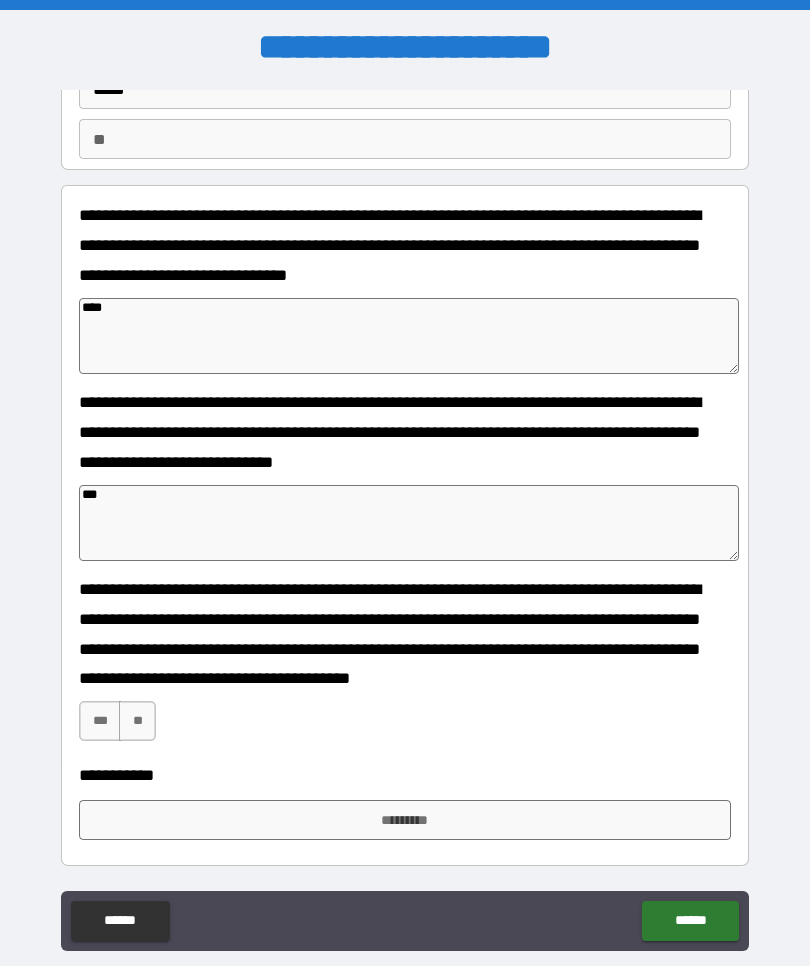 type on "*" 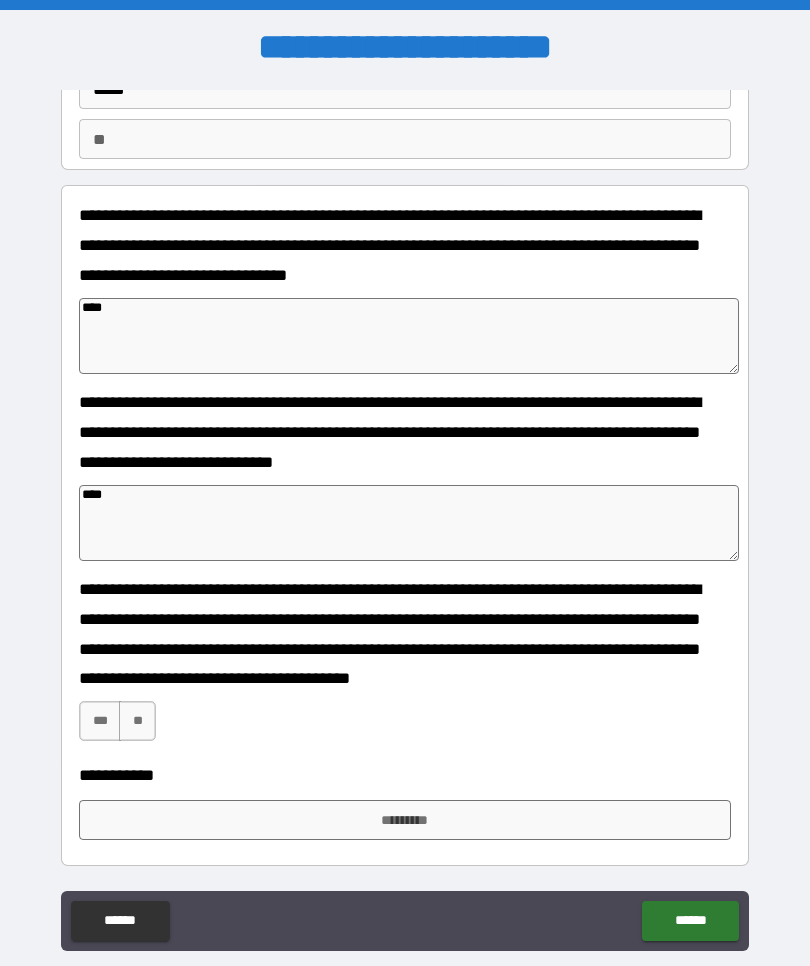 type on "*" 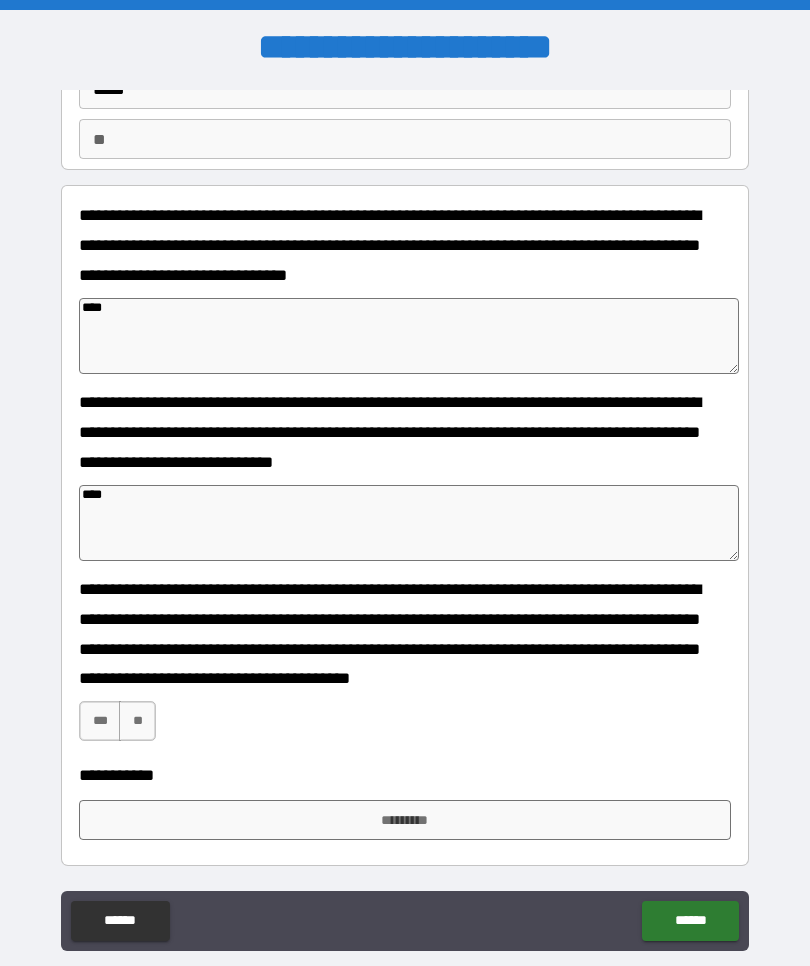 type on "*" 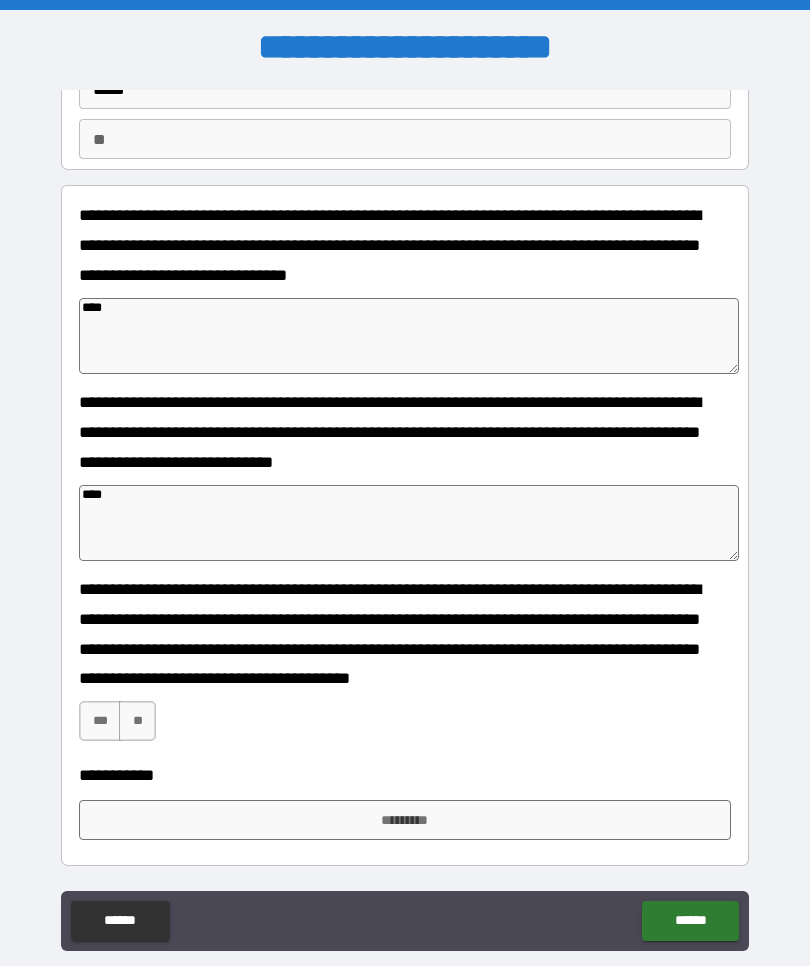 type on "*" 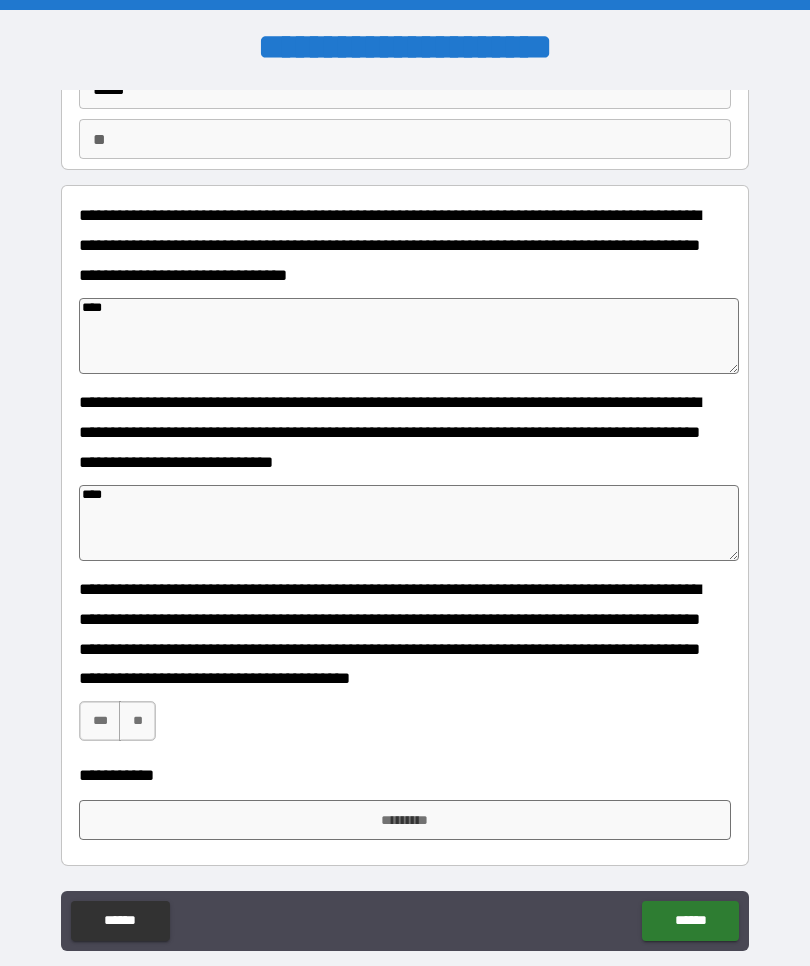 scroll, scrollTop: 164, scrollLeft: 0, axis: vertical 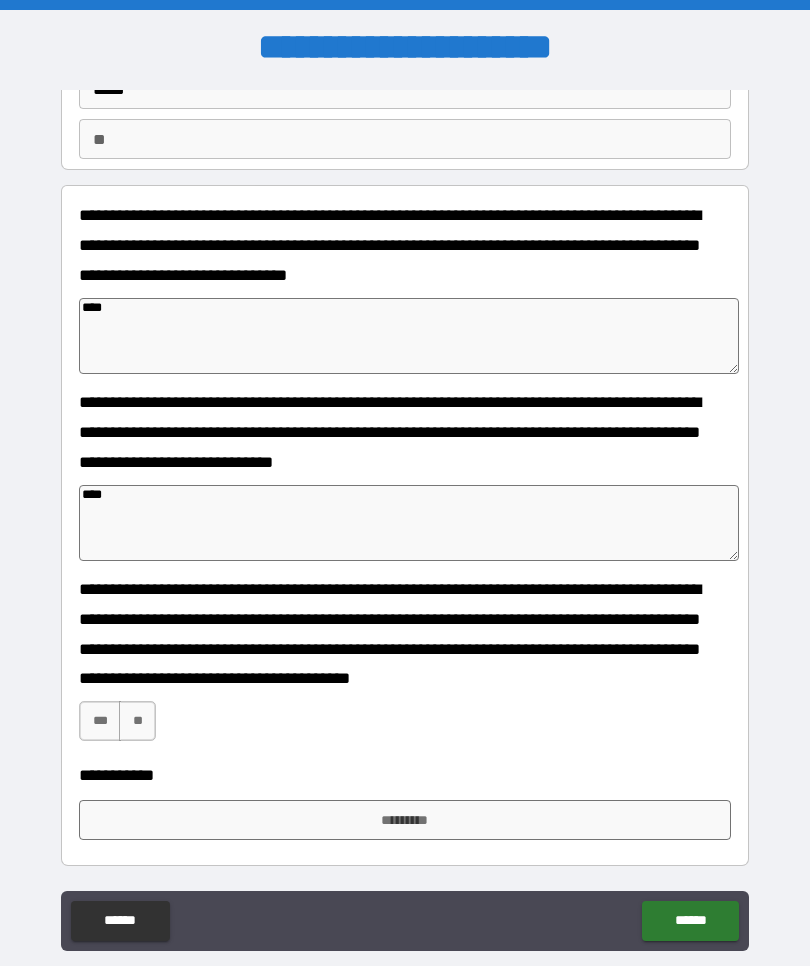 click on "***" at bounding box center [100, 721] 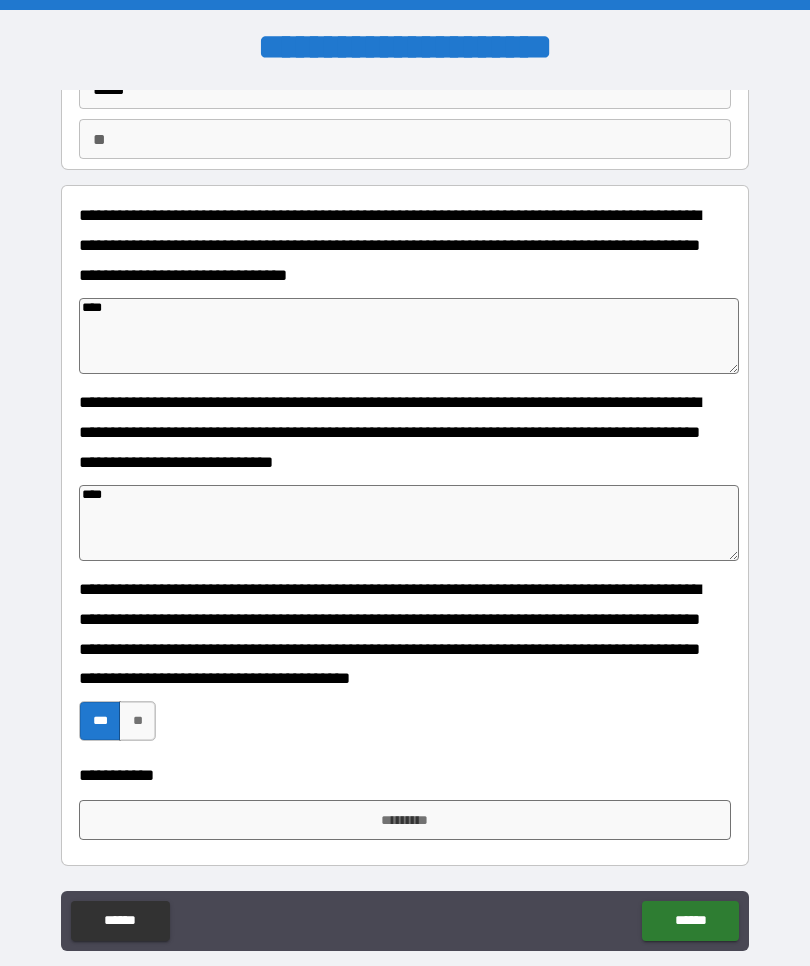 type on "*" 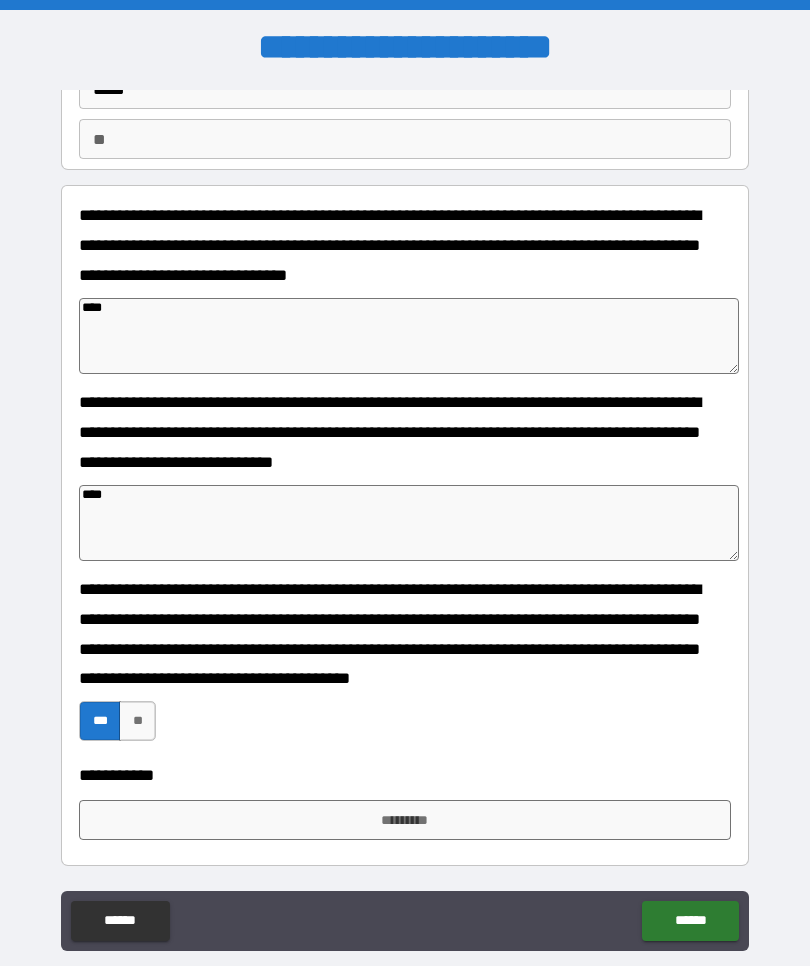 type on "*" 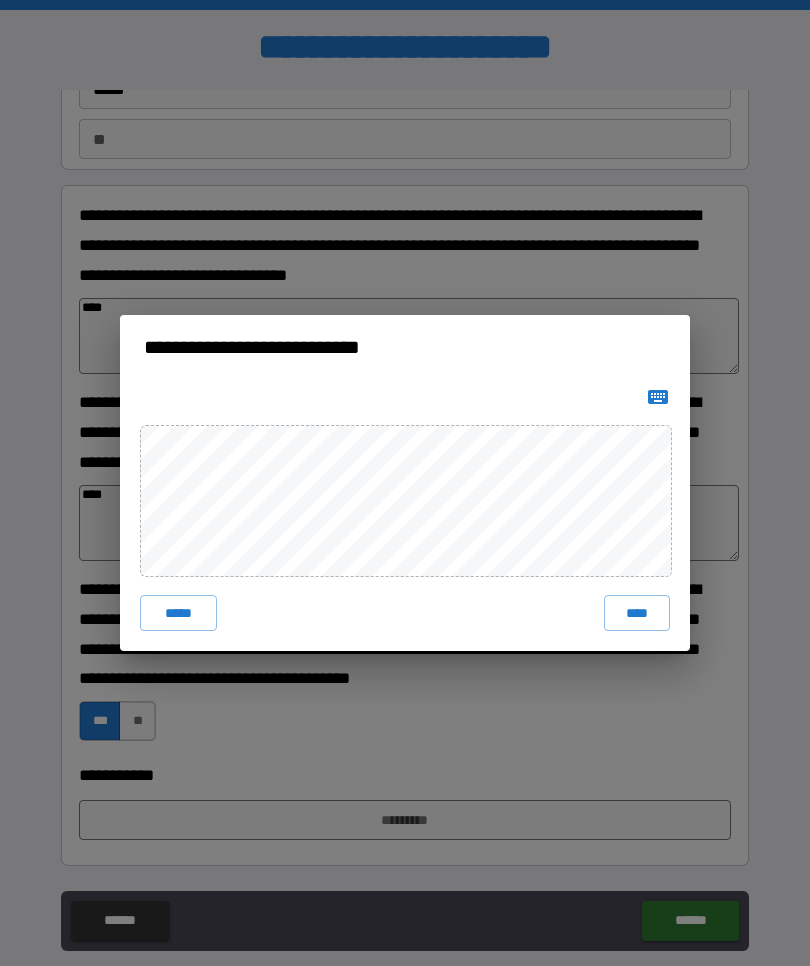 click on "****" at bounding box center (637, 613) 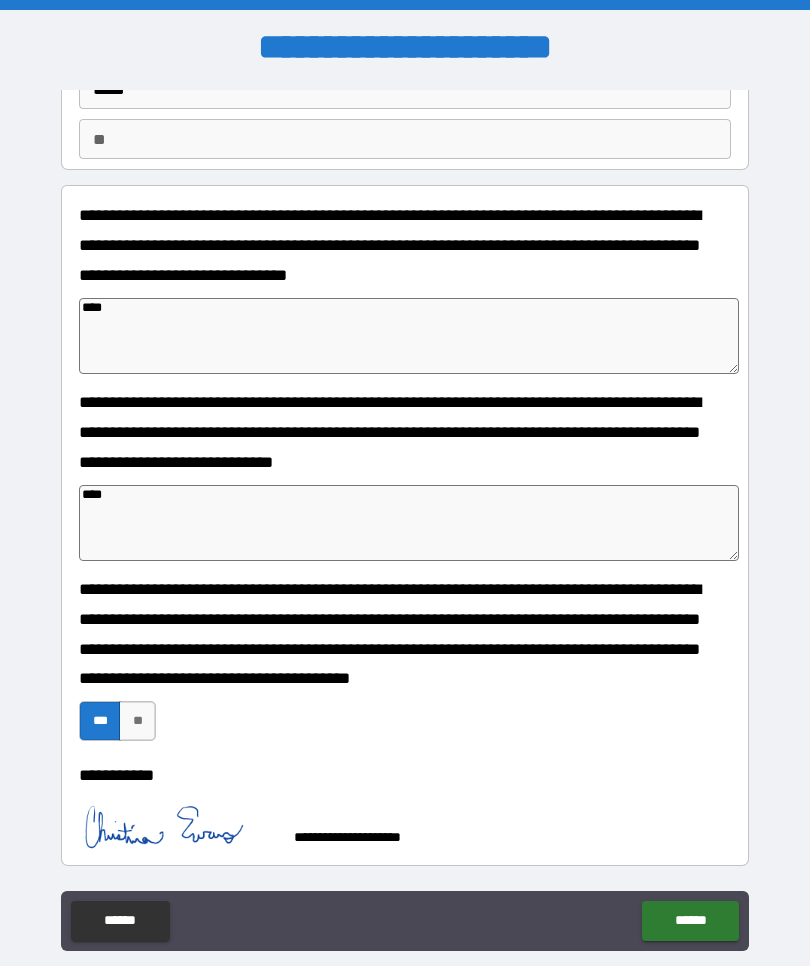 type on "*" 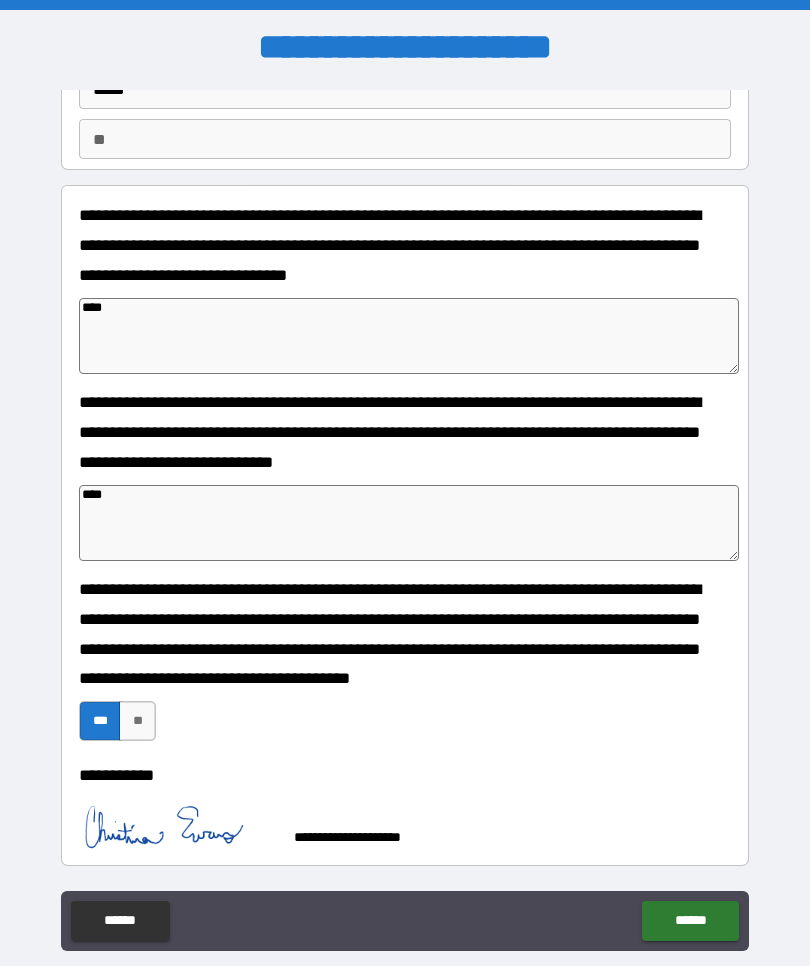 type on "*" 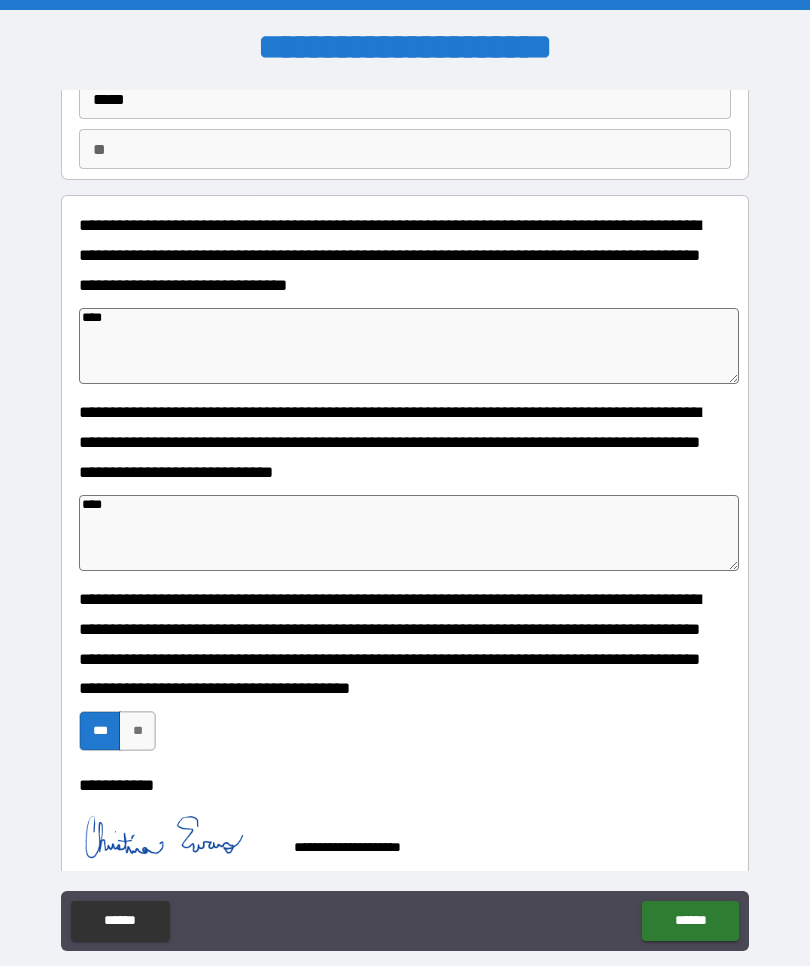 type on "*" 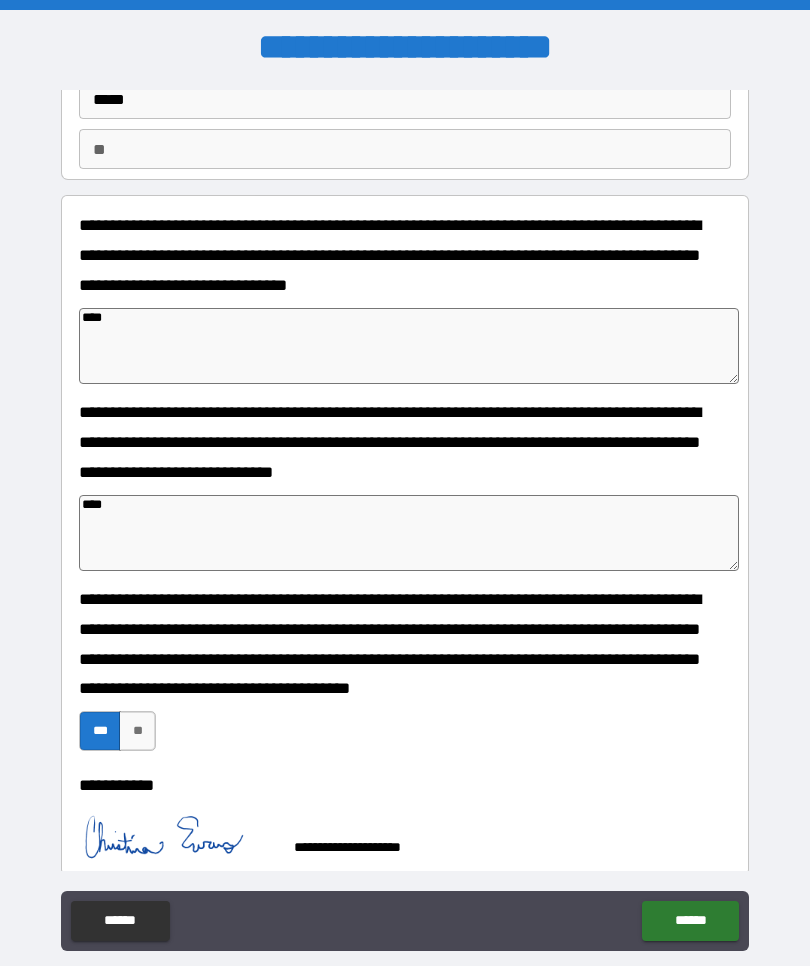 type on "*" 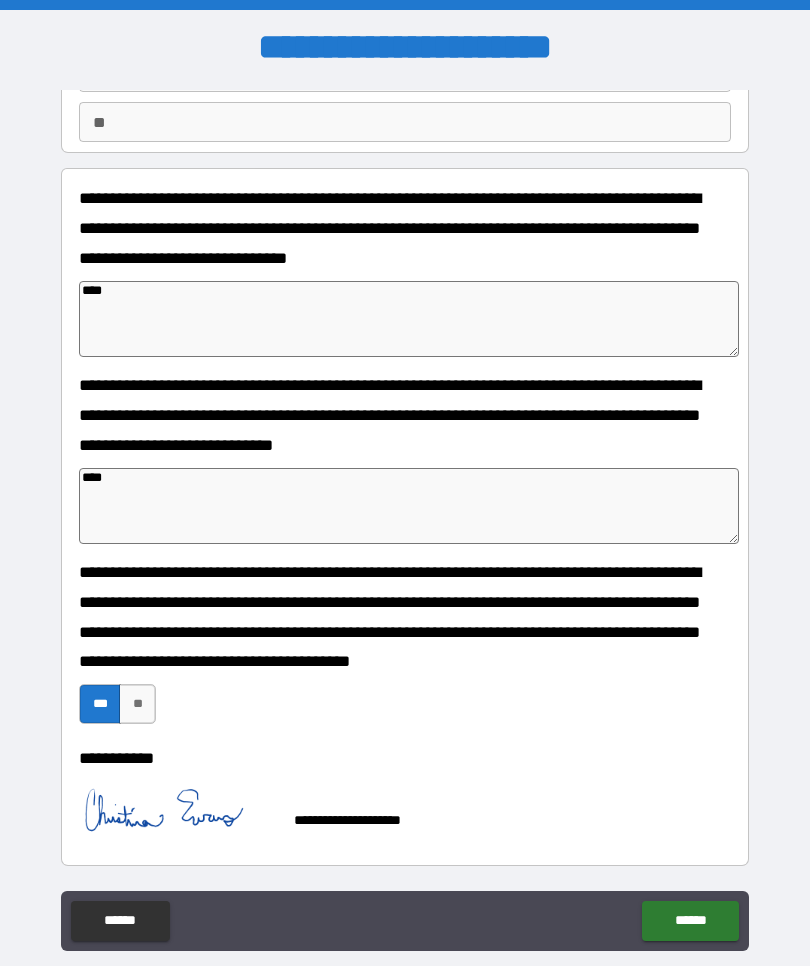 scroll, scrollTop: 181, scrollLeft: 0, axis: vertical 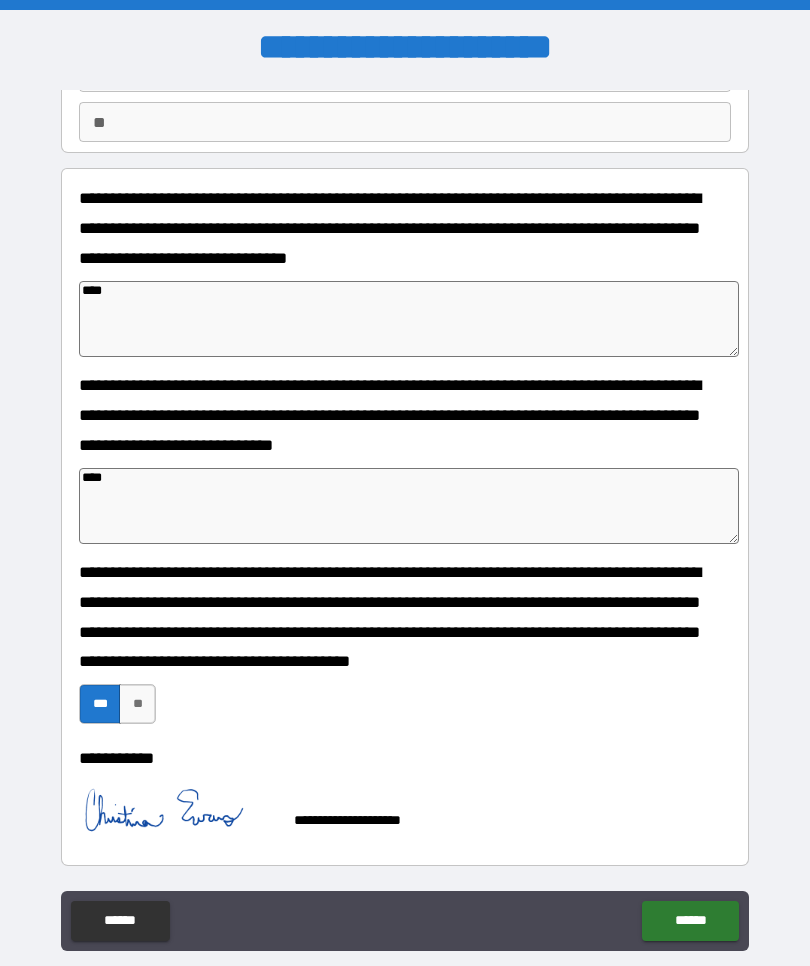 click on "******" at bounding box center [690, 921] 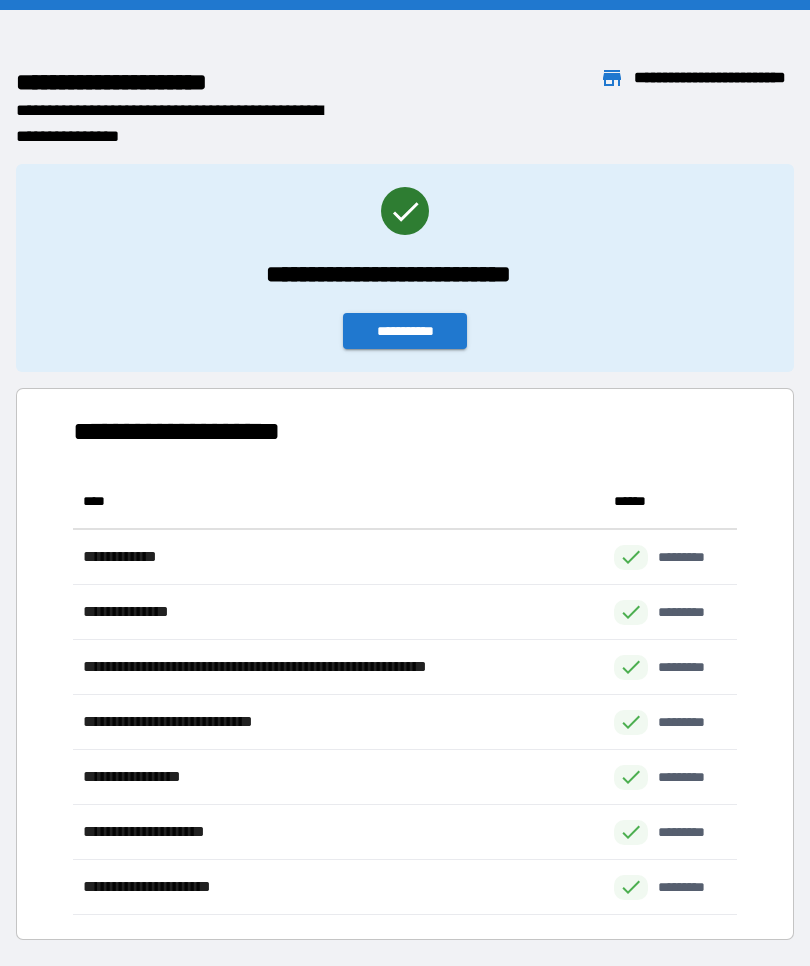 scroll, scrollTop: 1, scrollLeft: 1, axis: both 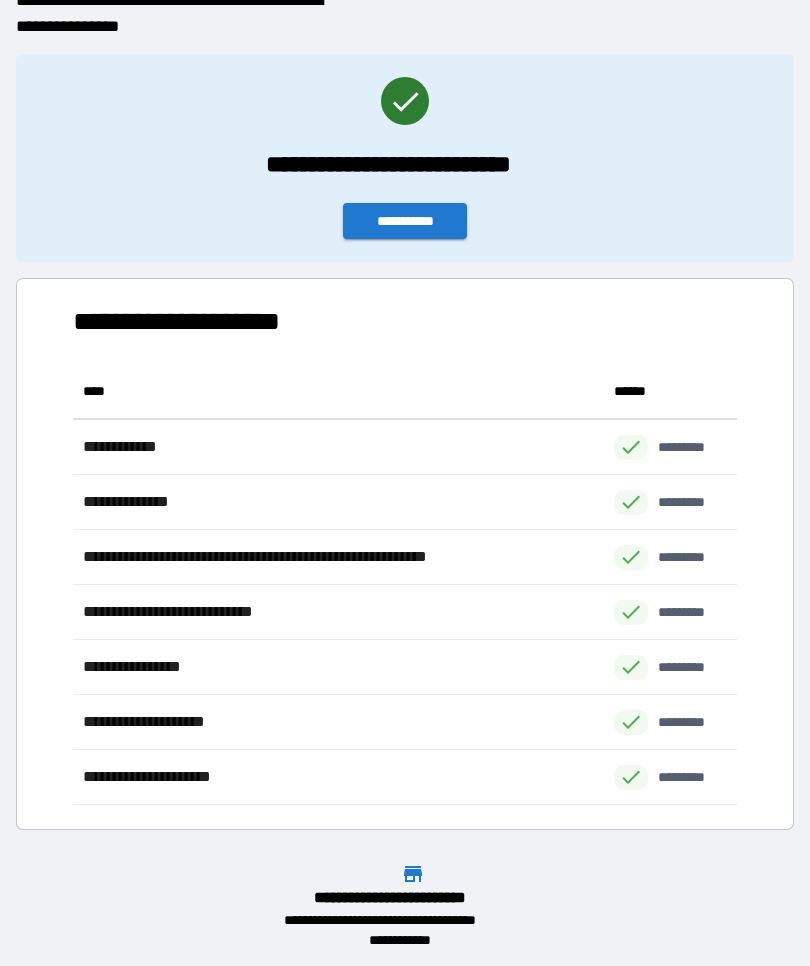 click on "**********" at bounding box center [405, 221] 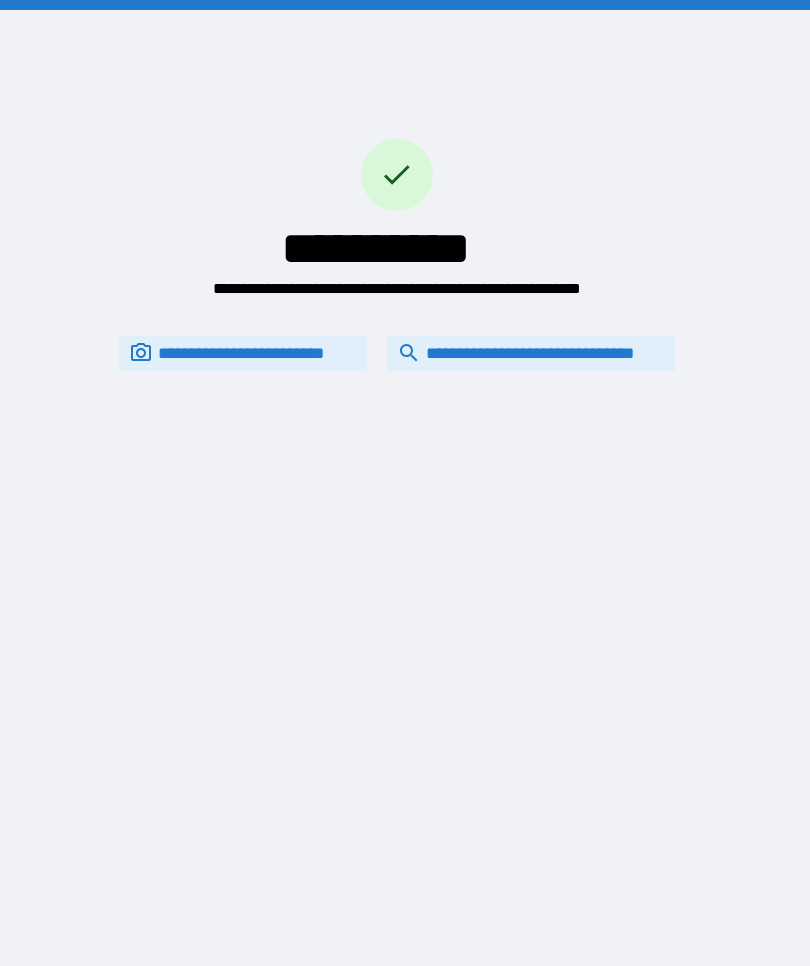 scroll, scrollTop: 0, scrollLeft: 0, axis: both 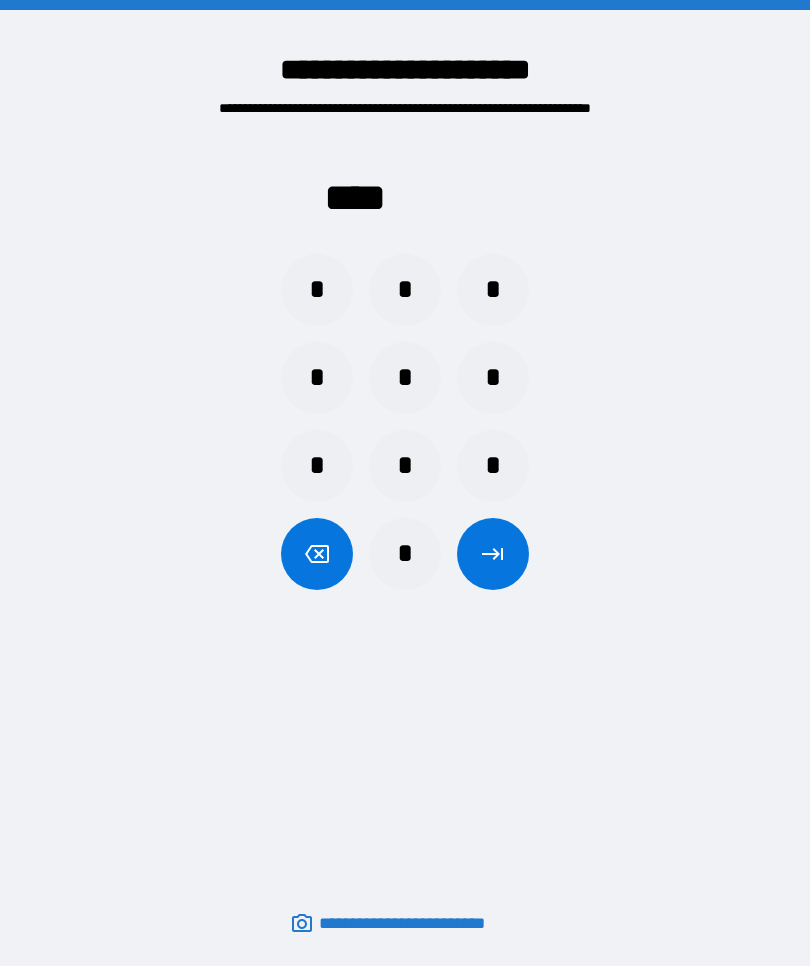 click on "*" at bounding box center [493, 378] 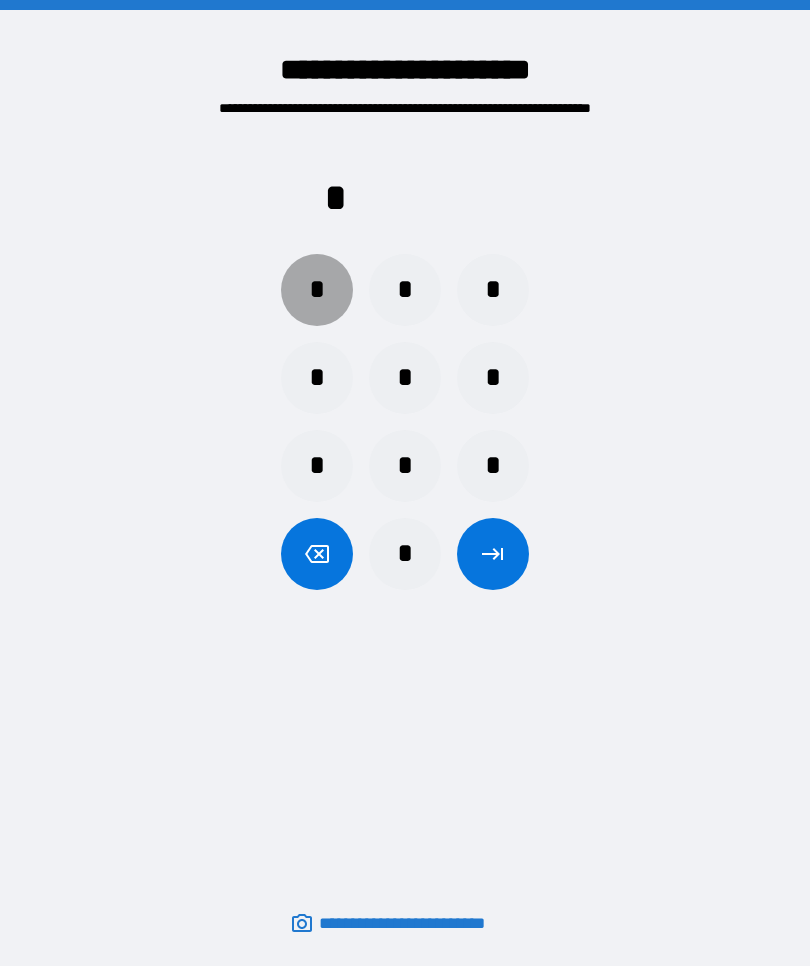 click on "*" at bounding box center [317, 290] 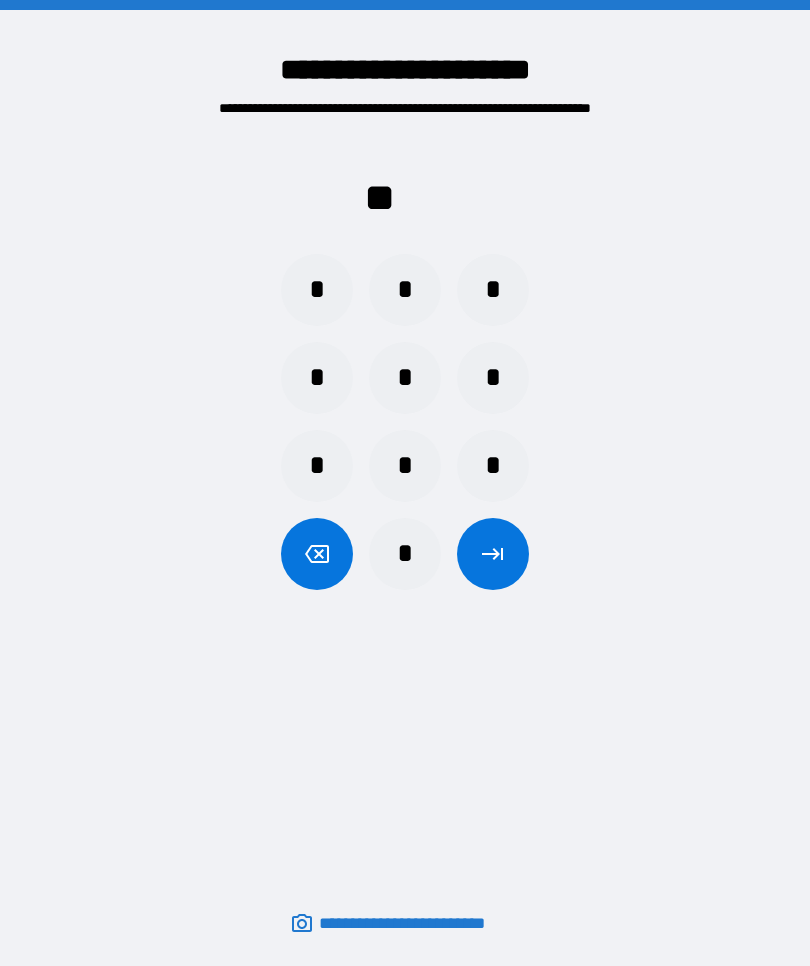 click on "*" at bounding box center [317, 290] 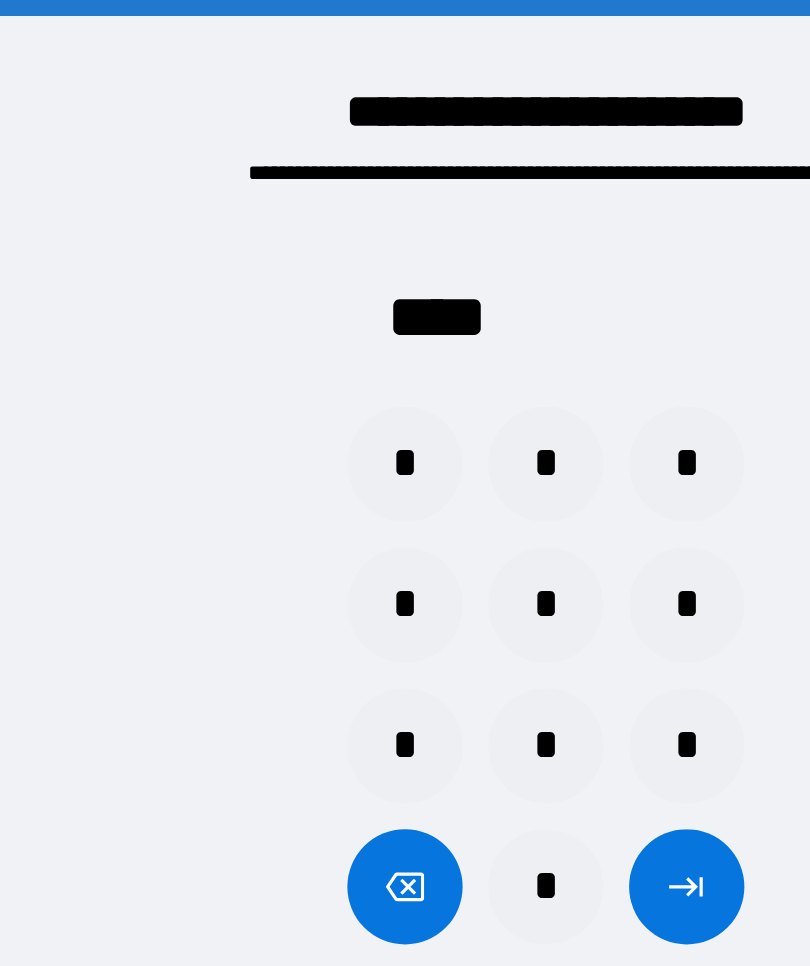 click 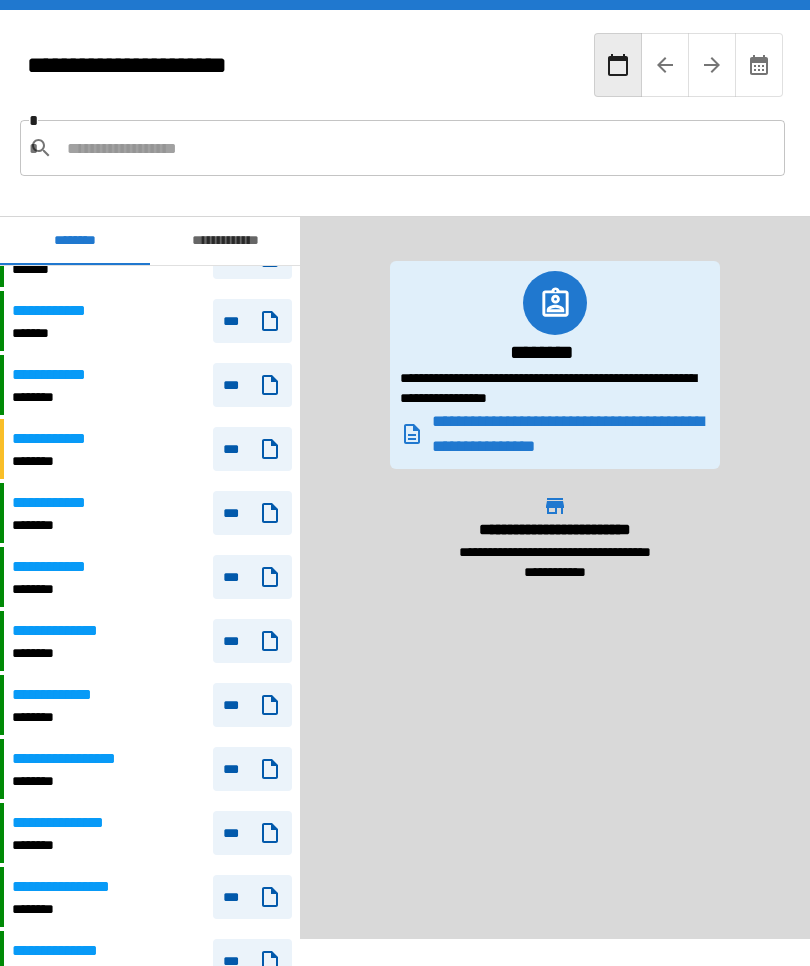 scroll, scrollTop: 1241, scrollLeft: 0, axis: vertical 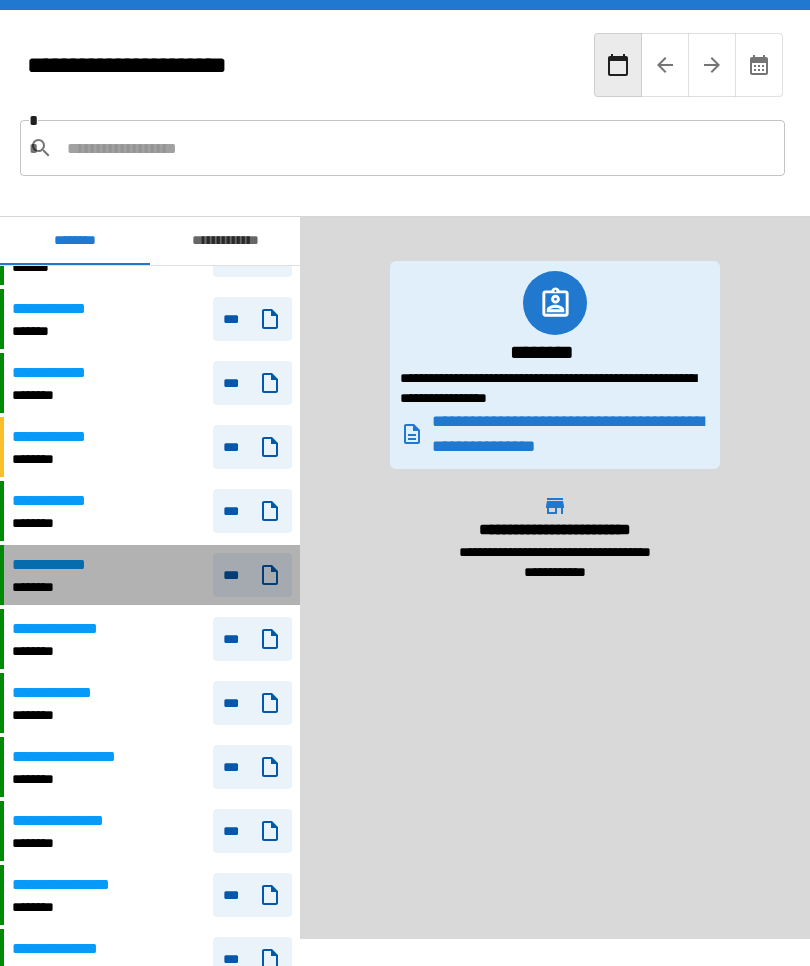 click on "***" at bounding box center [252, 575] 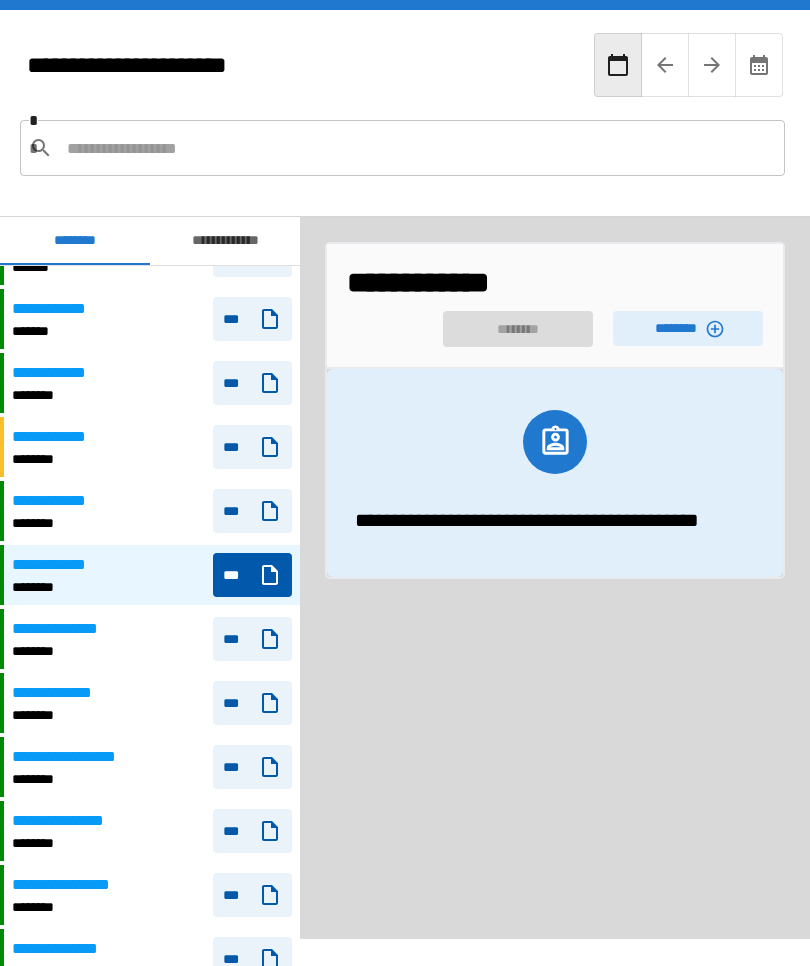 click on "********" at bounding box center (688, 328) 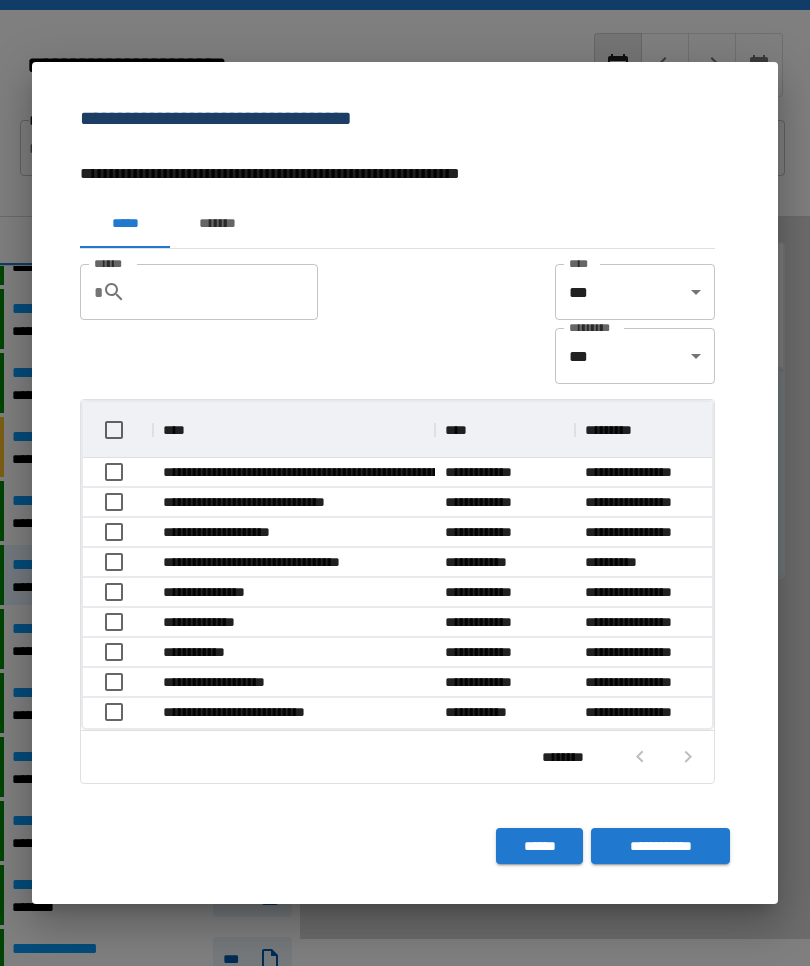 scroll, scrollTop: 1, scrollLeft: 1, axis: both 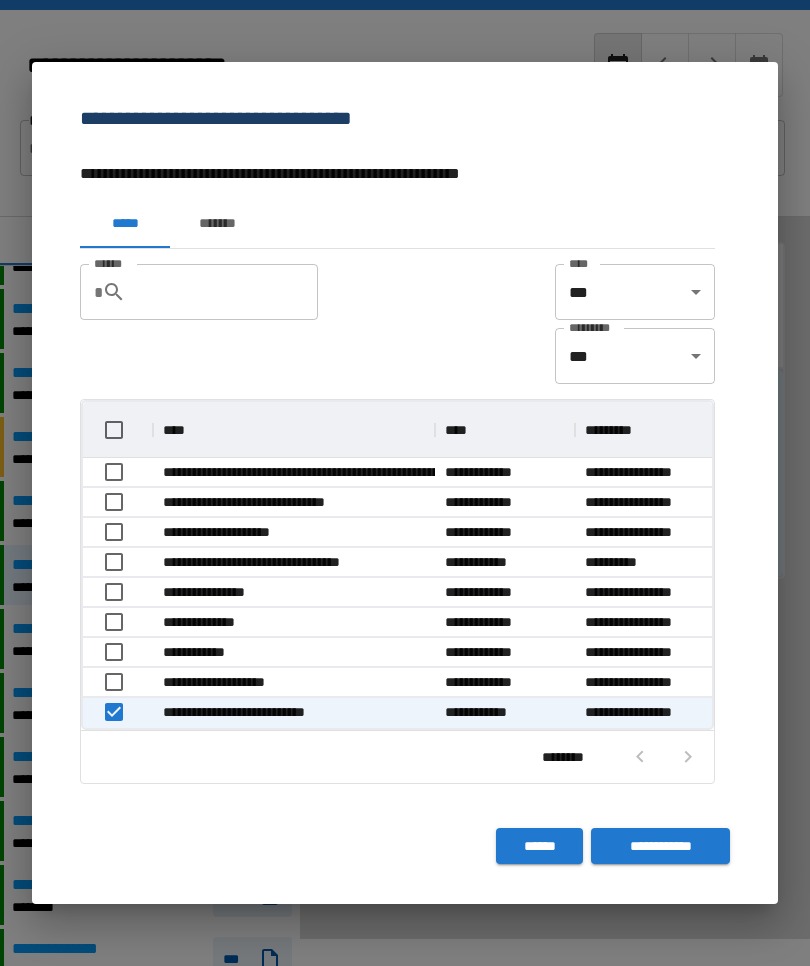 click on "**********" at bounding box center (660, 846) 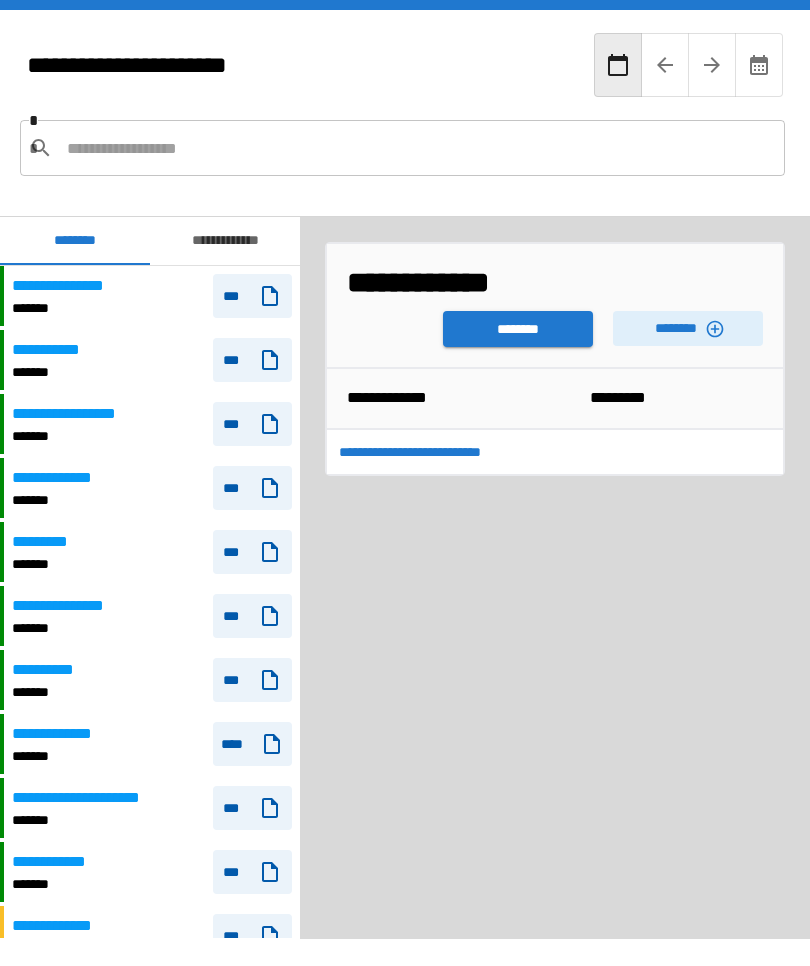scroll, scrollTop: 1500, scrollLeft: 0, axis: vertical 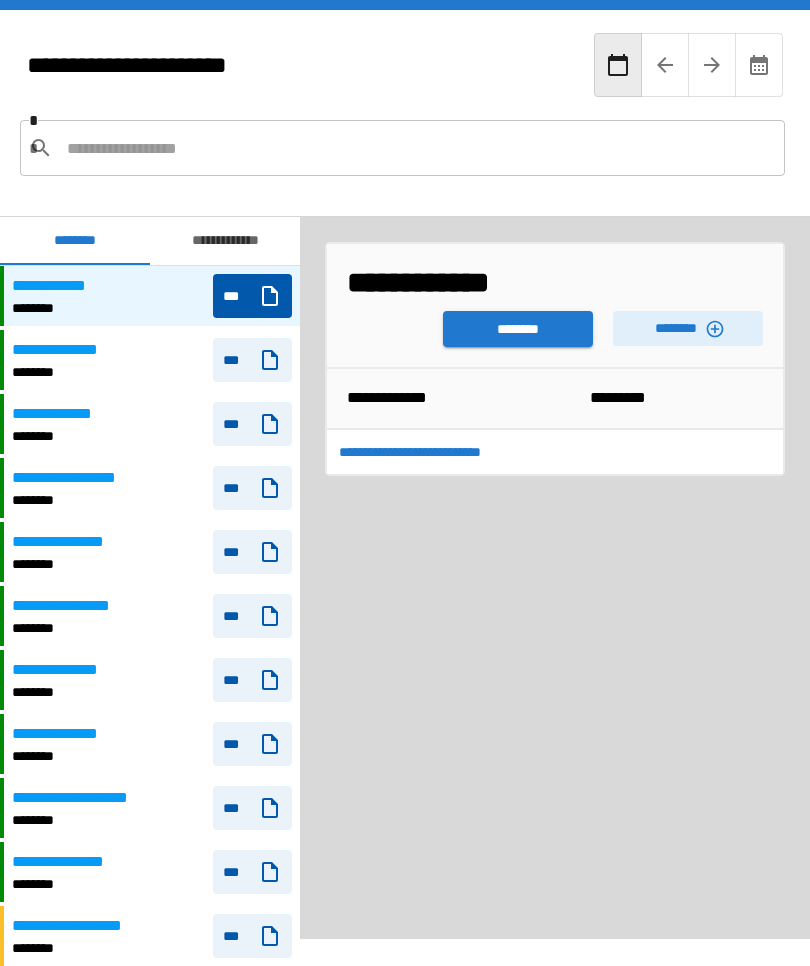 click on "********" at bounding box center [518, 329] 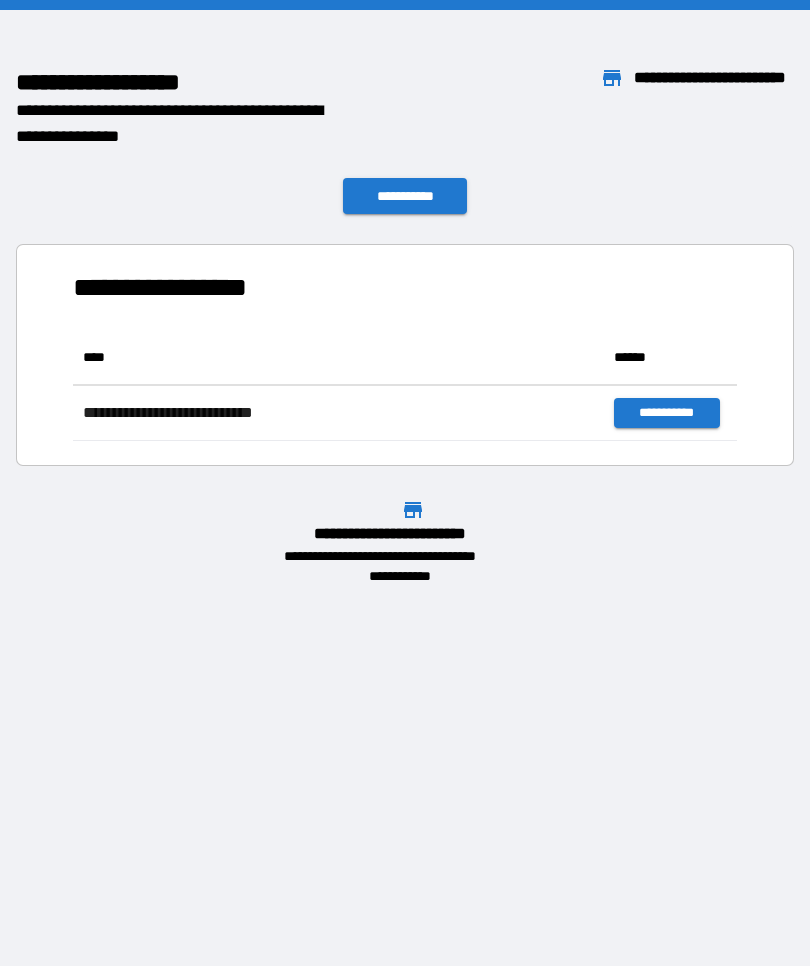 scroll, scrollTop: 111, scrollLeft: 664, axis: both 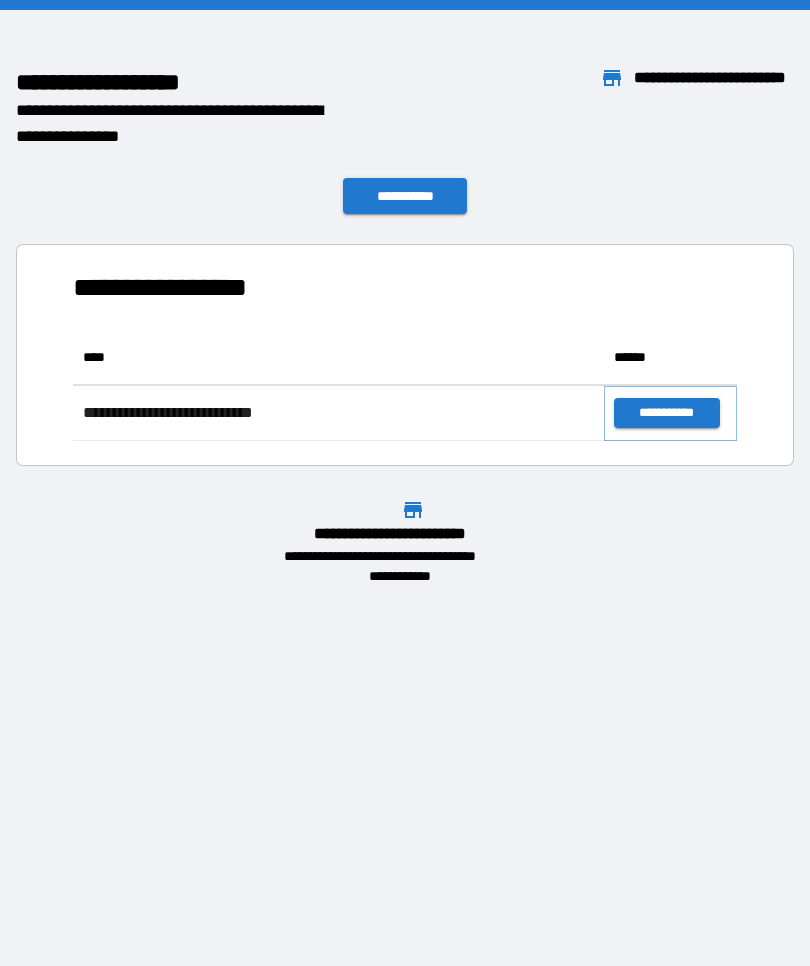 click on "**********" at bounding box center [666, 413] 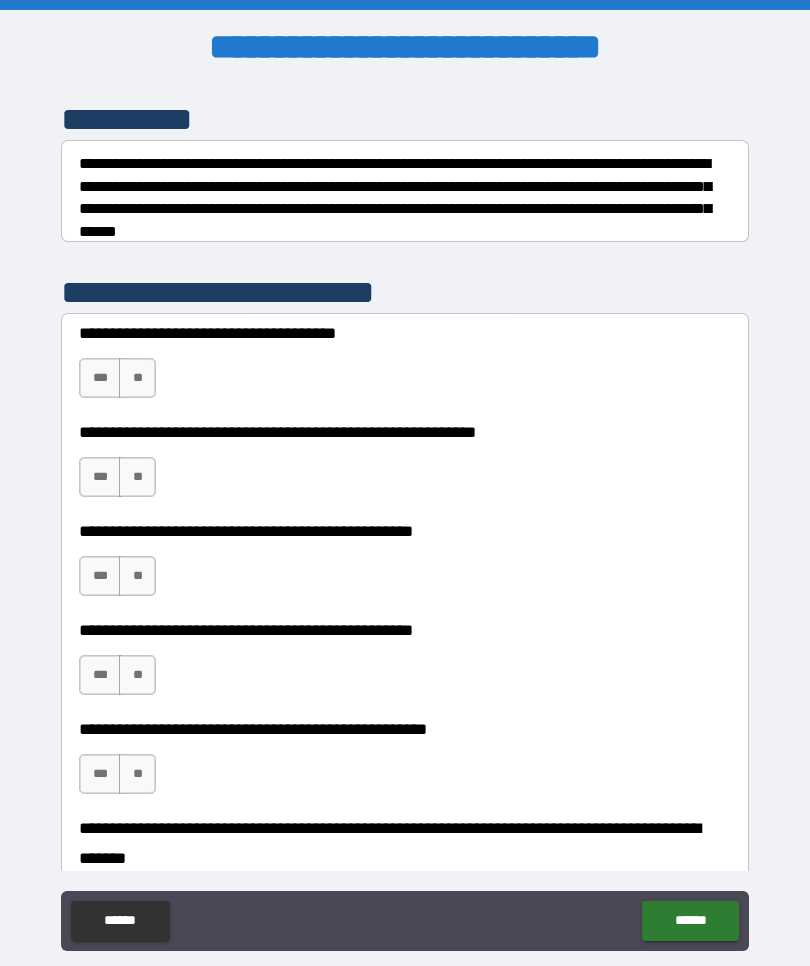 scroll, scrollTop: 267, scrollLeft: 0, axis: vertical 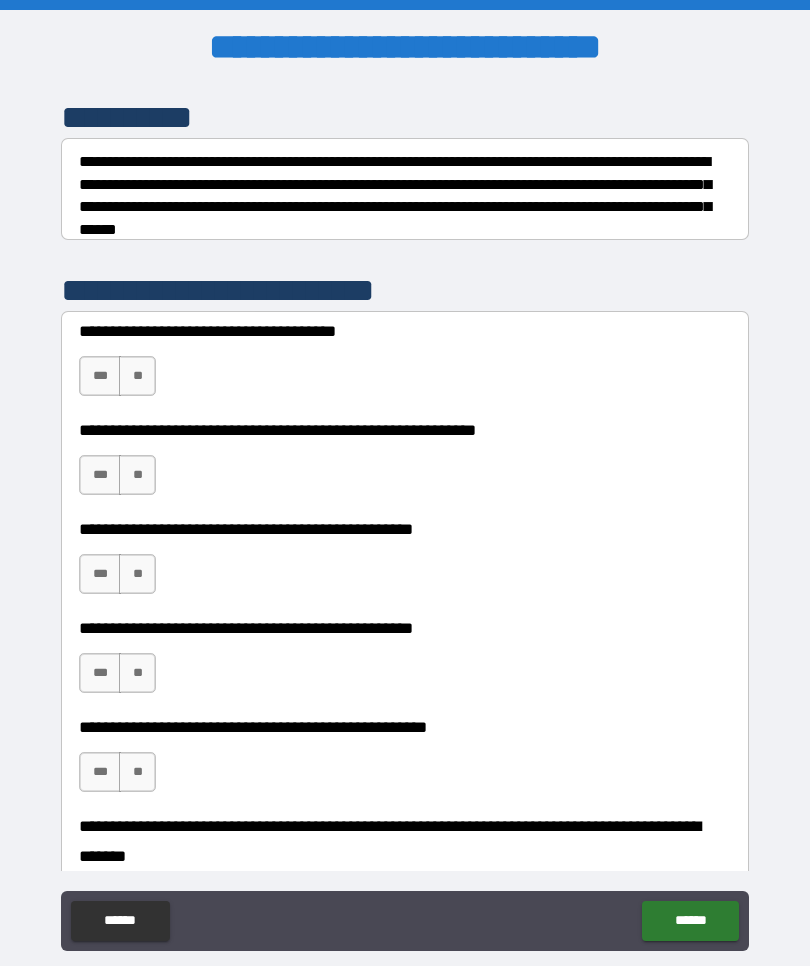 click on "***" at bounding box center [100, 376] 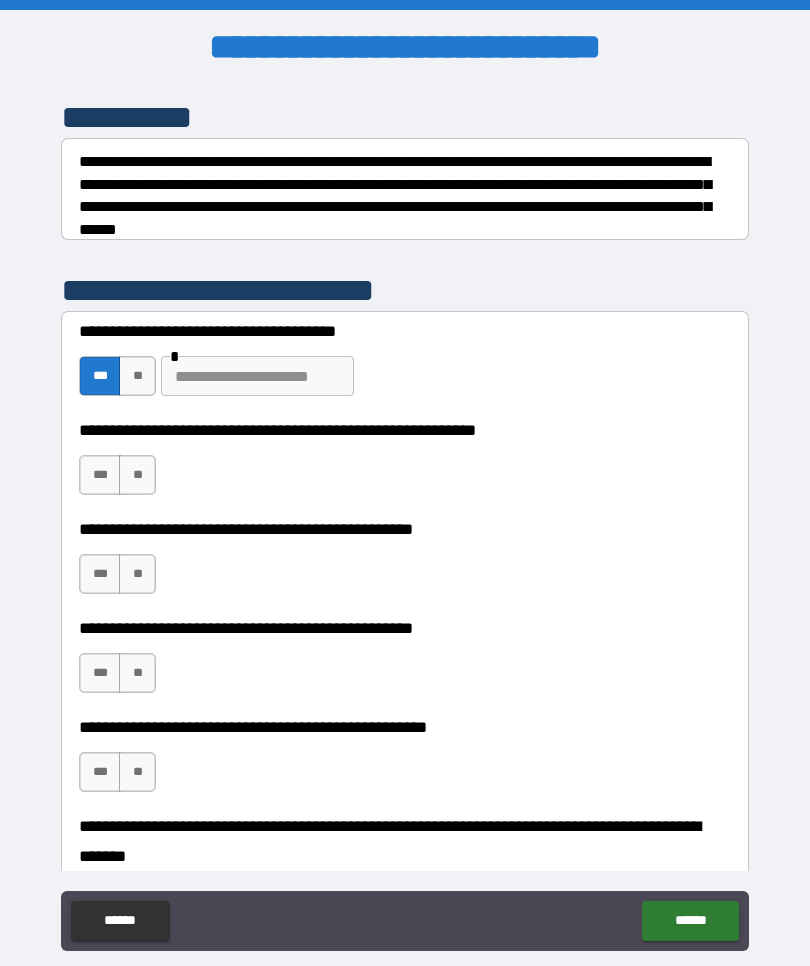 click on "**" at bounding box center (137, 376) 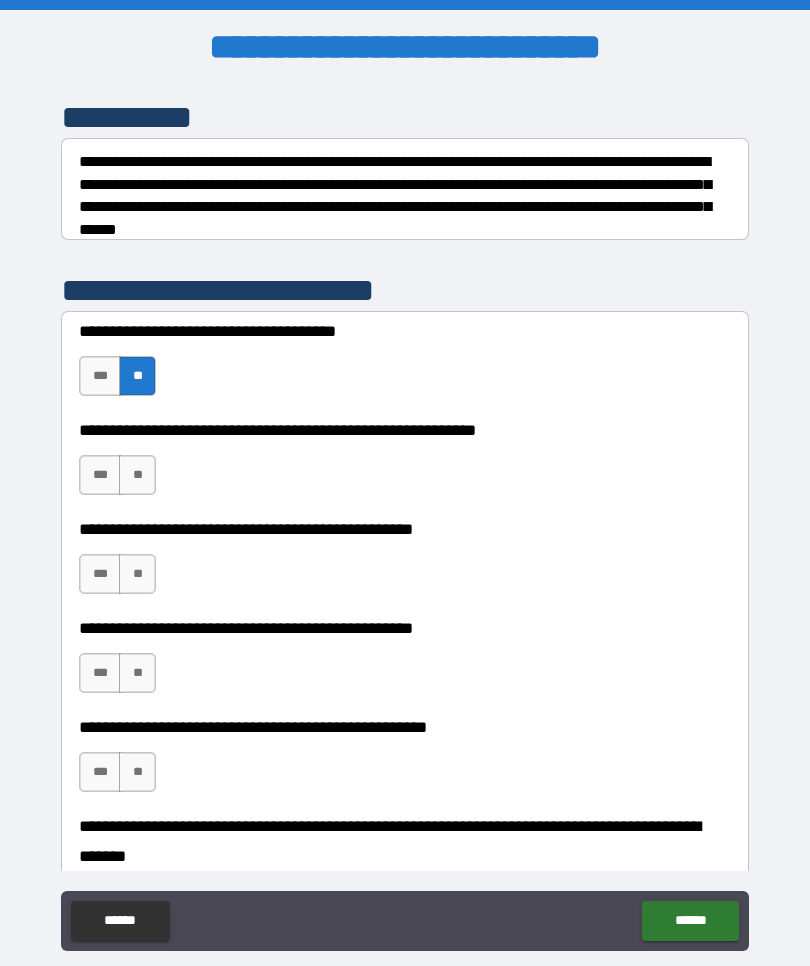 click on "**" at bounding box center [137, 475] 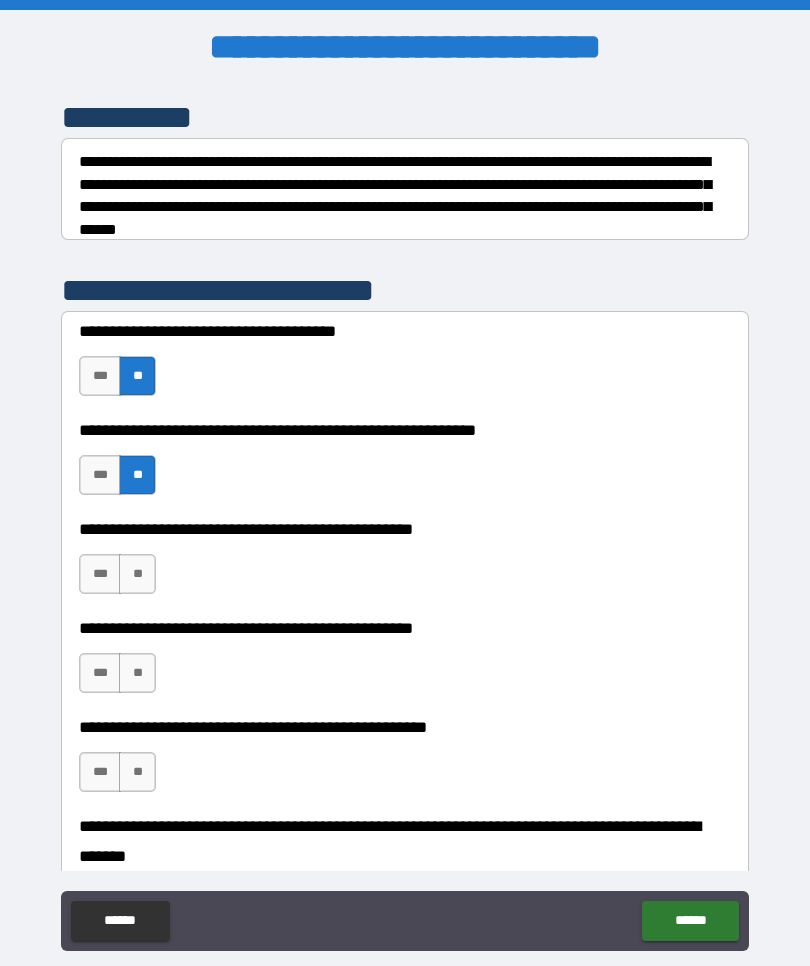 click on "**" at bounding box center (137, 574) 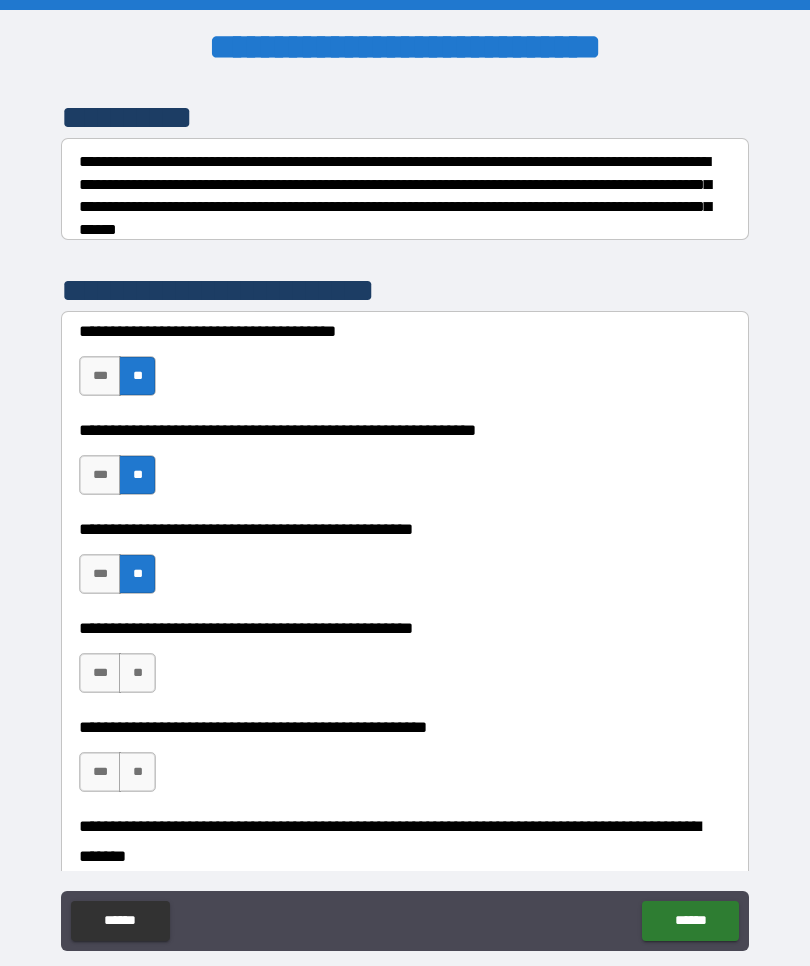 click on "***" at bounding box center (100, 673) 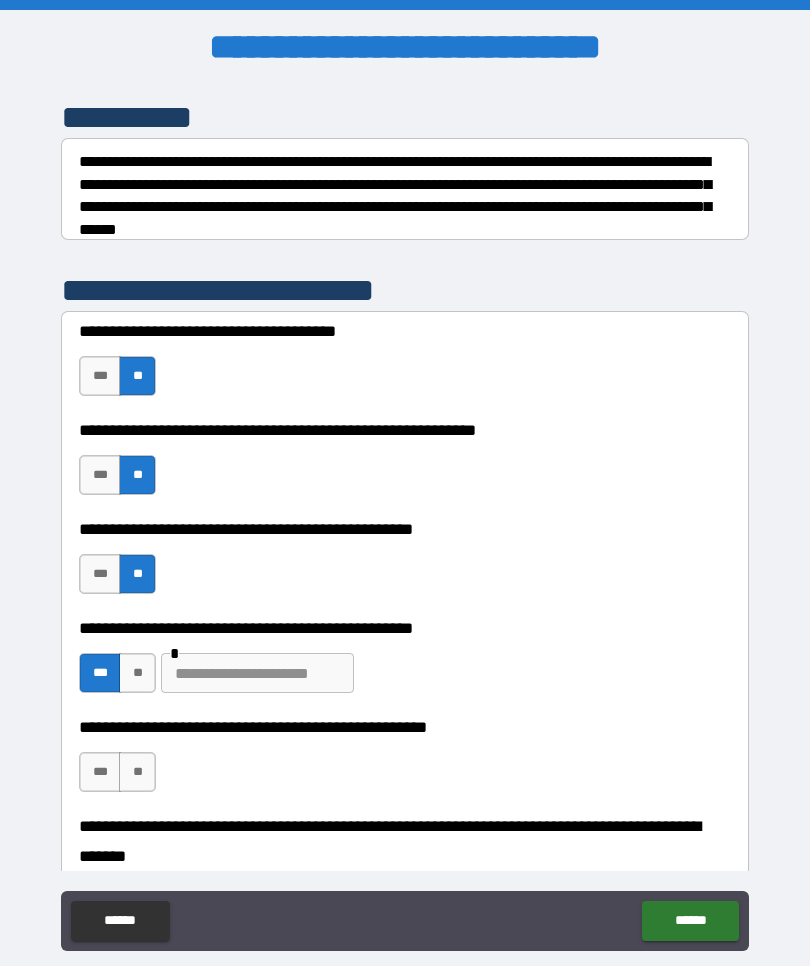 click on "**" at bounding box center (137, 772) 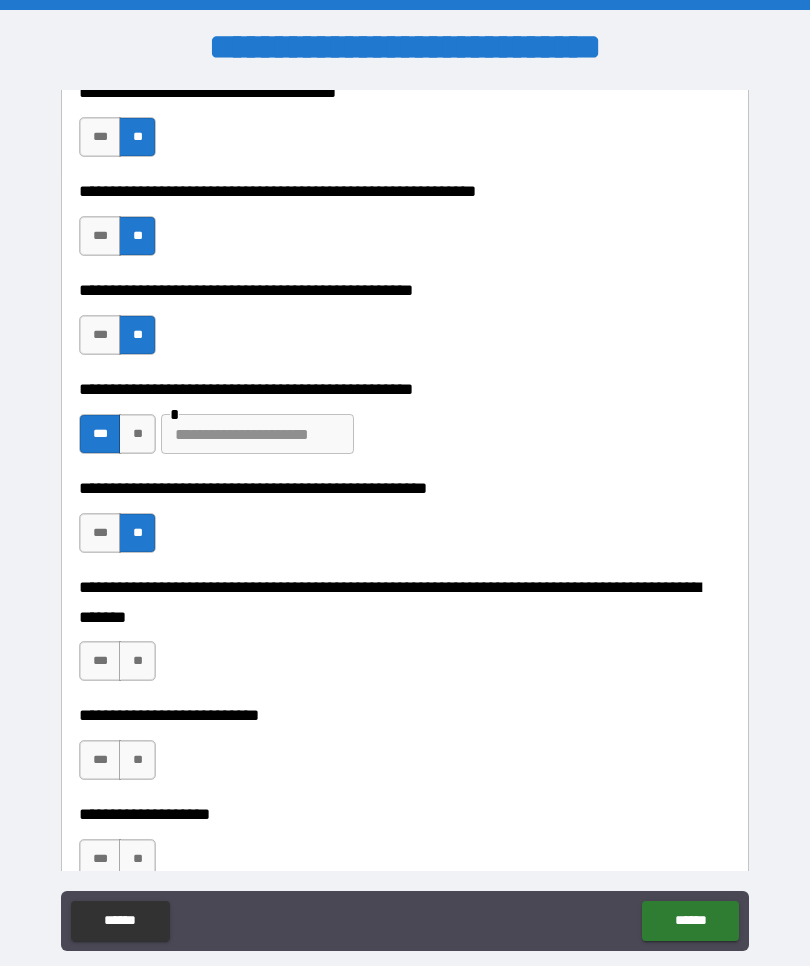 scroll, scrollTop: 509, scrollLeft: 0, axis: vertical 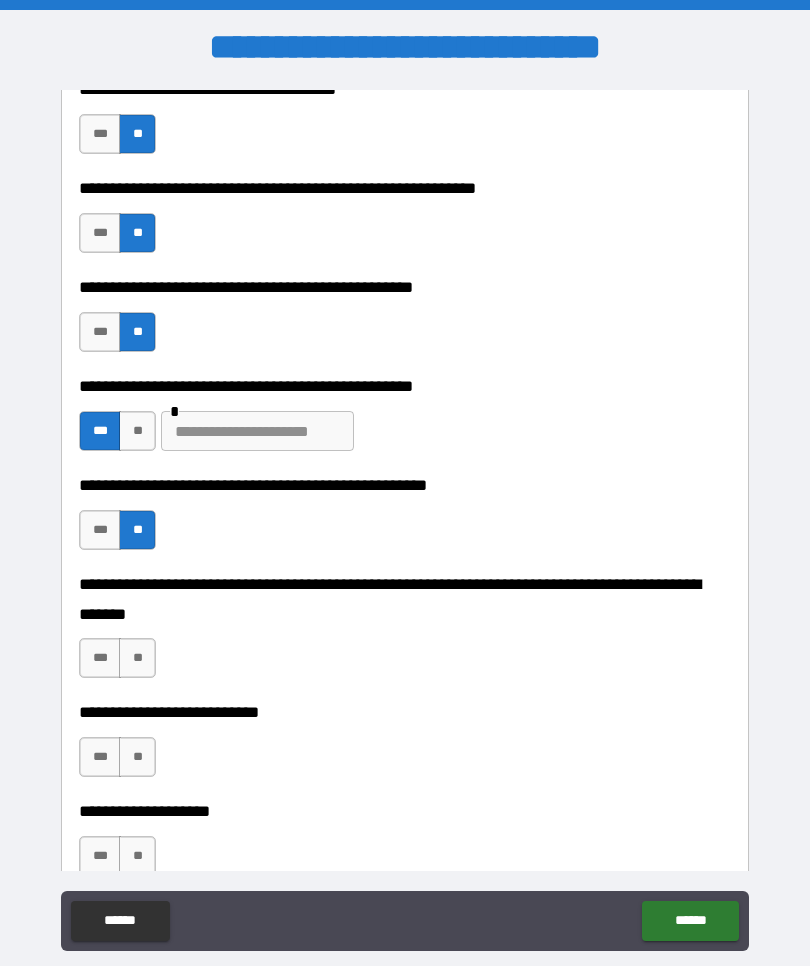 click on "**" at bounding box center [137, 658] 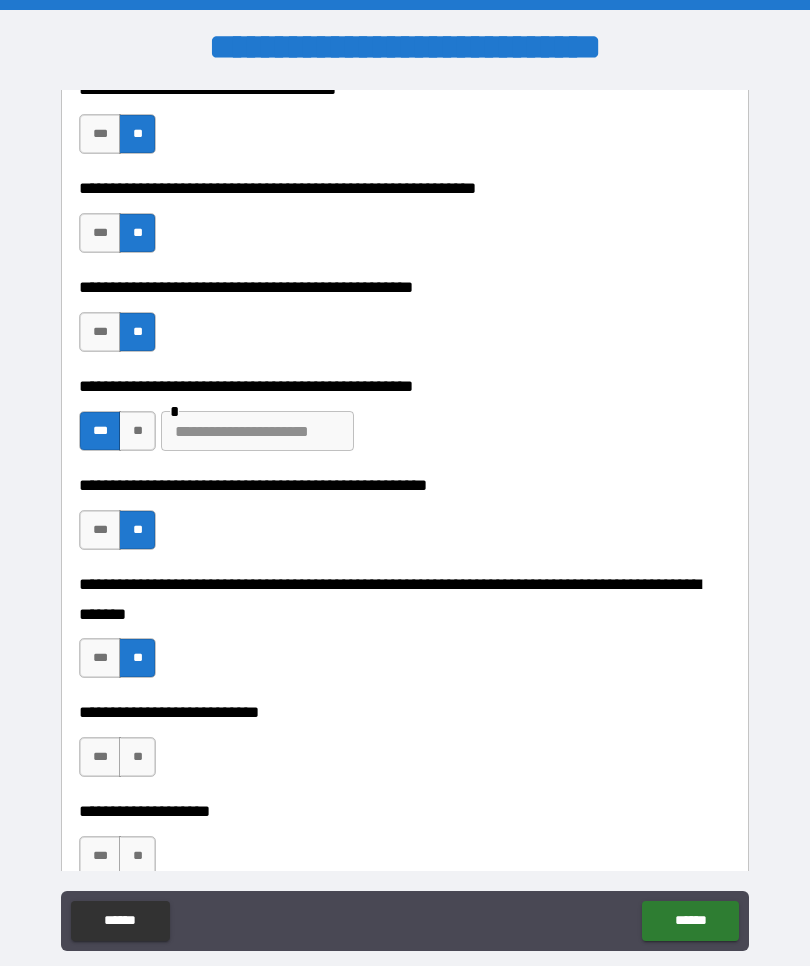 click on "**" at bounding box center (137, 757) 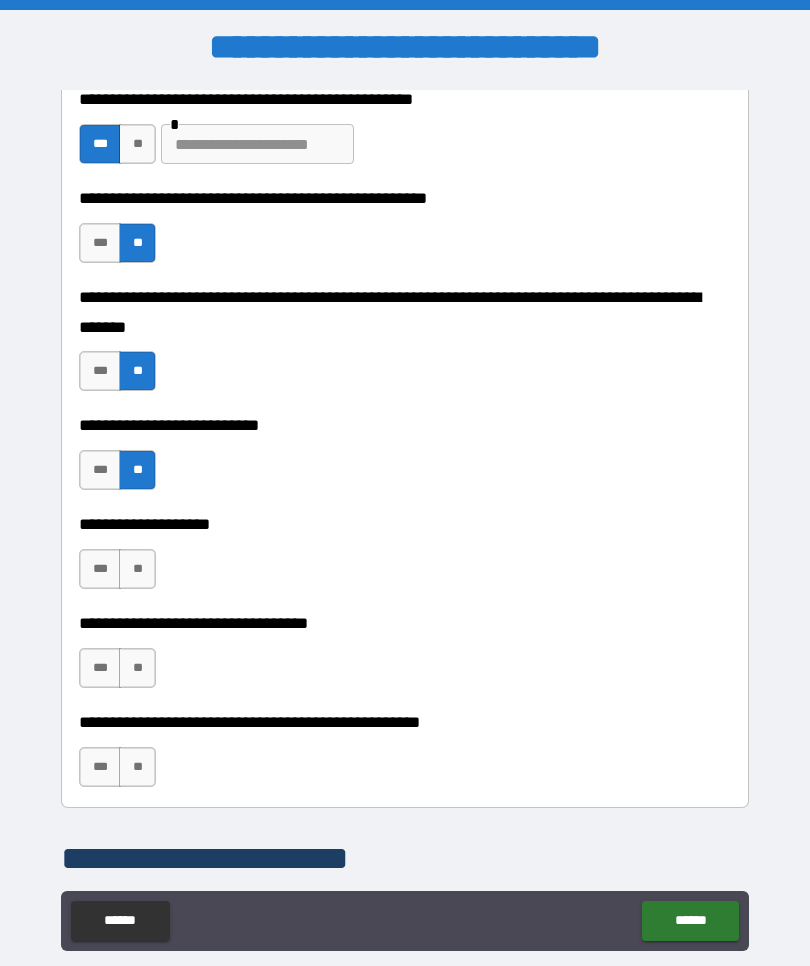 scroll, scrollTop: 799, scrollLeft: 0, axis: vertical 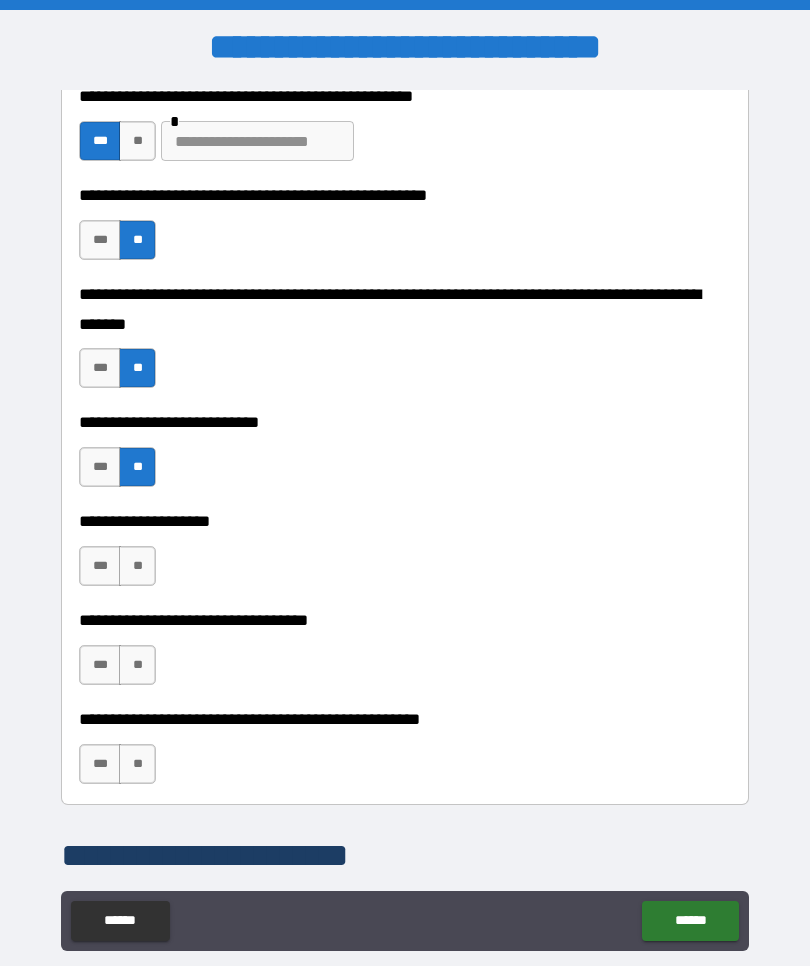 click on "**" at bounding box center [137, 566] 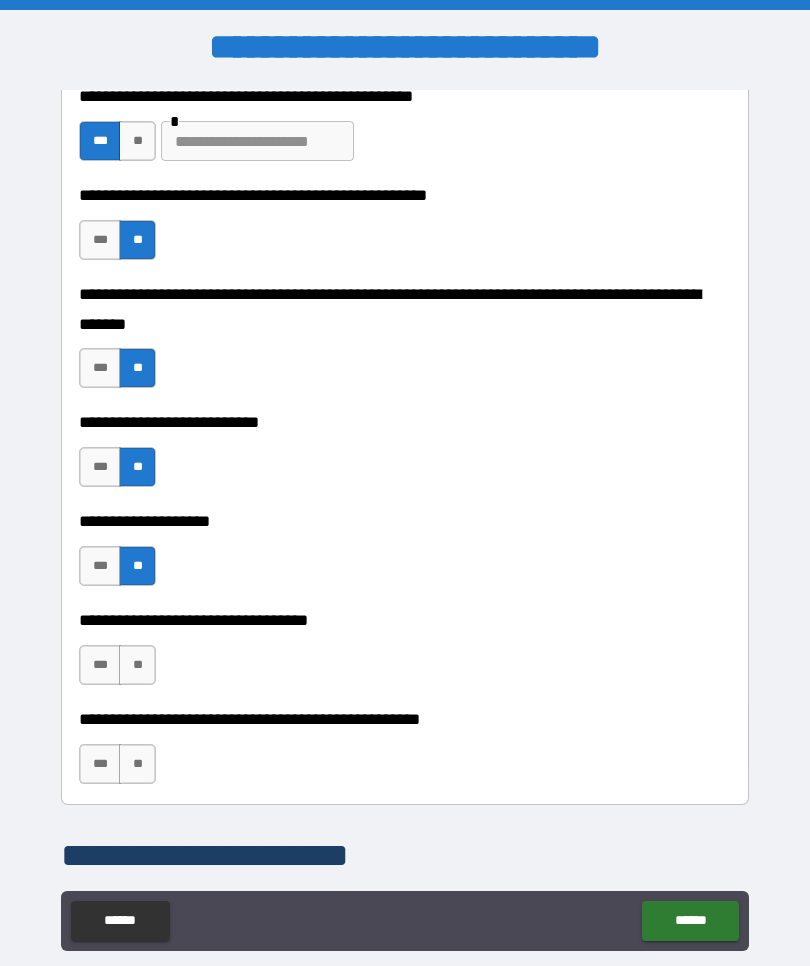 click on "**" at bounding box center (137, 665) 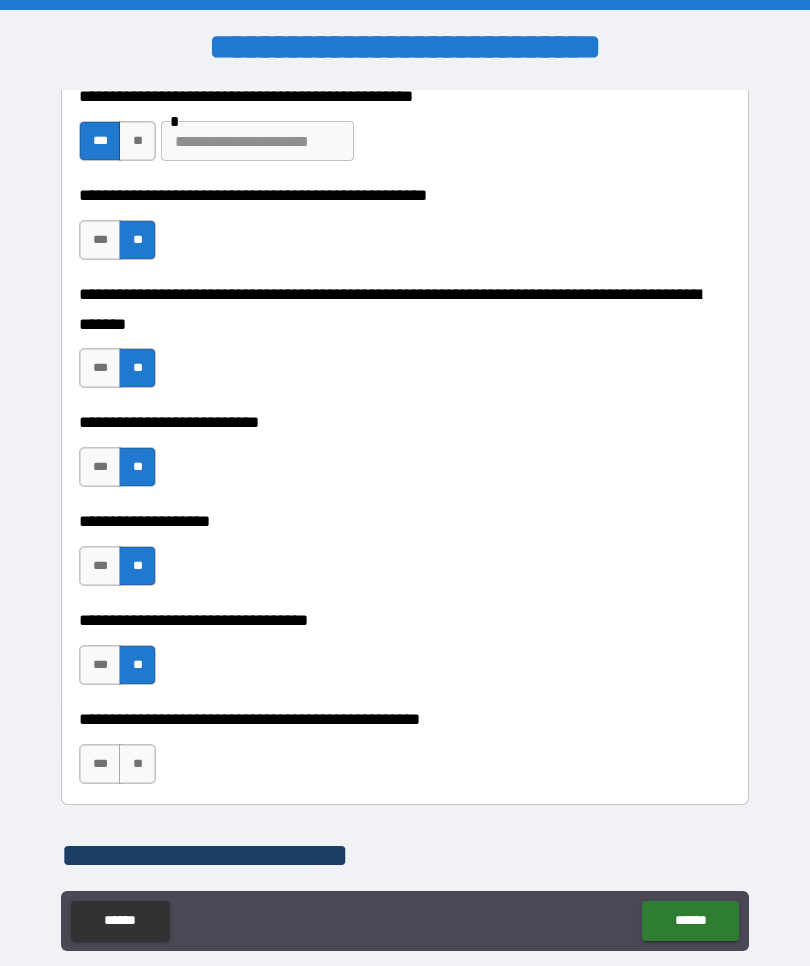 click on "**" at bounding box center [137, 764] 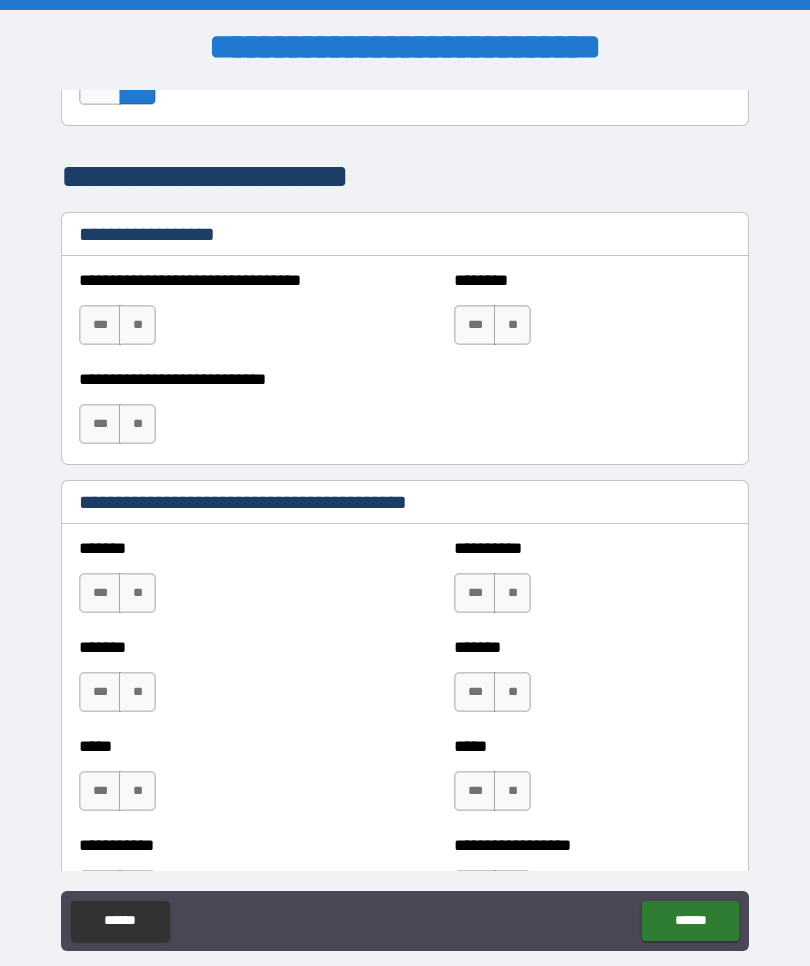 scroll, scrollTop: 1479, scrollLeft: 0, axis: vertical 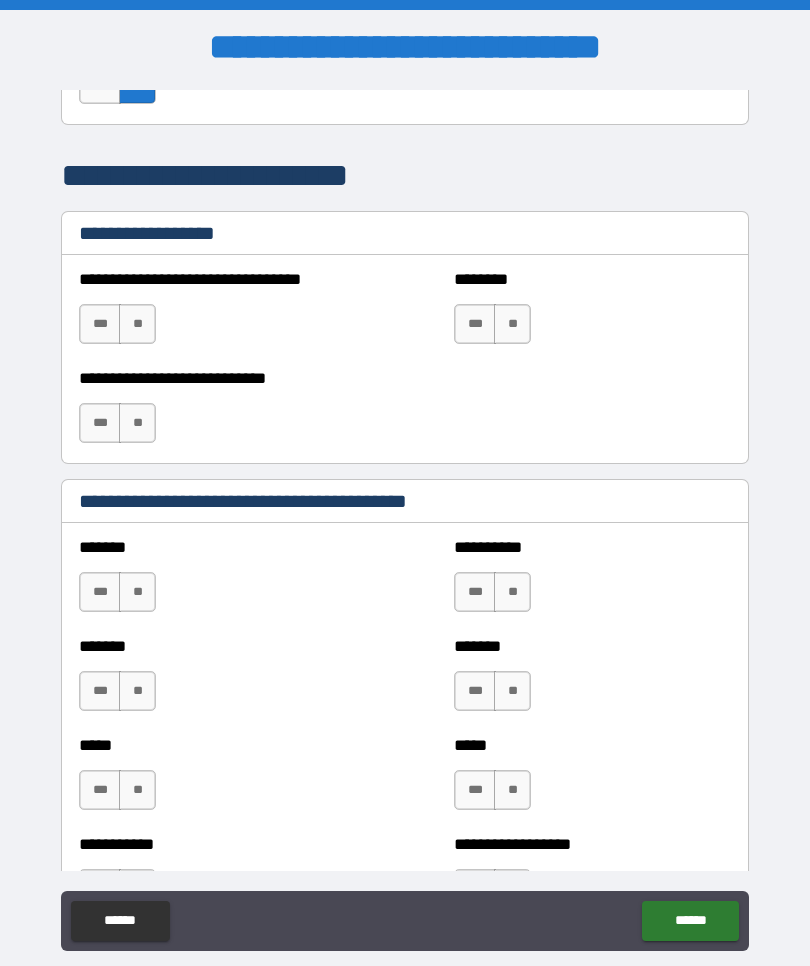 click on "**" at bounding box center (137, 324) 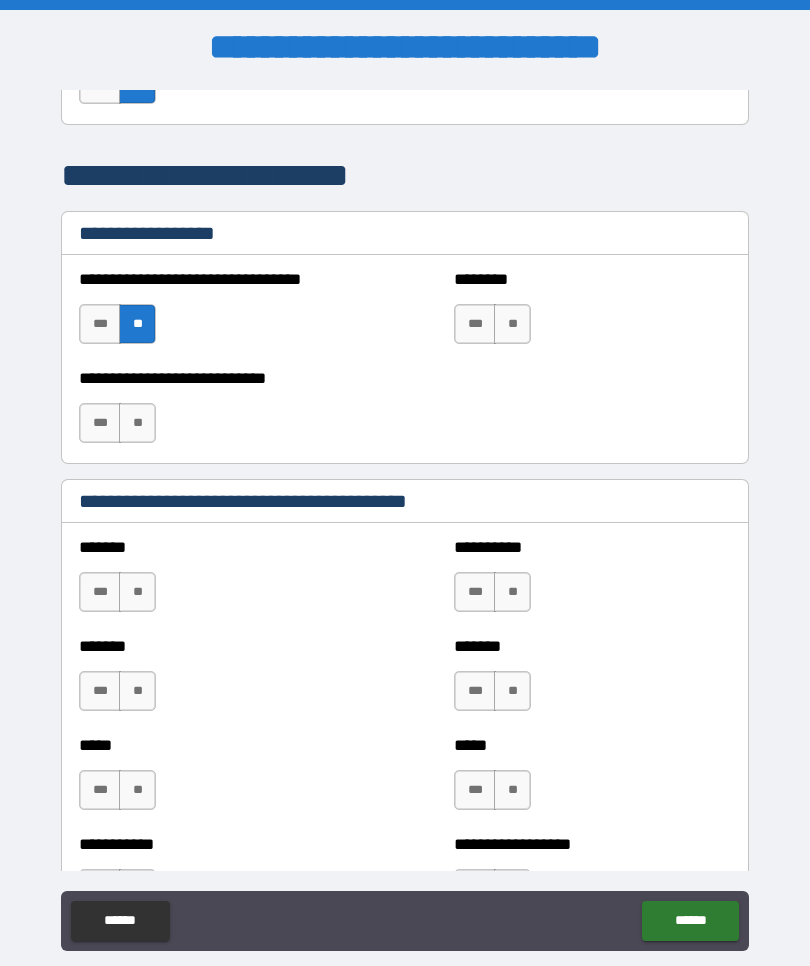 click on "**" at bounding box center (512, 324) 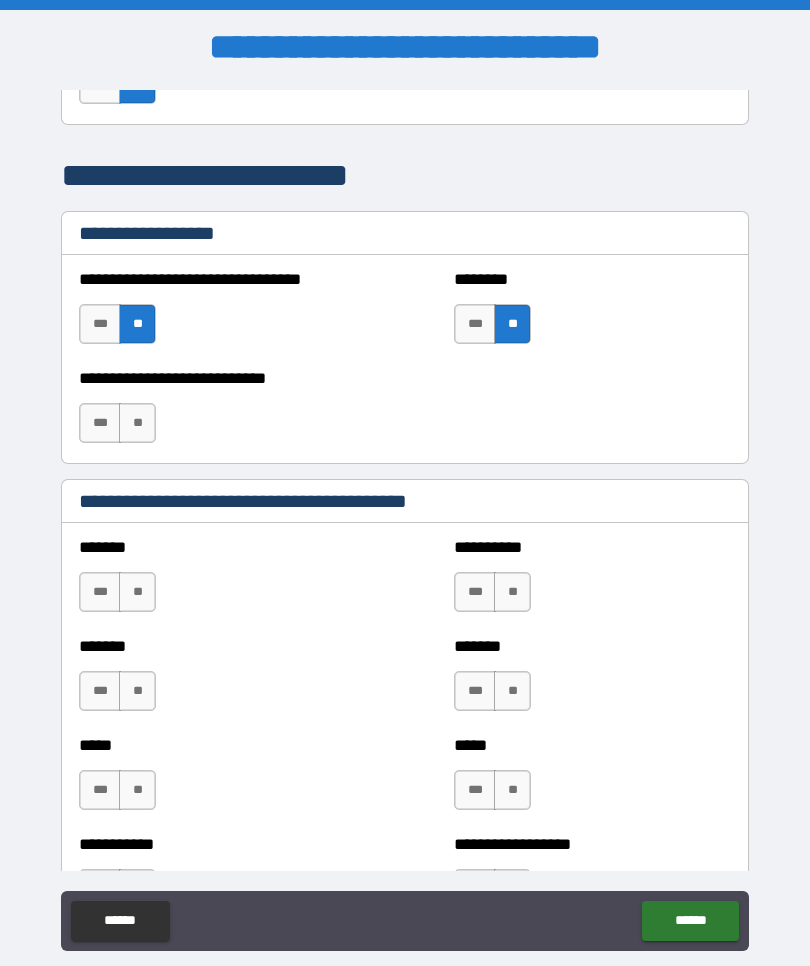 click on "**" at bounding box center [137, 423] 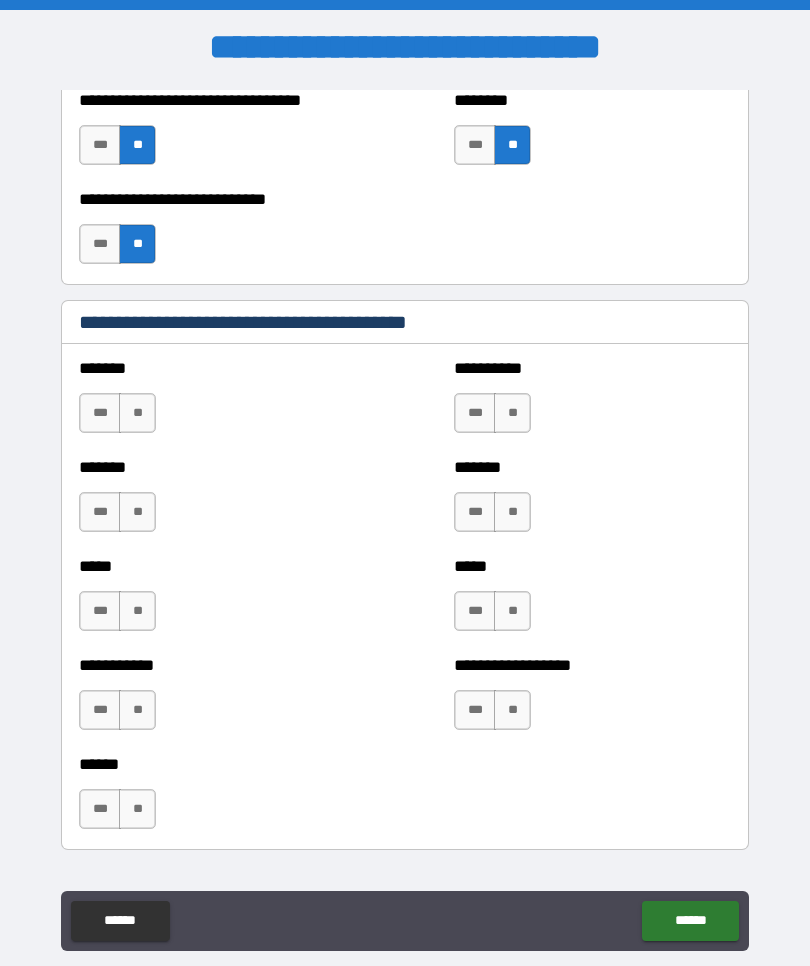 scroll, scrollTop: 1665, scrollLeft: 0, axis: vertical 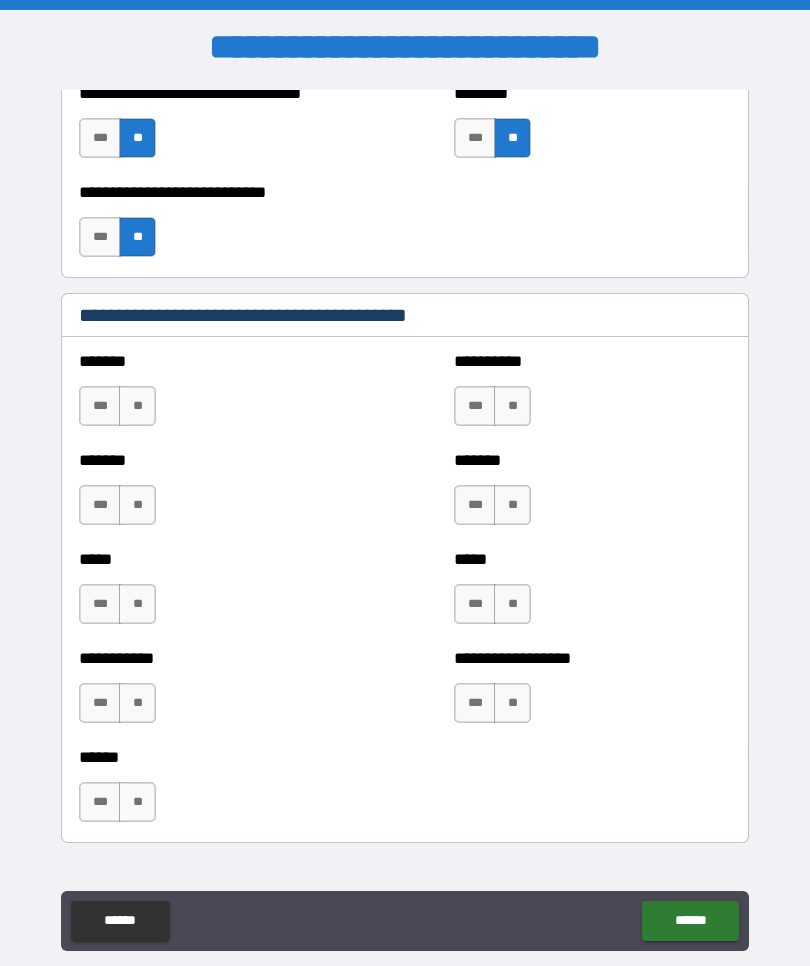 click on "*** **" at bounding box center [120, 411] 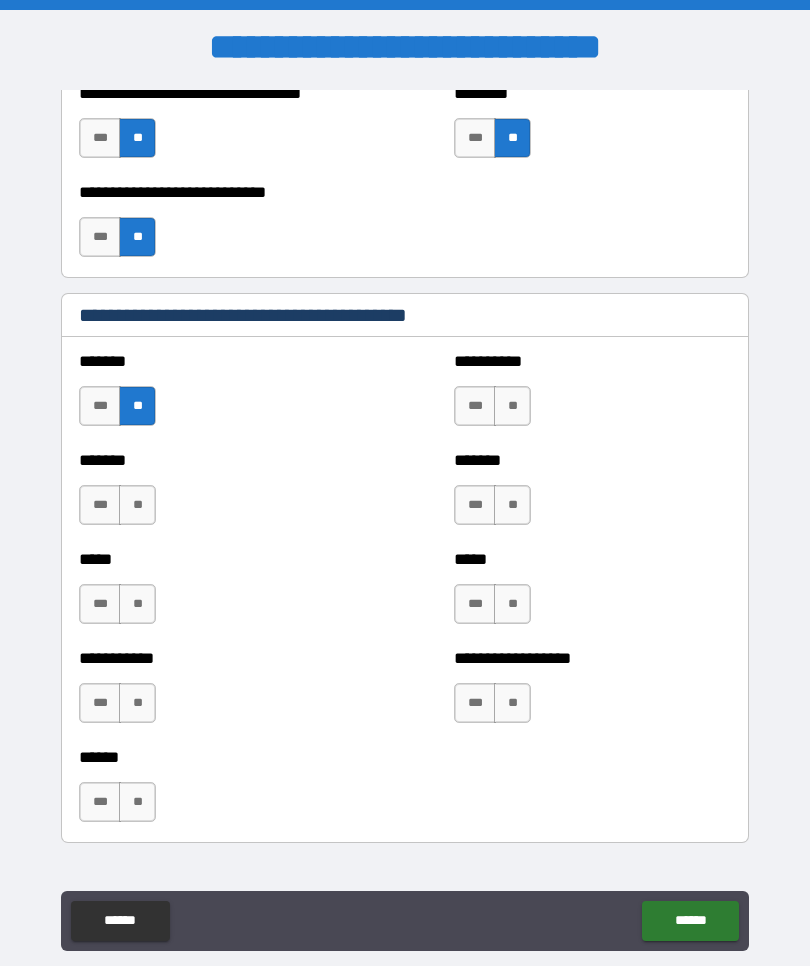 click on "**" at bounding box center [137, 505] 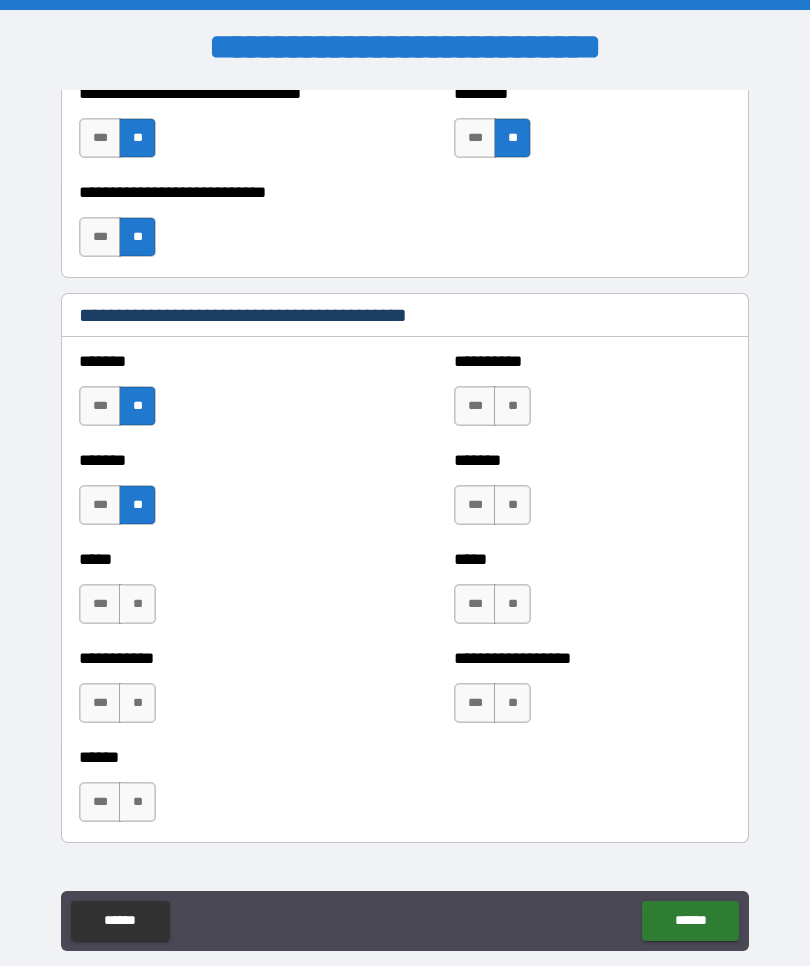 click on "**" at bounding box center [137, 604] 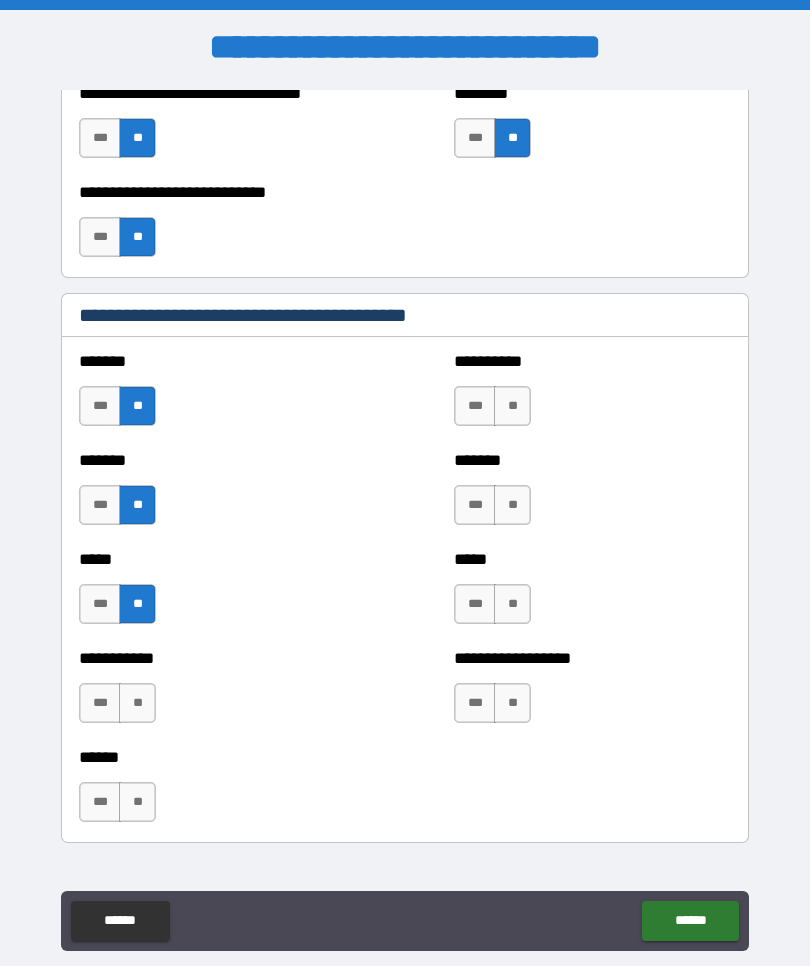 click on "**" at bounding box center [137, 703] 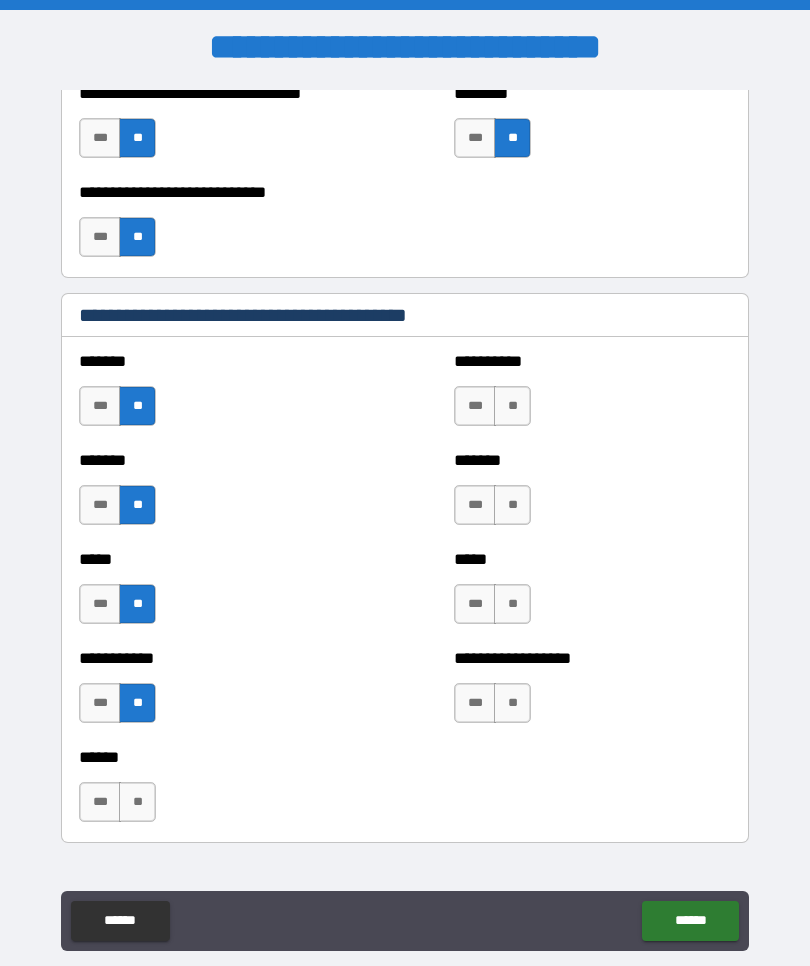 click on "***" at bounding box center (100, 802) 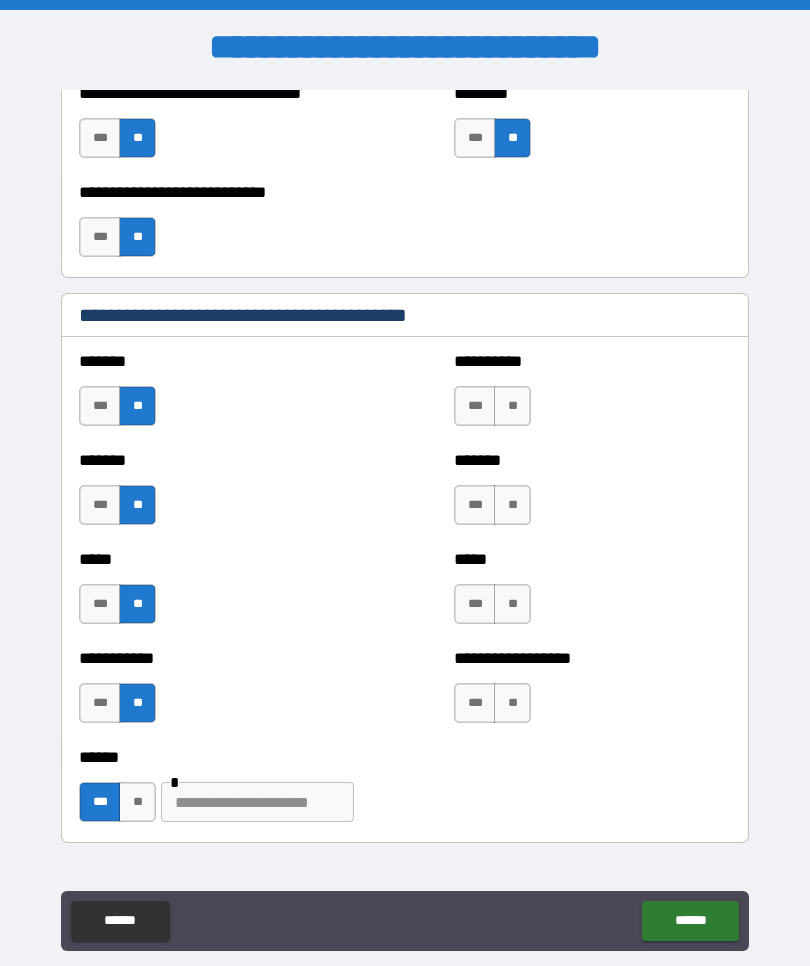 click at bounding box center (257, 802) 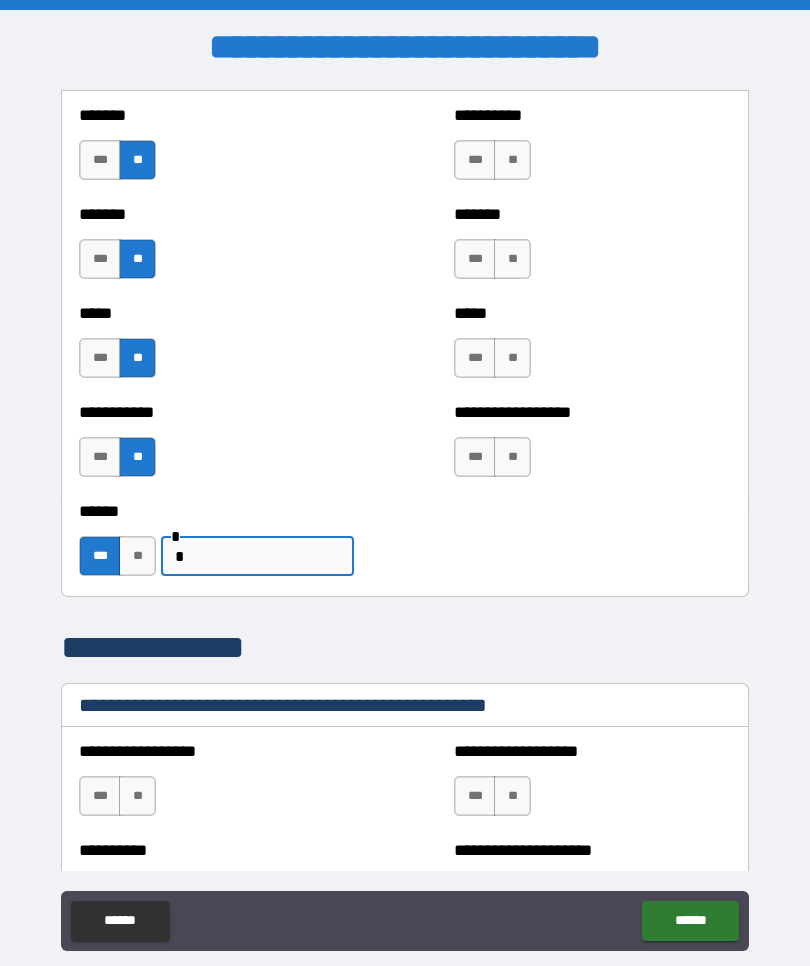 scroll, scrollTop: 1916, scrollLeft: 0, axis: vertical 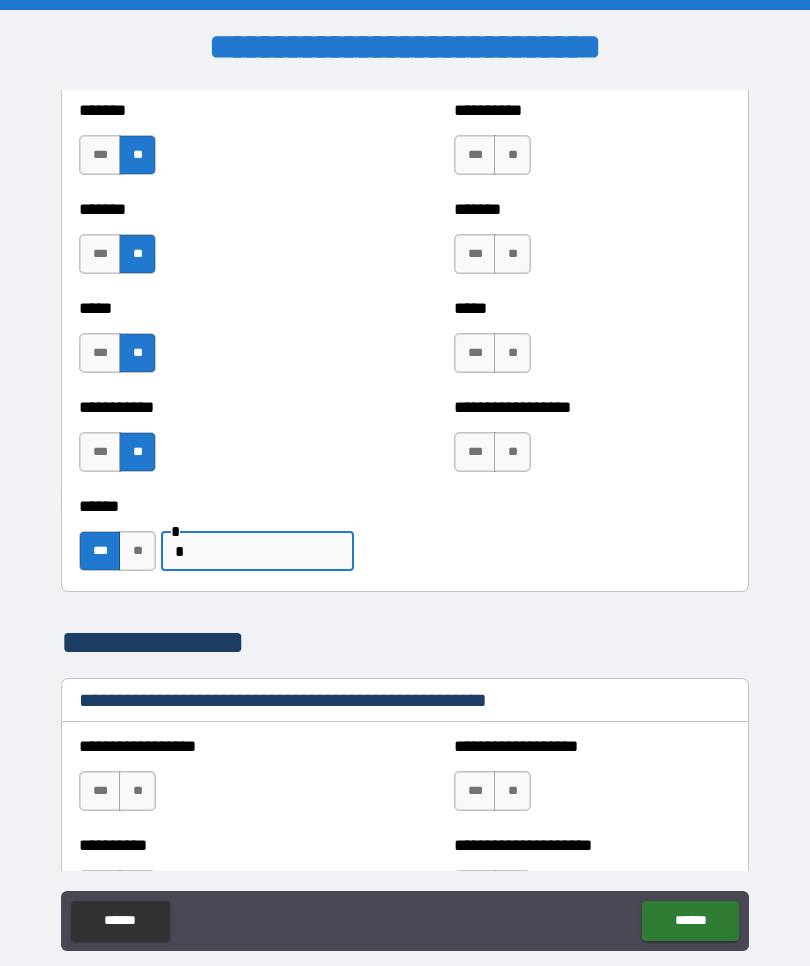 click on "*" at bounding box center [257, 551] 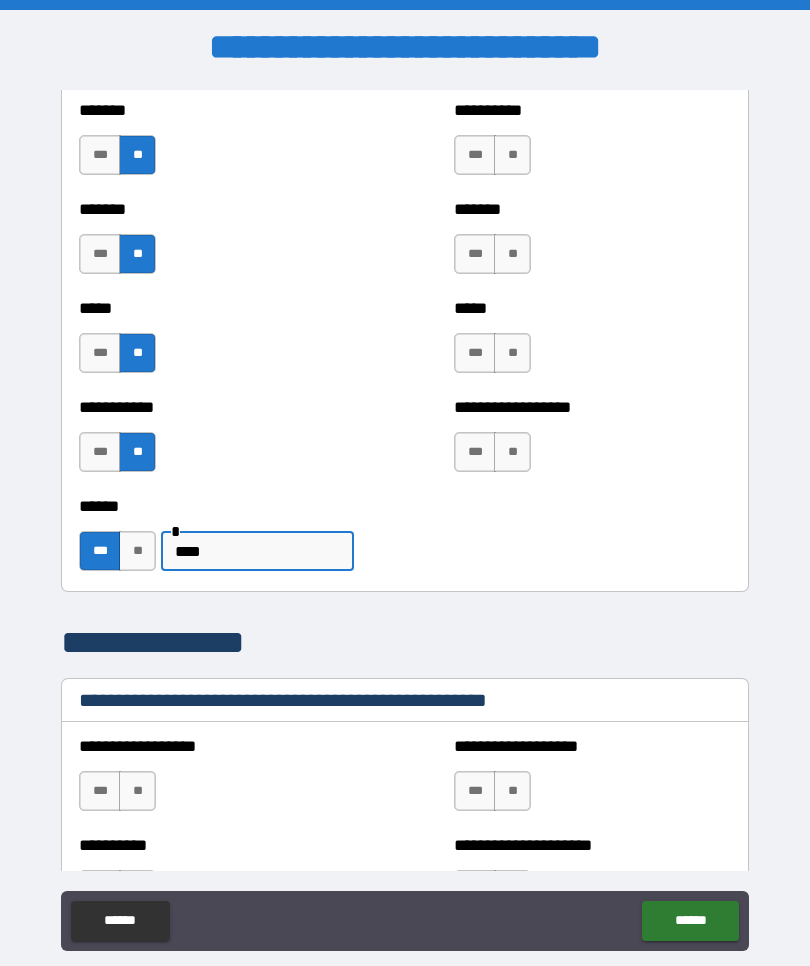 type on "****" 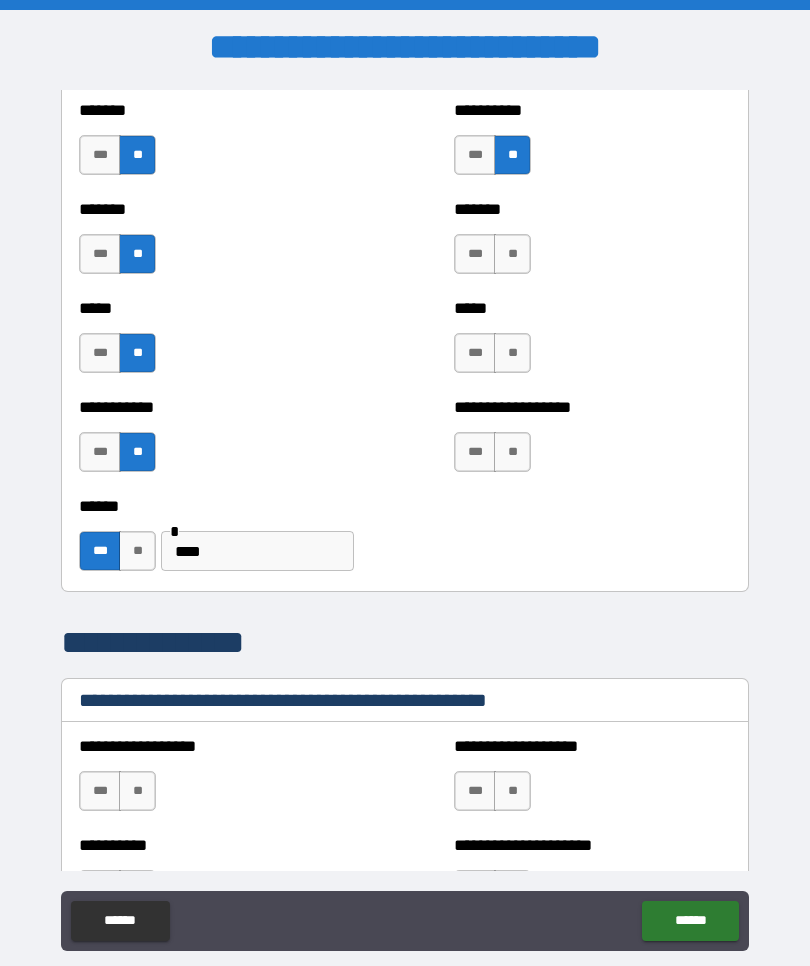 click on "**" at bounding box center (512, 254) 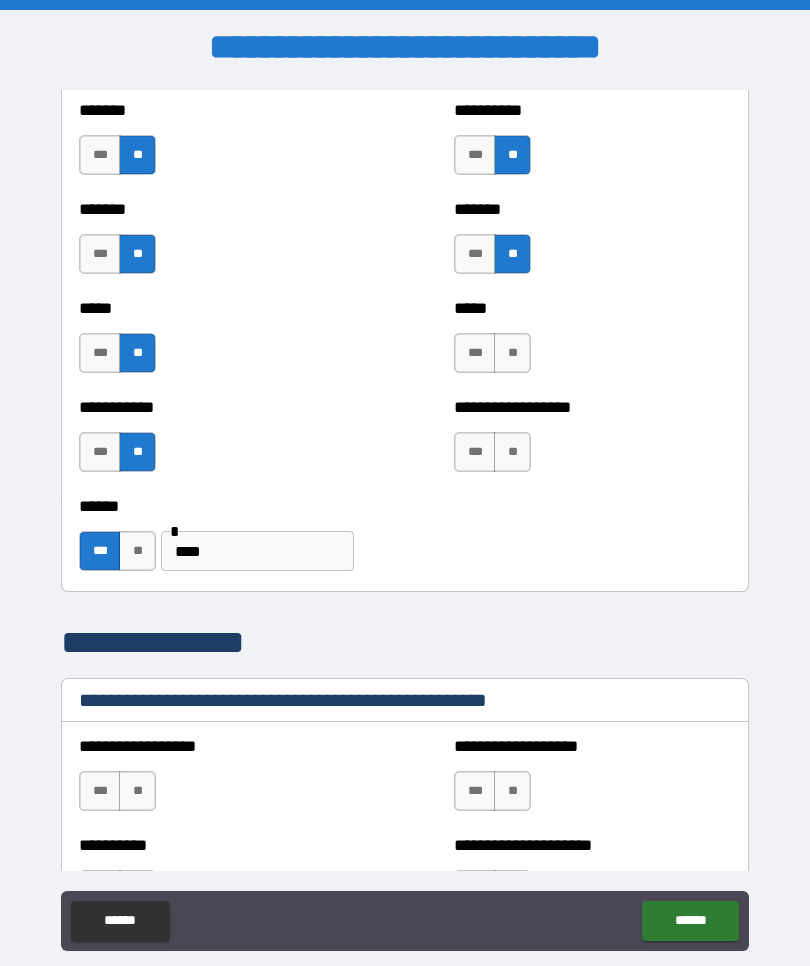 click on "**" at bounding box center [512, 353] 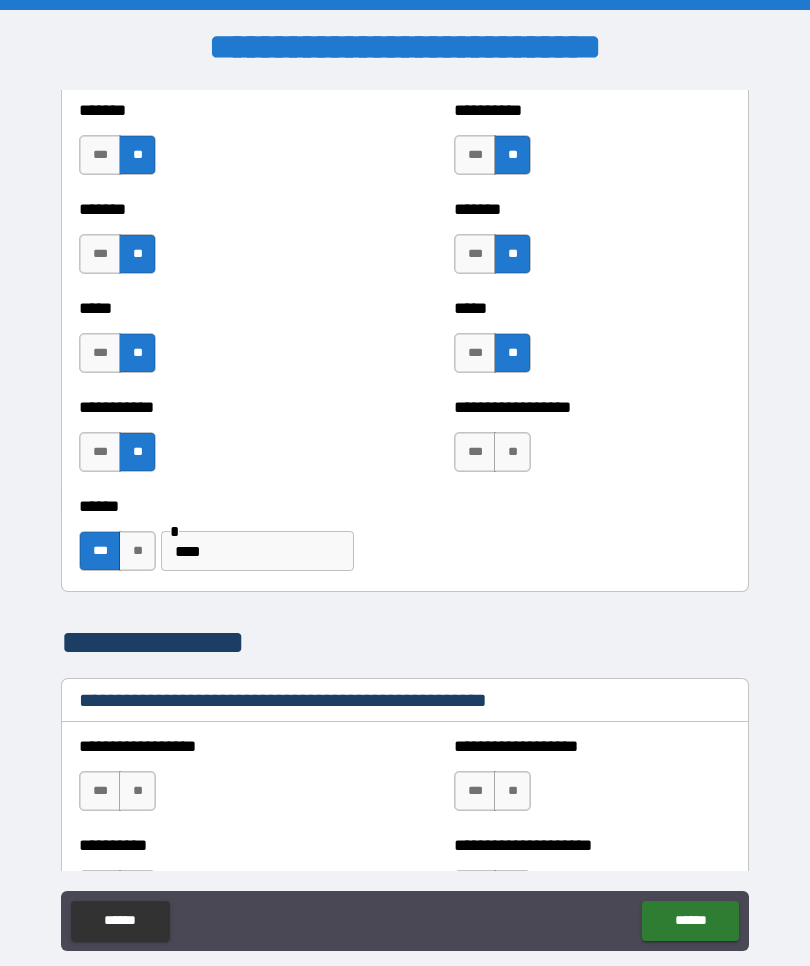 click on "**" at bounding box center (512, 452) 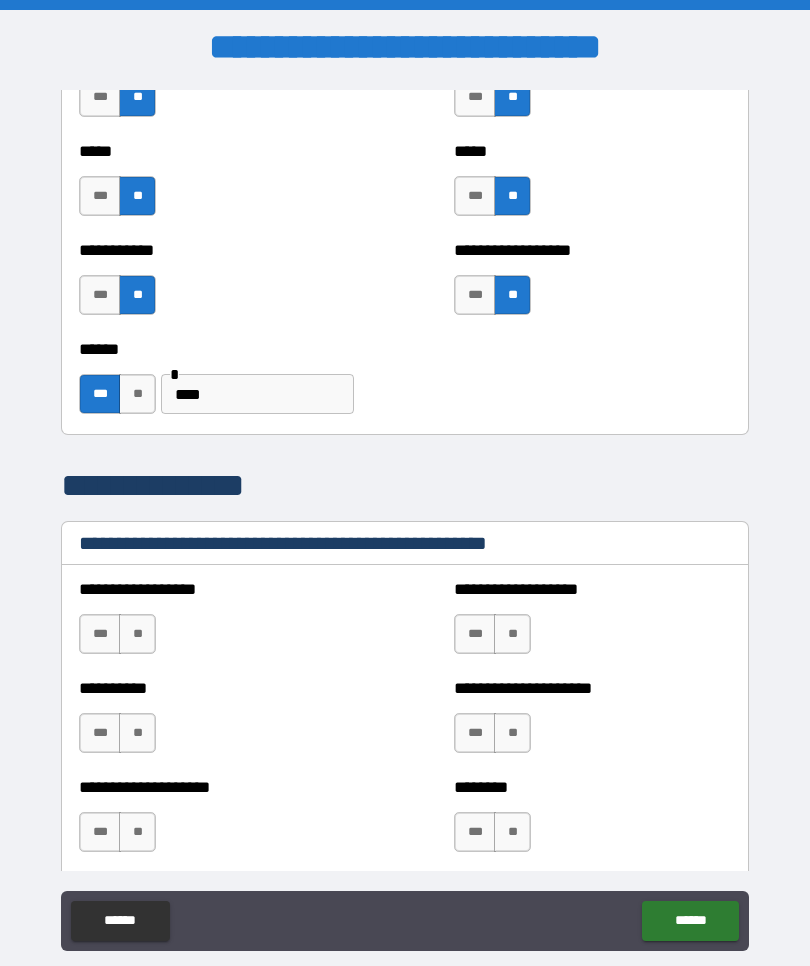 scroll, scrollTop: 2082, scrollLeft: 0, axis: vertical 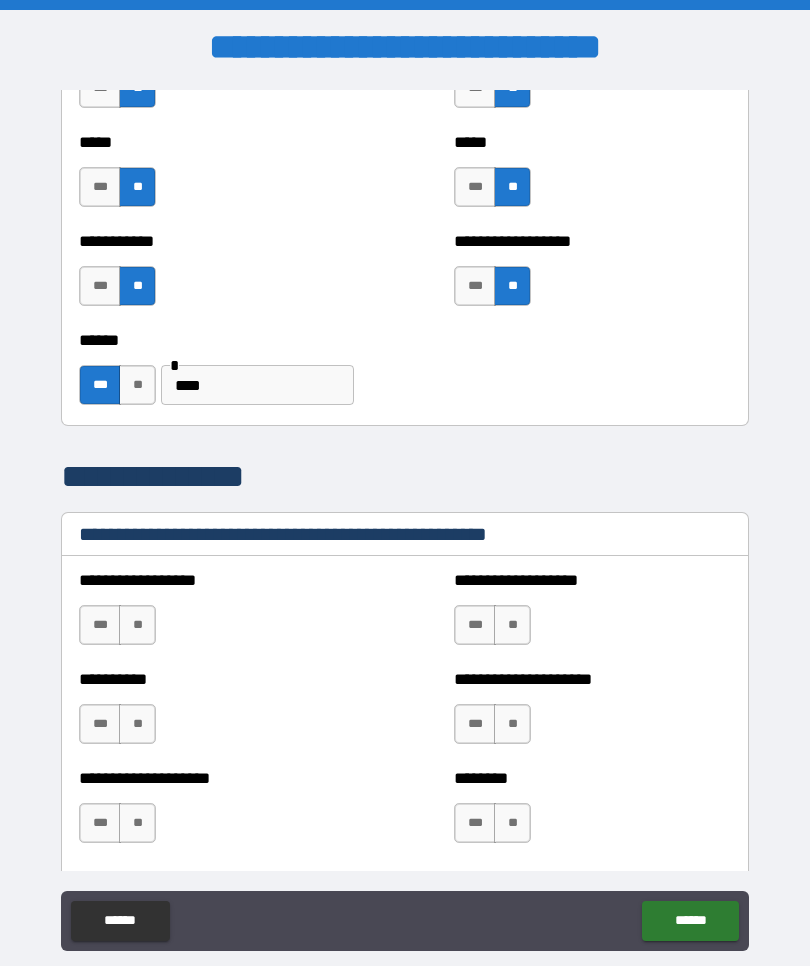 click on "**" at bounding box center [137, 625] 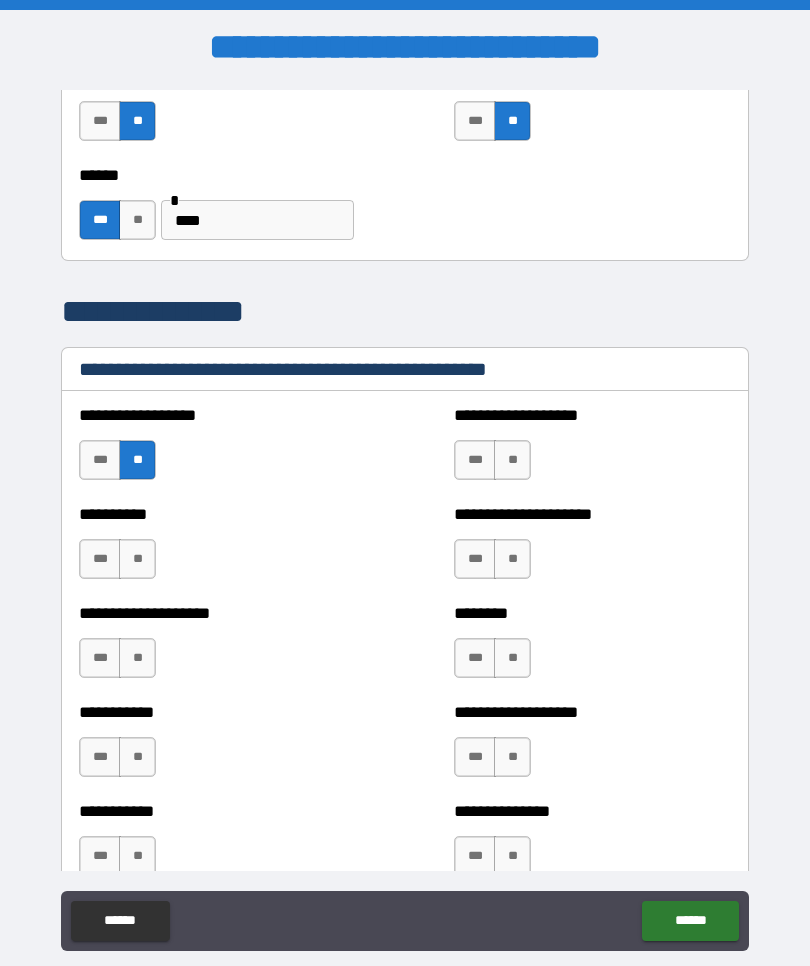 scroll, scrollTop: 2321, scrollLeft: 0, axis: vertical 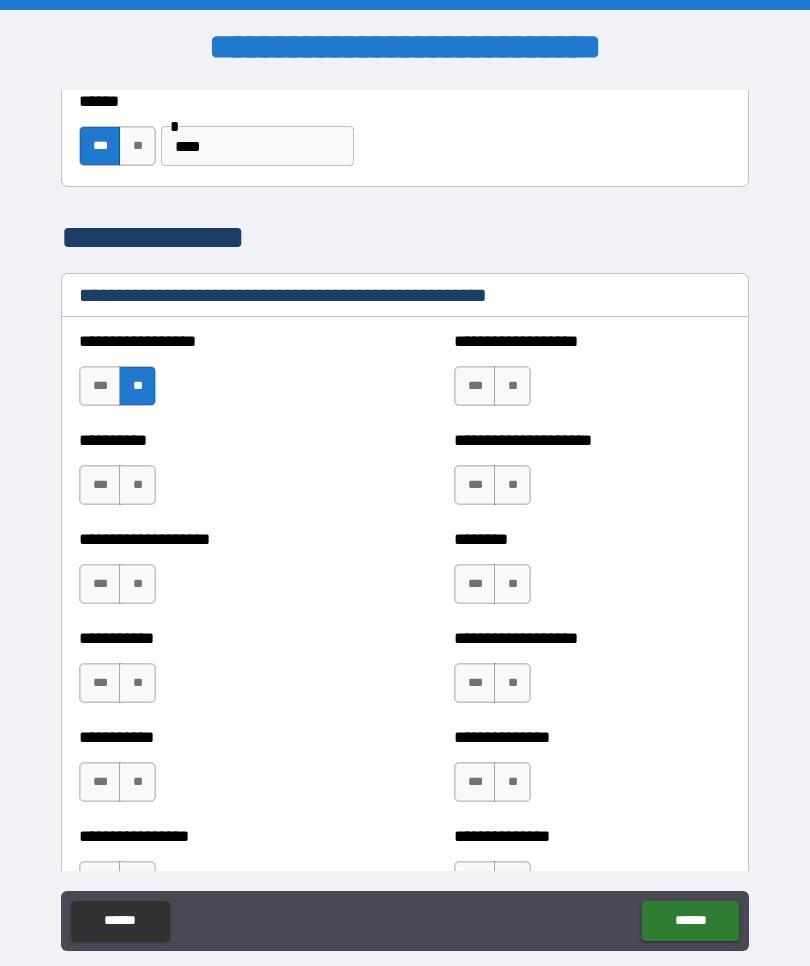 click on "**" at bounding box center (137, 485) 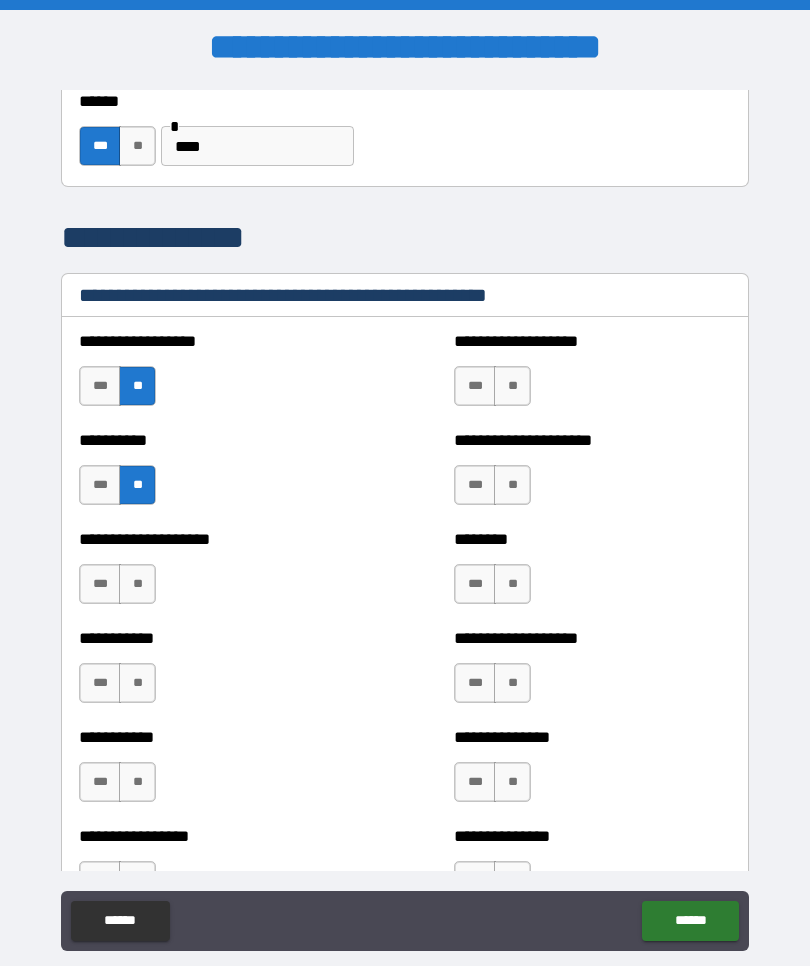 click on "**" at bounding box center (137, 584) 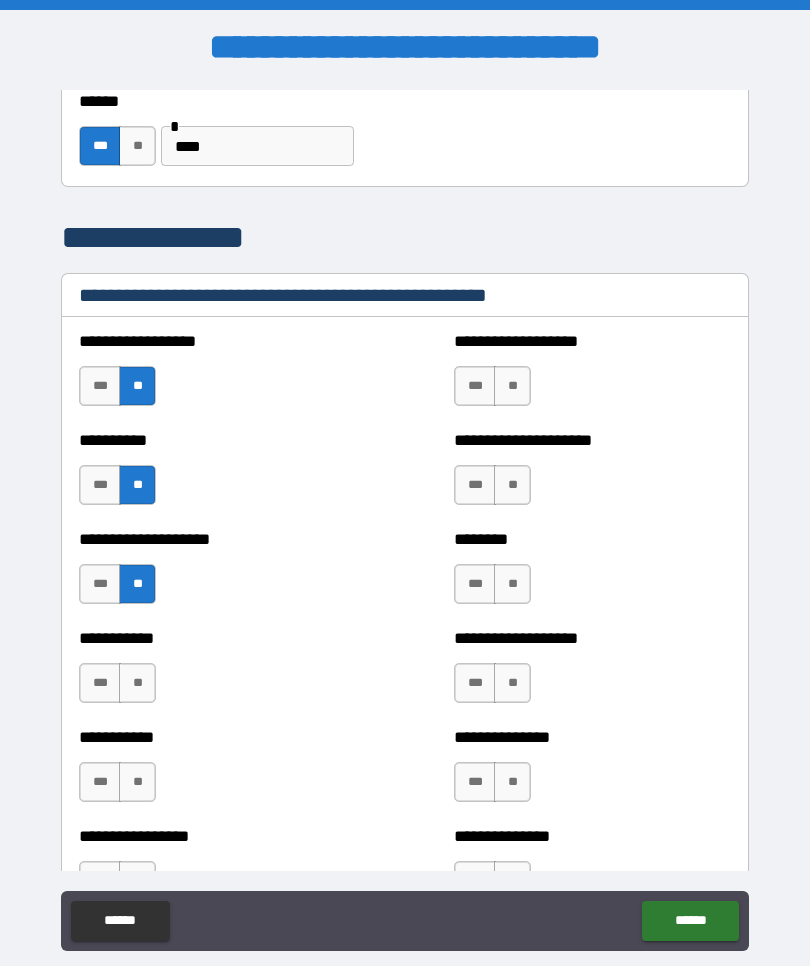 click on "**" at bounding box center (137, 683) 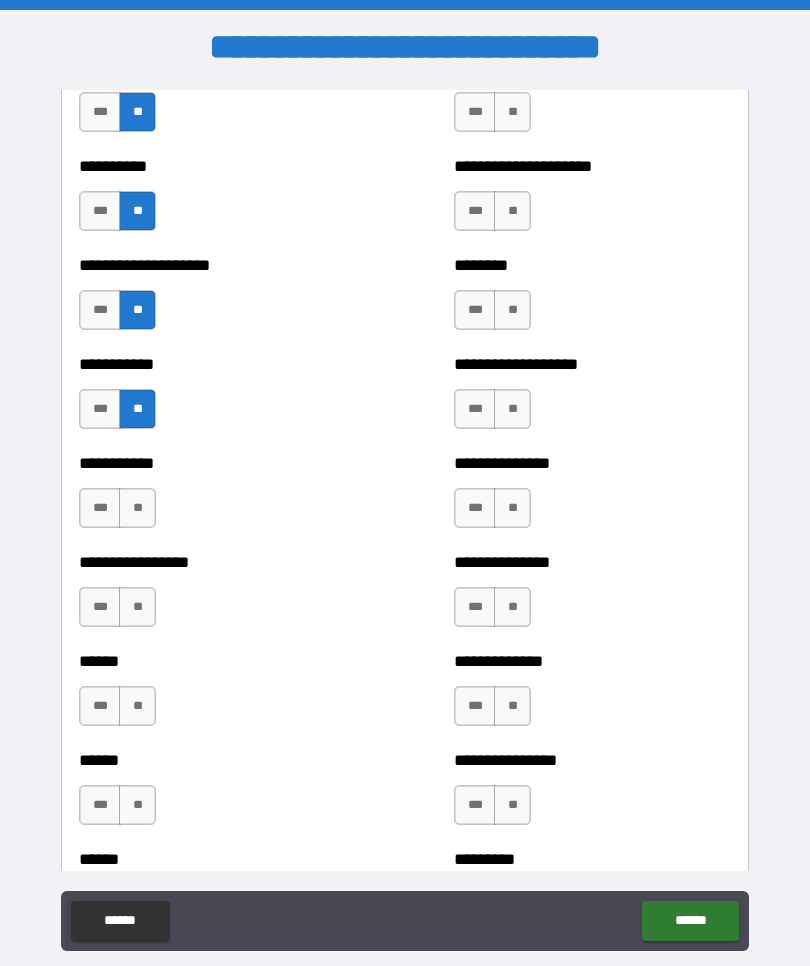scroll, scrollTop: 2598, scrollLeft: 0, axis: vertical 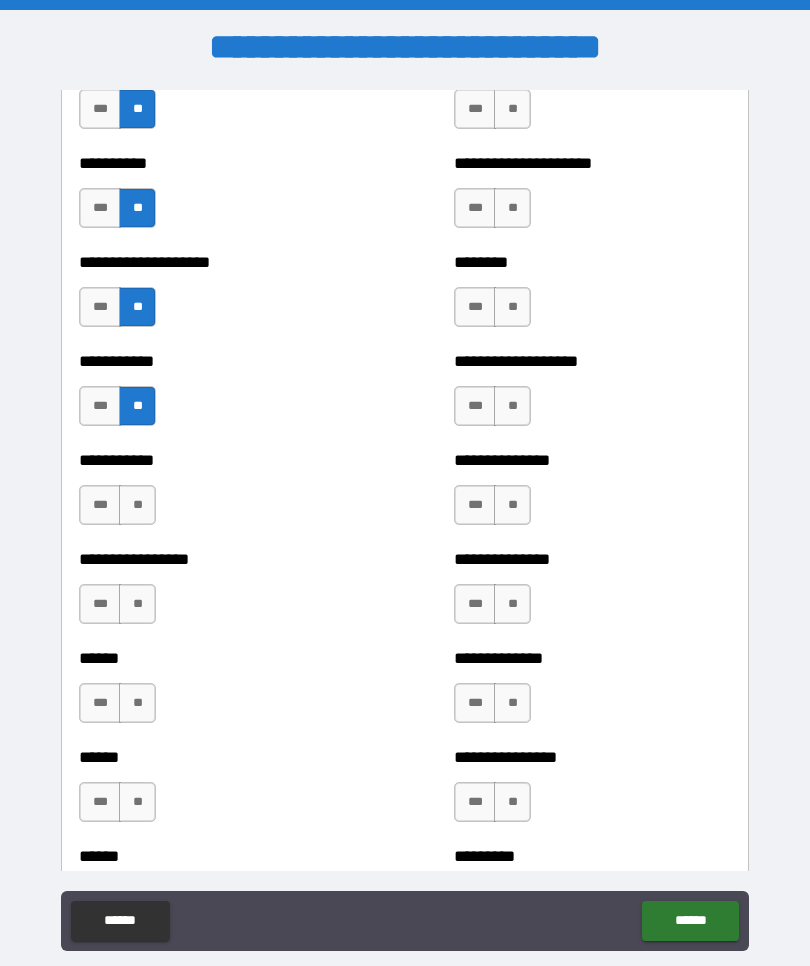 click on "**" at bounding box center (137, 505) 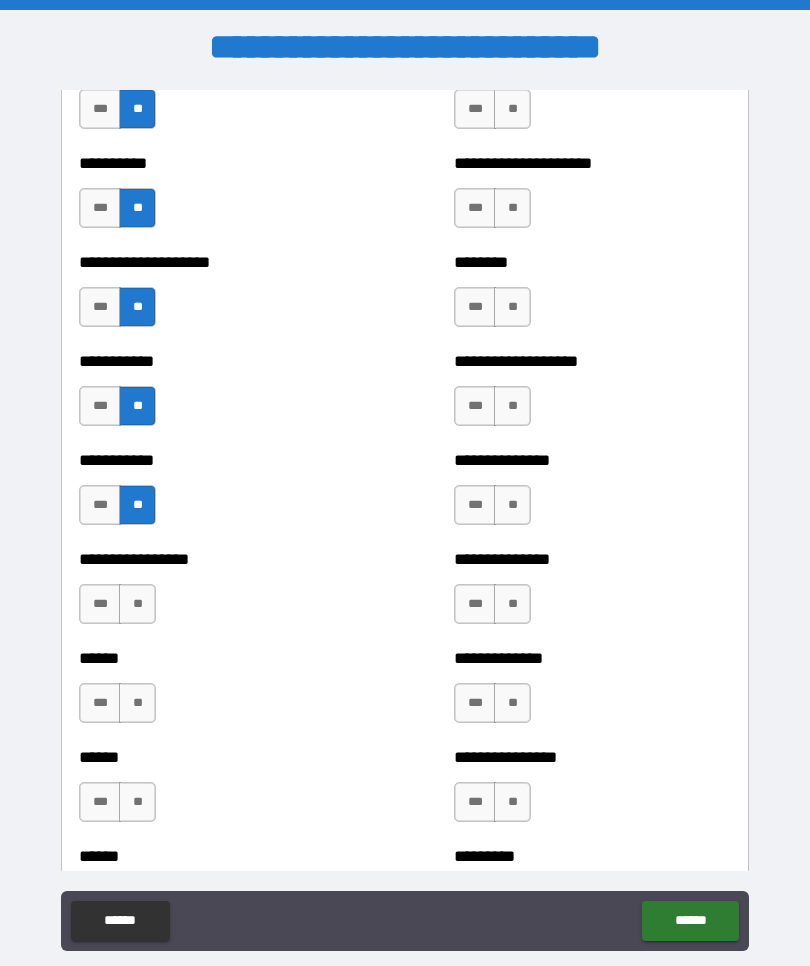 click on "**" at bounding box center (137, 604) 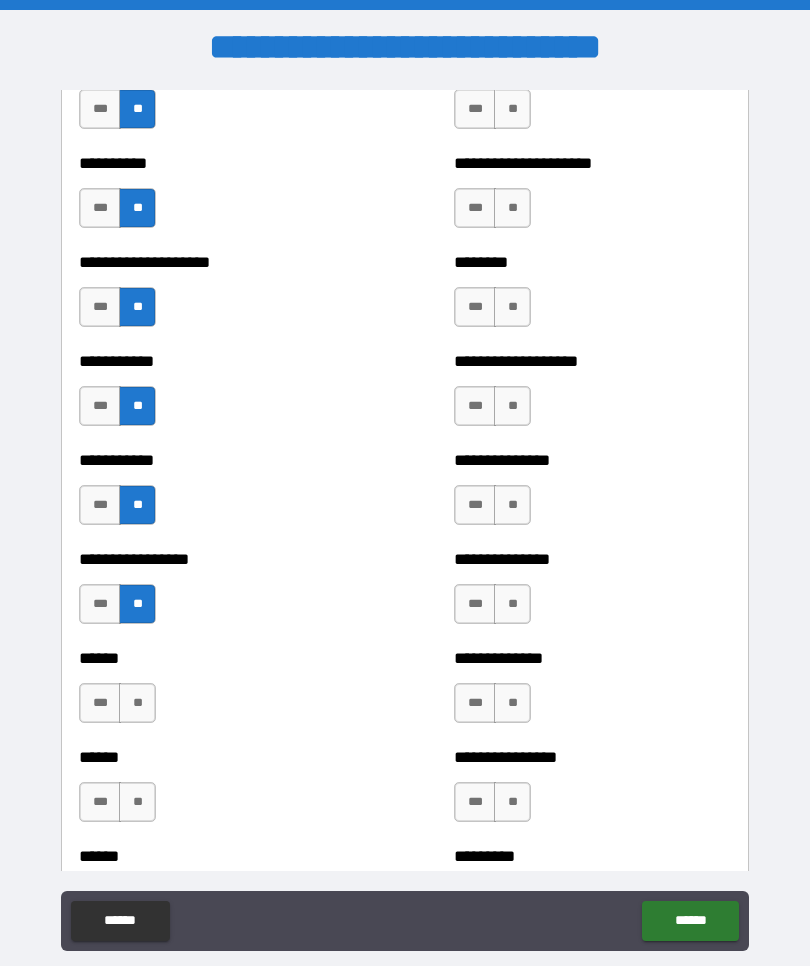 click on "**" at bounding box center (137, 703) 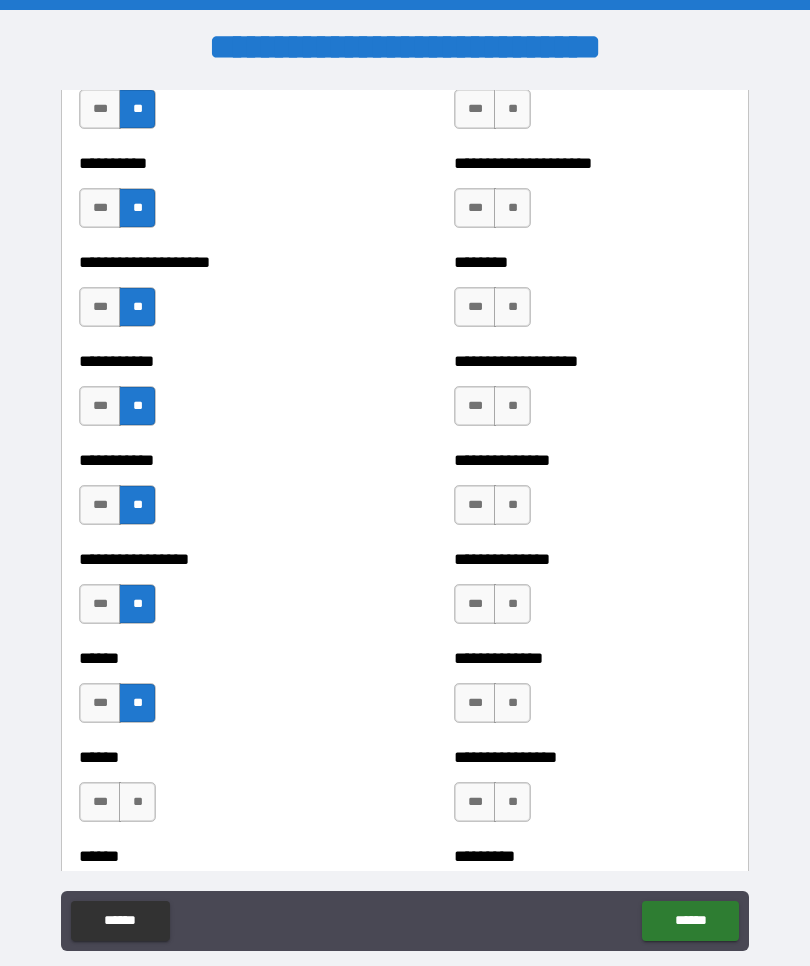 click on "**" at bounding box center (137, 802) 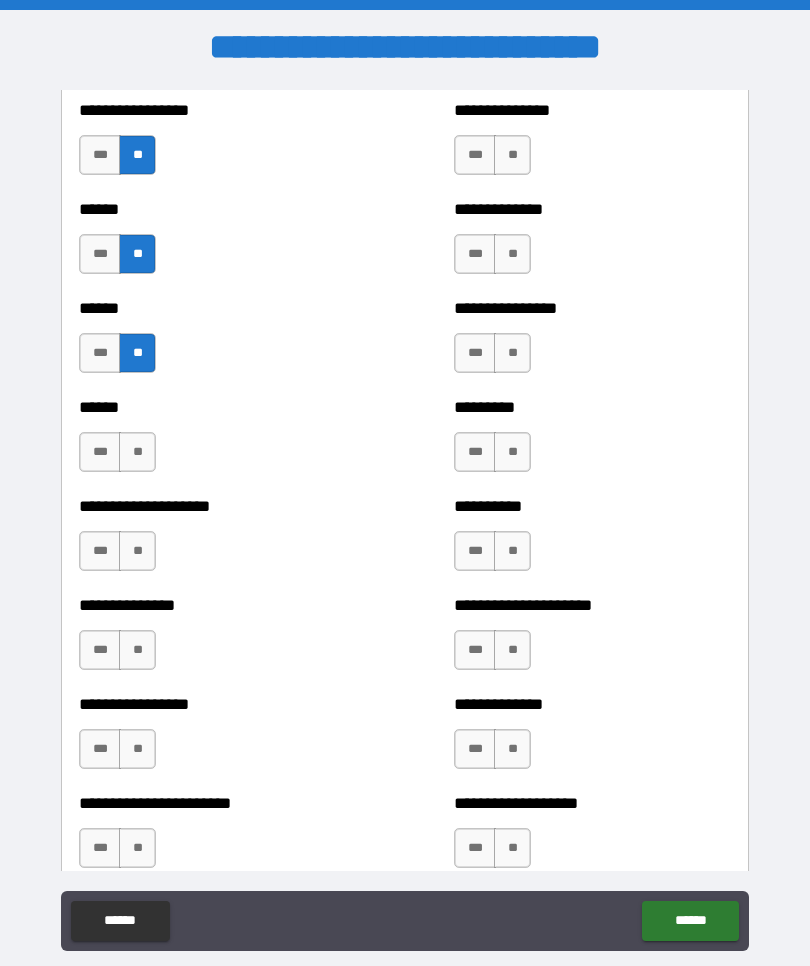 scroll, scrollTop: 3047, scrollLeft: 0, axis: vertical 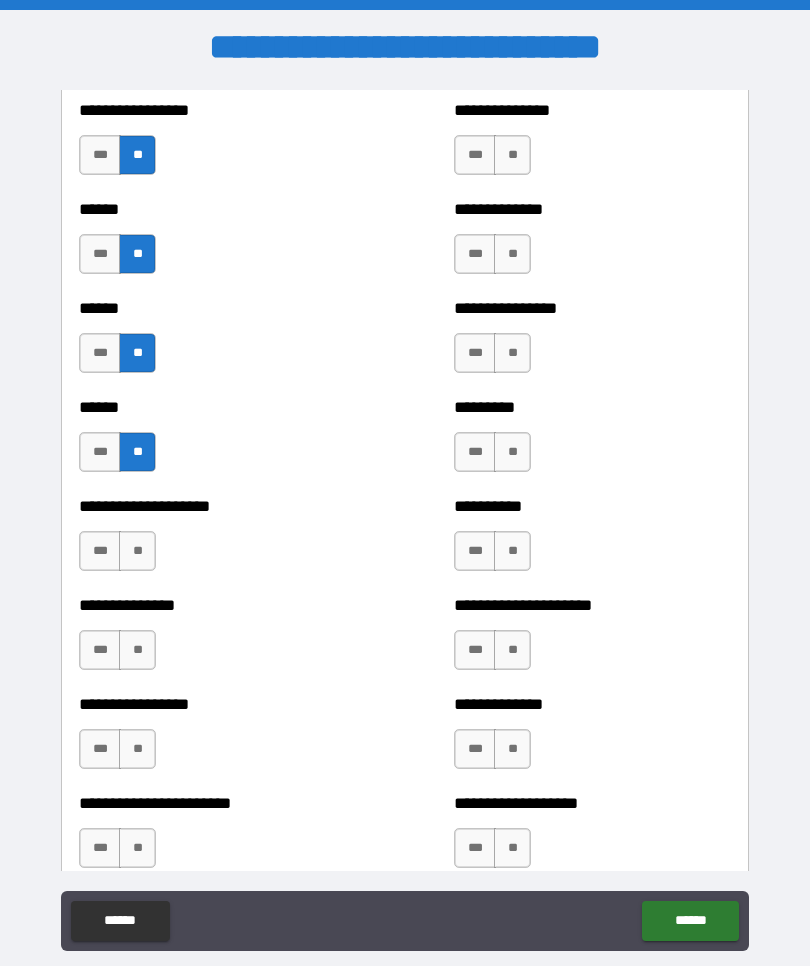 click on "**" at bounding box center (137, 551) 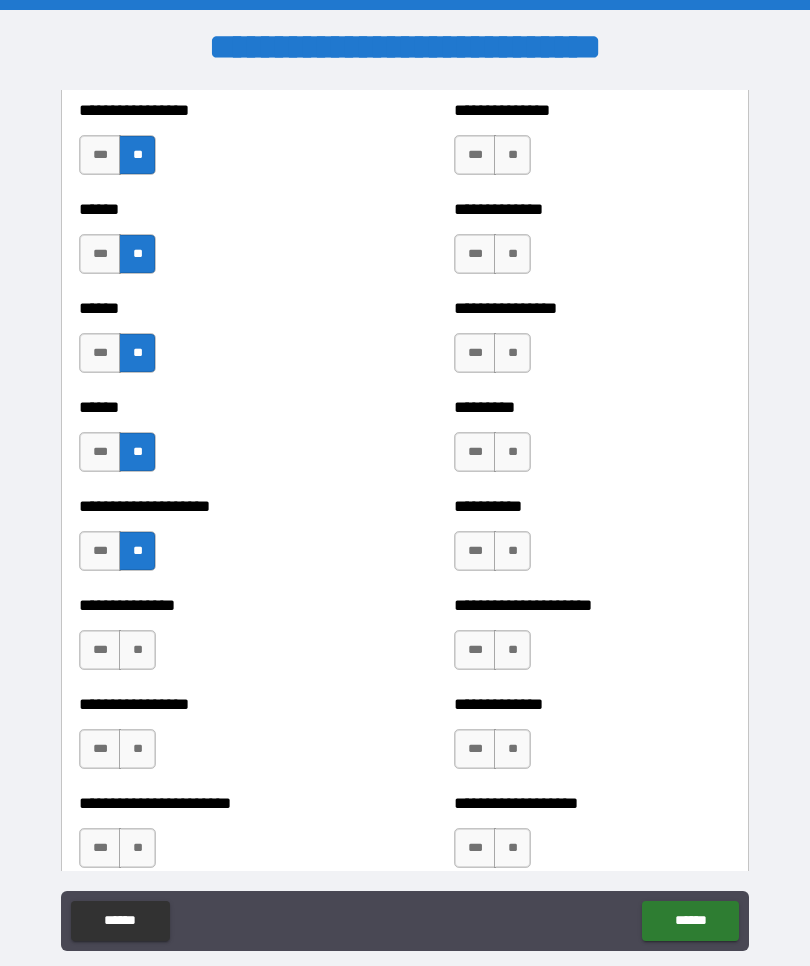 click on "**" at bounding box center [137, 650] 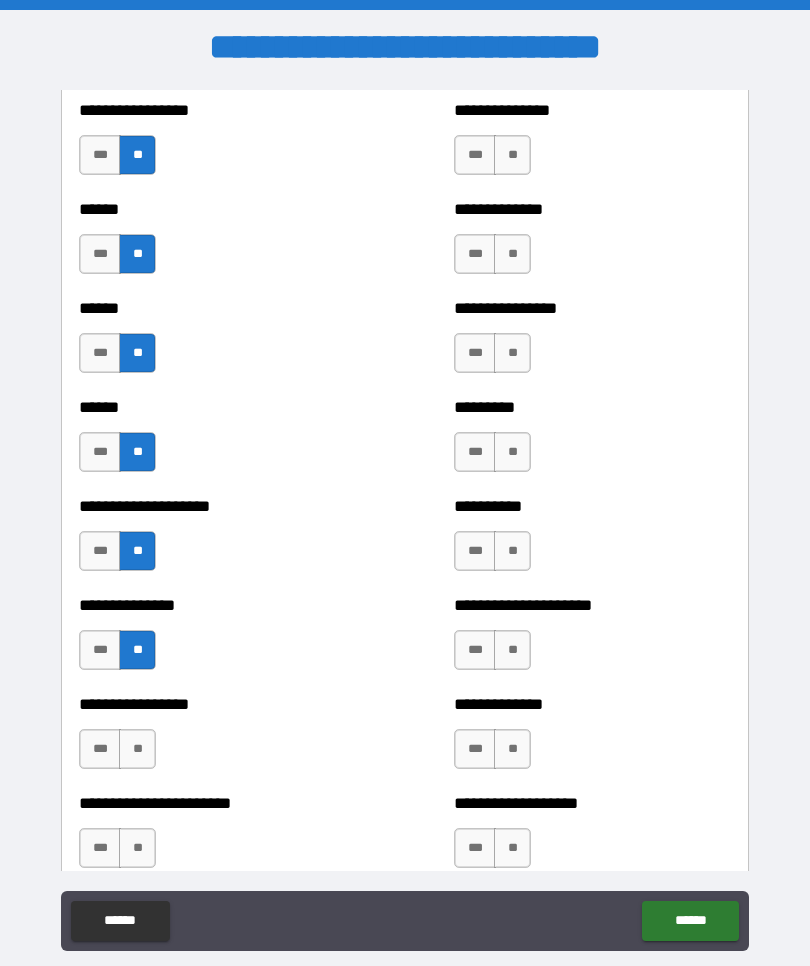 click on "**" at bounding box center (137, 749) 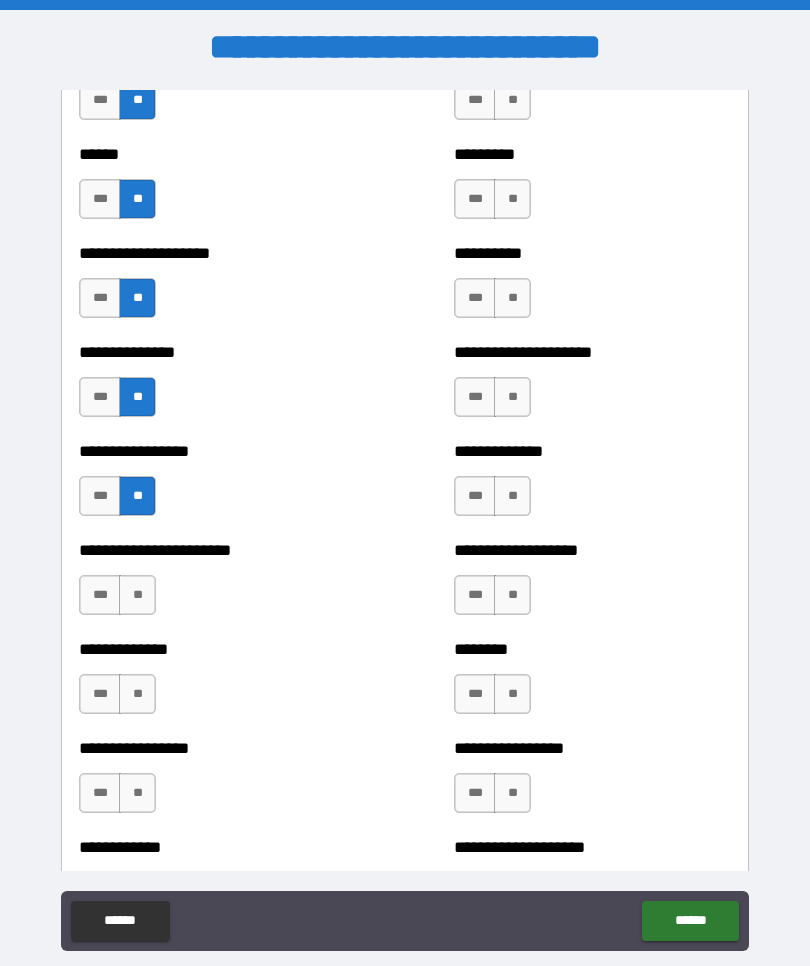 scroll, scrollTop: 3317, scrollLeft: 0, axis: vertical 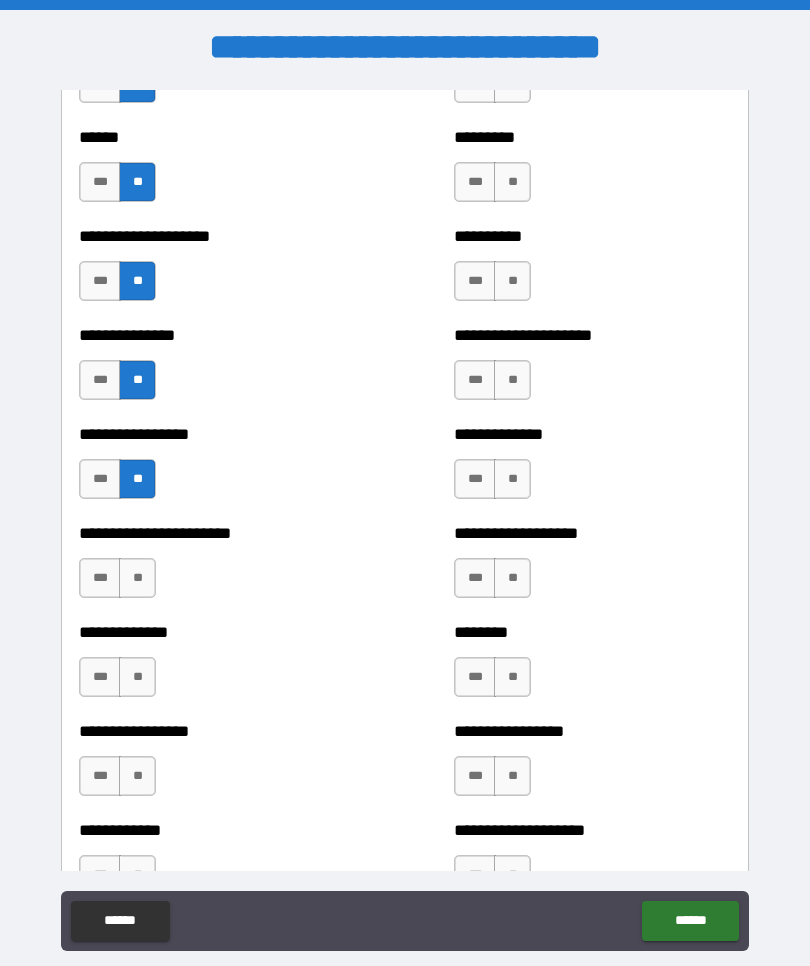 click on "**" at bounding box center (137, 578) 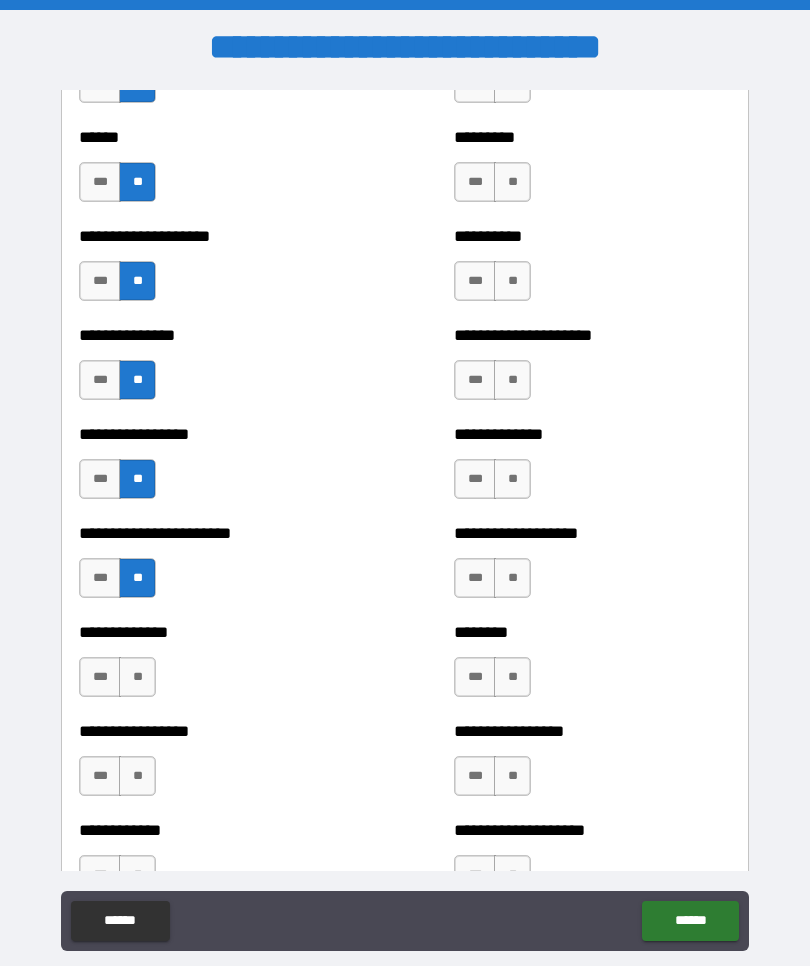 click on "**" at bounding box center [137, 677] 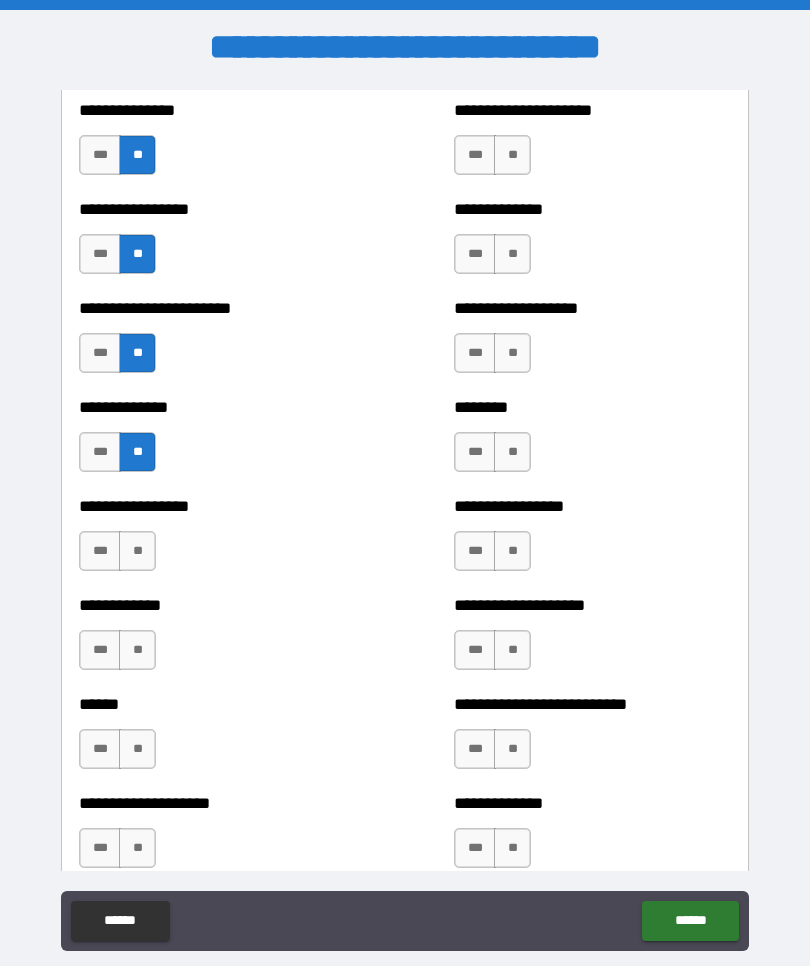 scroll, scrollTop: 3547, scrollLeft: 0, axis: vertical 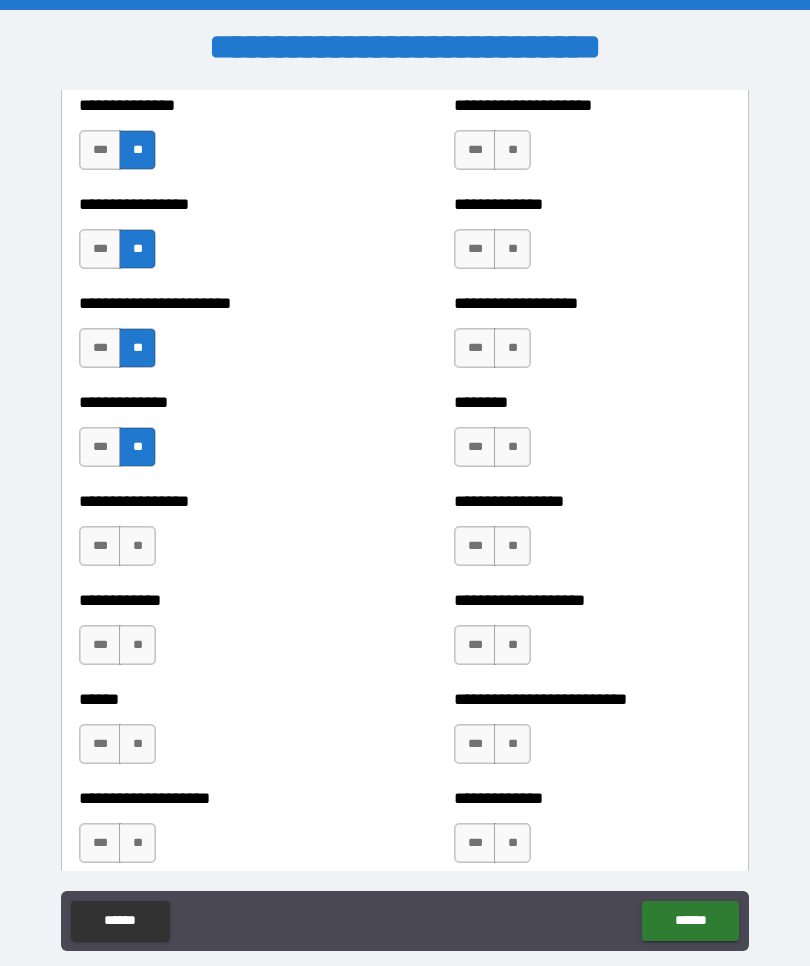 click on "**" at bounding box center [137, 546] 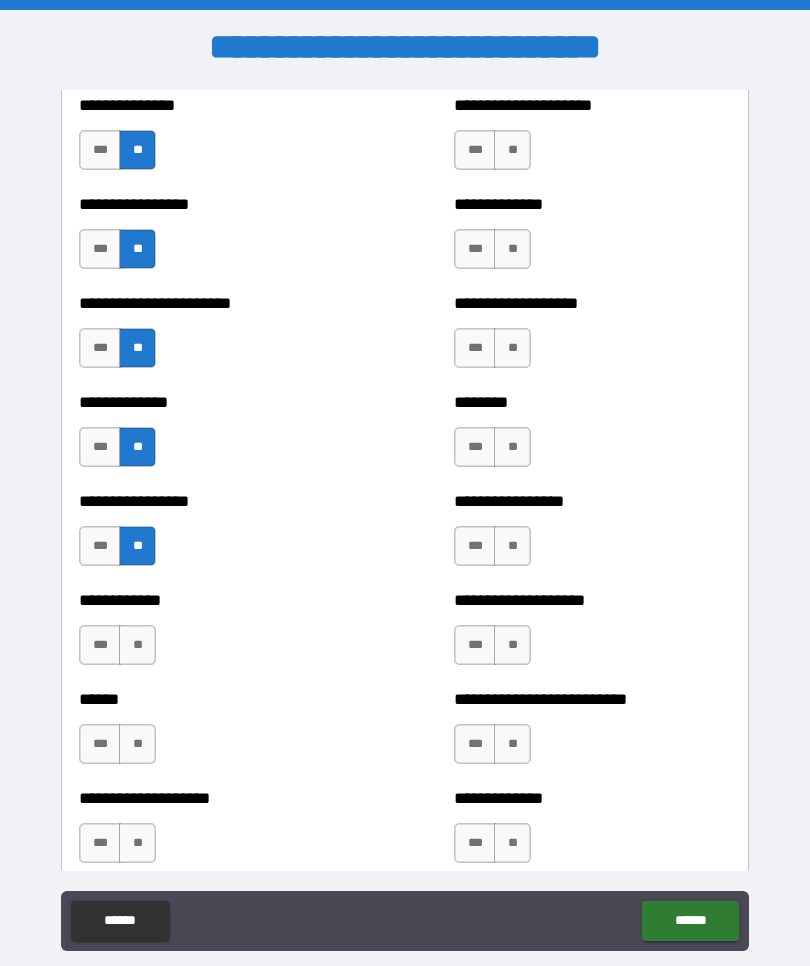 click on "**" at bounding box center (137, 645) 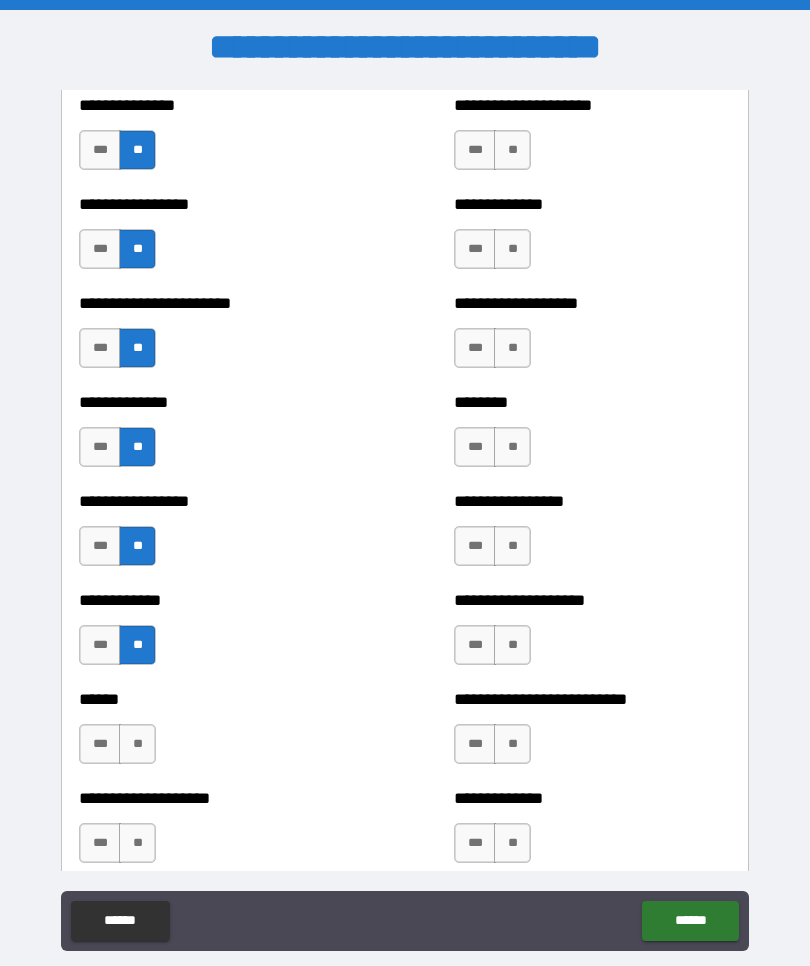 click on "***" at bounding box center (100, 744) 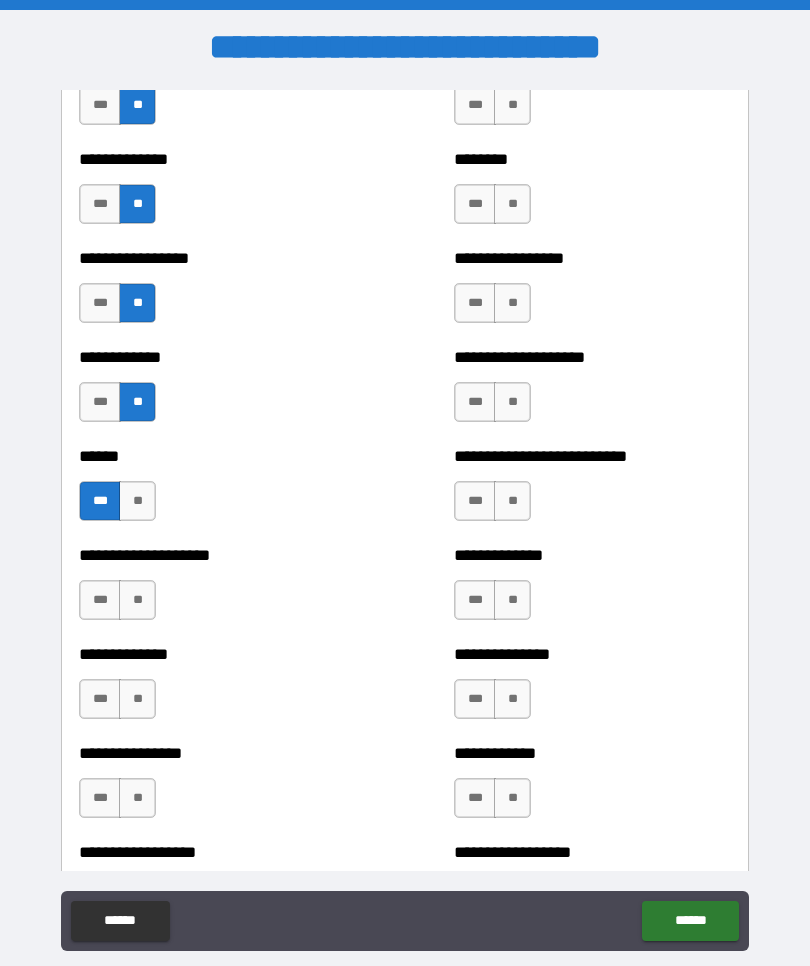 scroll, scrollTop: 3804, scrollLeft: 0, axis: vertical 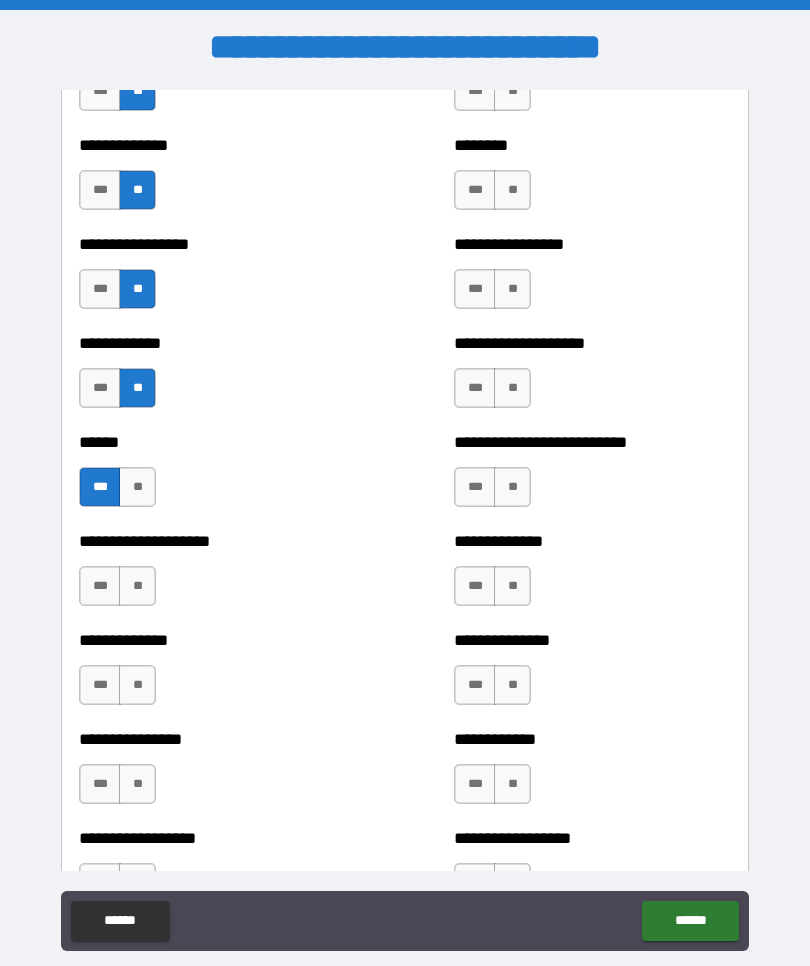 click on "**" at bounding box center (137, 586) 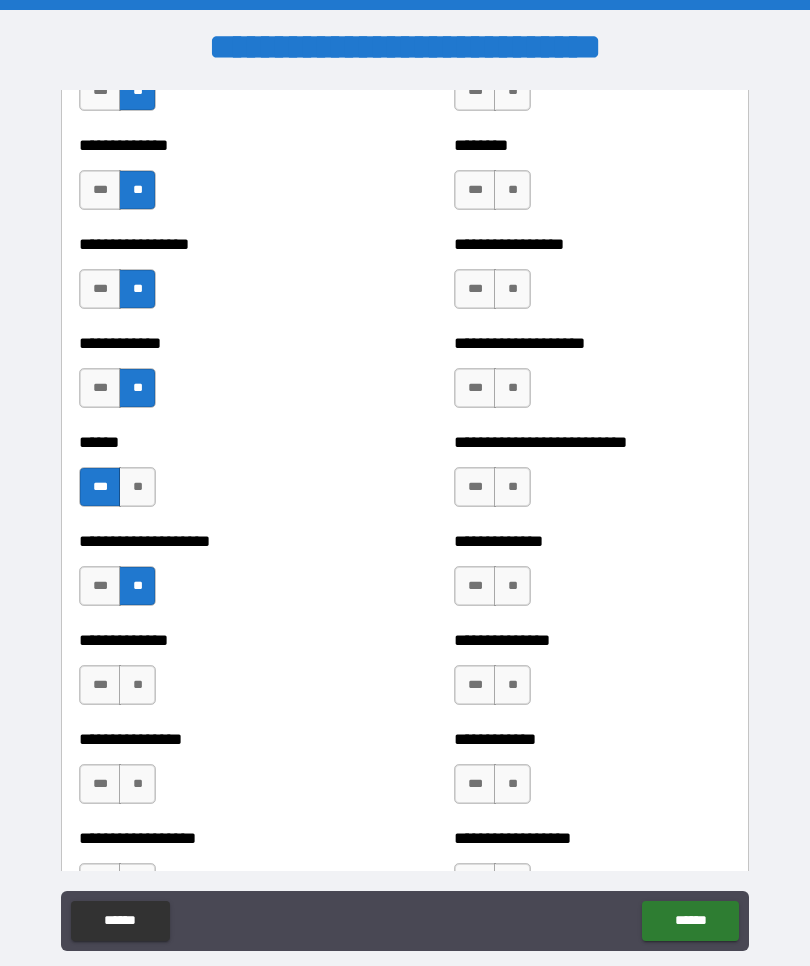 click on "**" at bounding box center (137, 685) 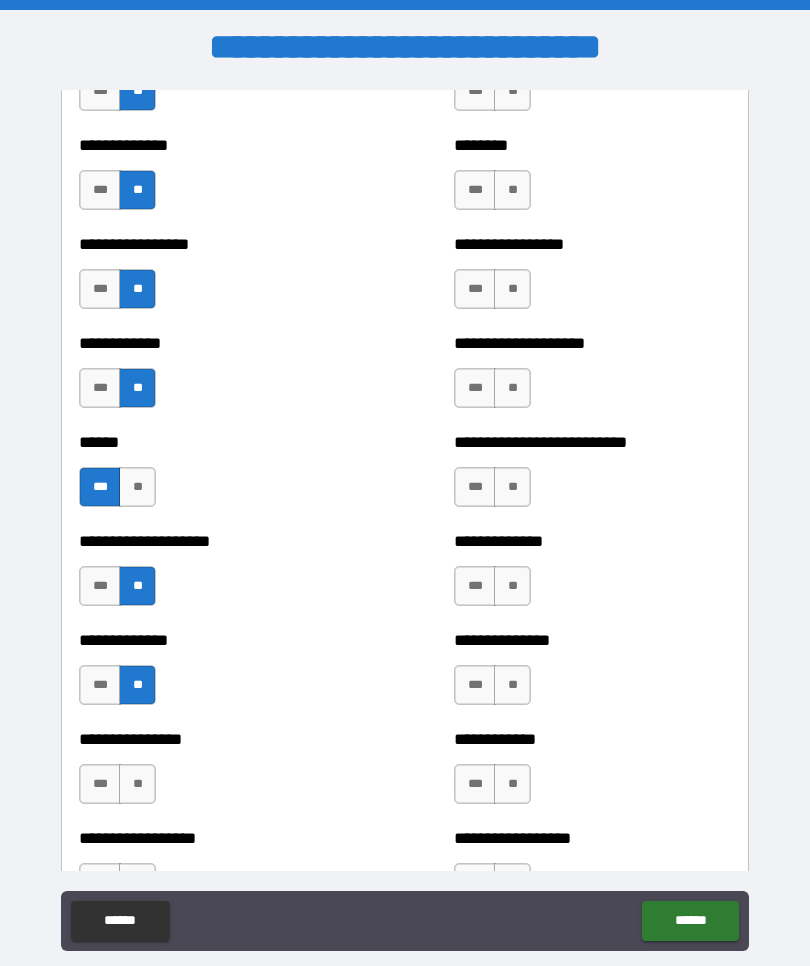 click on "**" at bounding box center [137, 784] 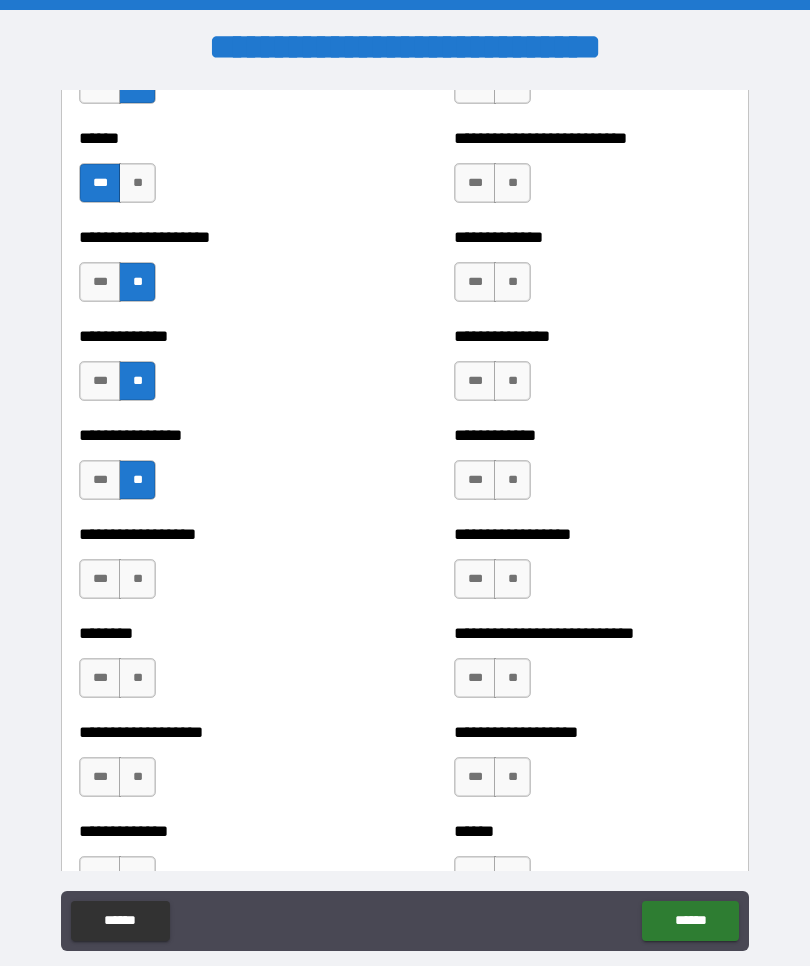 scroll, scrollTop: 4105, scrollLeft: 0, axis: vertical 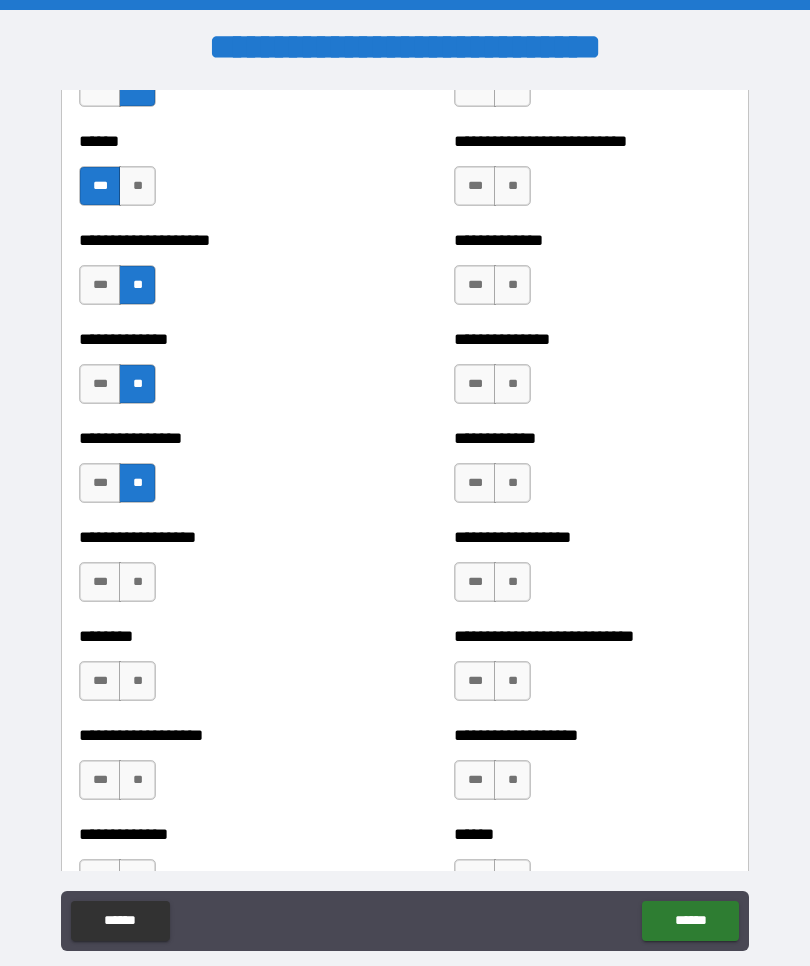 click on "**" at bounding box center [137, 582] 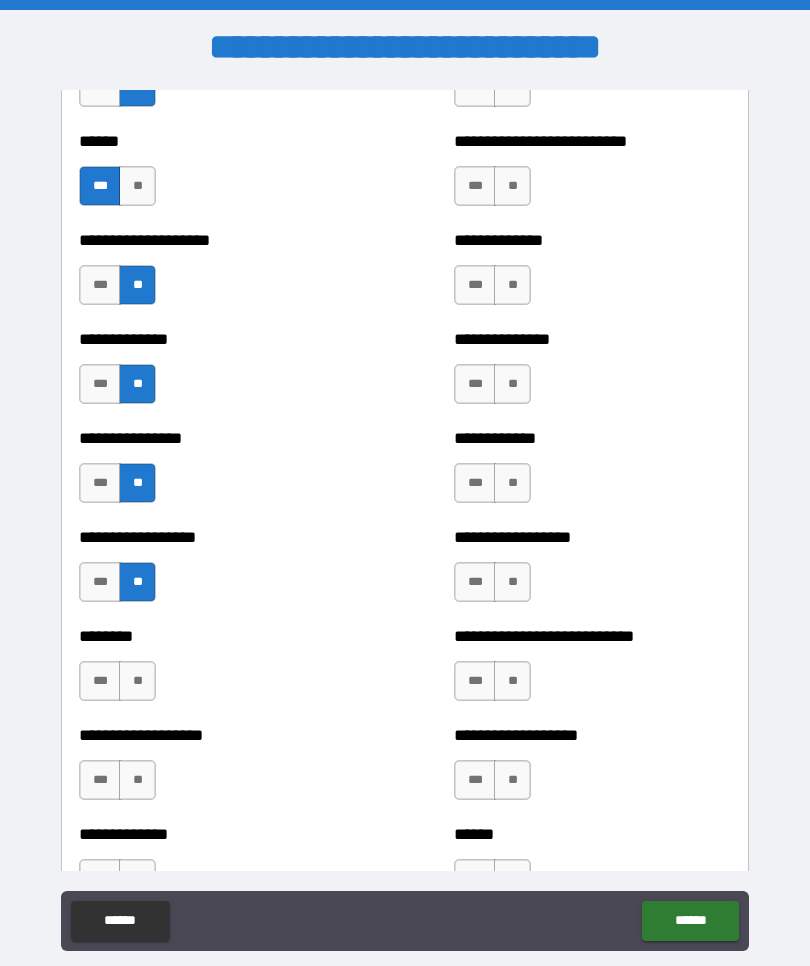 click on "**" at bounding box center (137, 681) 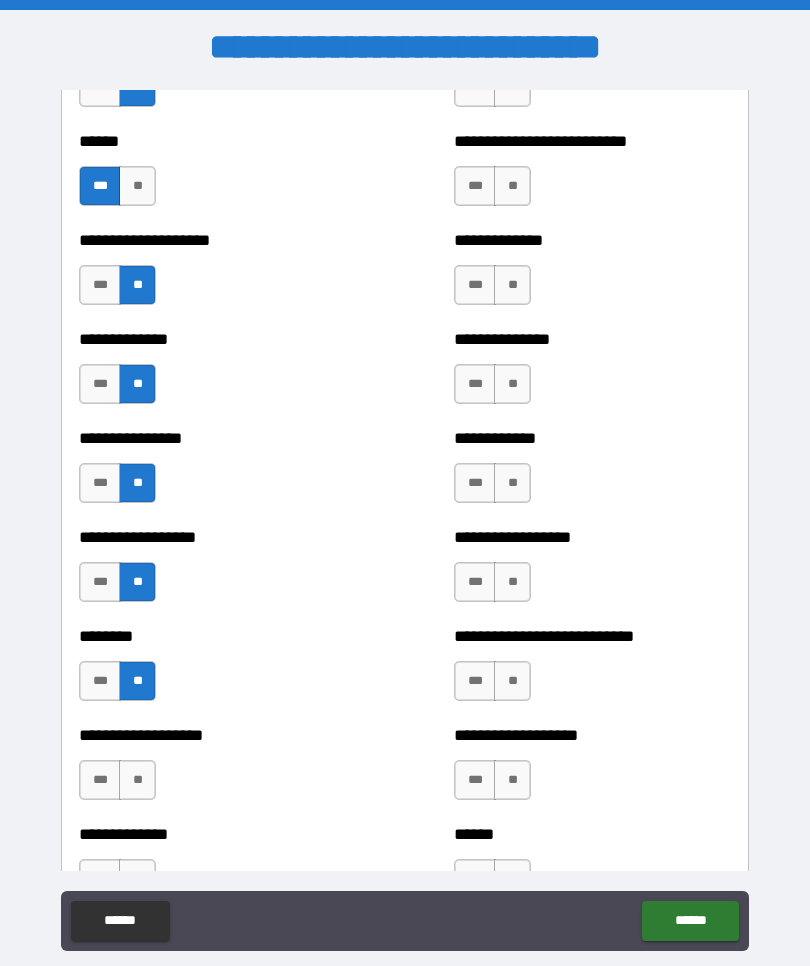 click on "**" at bounding box center [137, 780] 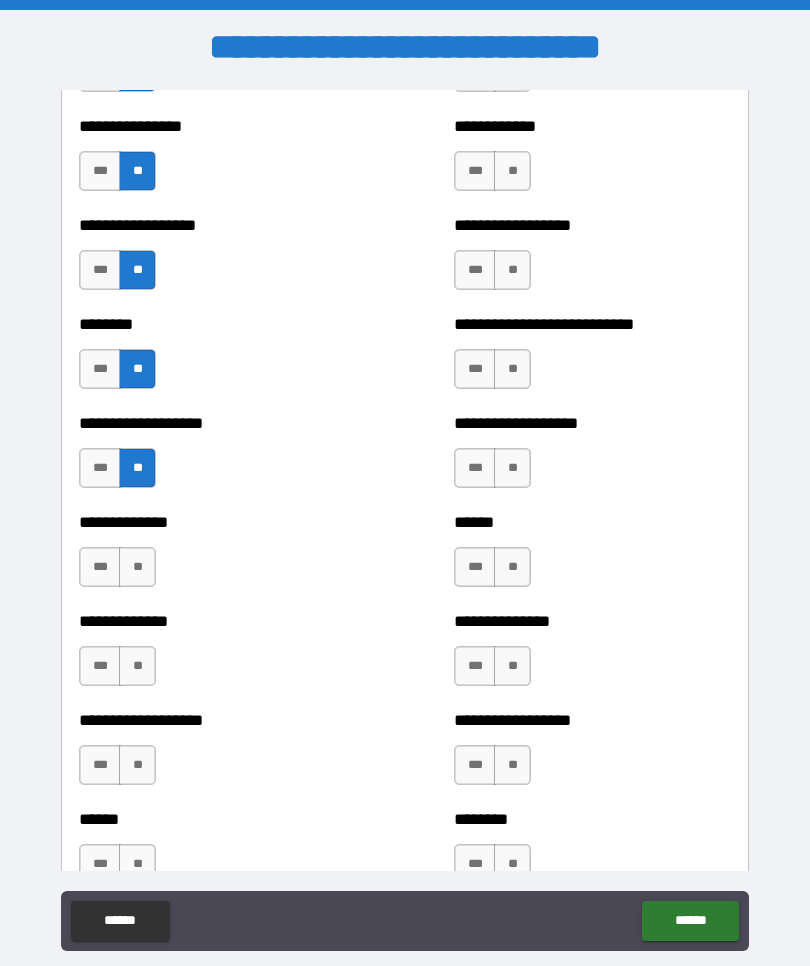 scroll, scrollTop: 4417, scrollLeft: 0, axis: vertical 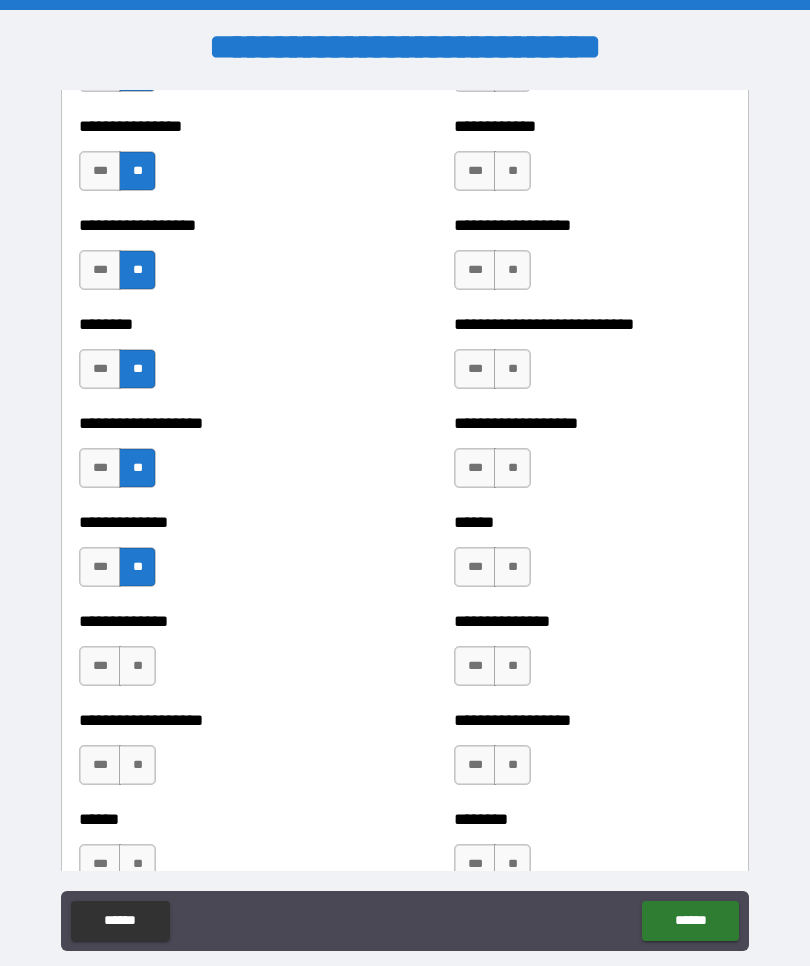 click on "**" at bounding box center (137, 666) 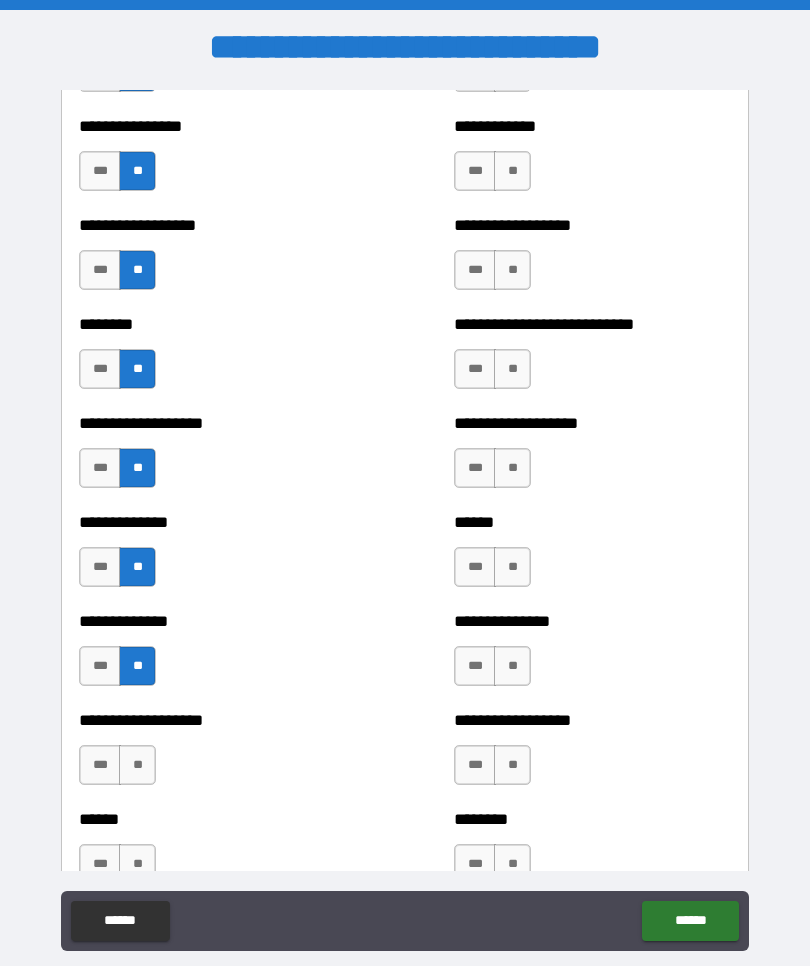 click on "**" at bounding box center [137, 765] 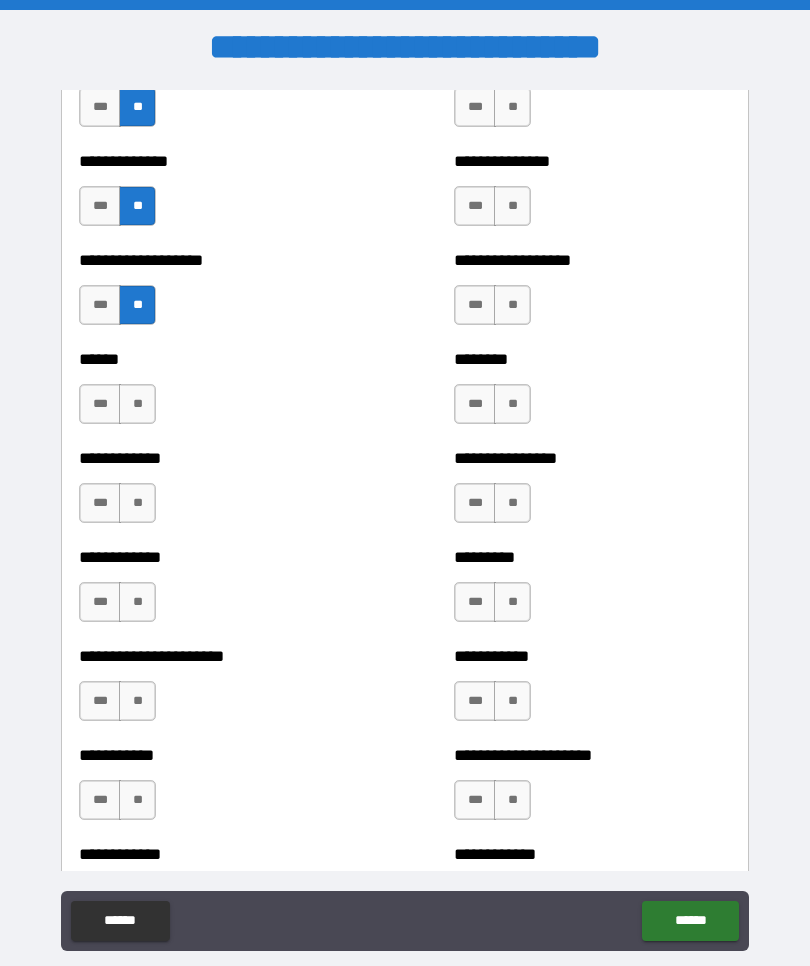 scroll, scrollTop: 4900, scrollLeft: 0, axis: vertical 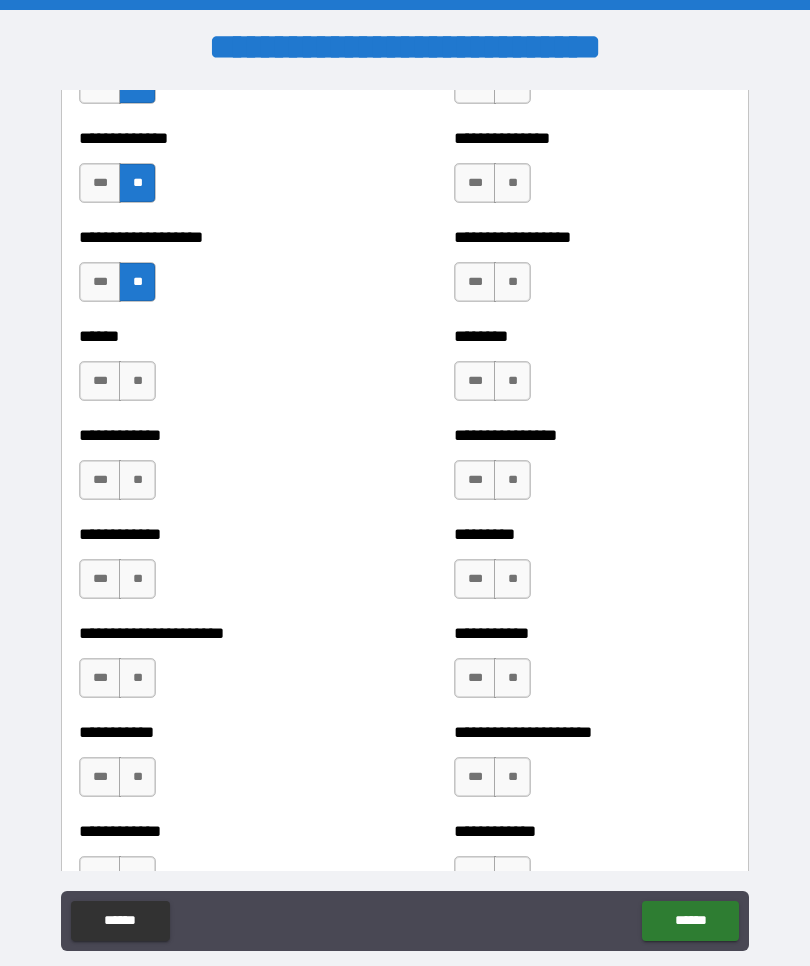 click on "**" at bounding box center [137, 381] 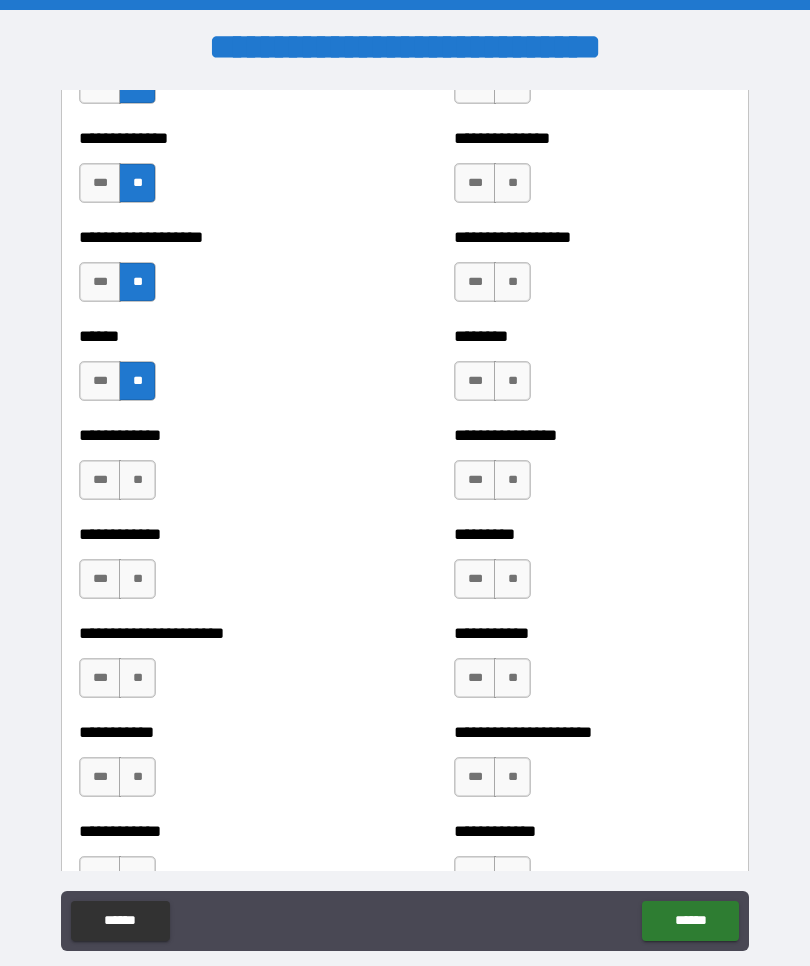 click on "**" at bounding box center (137, 480) 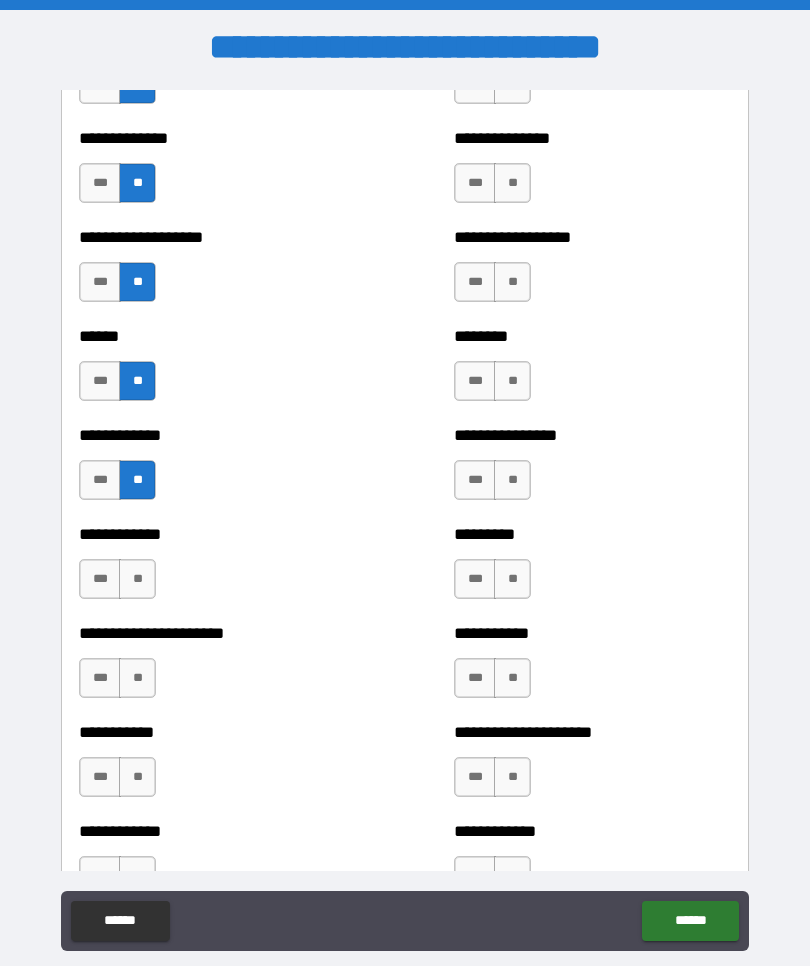 click on "**" at bounding box center [137, 579] 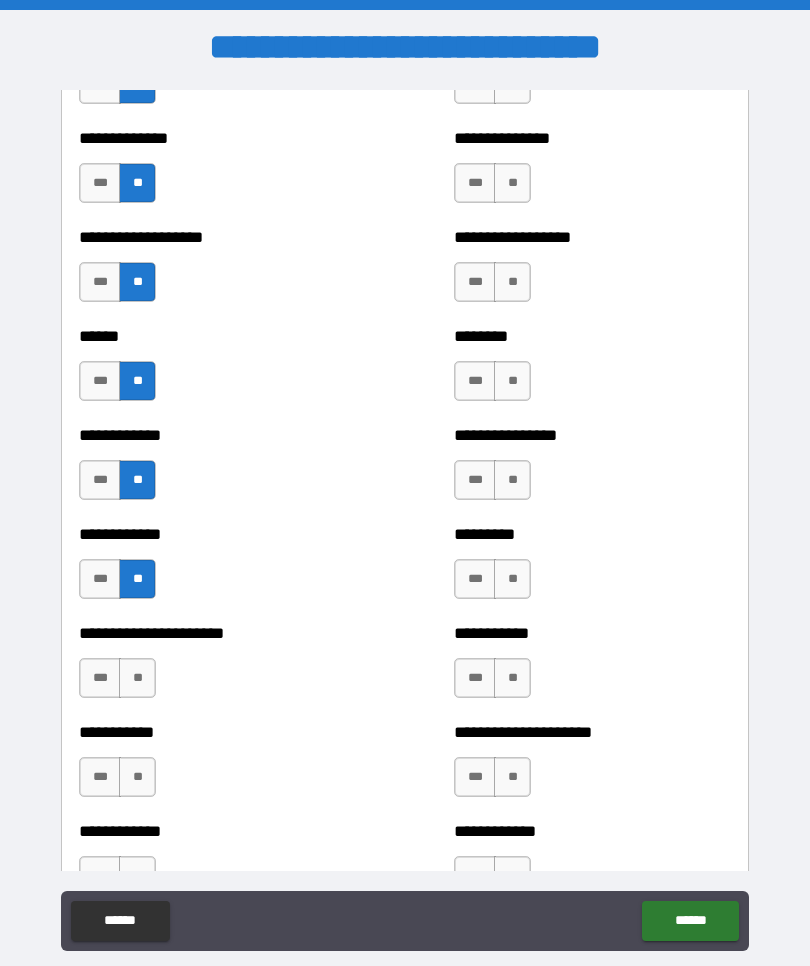 click on "**" at bounding box center (137, 678) 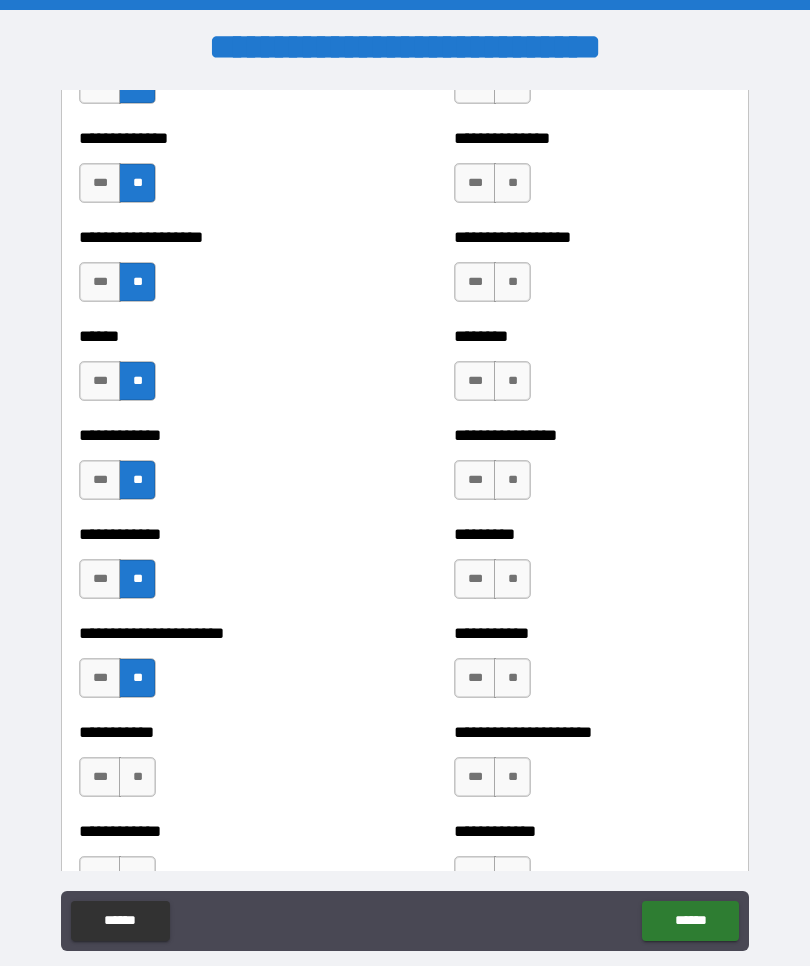 click on "**" at bounding box center [137, 777] 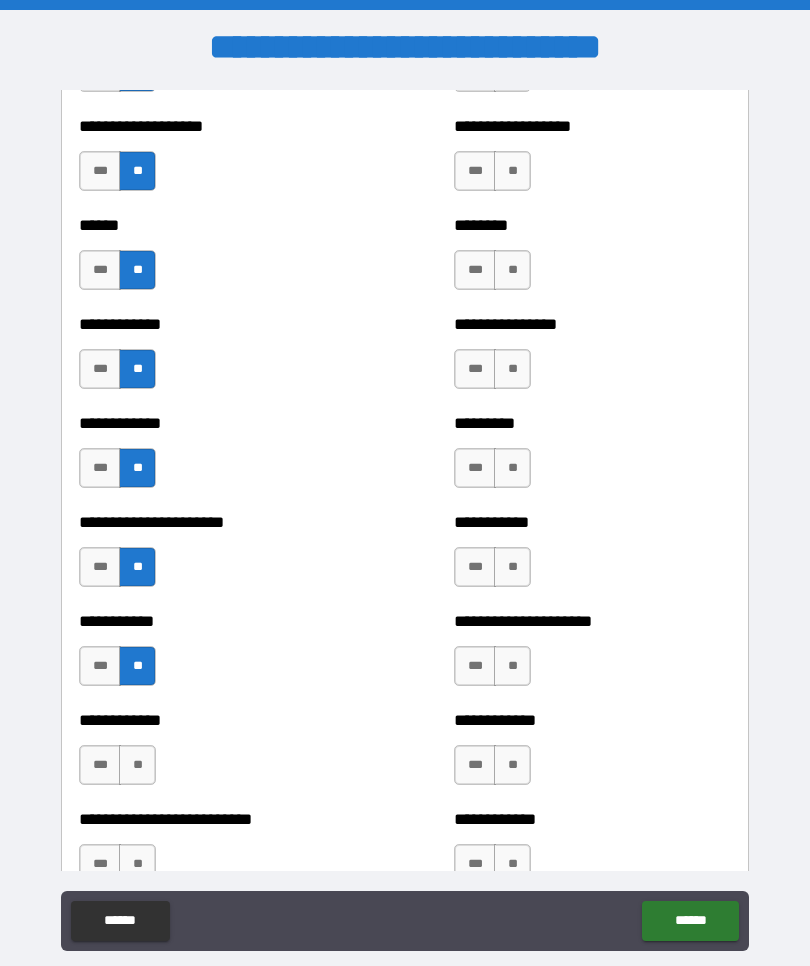 scroll, scrollTop: 5056, scrollLeft: 0, axis: vertical 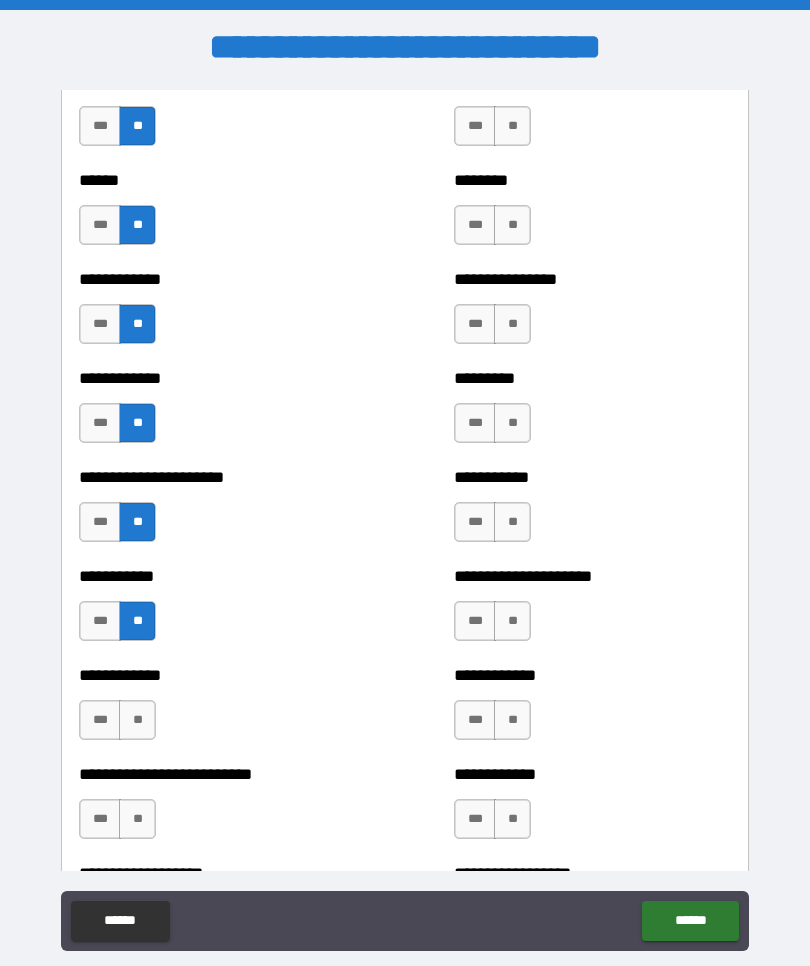 click on "**" at bounding box center [137, 720] 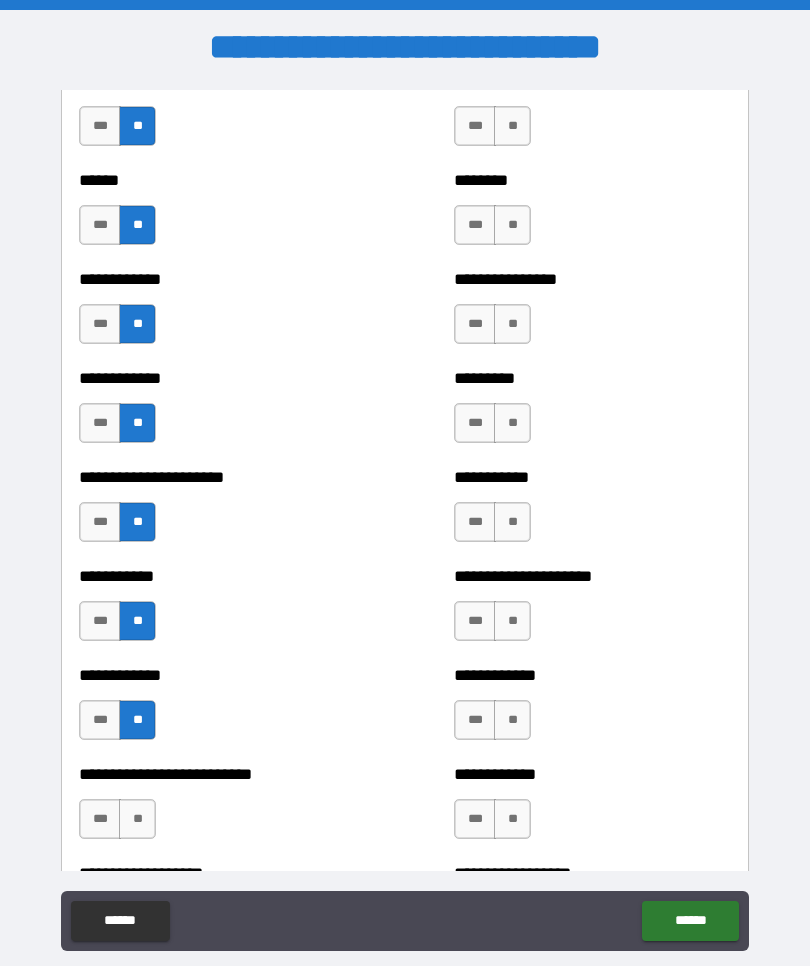 click on "**" at bounding box center [137, 819] 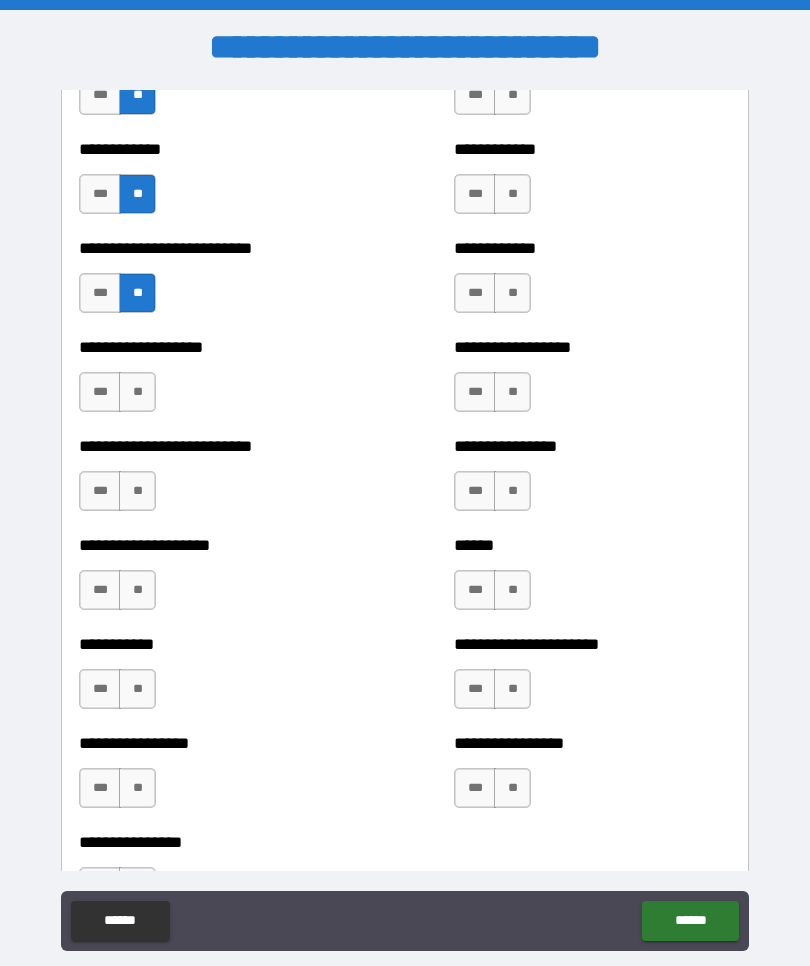 scroll, scrollTop: 5583, scrollLeft: 0, axis: vertical 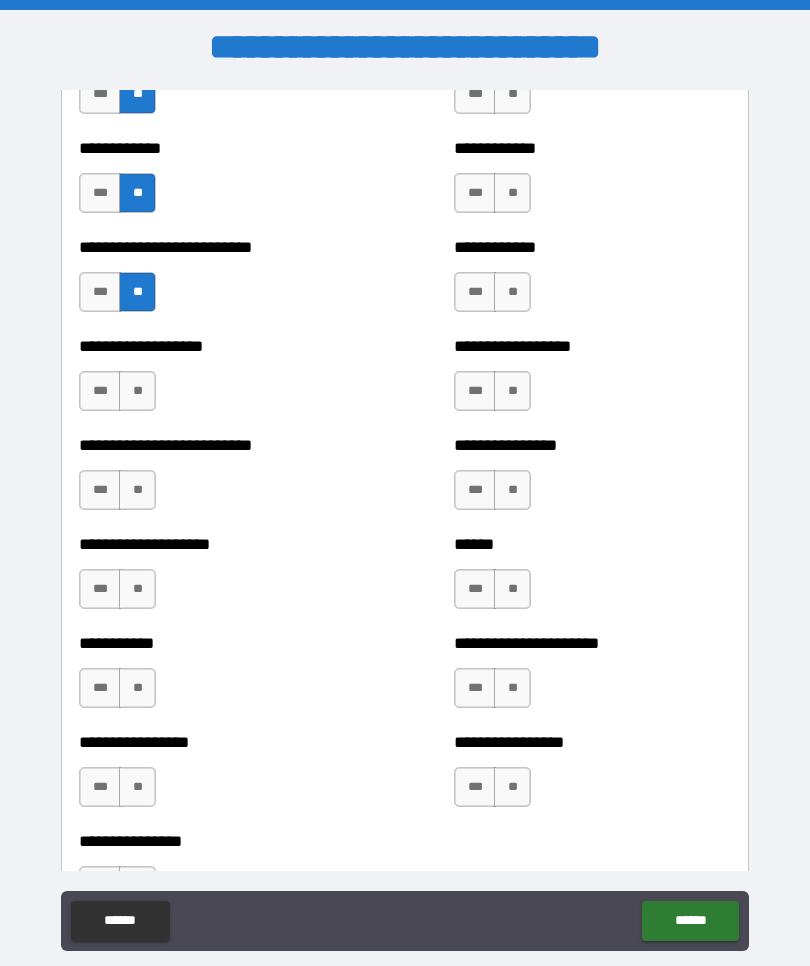 click on "**" at bounding box center (137, 391) 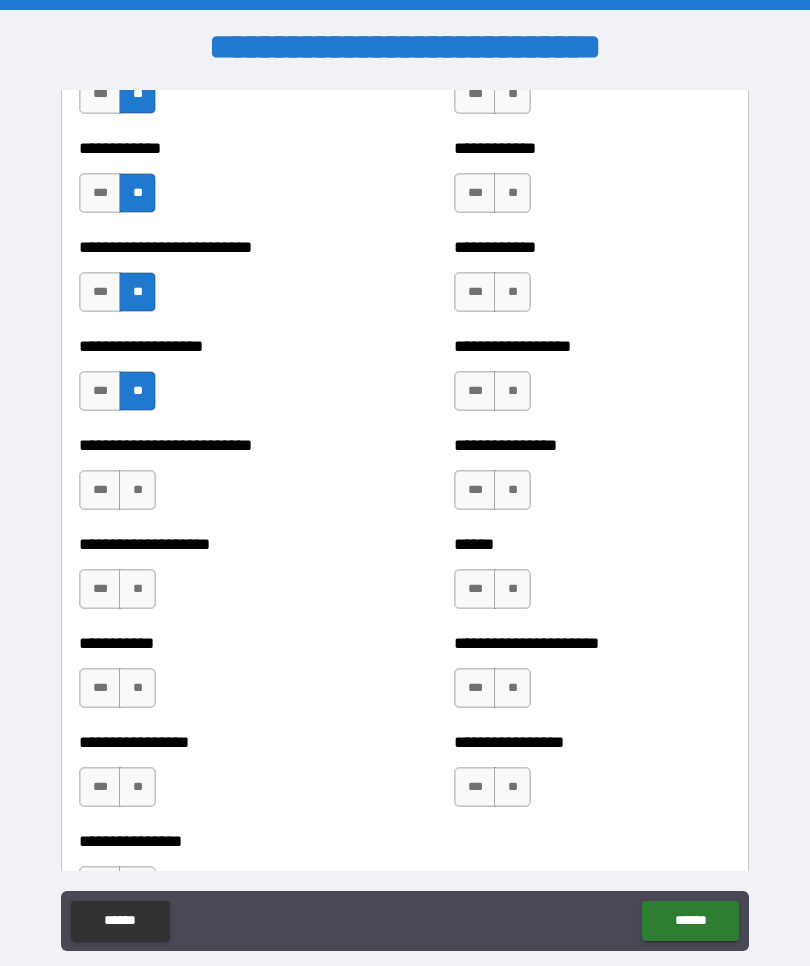 click on "**" at bounding box center (137, 490) 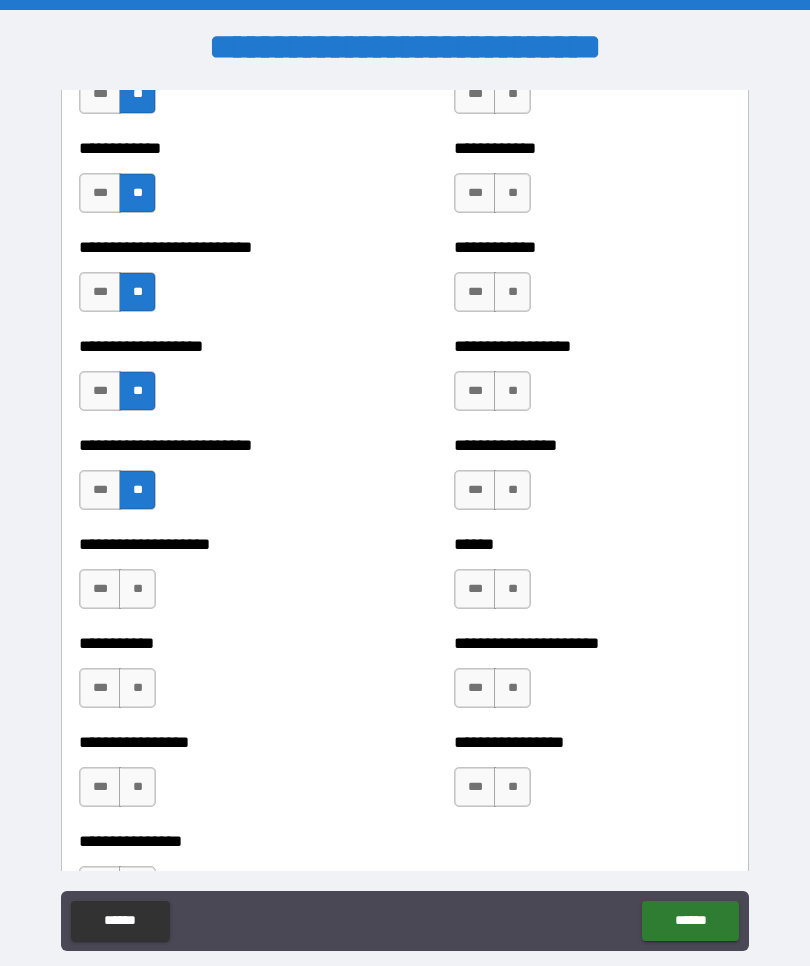 click on "**" at bounding box center [137, 589] 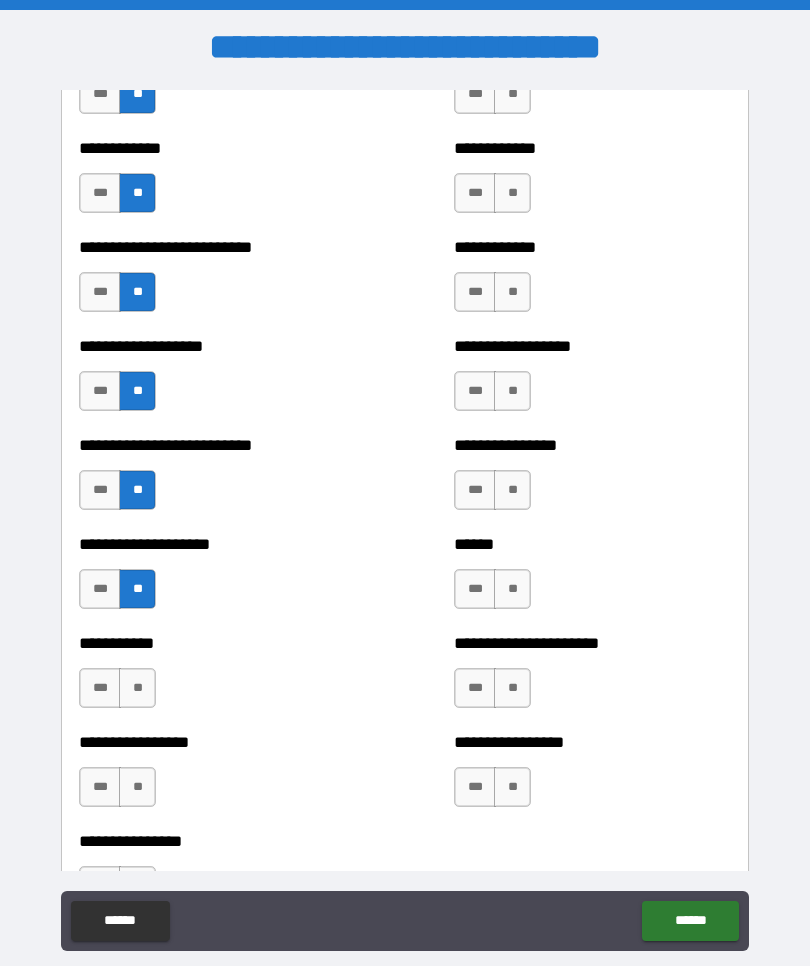 click on "**" at bounding box center (137, 688) 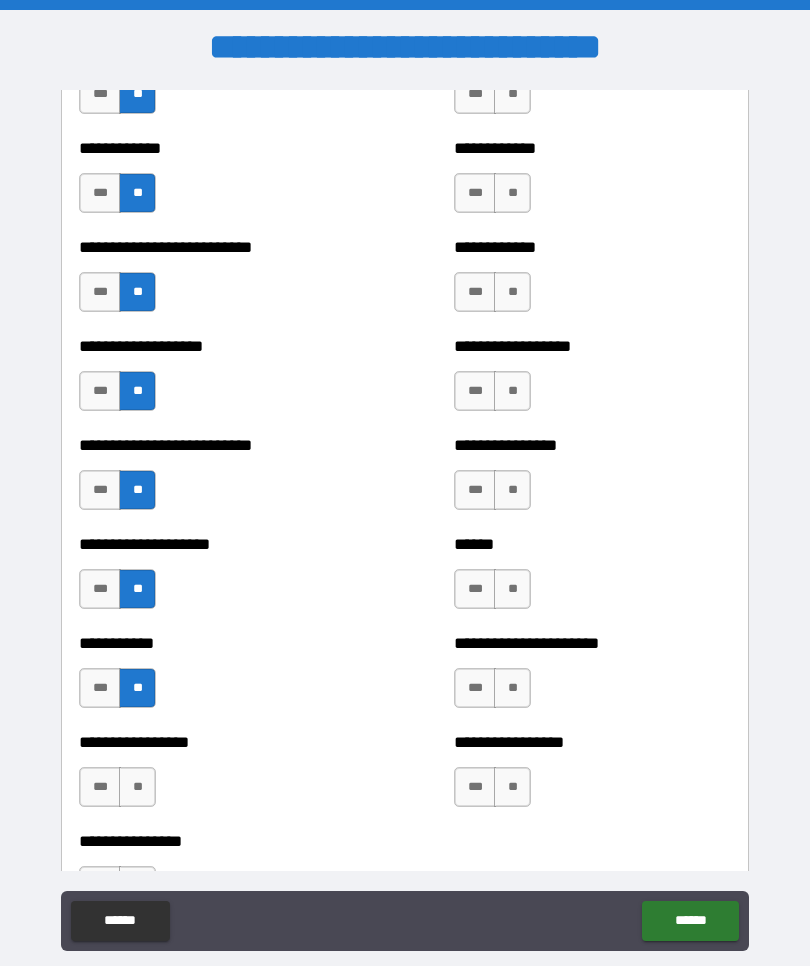 click on "**" at bounding box center (137, 787) 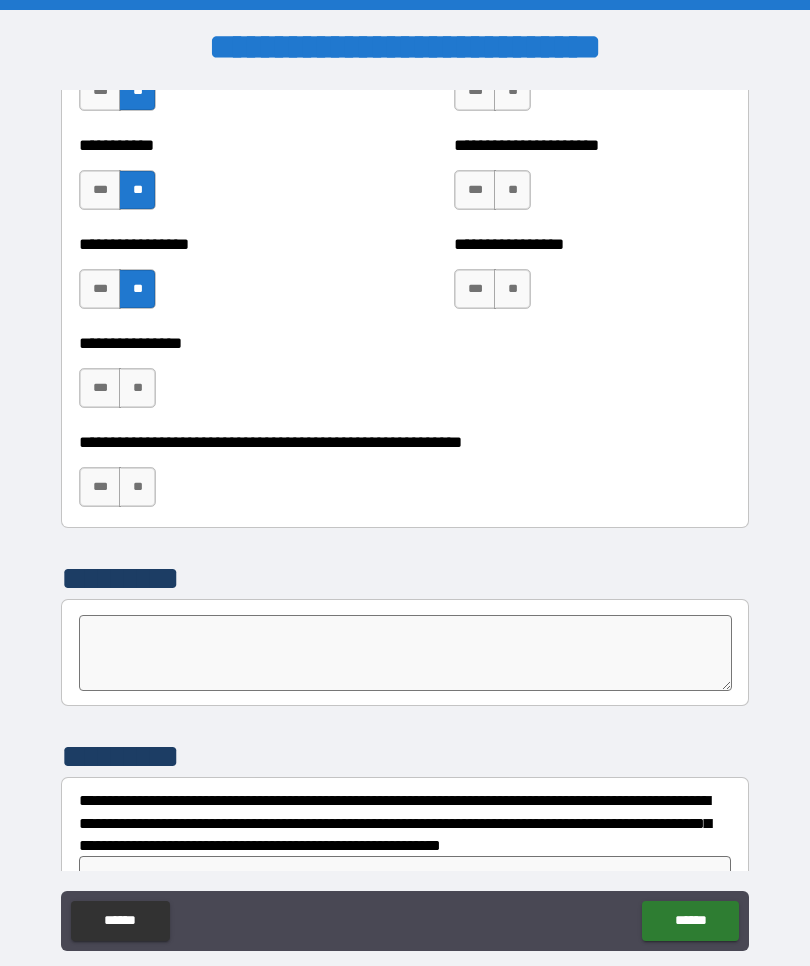 scroll, scrollTop: 6080, scrollLeft: 0, axis: vertical 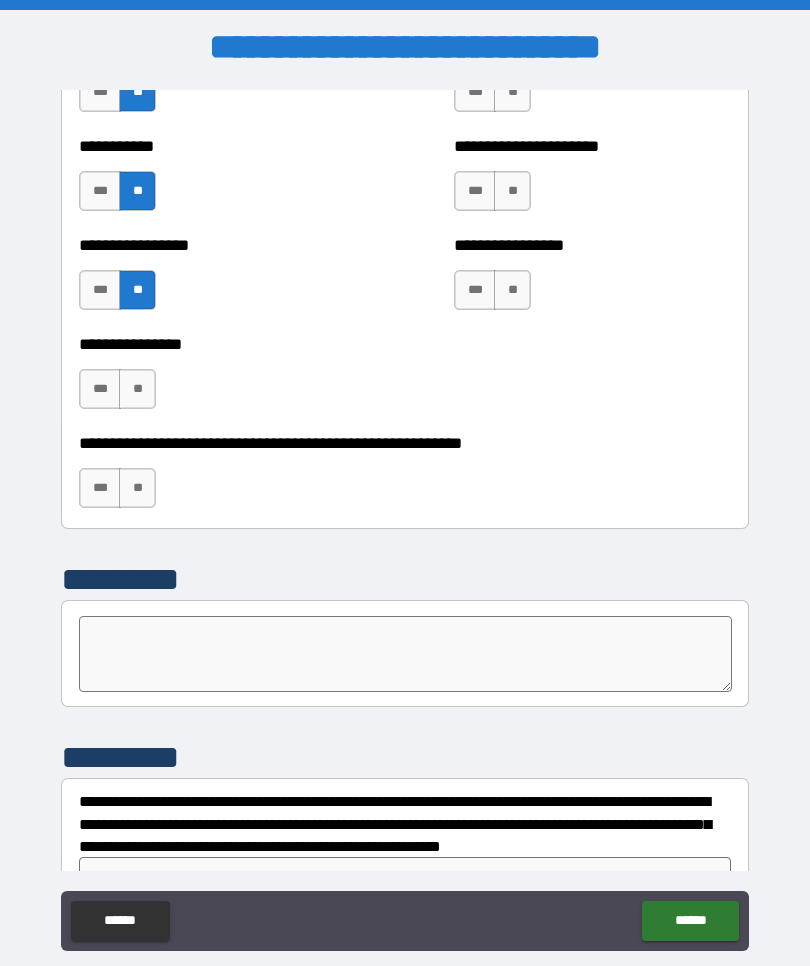 click on "**" at bounding box center (137, 389) 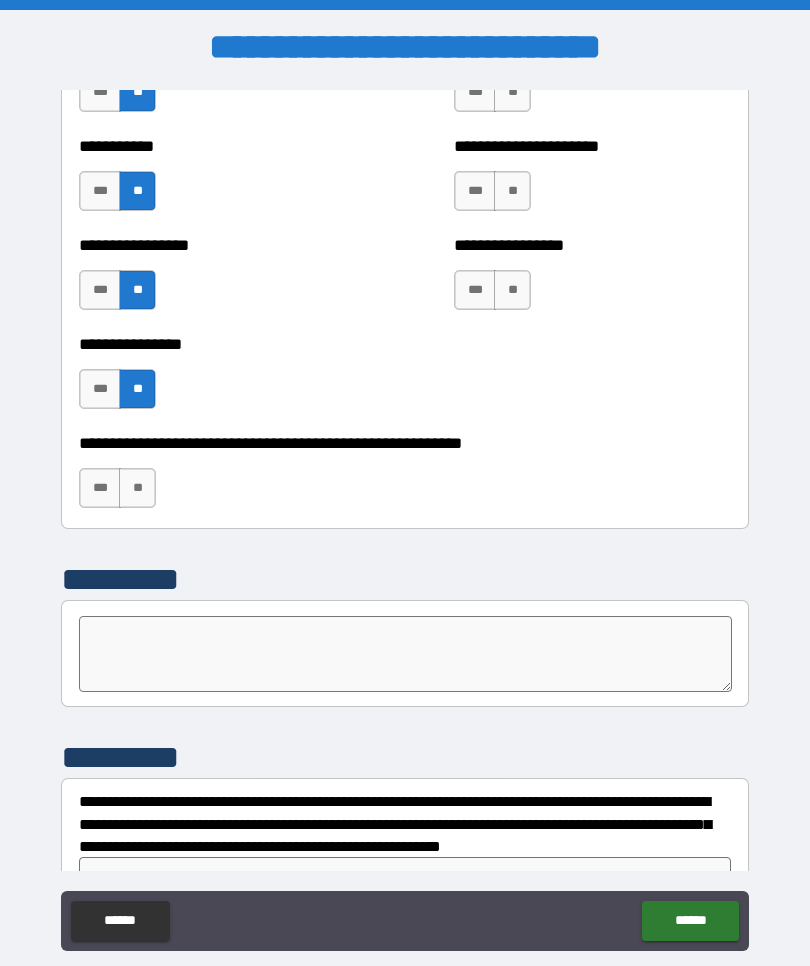 click on "**" at bounding box center [137, 488] 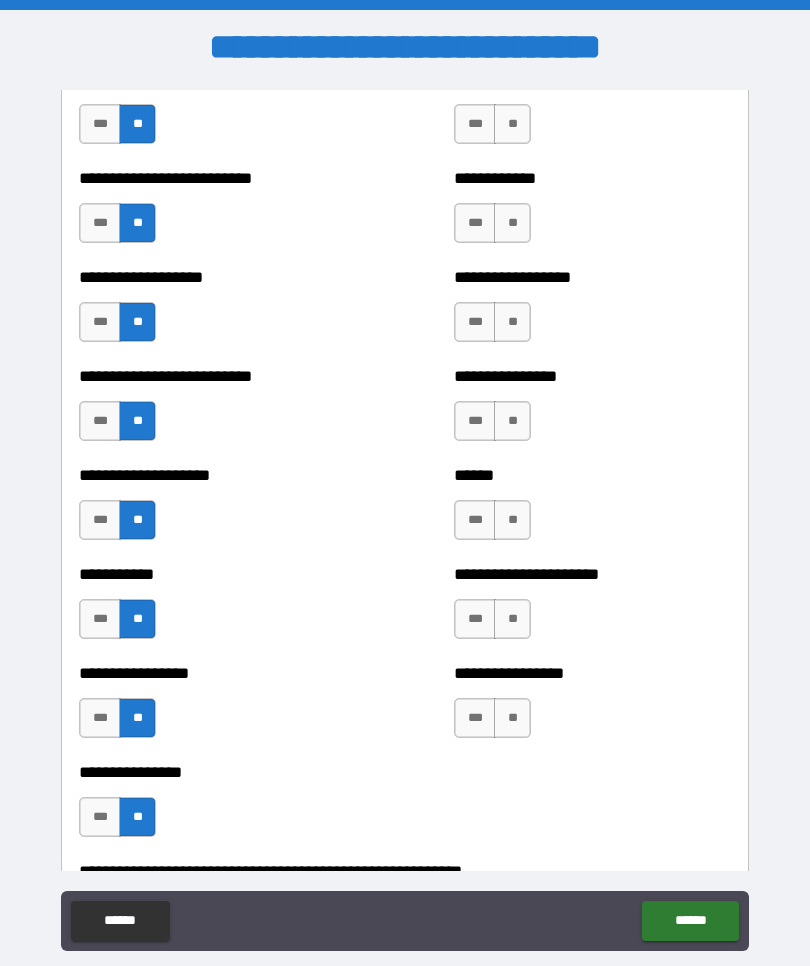 scroll, scrollTop: 5651, scrollLeft: 0, axis: vertical 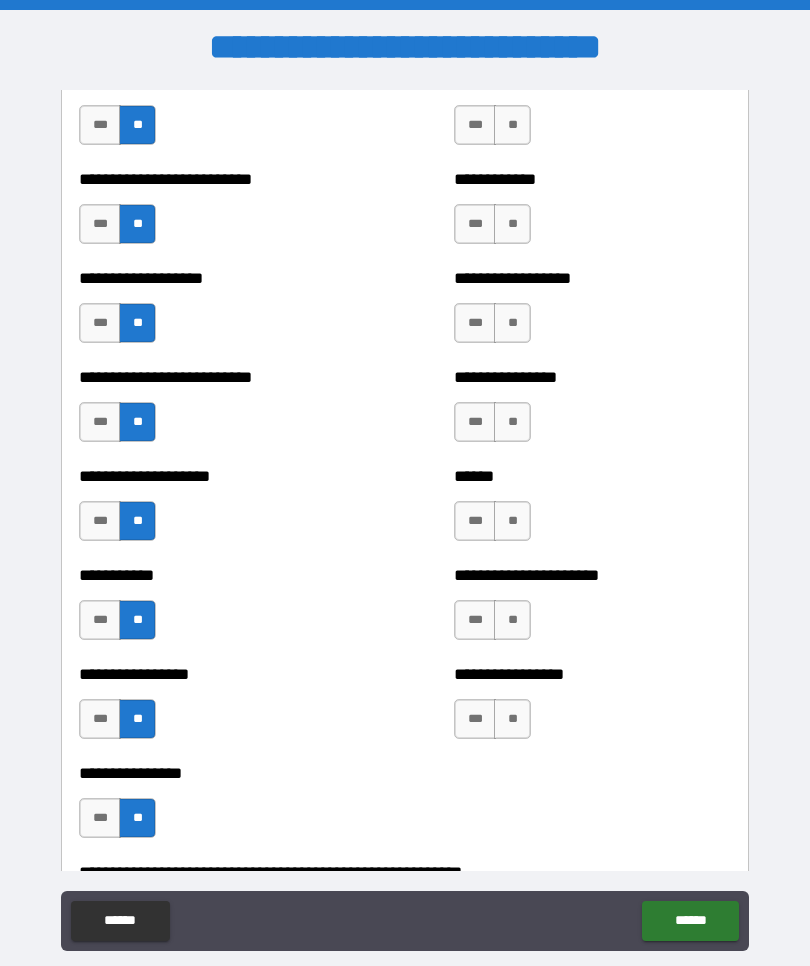 click on "**" at bounding box center (512, 719) 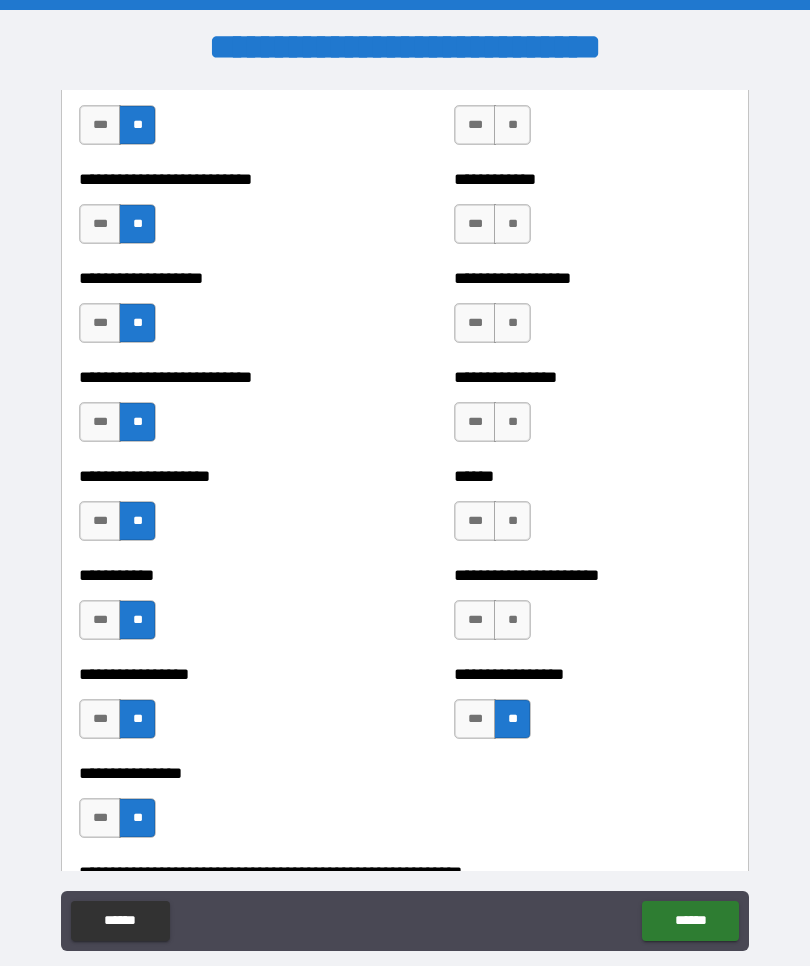 click on "**" at bounding box center [512, 620] 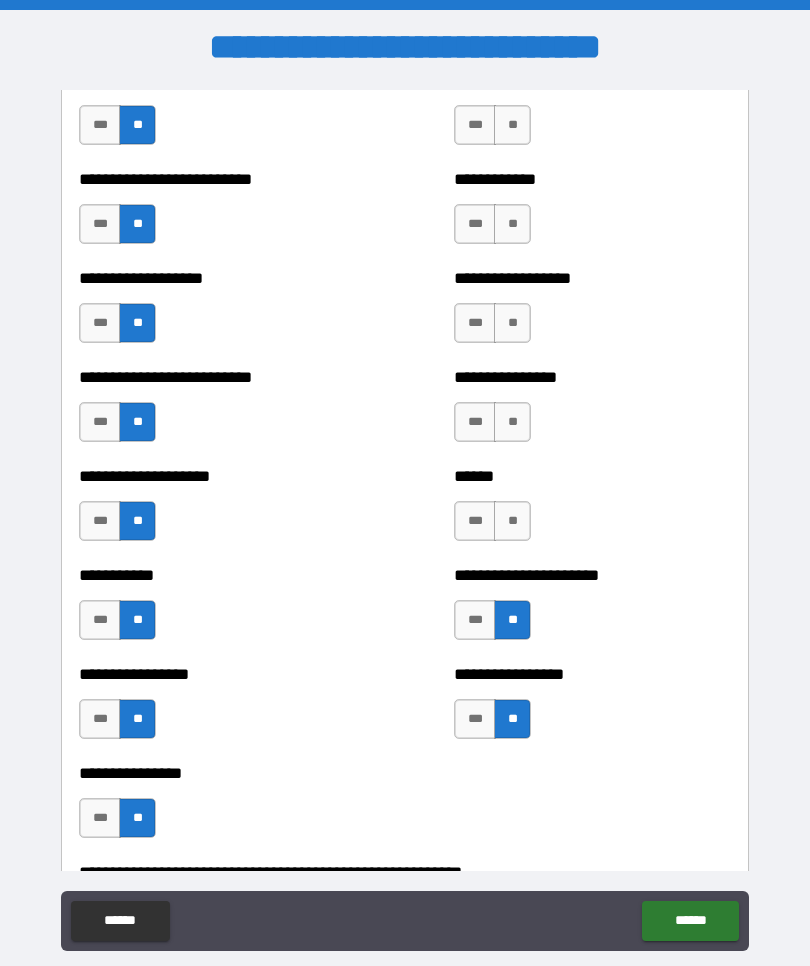 click on "**" at bounding box center [512, 521] 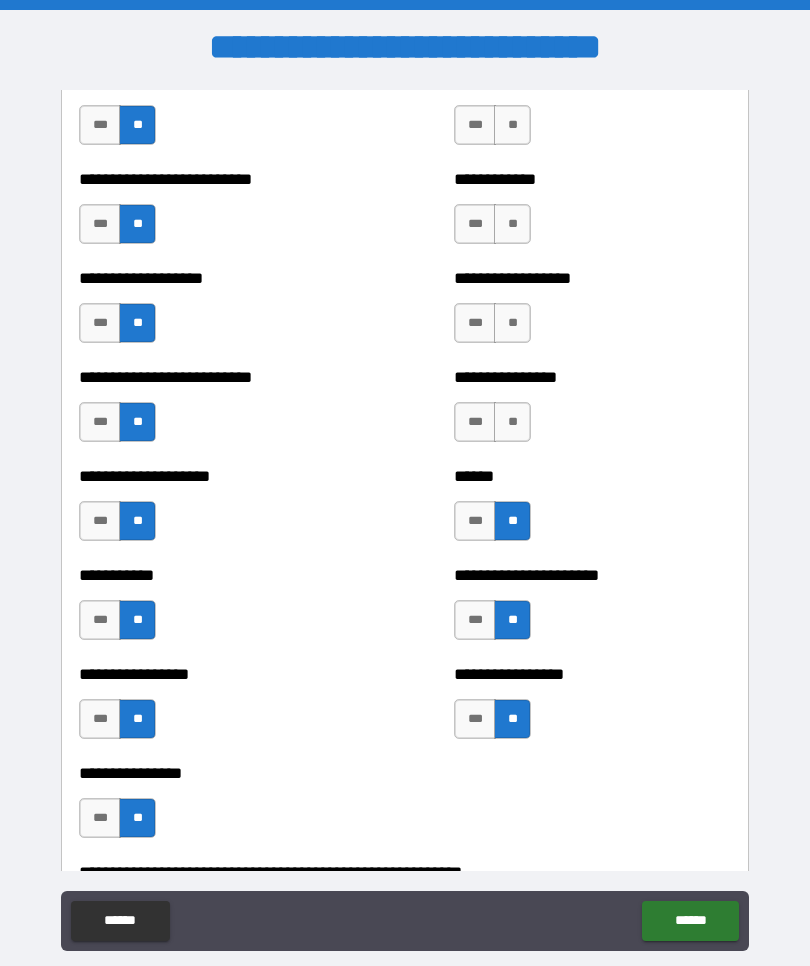 click on "**" at bounding box center (512, 422) 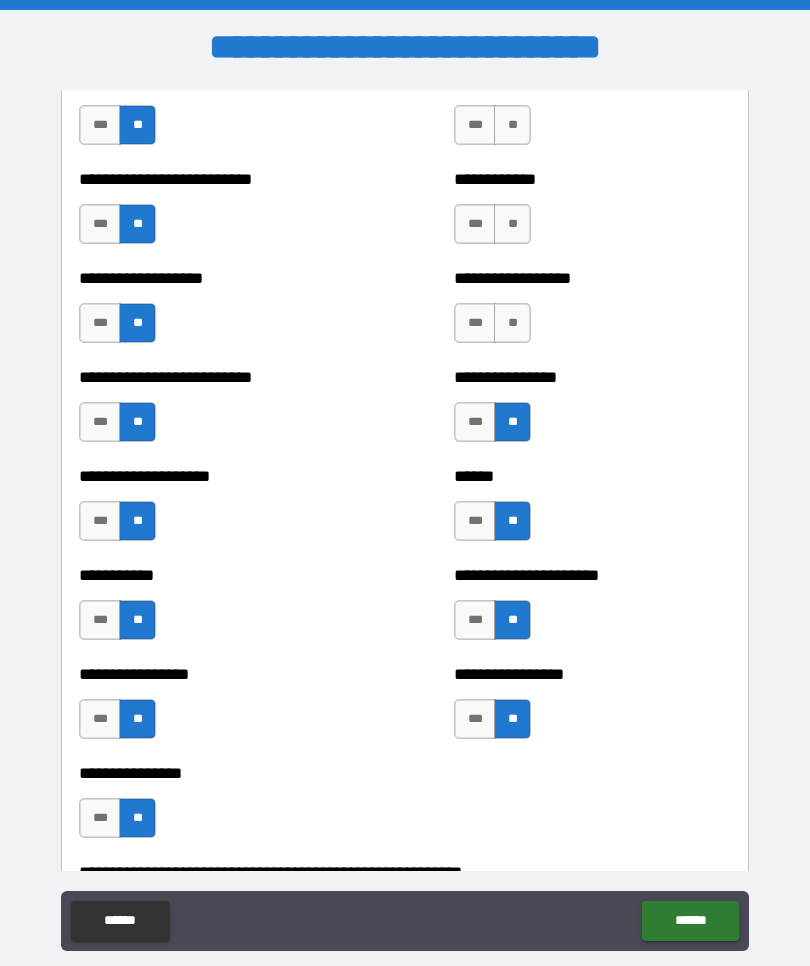 click on "**" at bounding box center (512, 323) 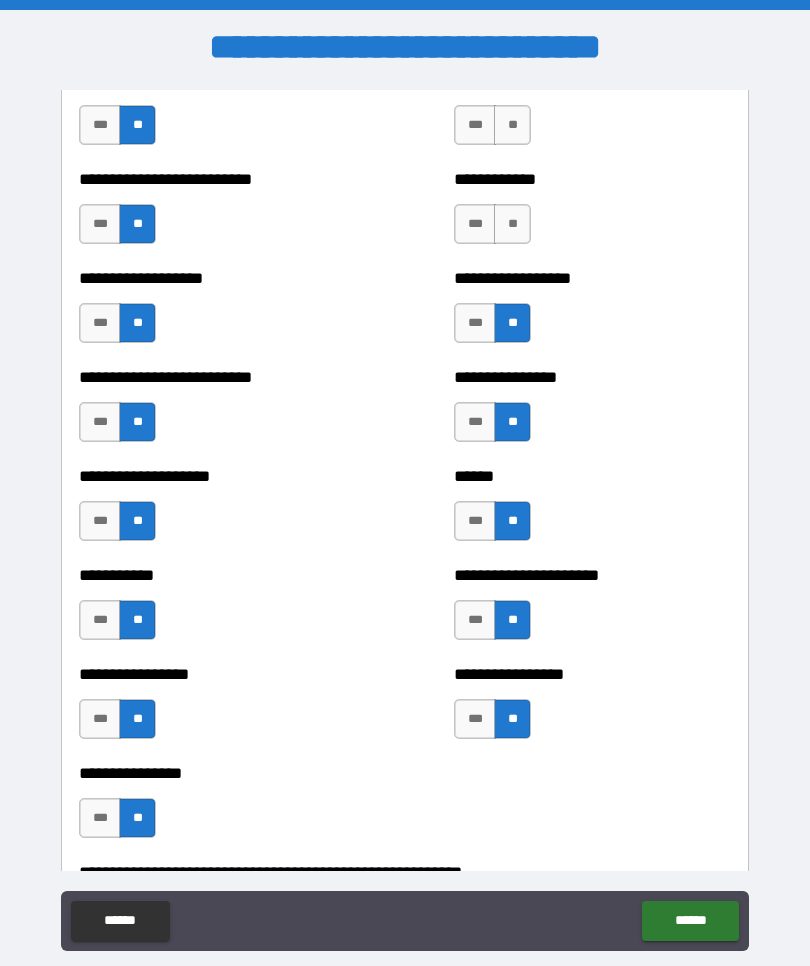 click on "**" at bounding box center (512, 224) 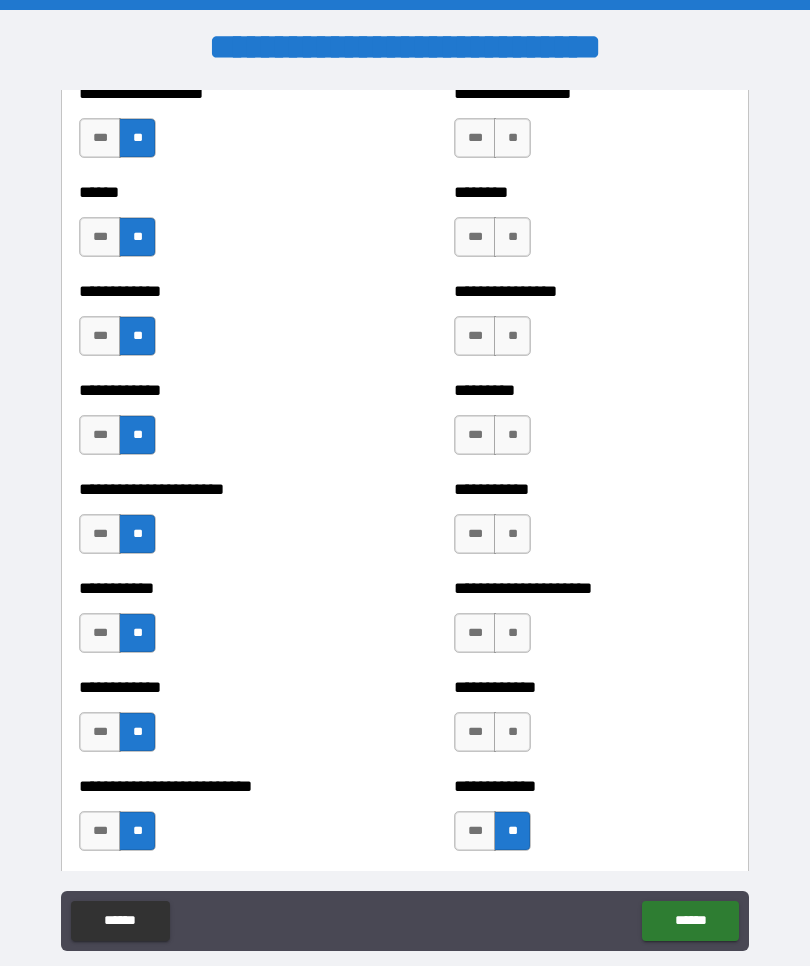 scroll, scrollTop: 5025, scrollLeft: 0, axis: vertical 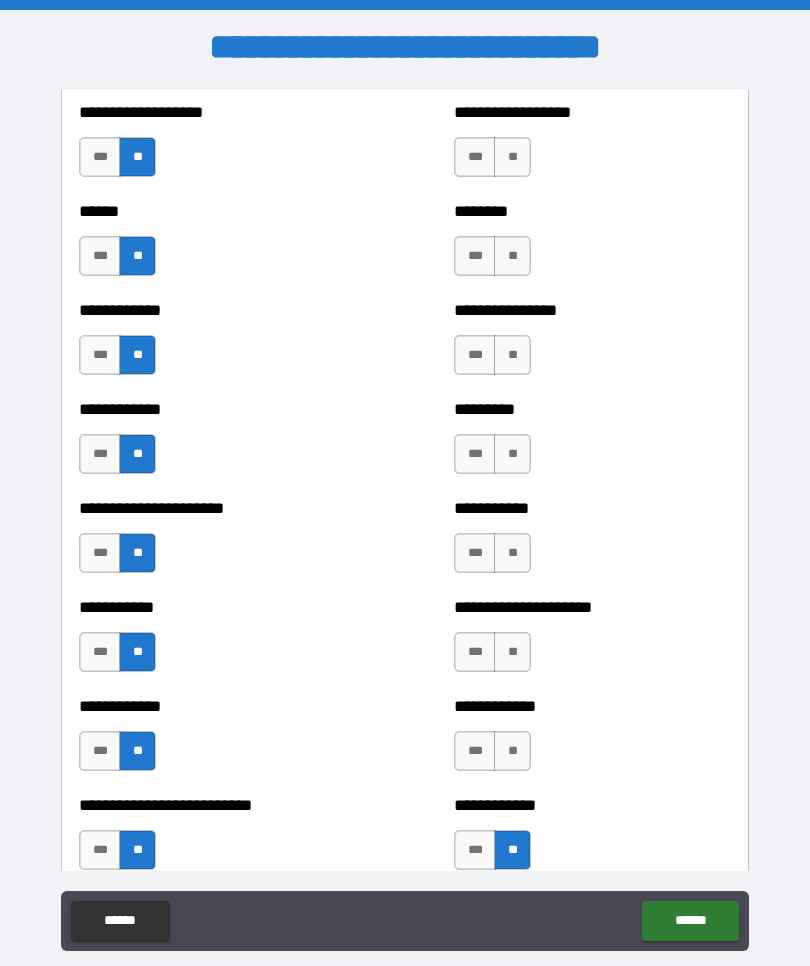 click on "**" at bounding box center (512, 751) 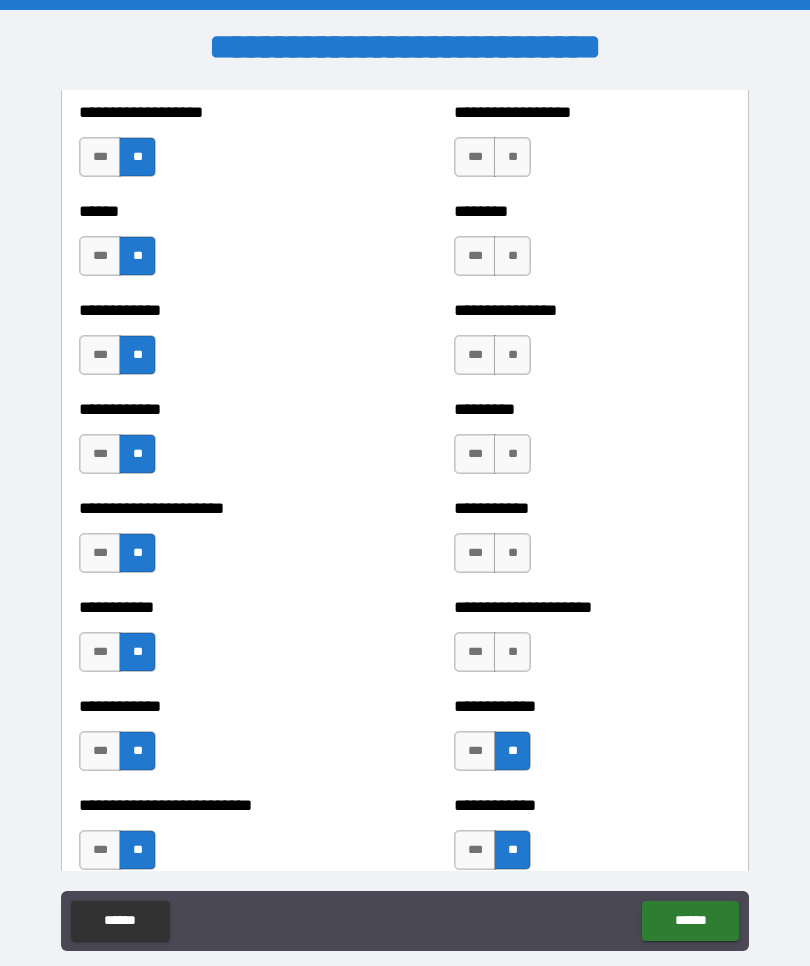 click on "**" at bounding box center [512, 652] 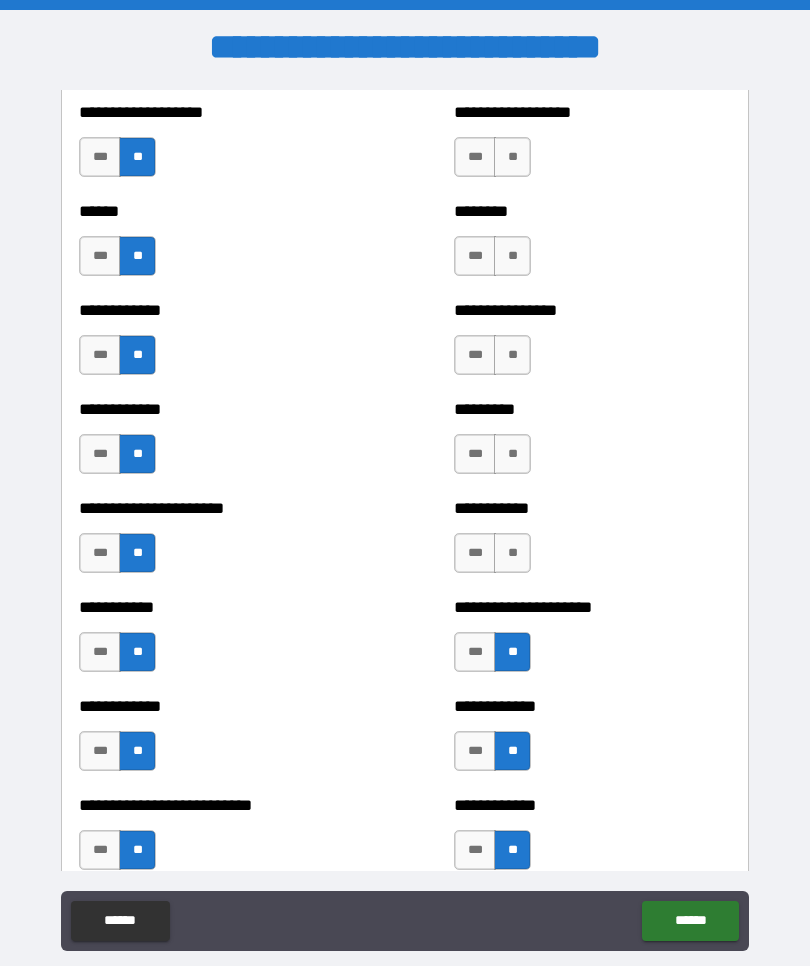 click on "**" at bounding box center [512, 553] 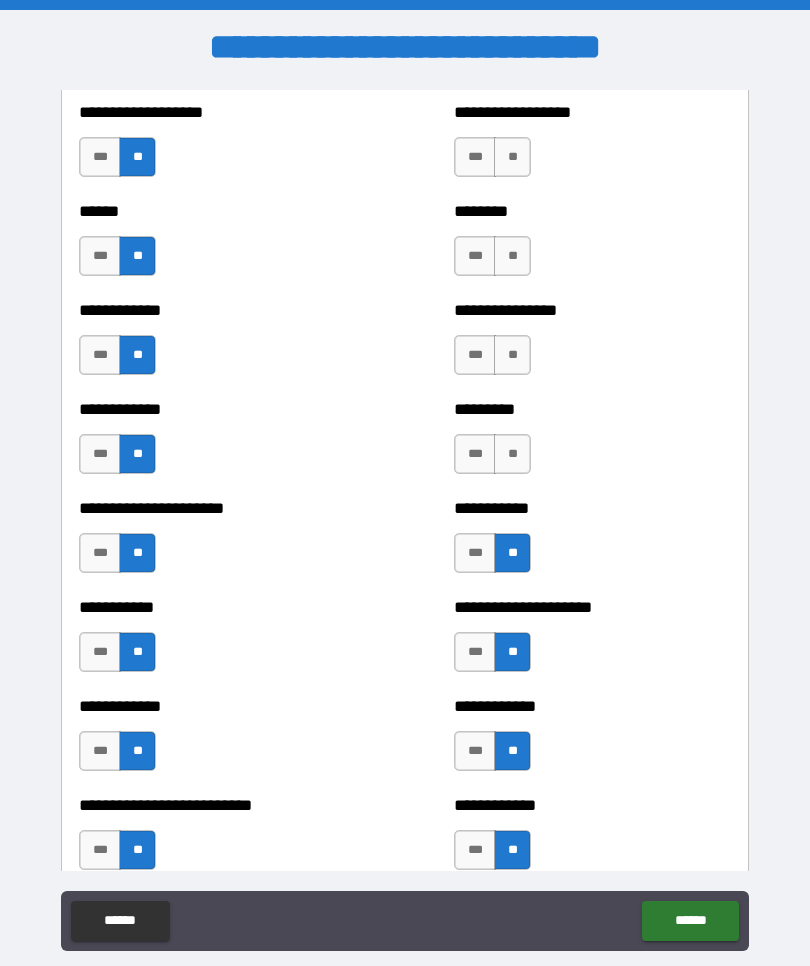 click on "**" at bounding box center (512, 454) 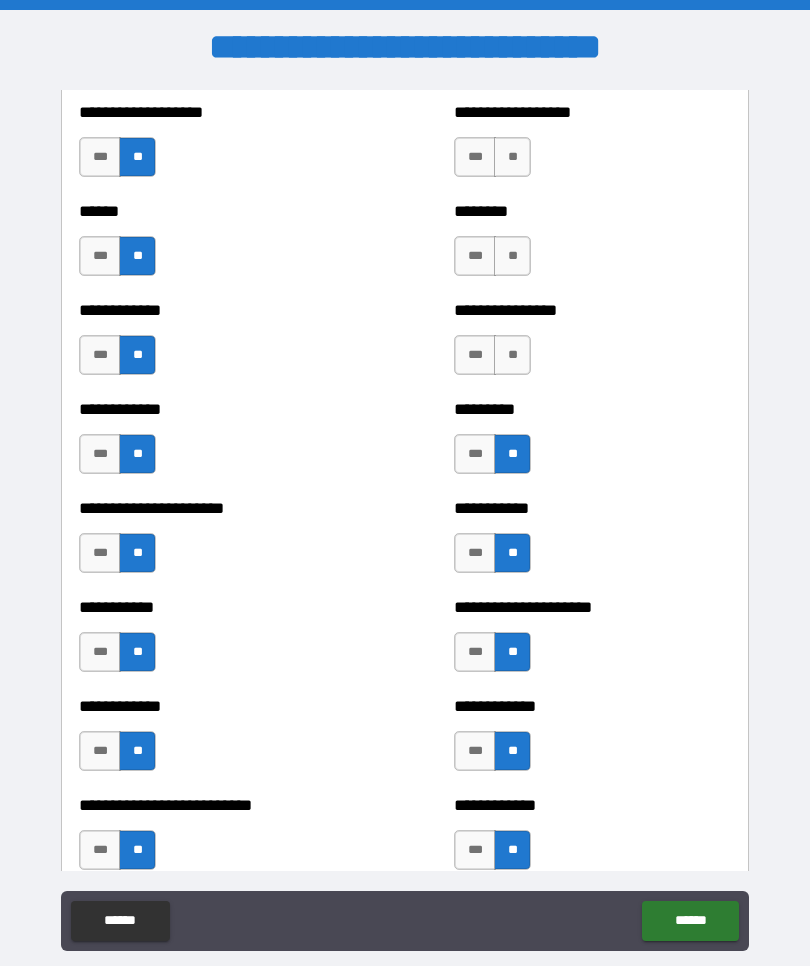 click on "**" at bounding box center [512, 355] 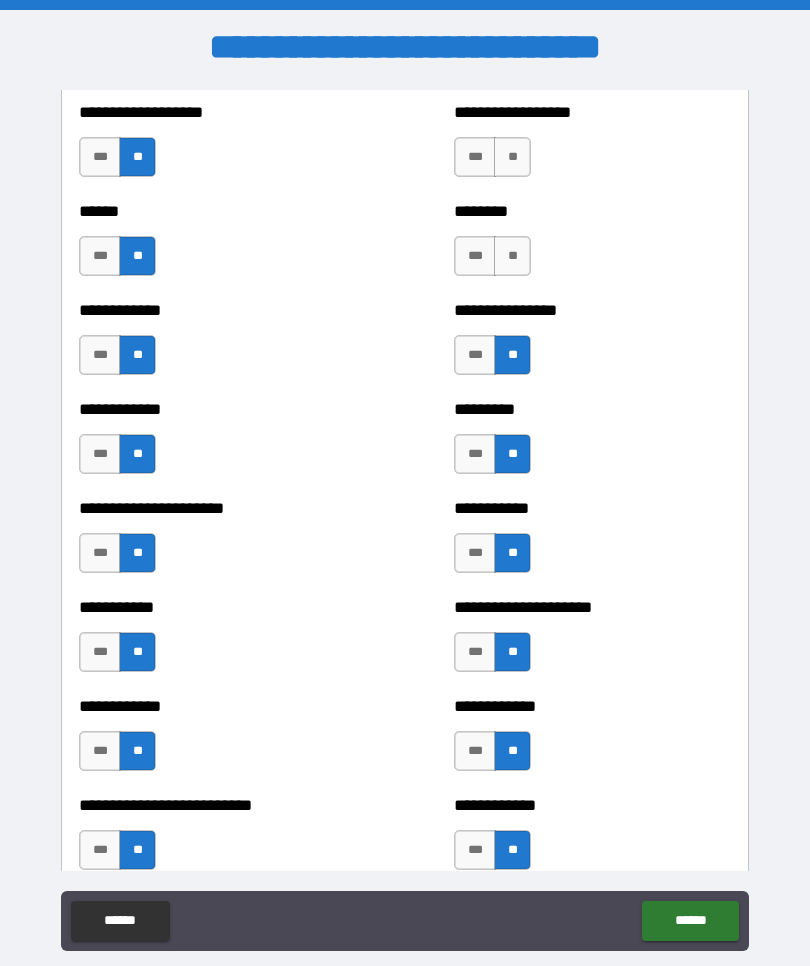 click on "**" at bounding box center [512, 256] 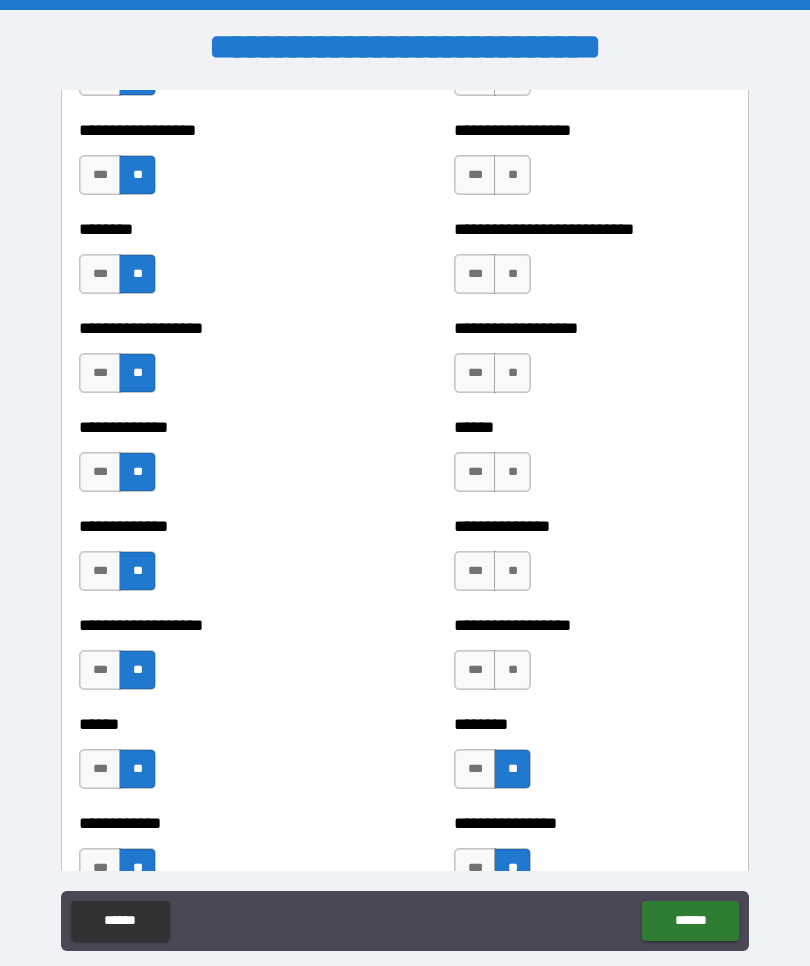scroll, scrollTop: 4511, scrollLeft: 0, axis: vertical 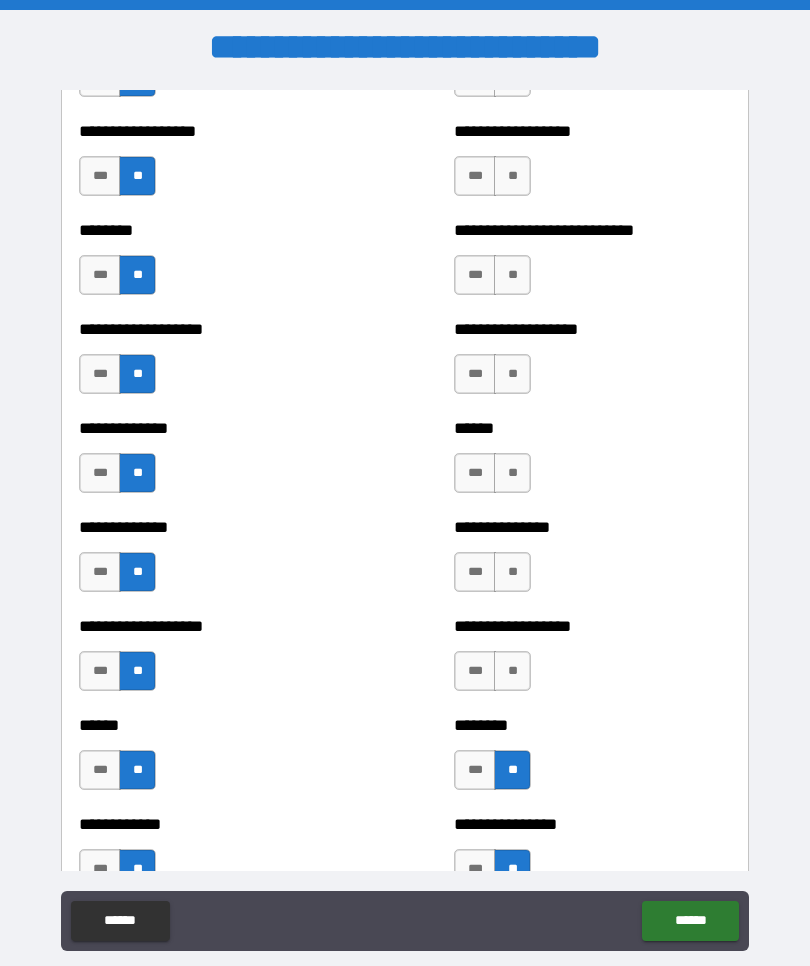 click on "**" at bounding box center [512, 671] 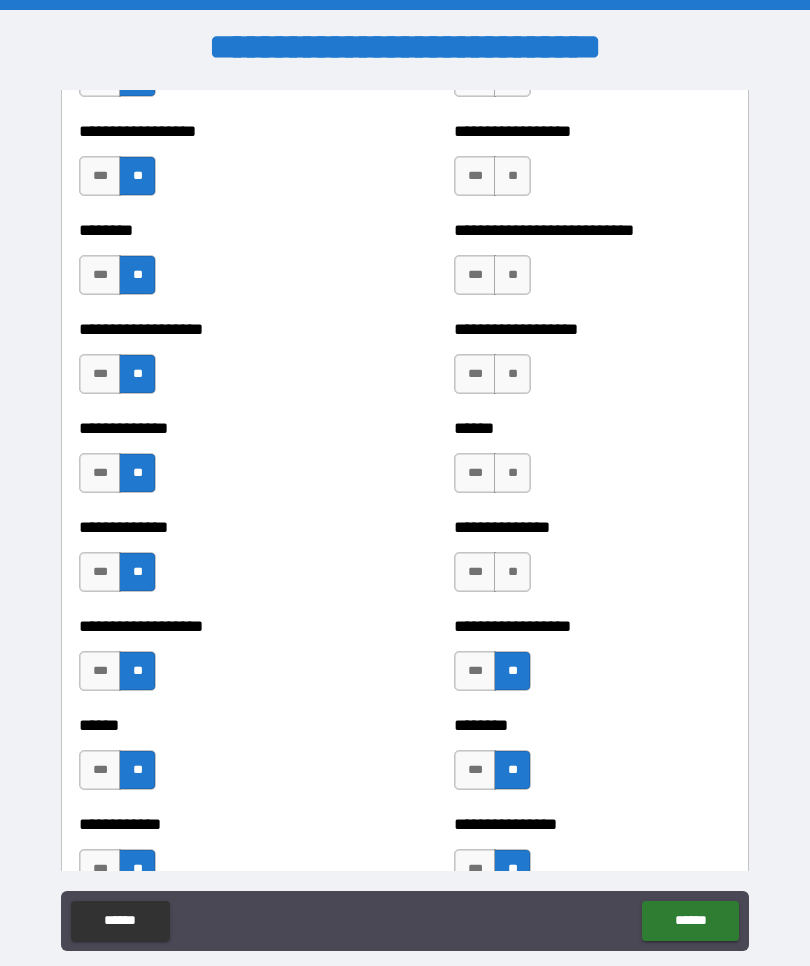click on "**" at bounding box center [512, 572] 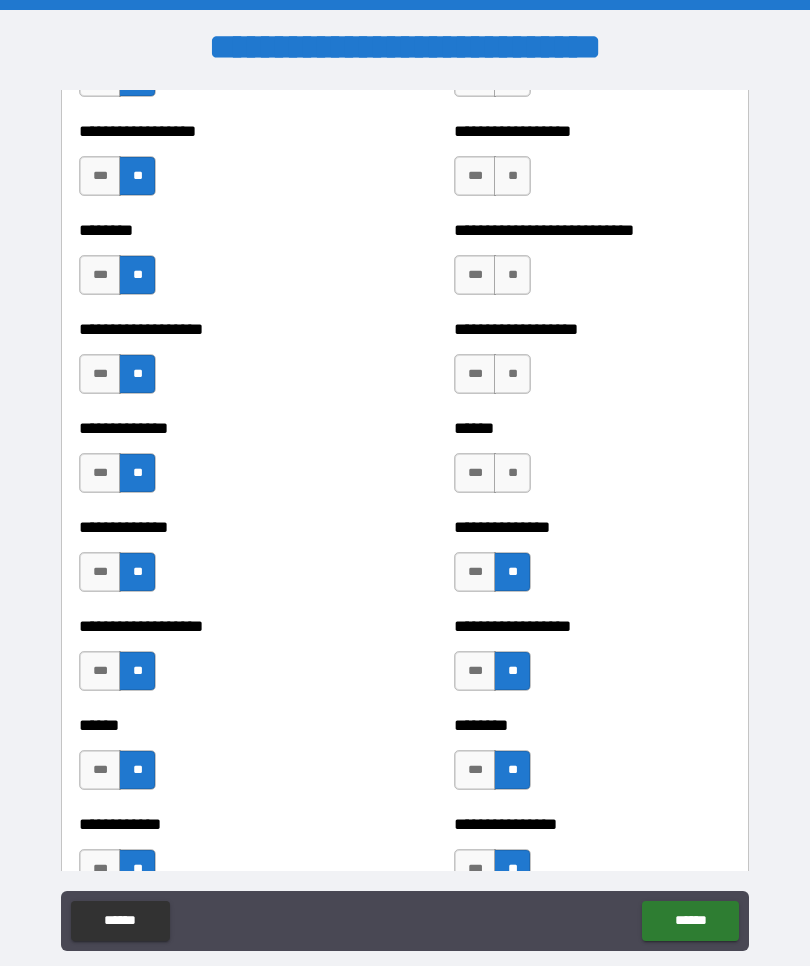 click on "**" at bounding box center (512, 473) 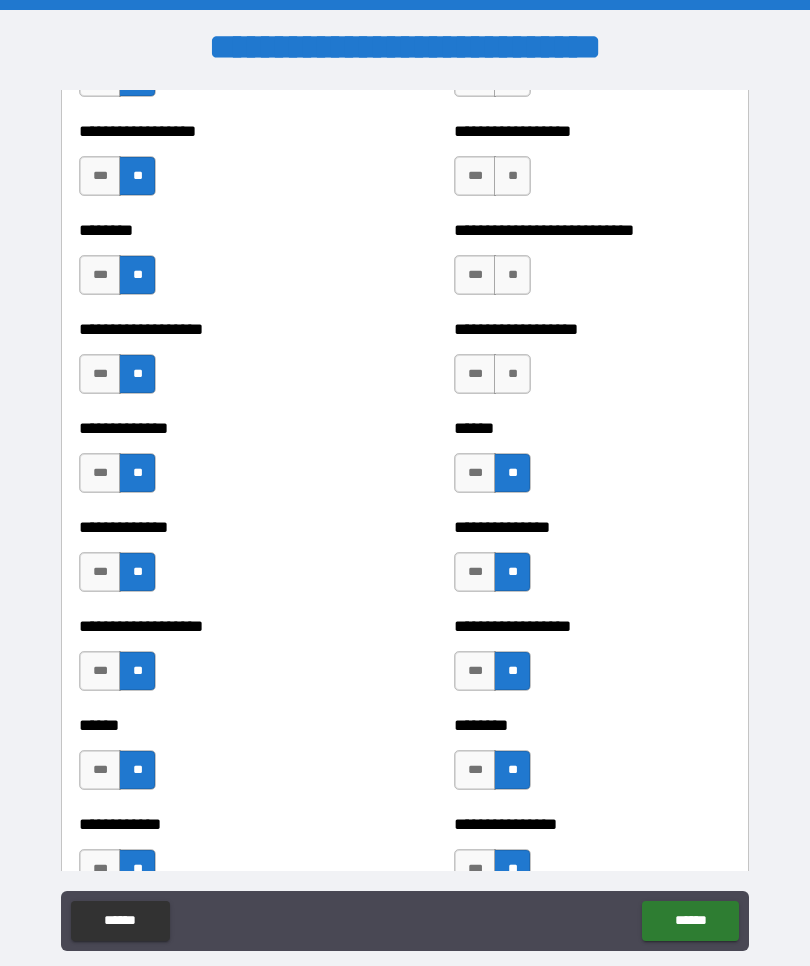 click on "**" at bounding box center (512, 374) 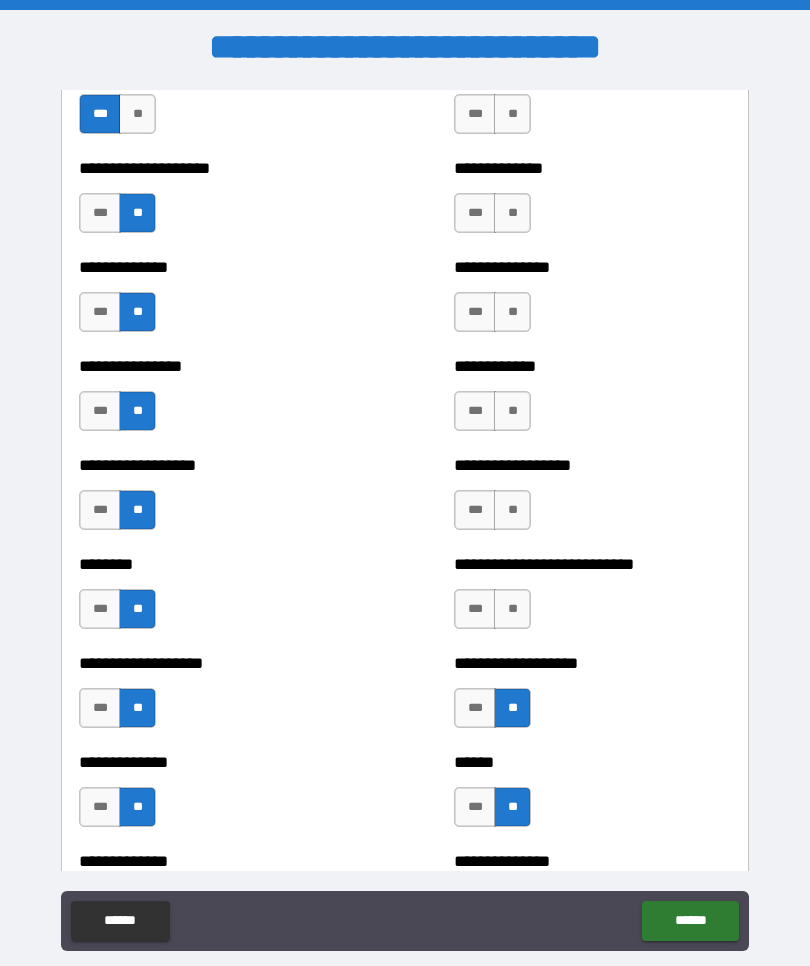 scroll, scrollTop: 4173, scrollLeft: 0, axis: vertical 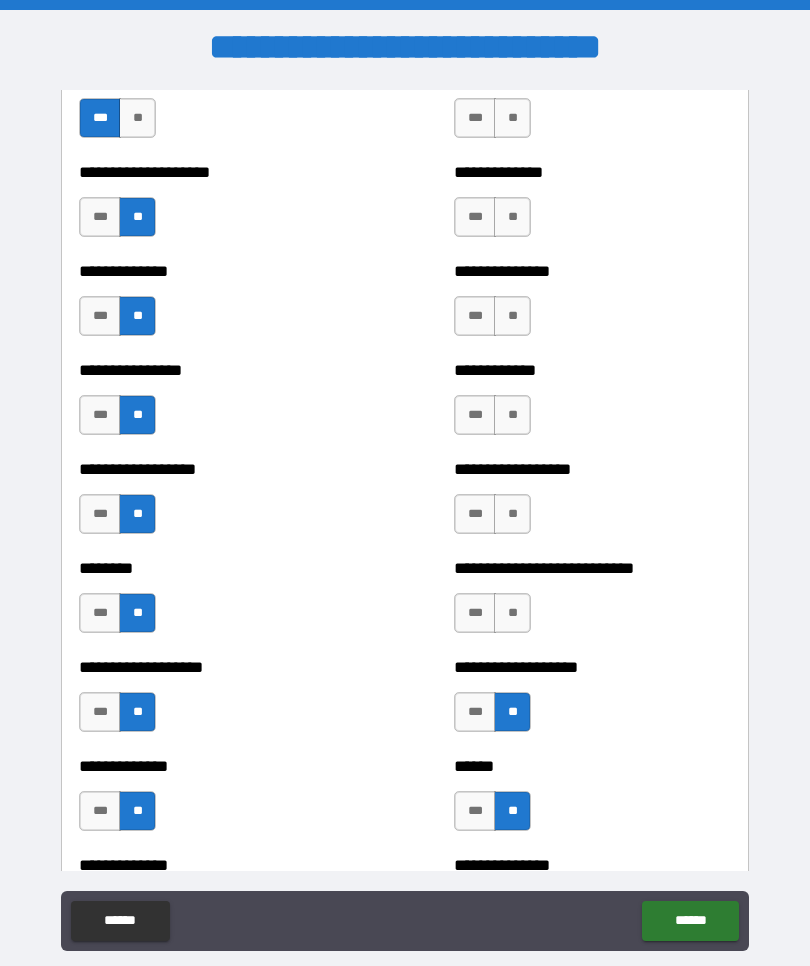 click on "**" at bounding box center [512, 613] 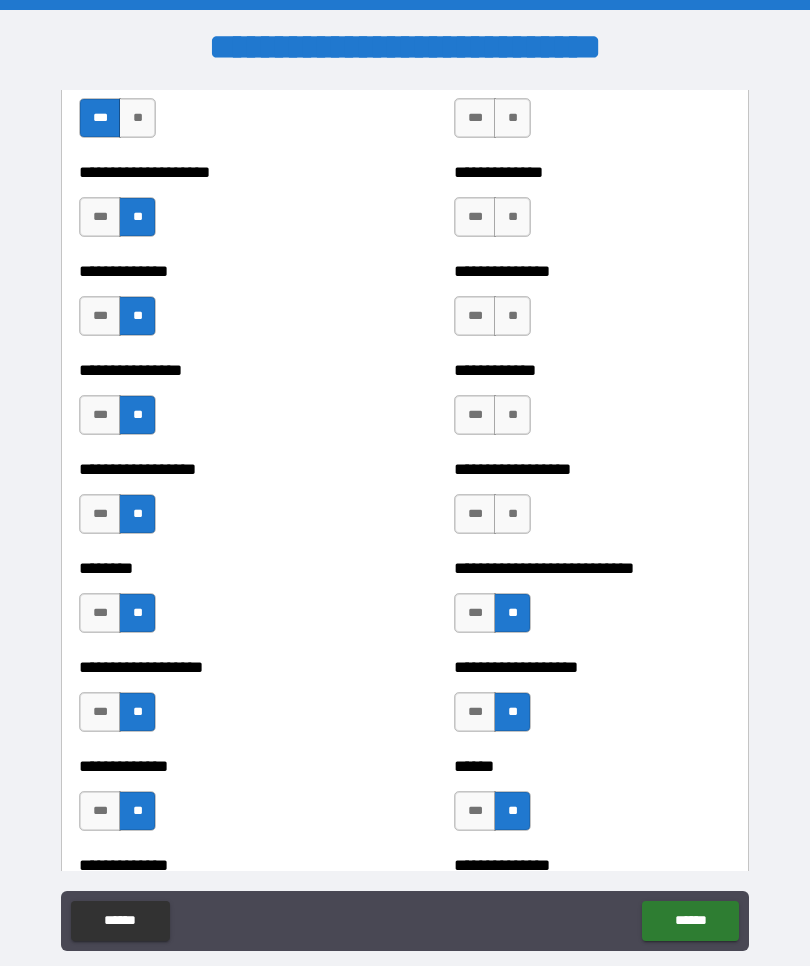 click on "**" at bounding box center [512, 514] 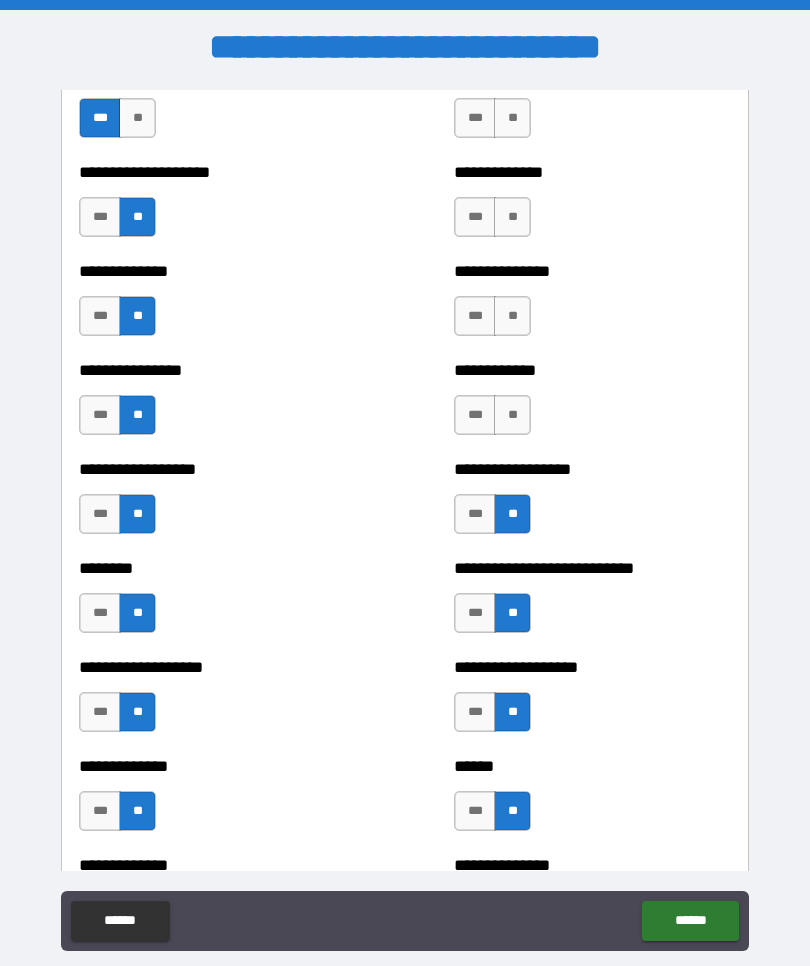 click on "**" at bounding box center [512, 415] 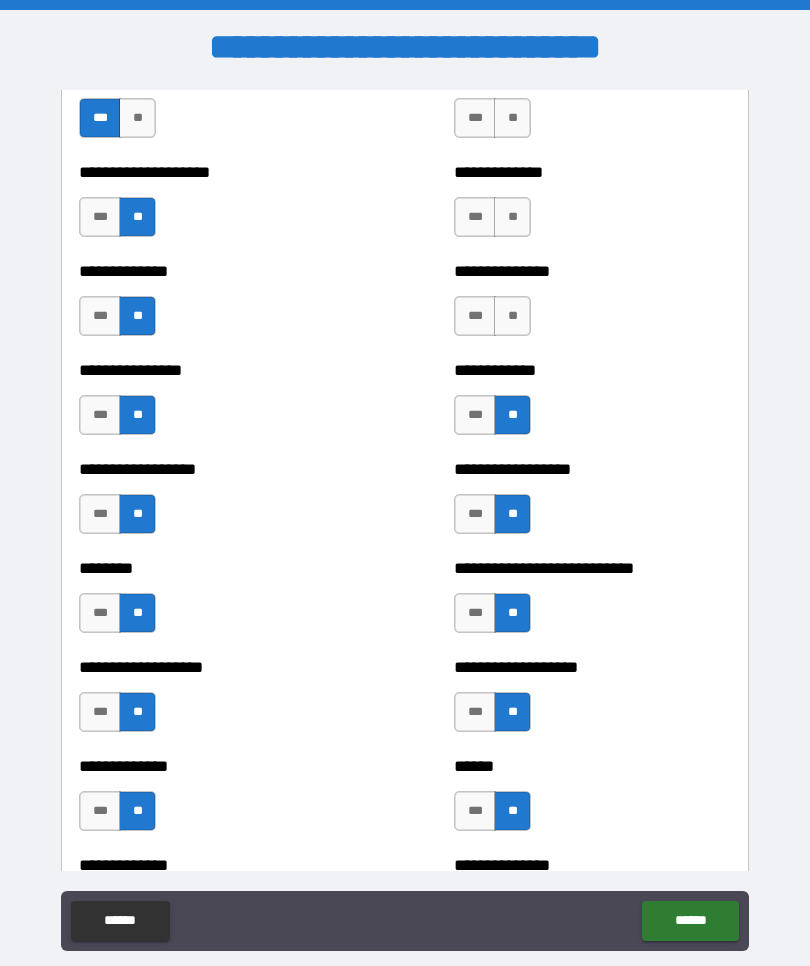 click on "**" at bounding box center (512, 316) 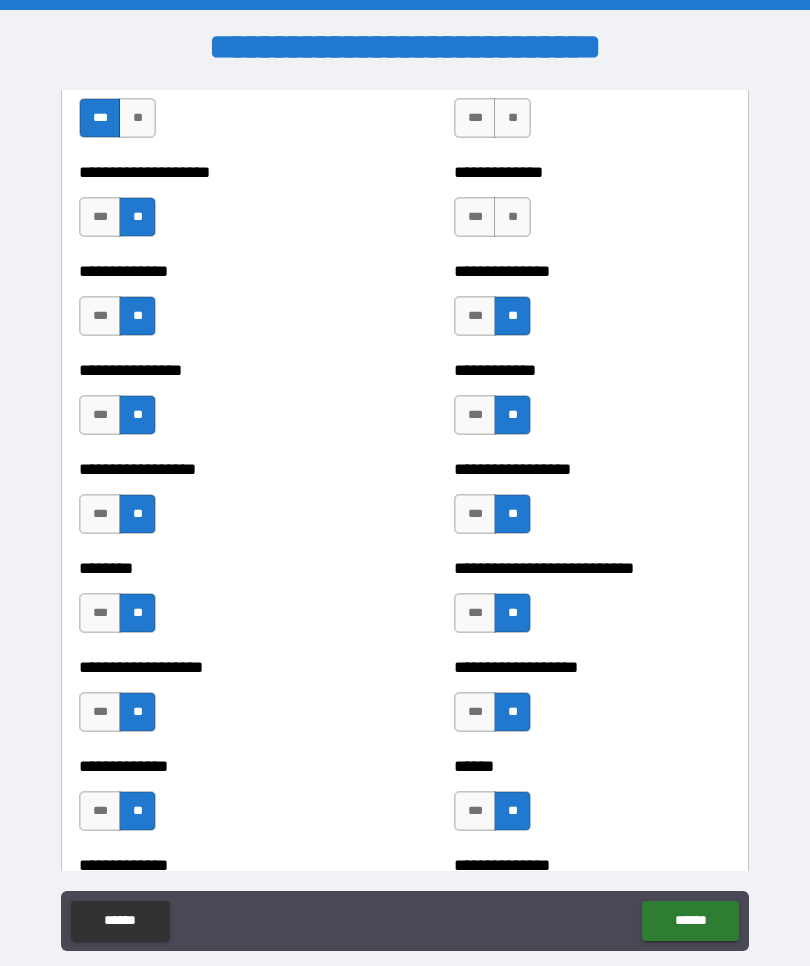 click on "**" at bounding box center (512, 217) 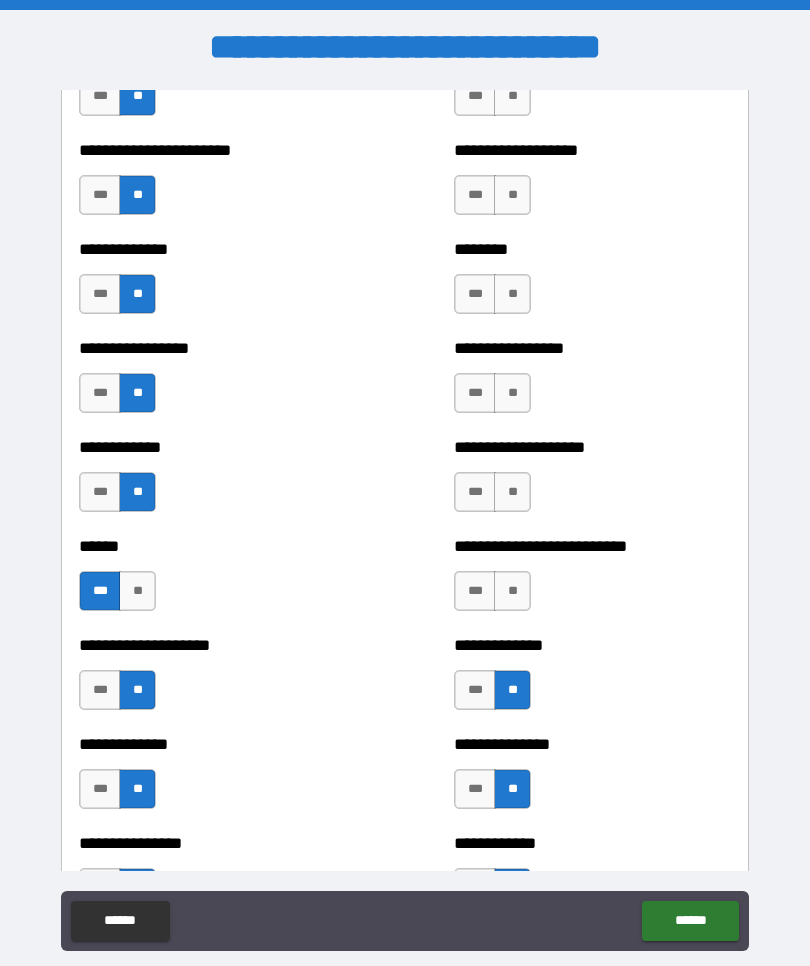 scroll, scrollTop: 3618, scrollLeft: 0, axis: vertical 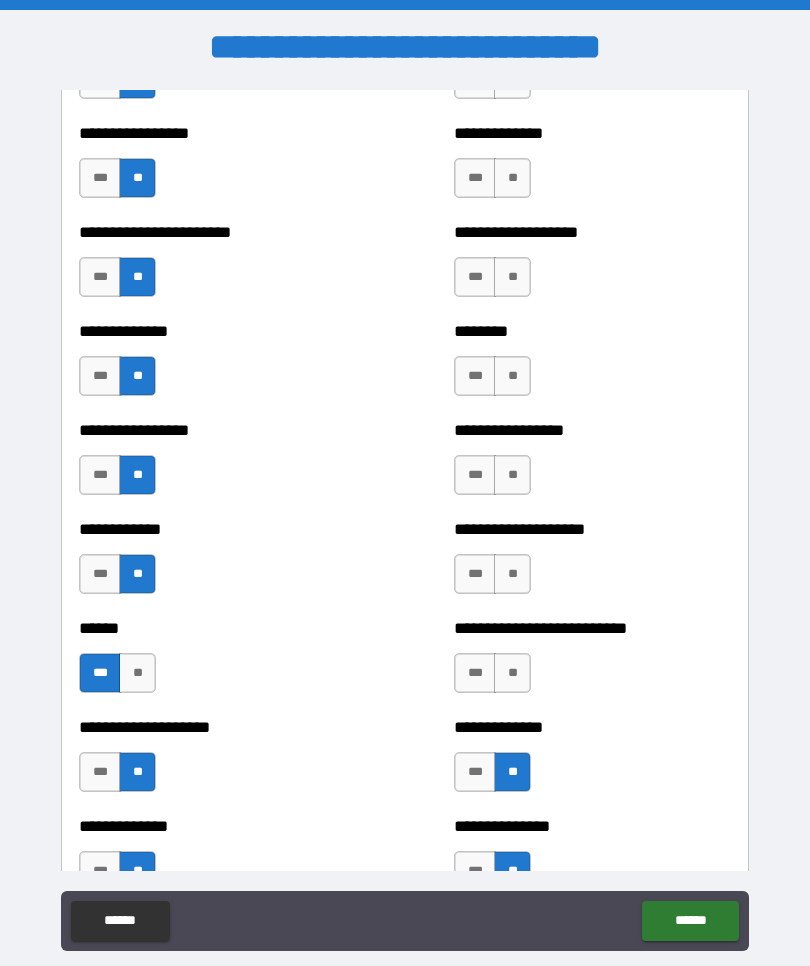 click on "**" at bounding box center [512, 673] 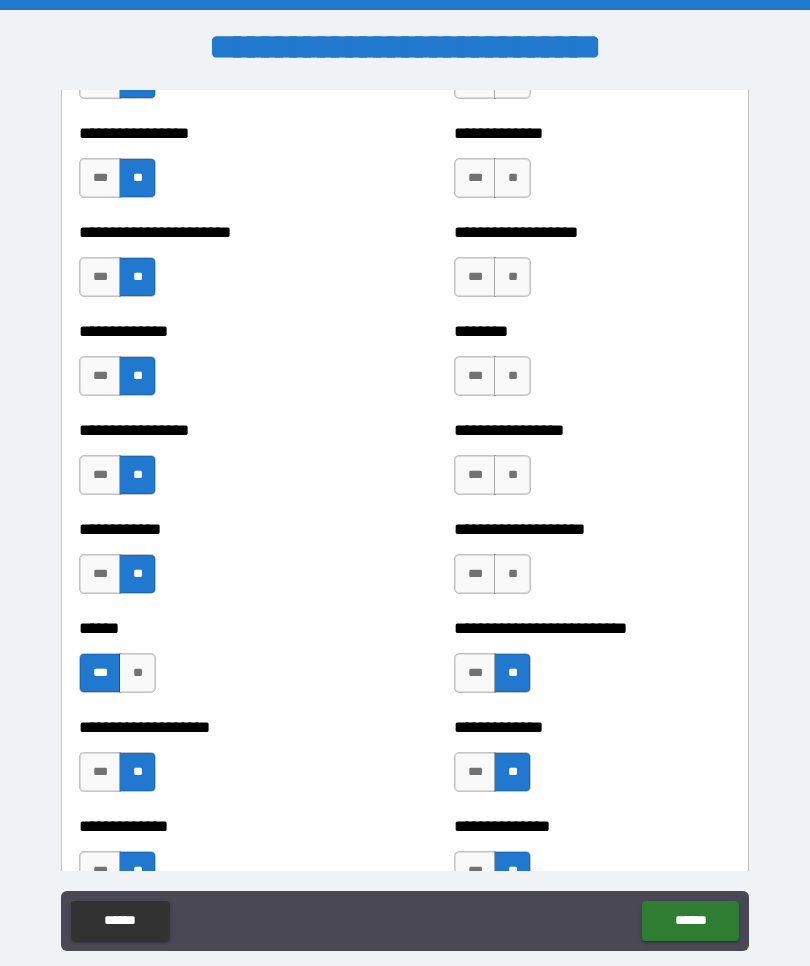 click on "**" at bounding box center [512, 574] 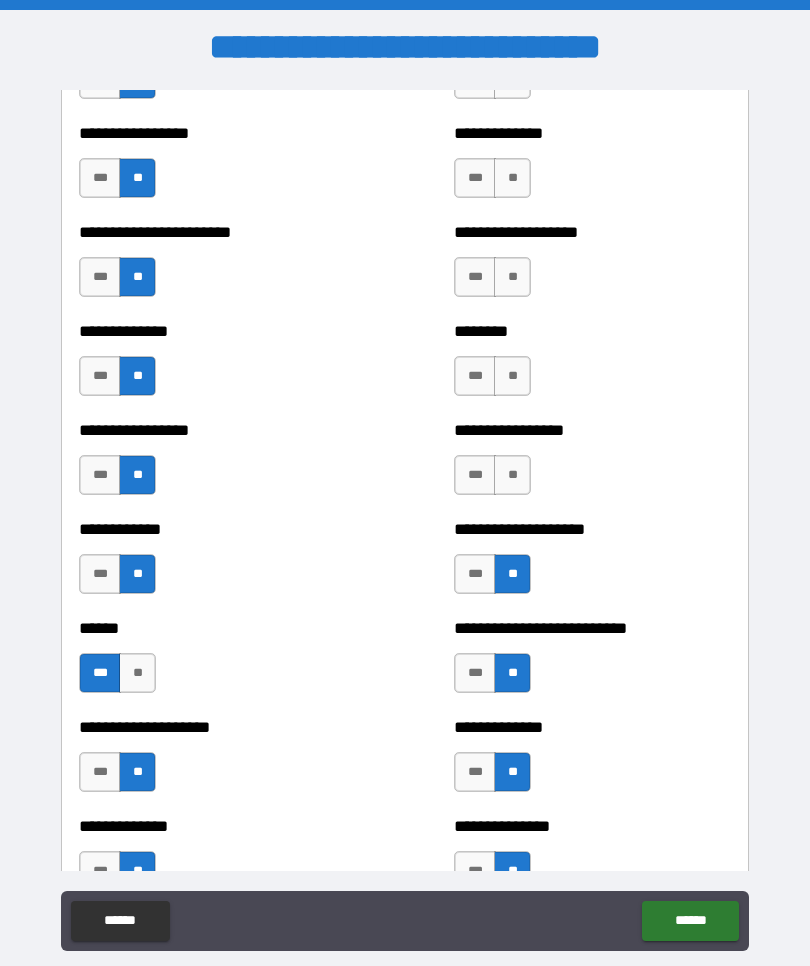 click on "**" at bounding box center [512, 475] 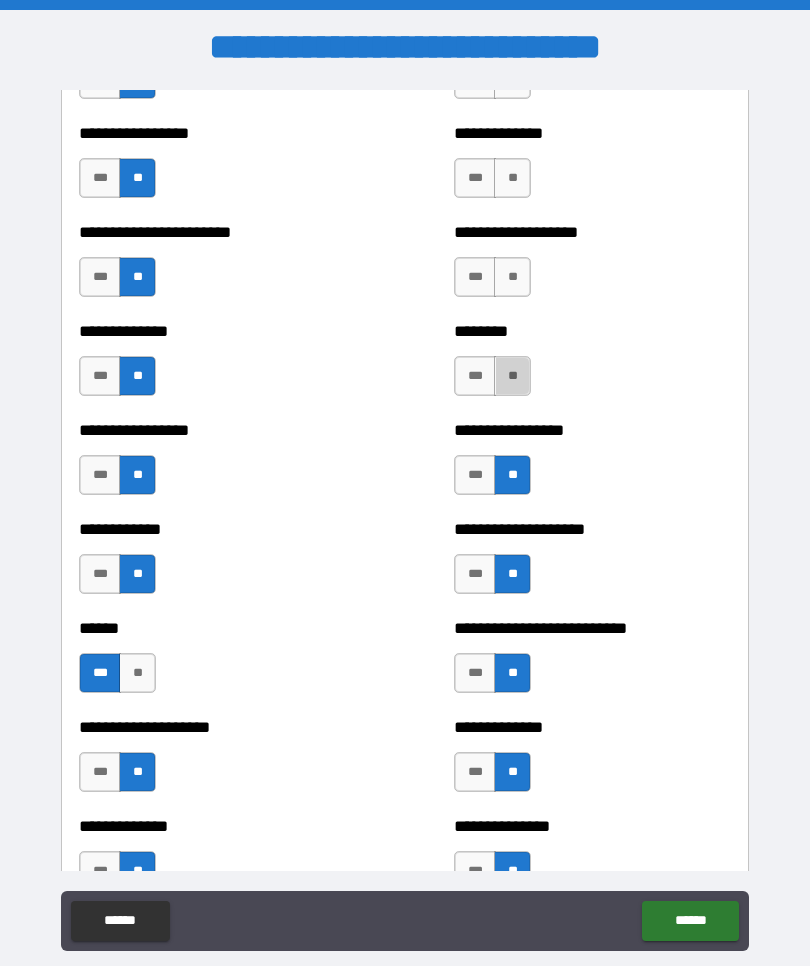 click on "**" at bounding box center [512, 376] 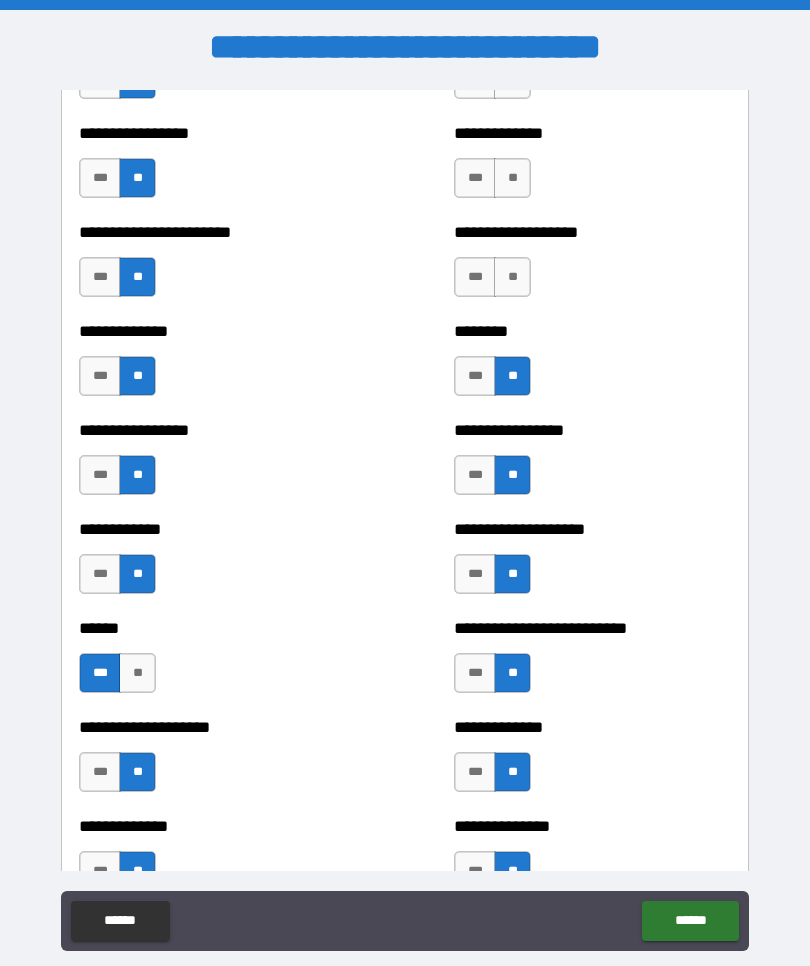 click on "***" at bounding box center [475, 376] 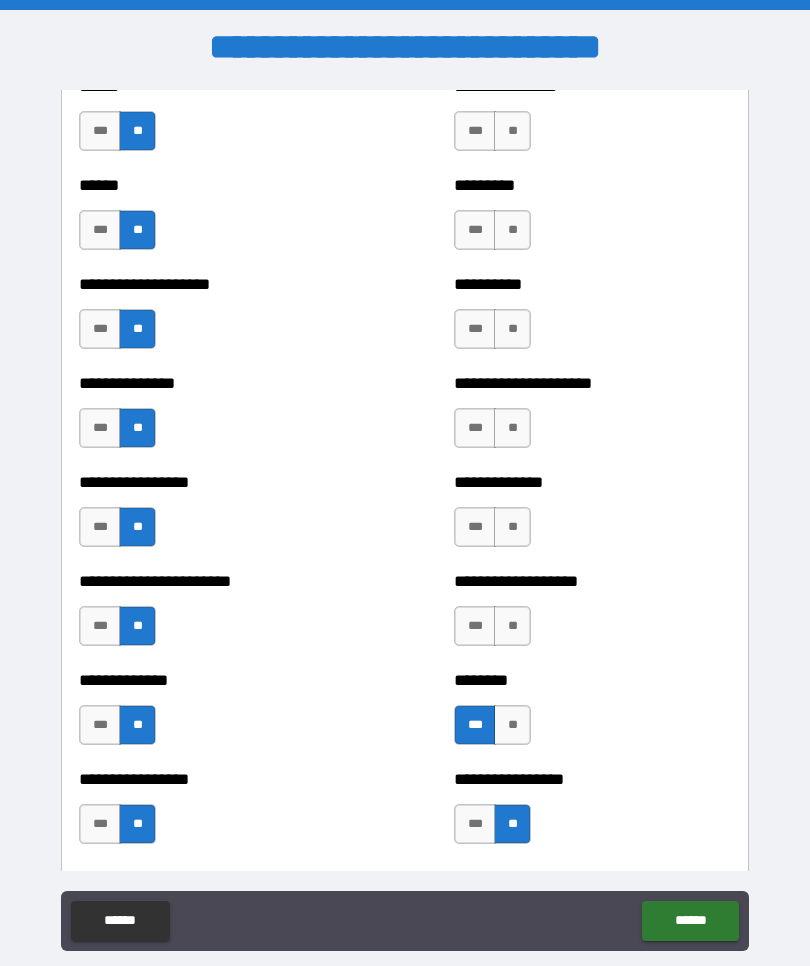 scroll, scrollTop: 3271, scrollLeft: 0, axis: vertical 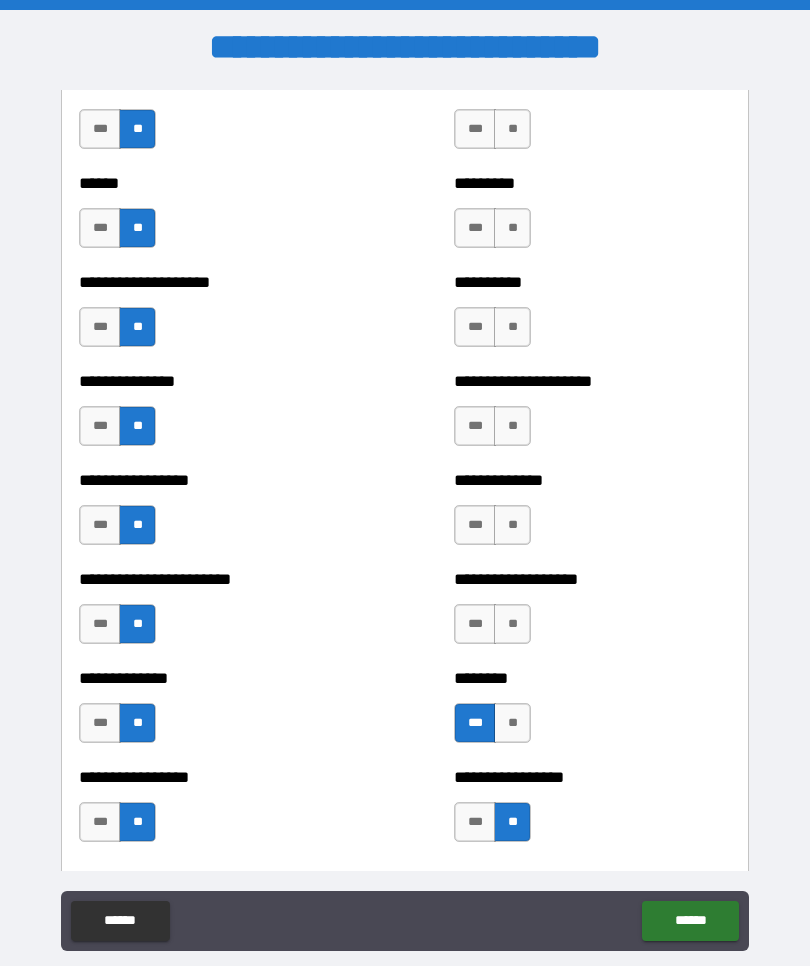click on "**" at bounding box center (512, 624) 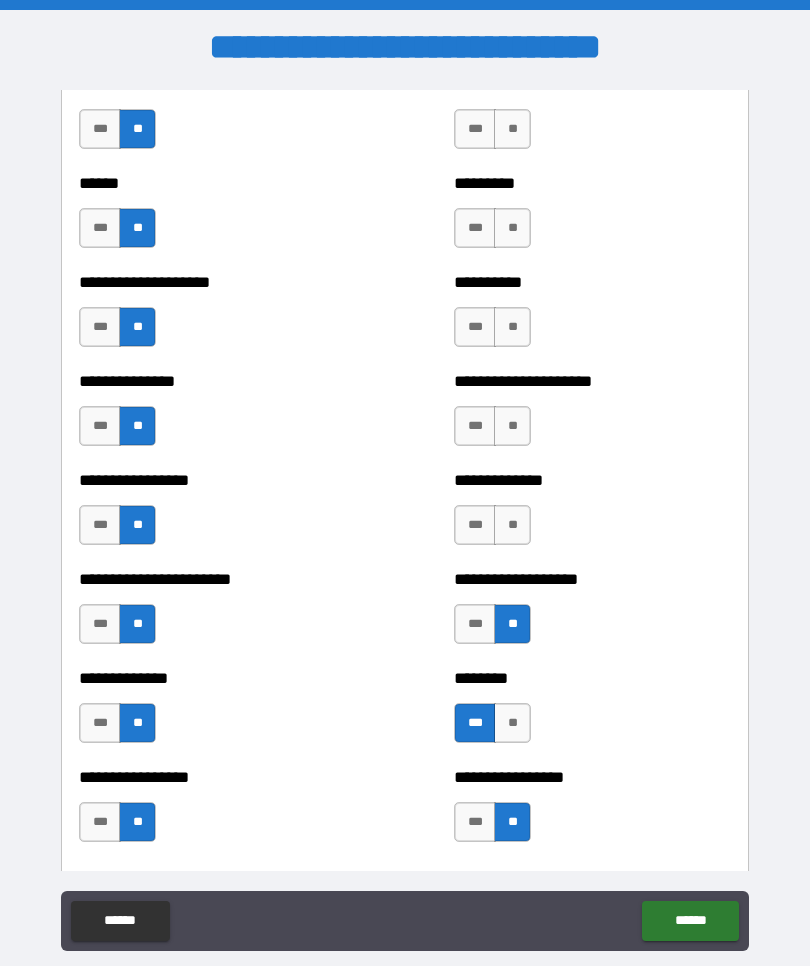 click on "**" at bounding box center (512, 525) 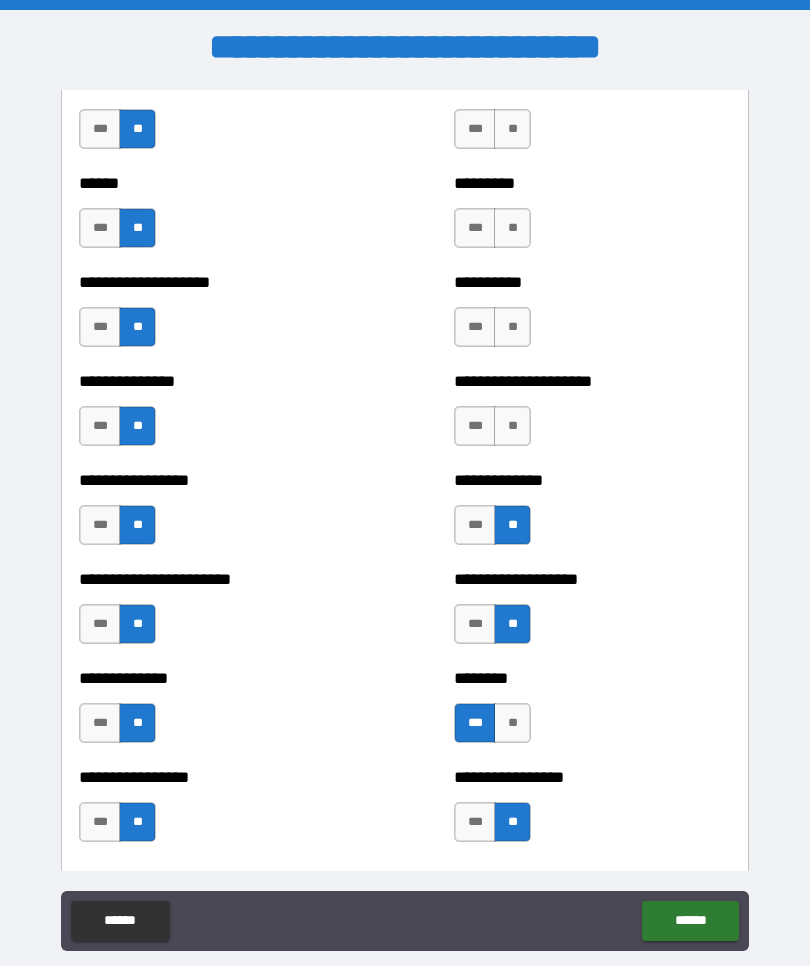 click on "**" at bounding box center (512, 426) 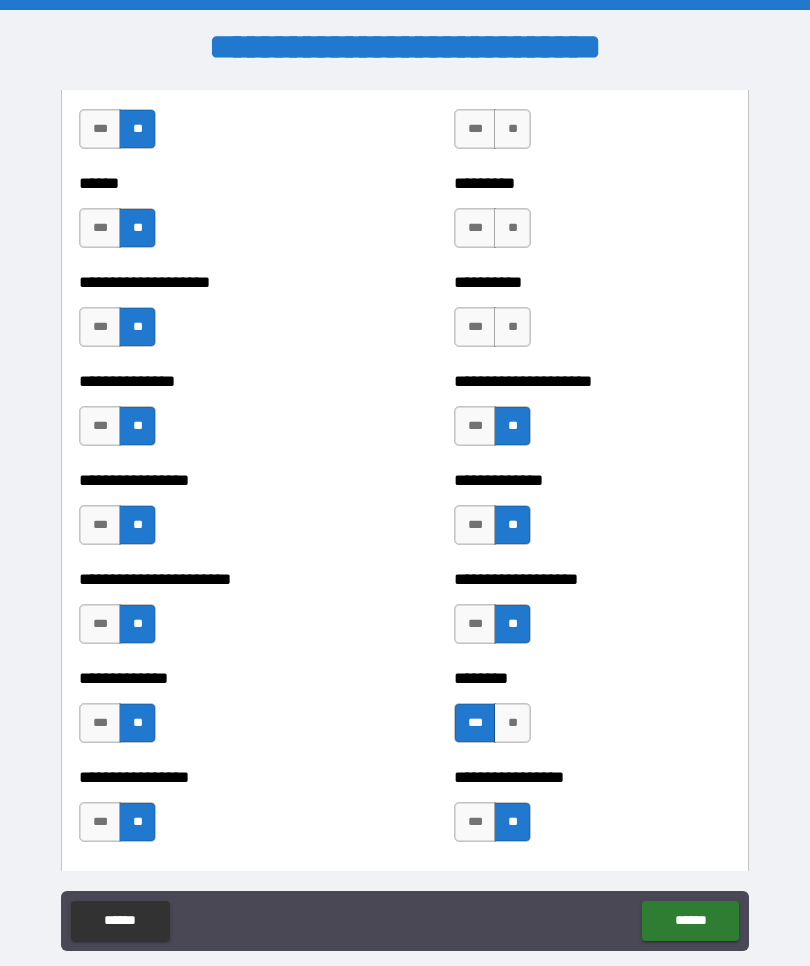 click on "**" at bounding box center (512, 327) 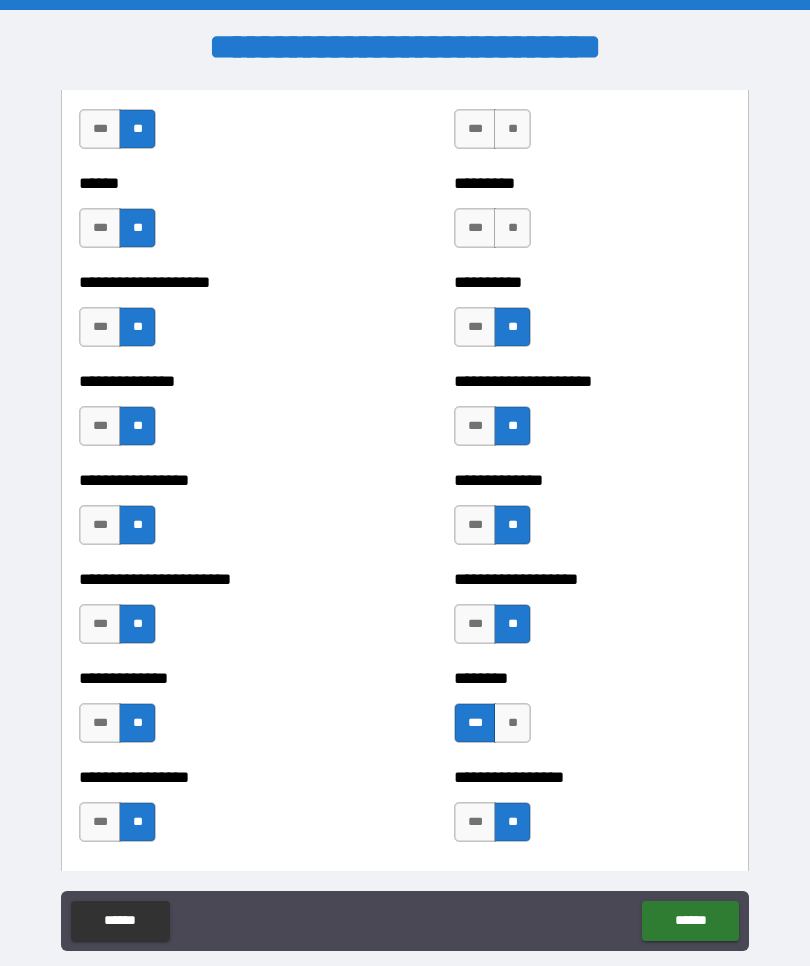 click on "**" at bounding box center [512, 228] 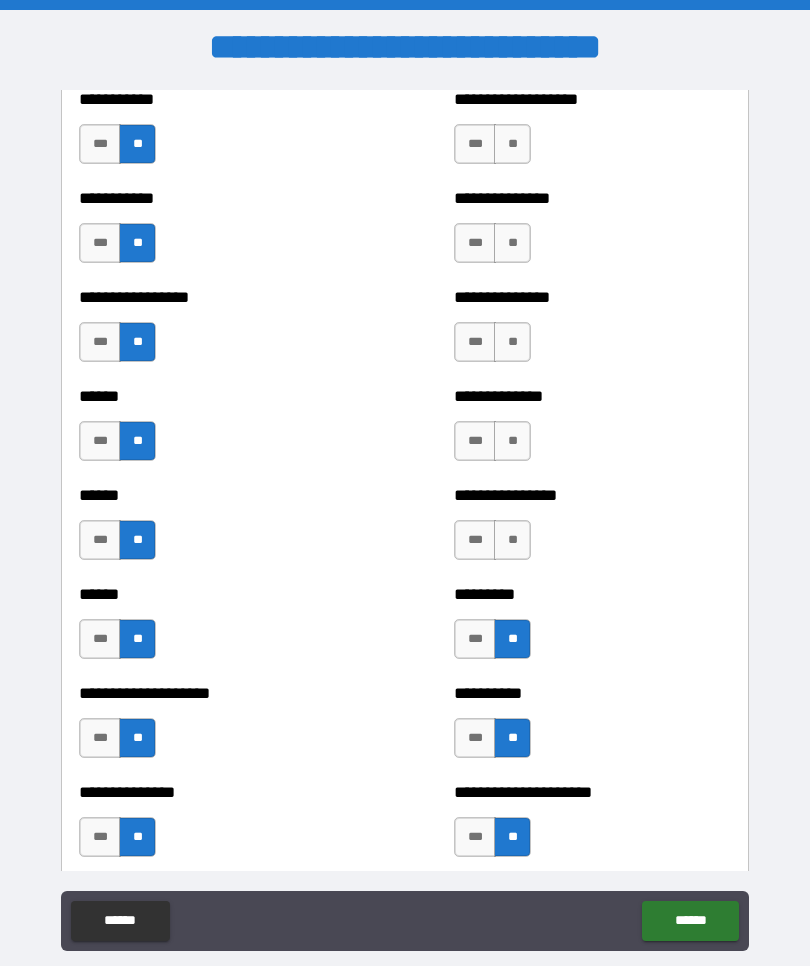 scroll, scrollTop: 2838, scrollLeft: 0, axis: vertical 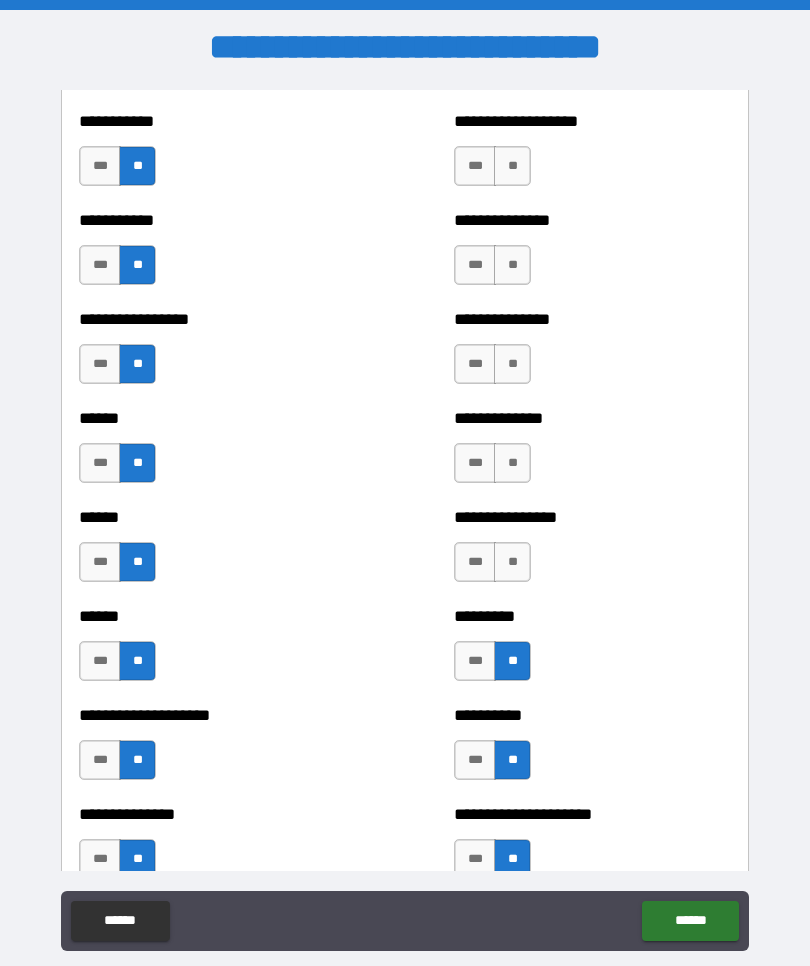click on "**" at bounding box center (512, 562) 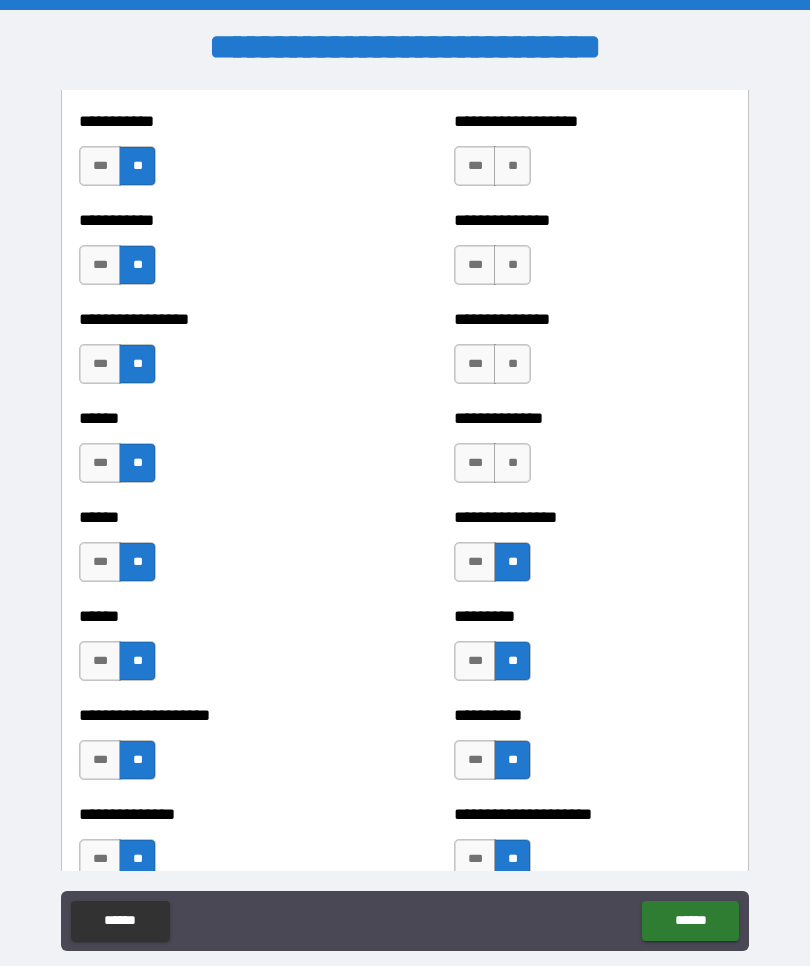 click on "**" at bounding box center (512, 463) 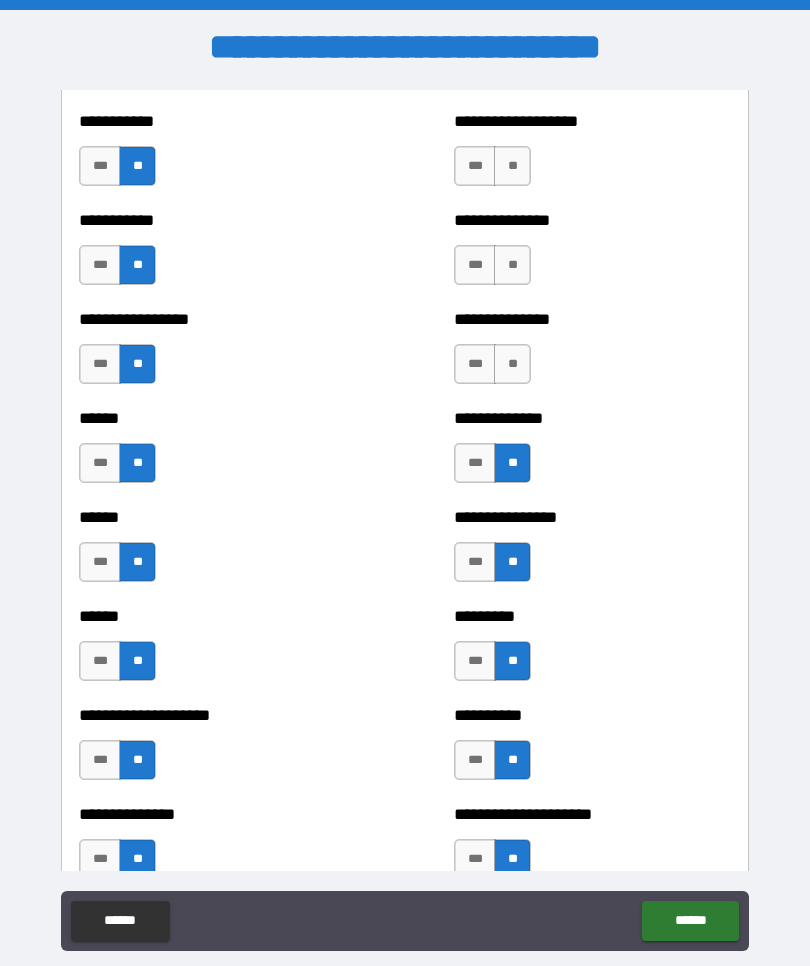 click on "**" at bounding box center [512, 364] 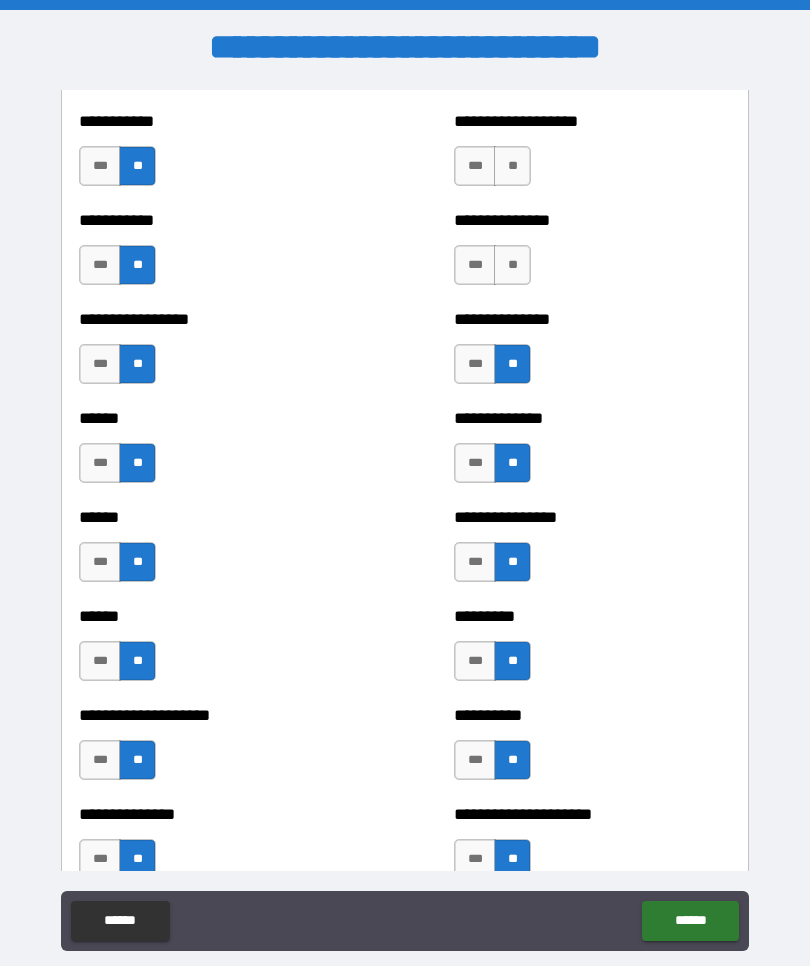 click on "**" at bounding box center (512, 265) 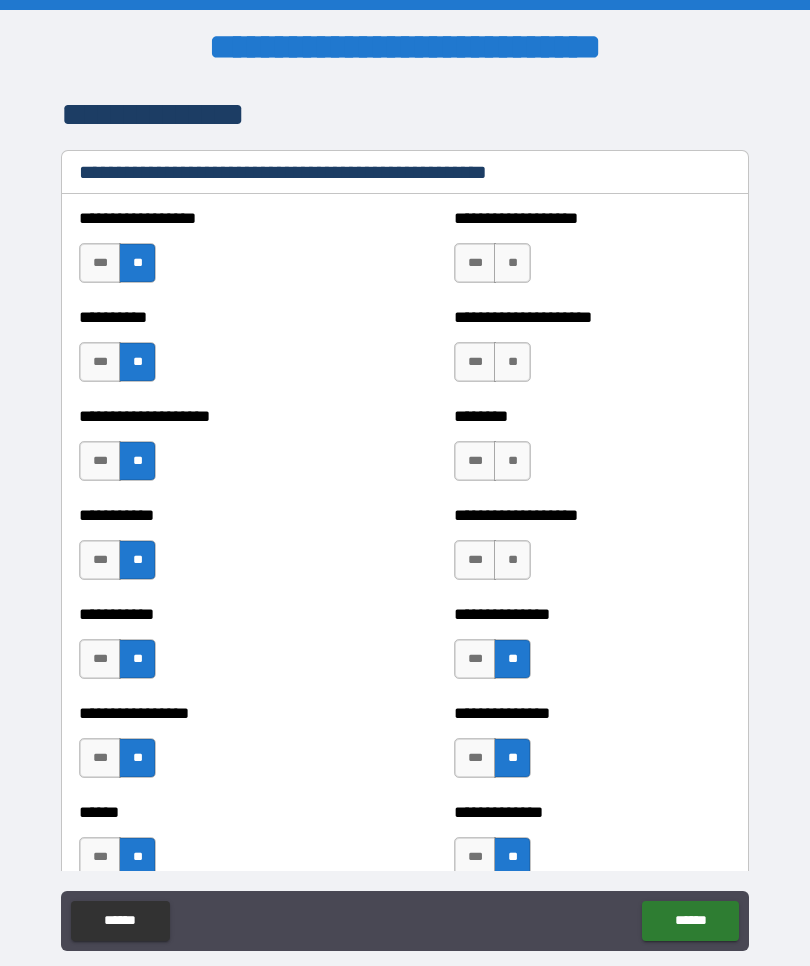 scroll, scrollTop: 2424, scrollLeft: 0, axis: vertical 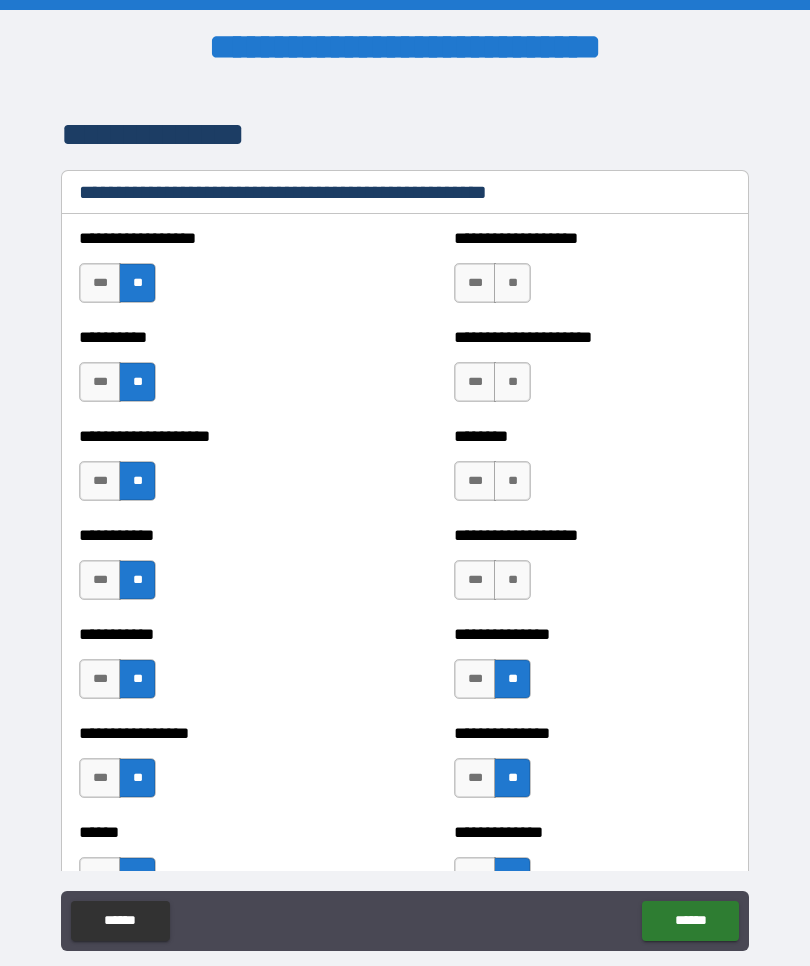 click on "**********" at bounding box center [592, 570] 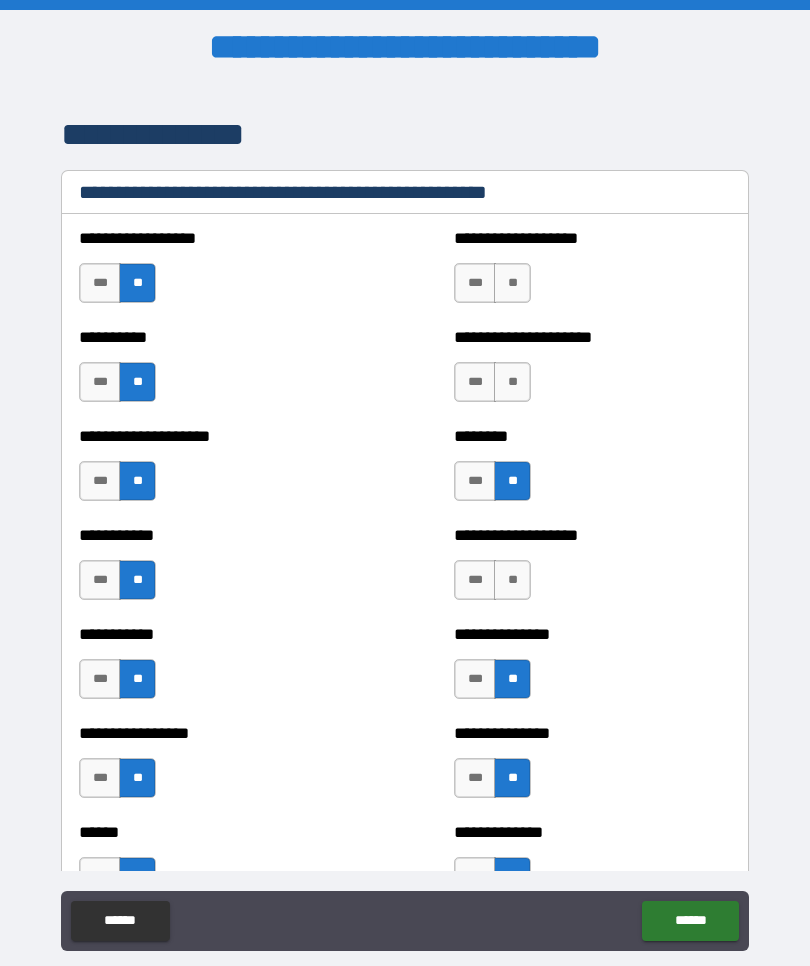 click on "**" at bounding box center [512, 382] 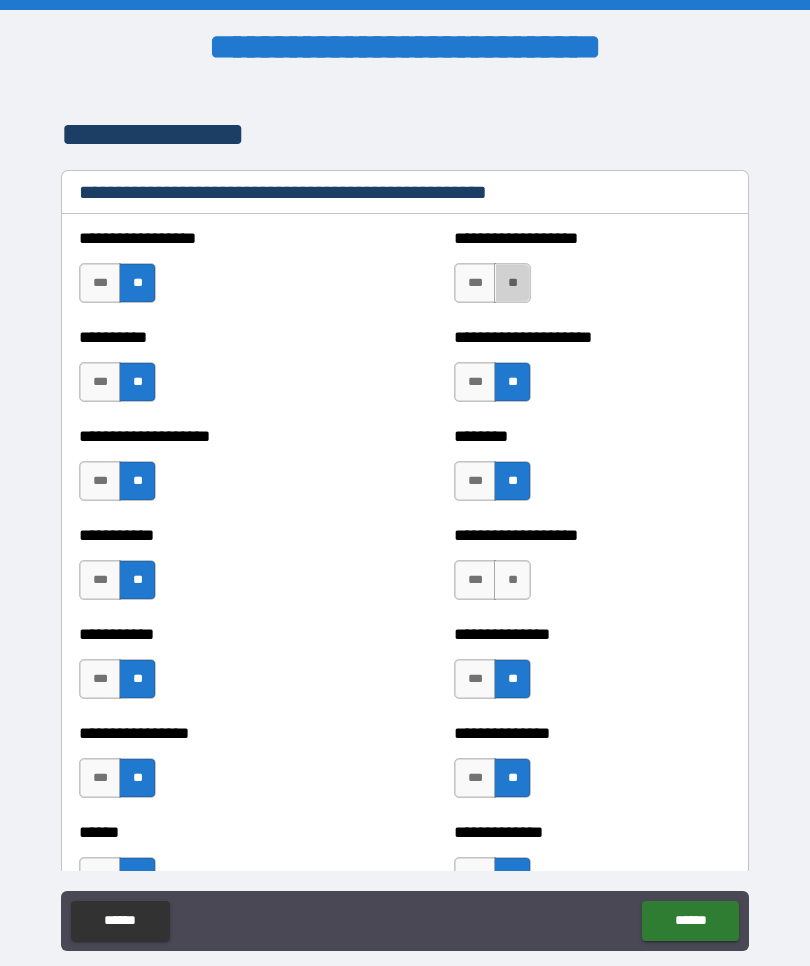 click on "**" at bounding box center [512, 283] 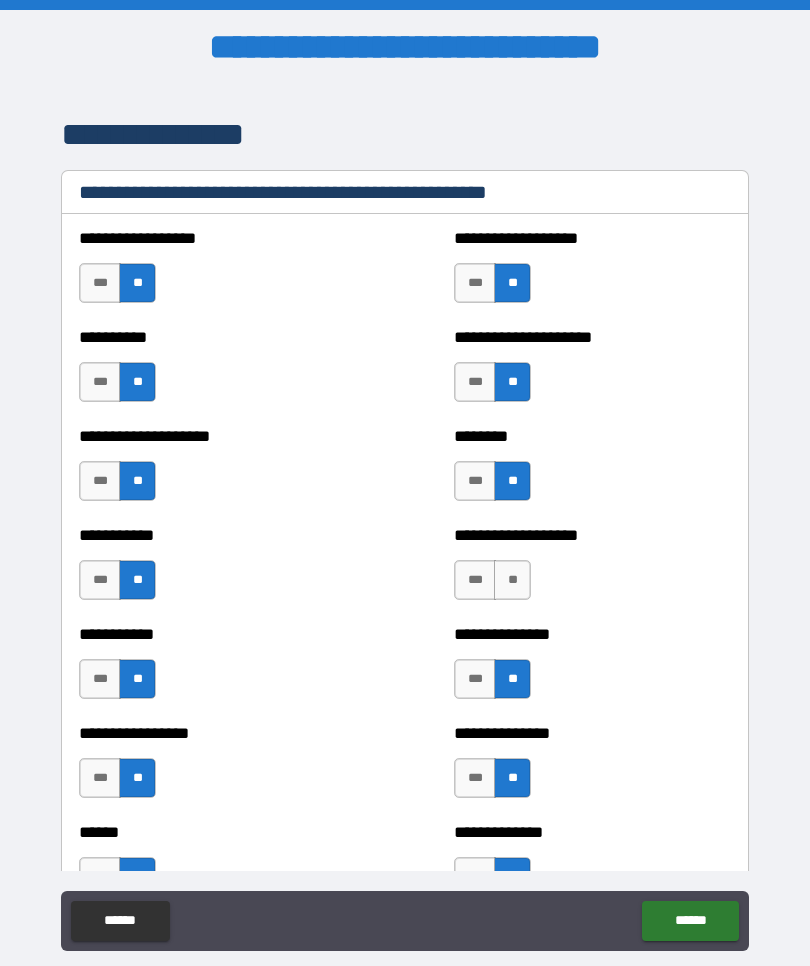 click on "**" at bounding box center (512, 580) 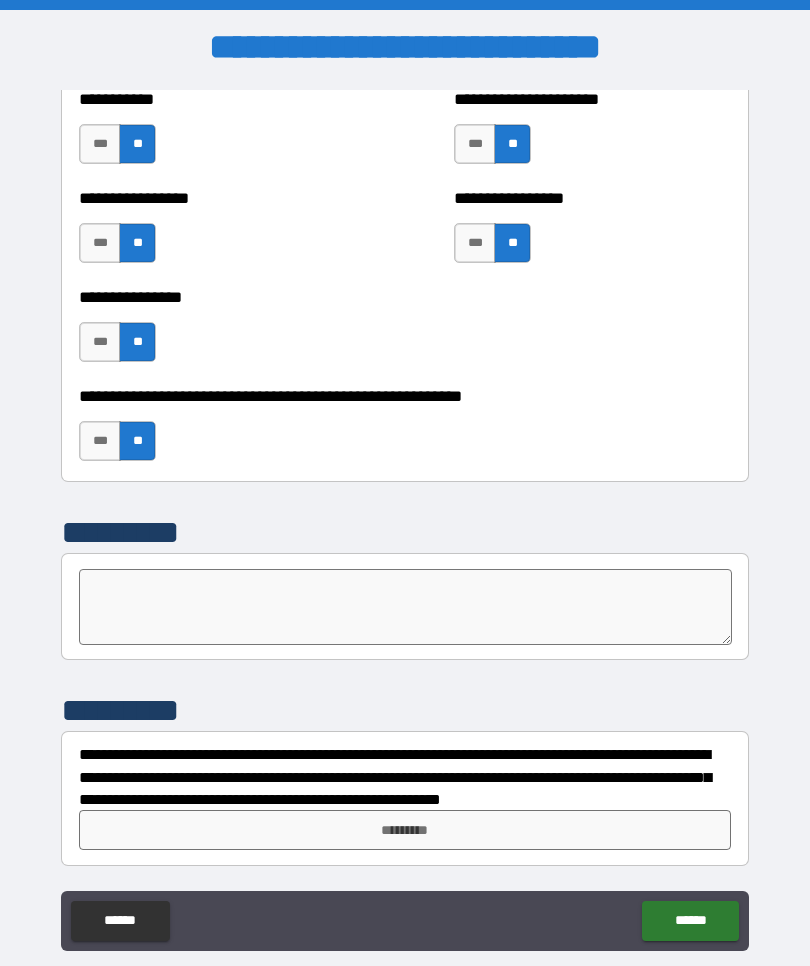 scroll, scrollTop: 6127, scrollLeft: 0, axis: vertical 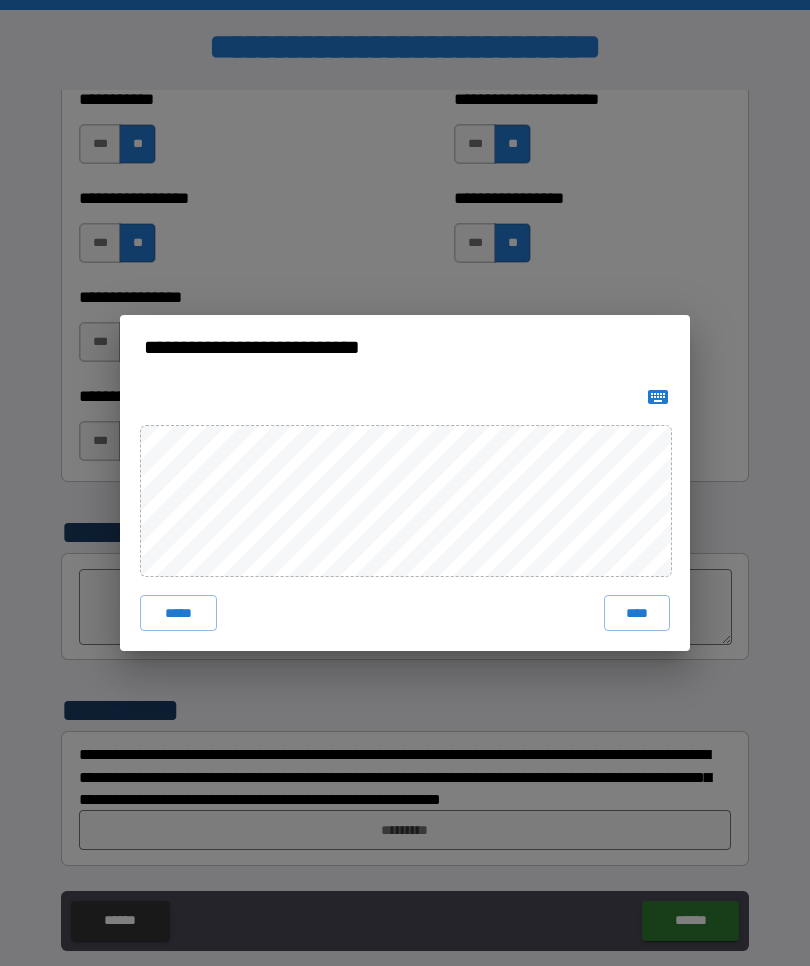click on "****" at bounding box center [637, 613] 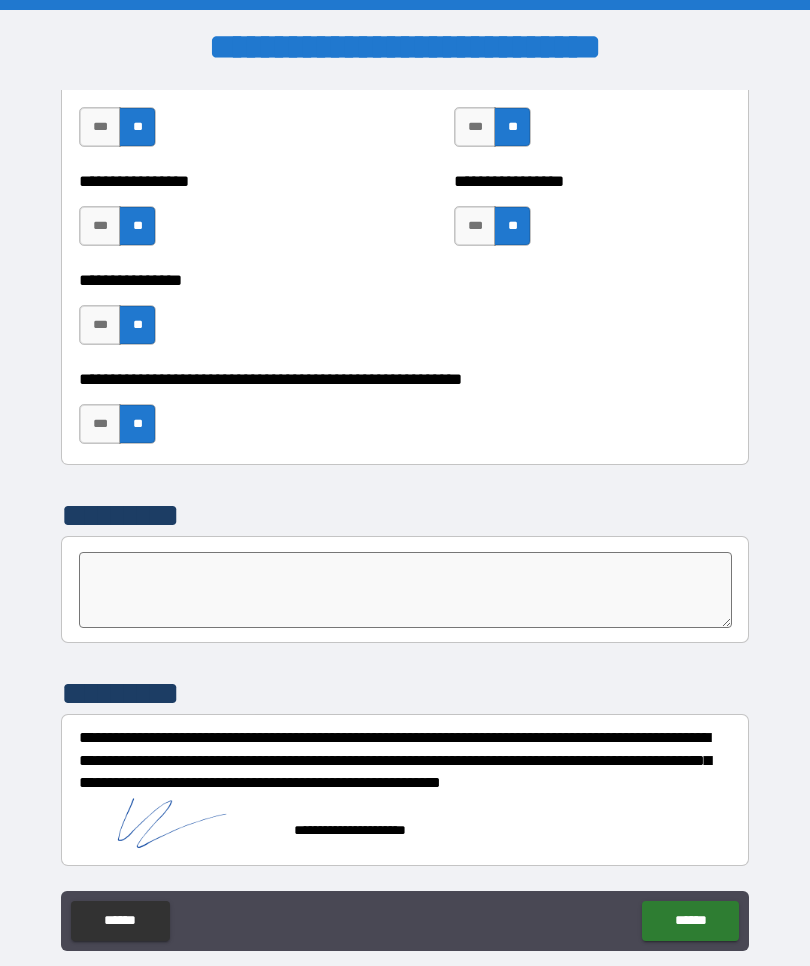 scroll, scrollTop: 6144, scrollLeft: 0, axis: vertical 